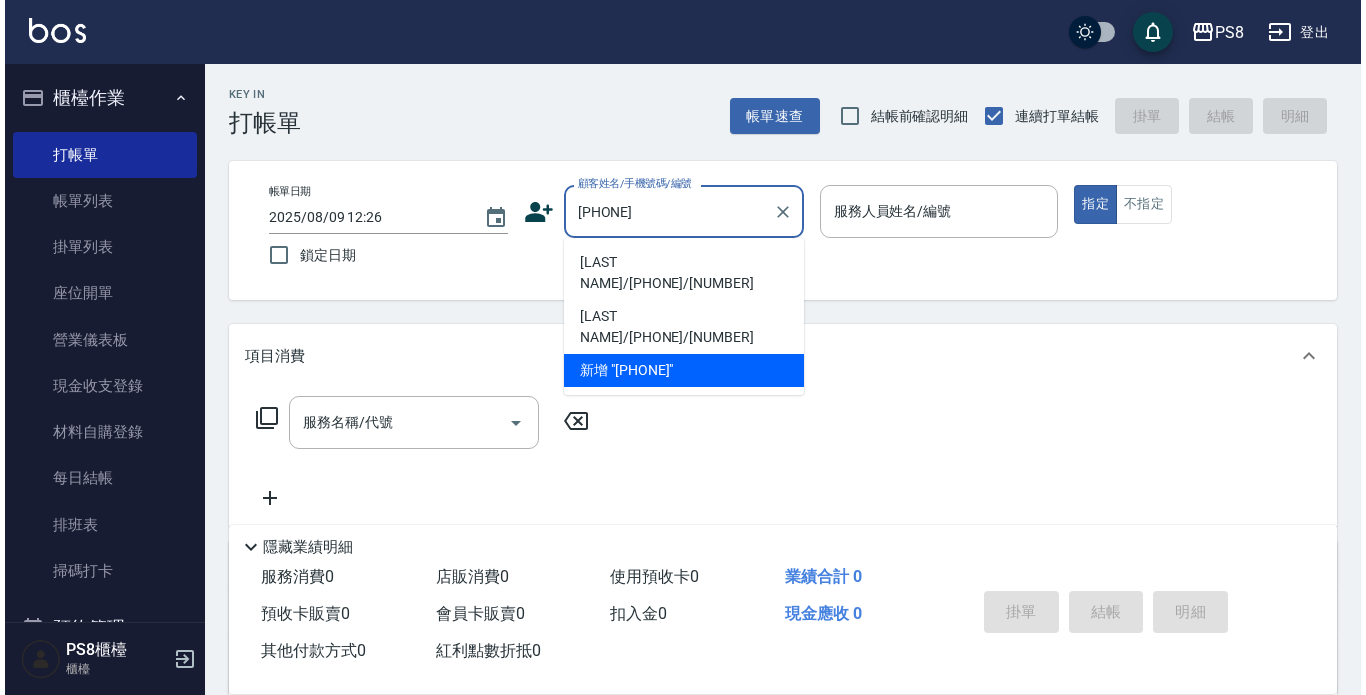 scroll, scrollTop: 0, scrollLeft: 0, axis: both 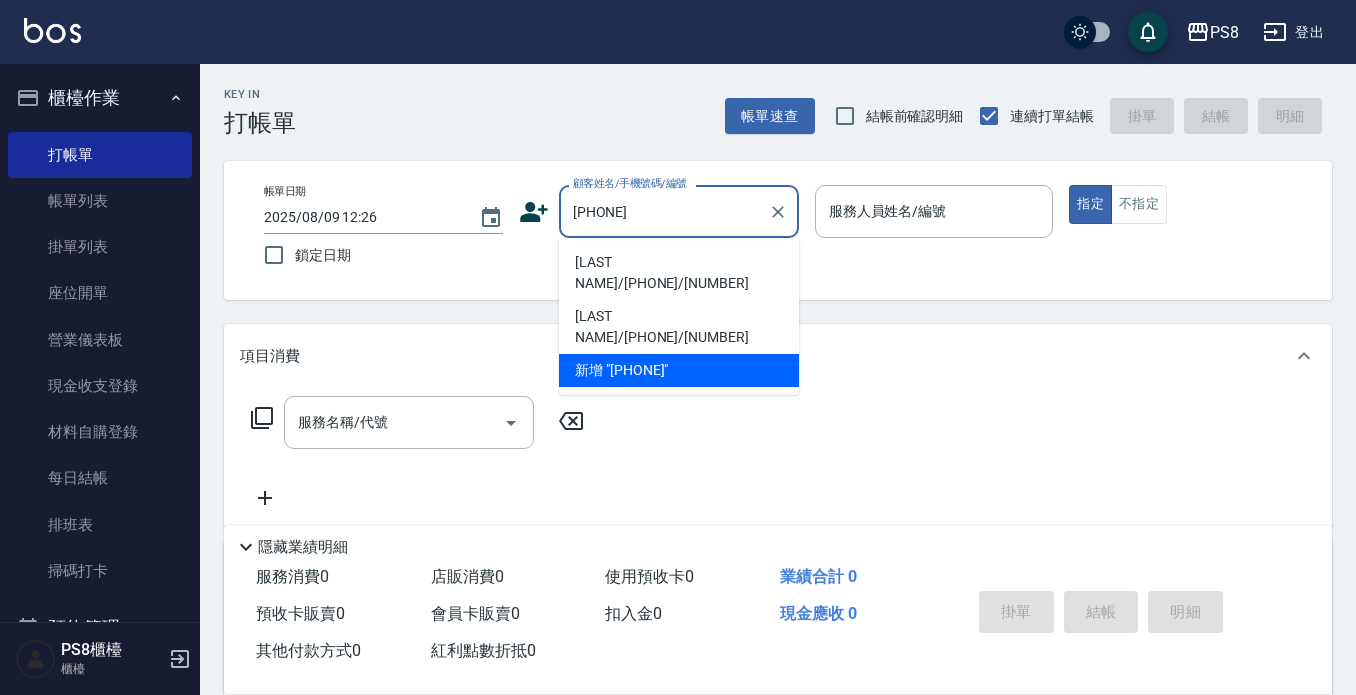 click on "[LAST NAME]/[PHONE]/[NUMBER]" at bounding box center [679, 273] 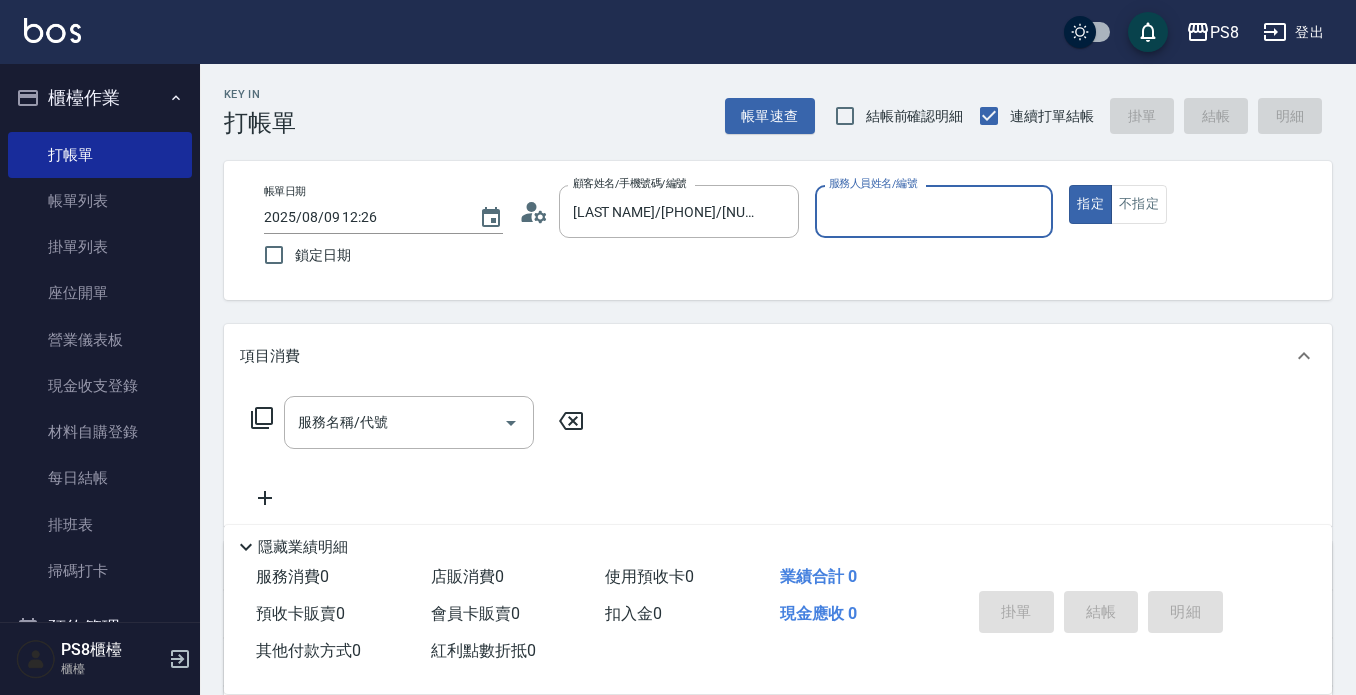 type on "小屋-18" 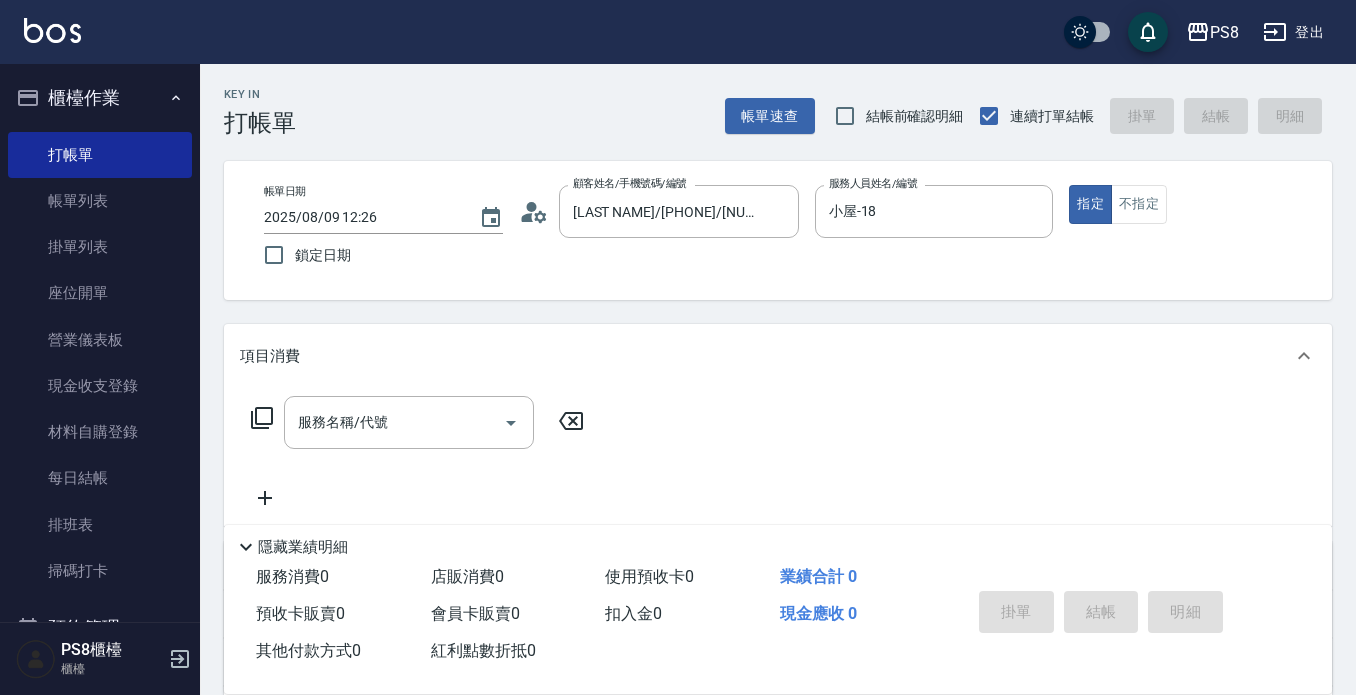 click 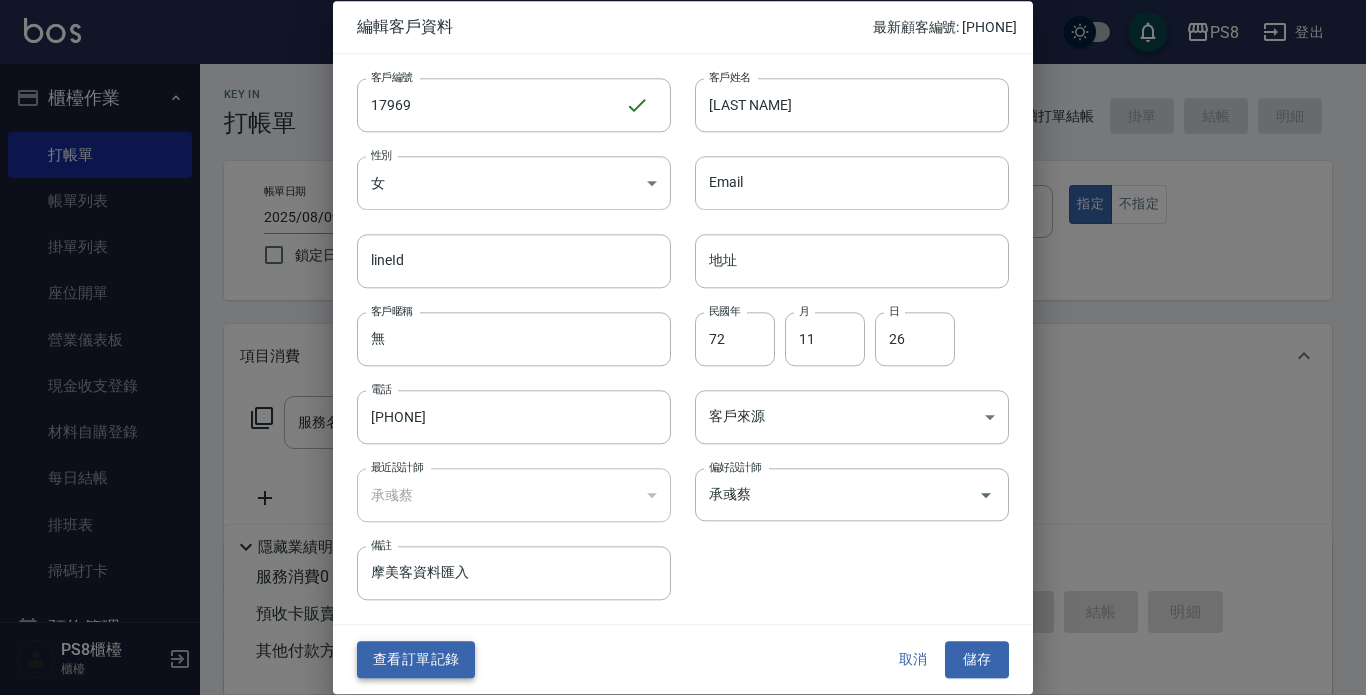 click on "查看訂單記錄" at bounding box center (416, 660) 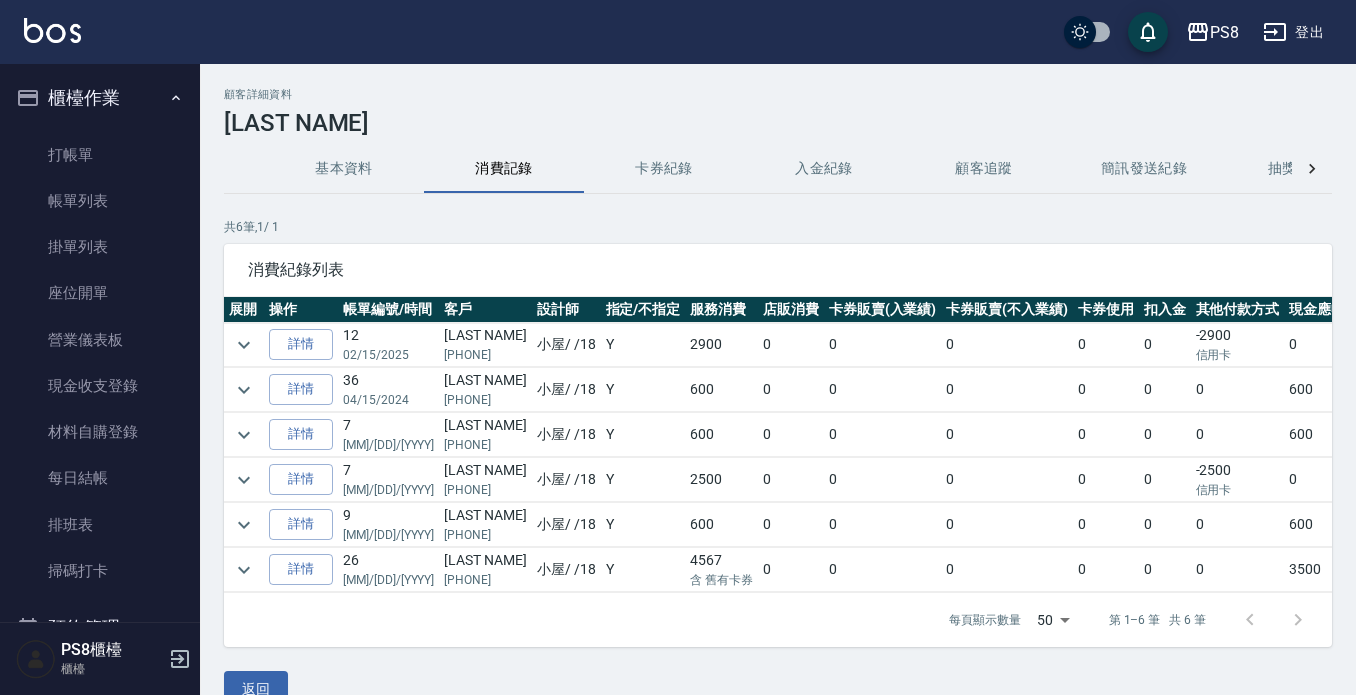 click on "Y" at bounding box center [643, 480] 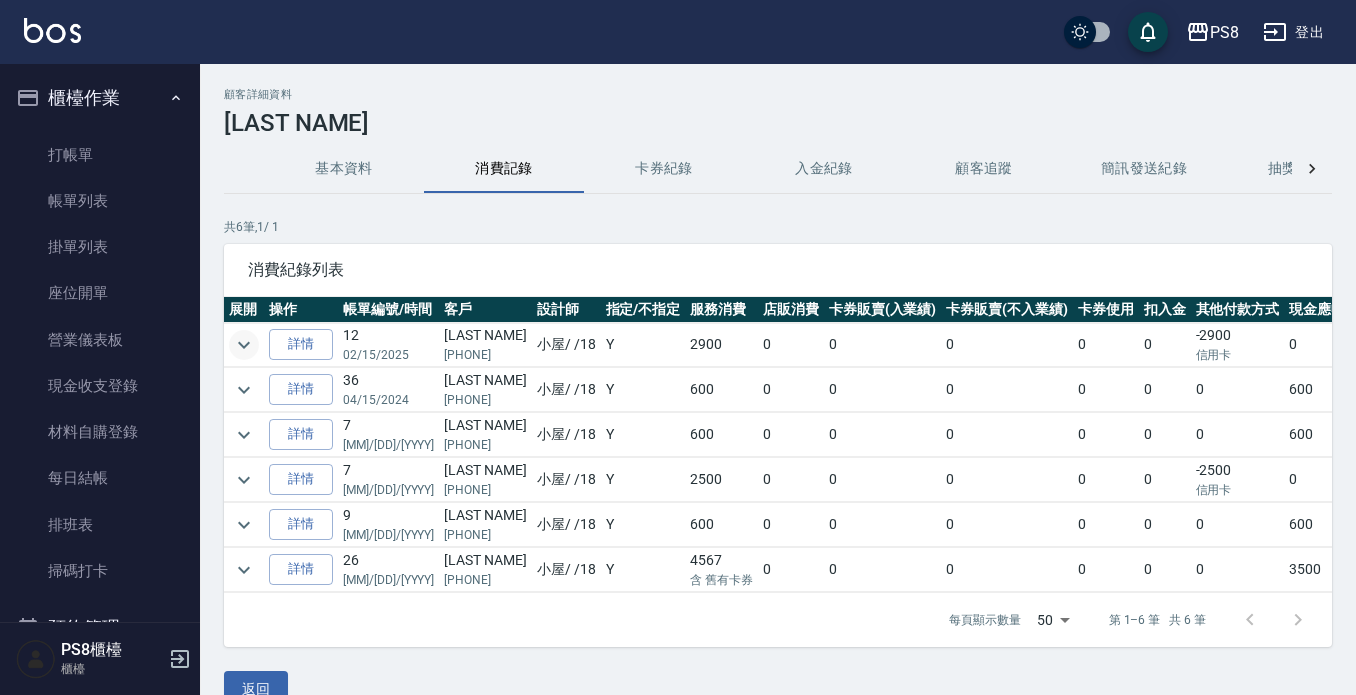 click 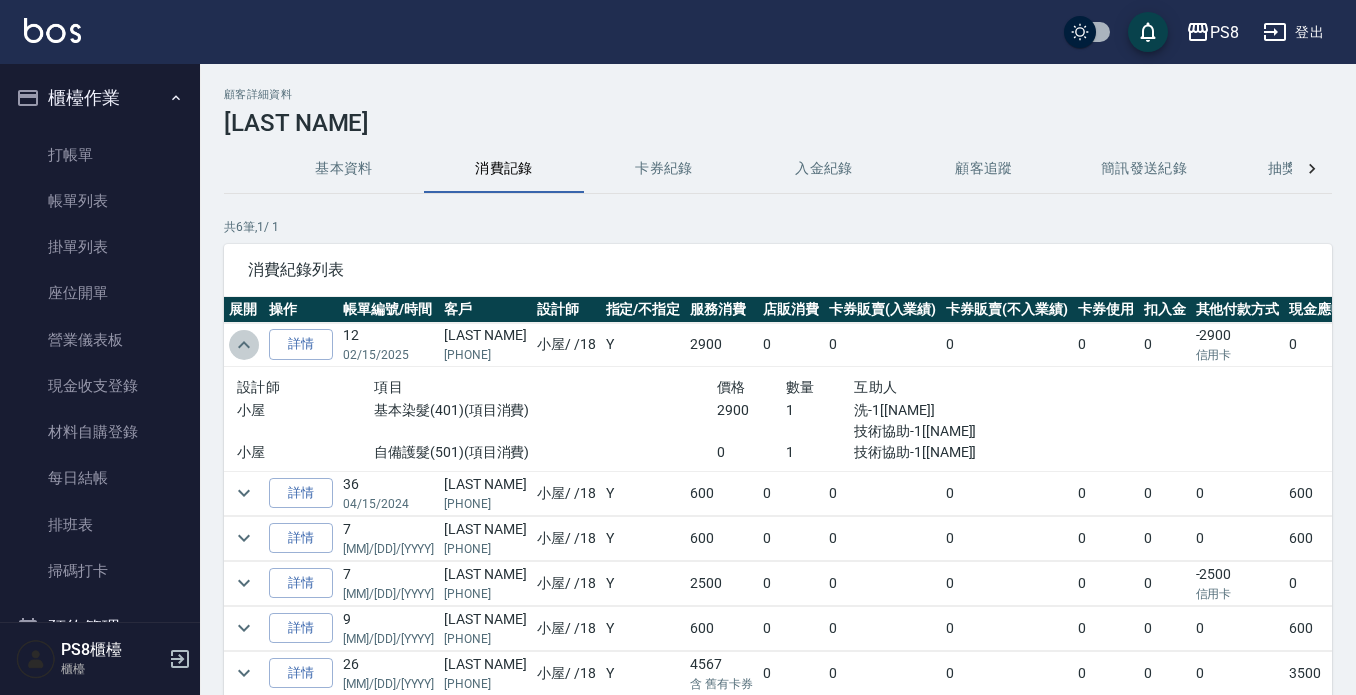 click 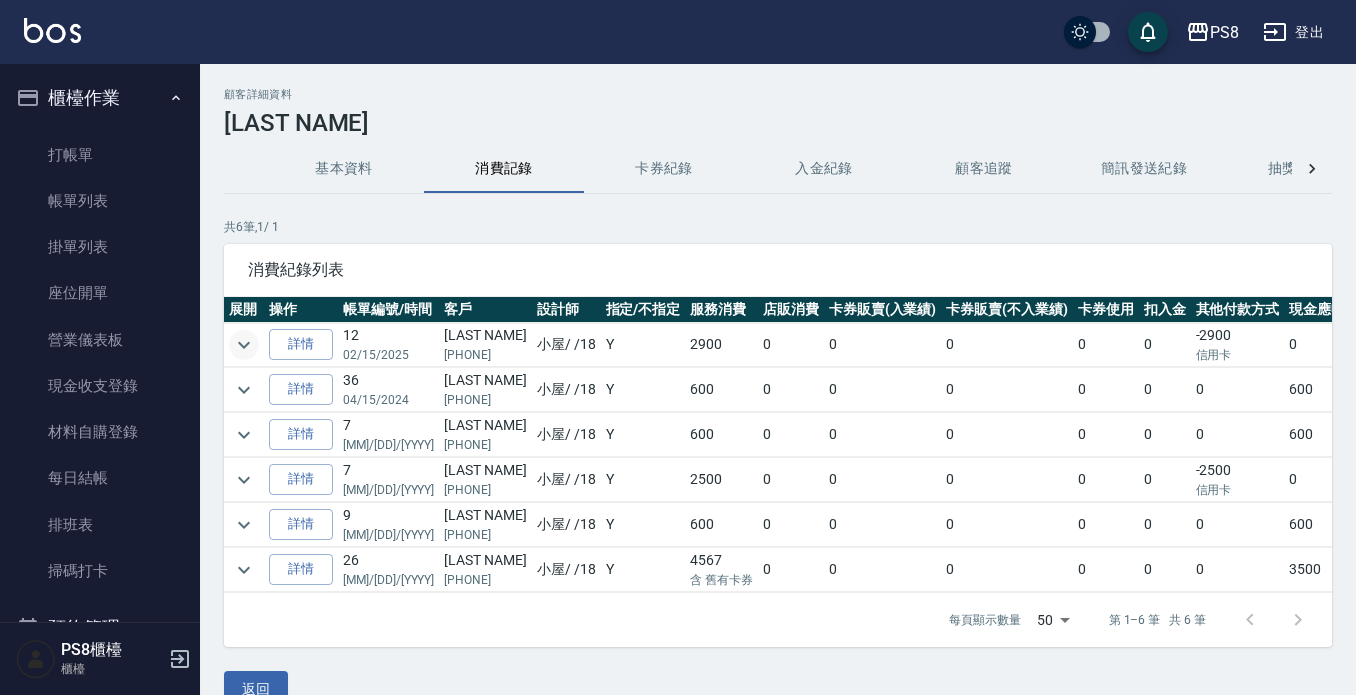click 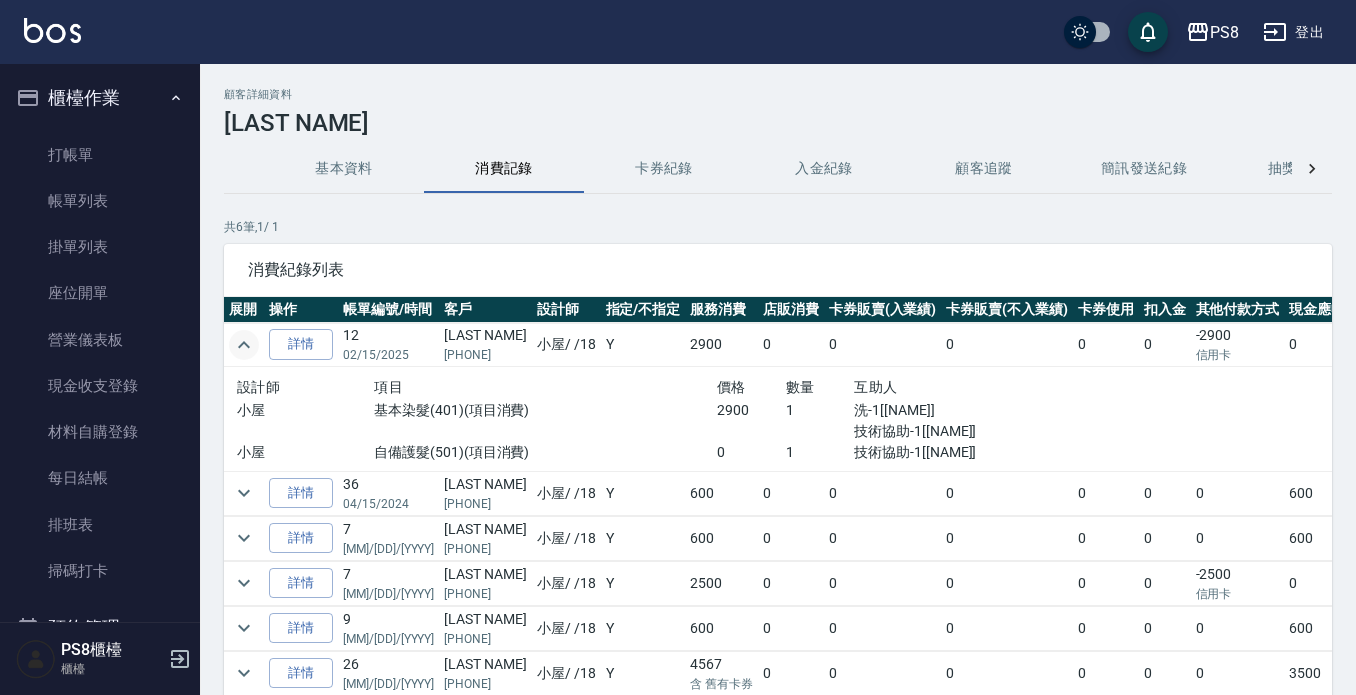 click 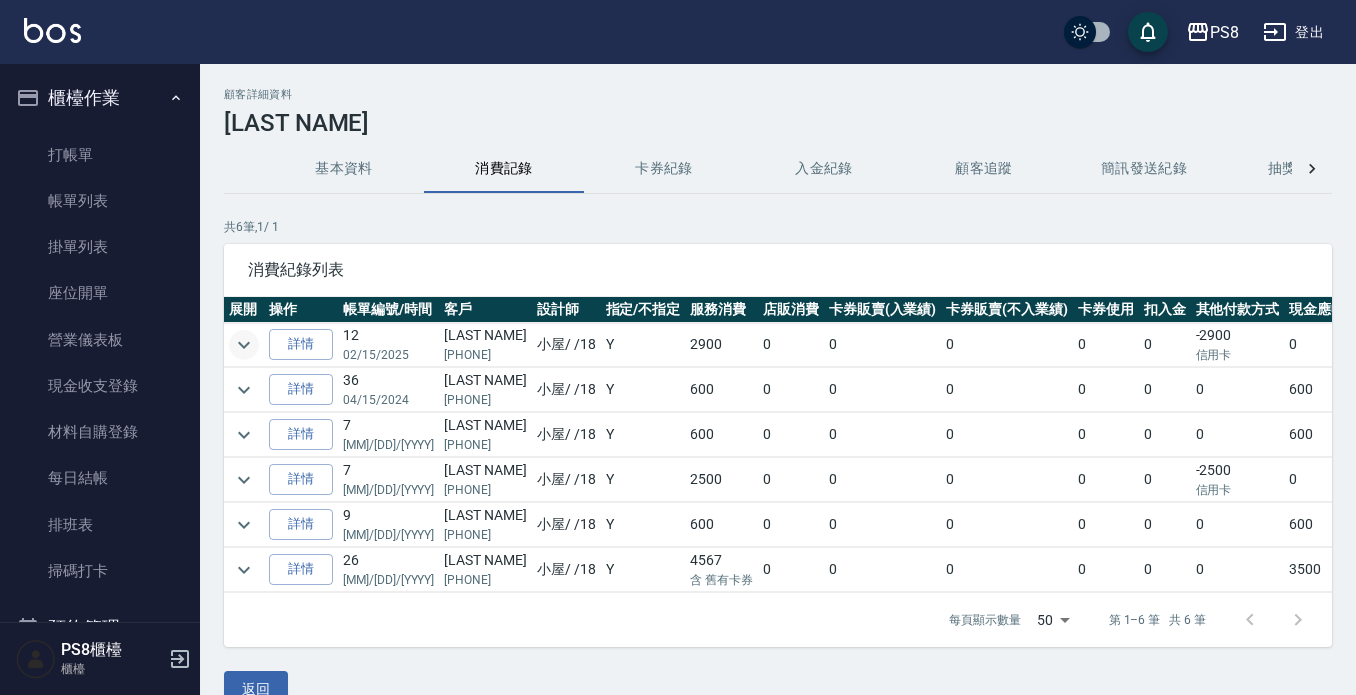 click 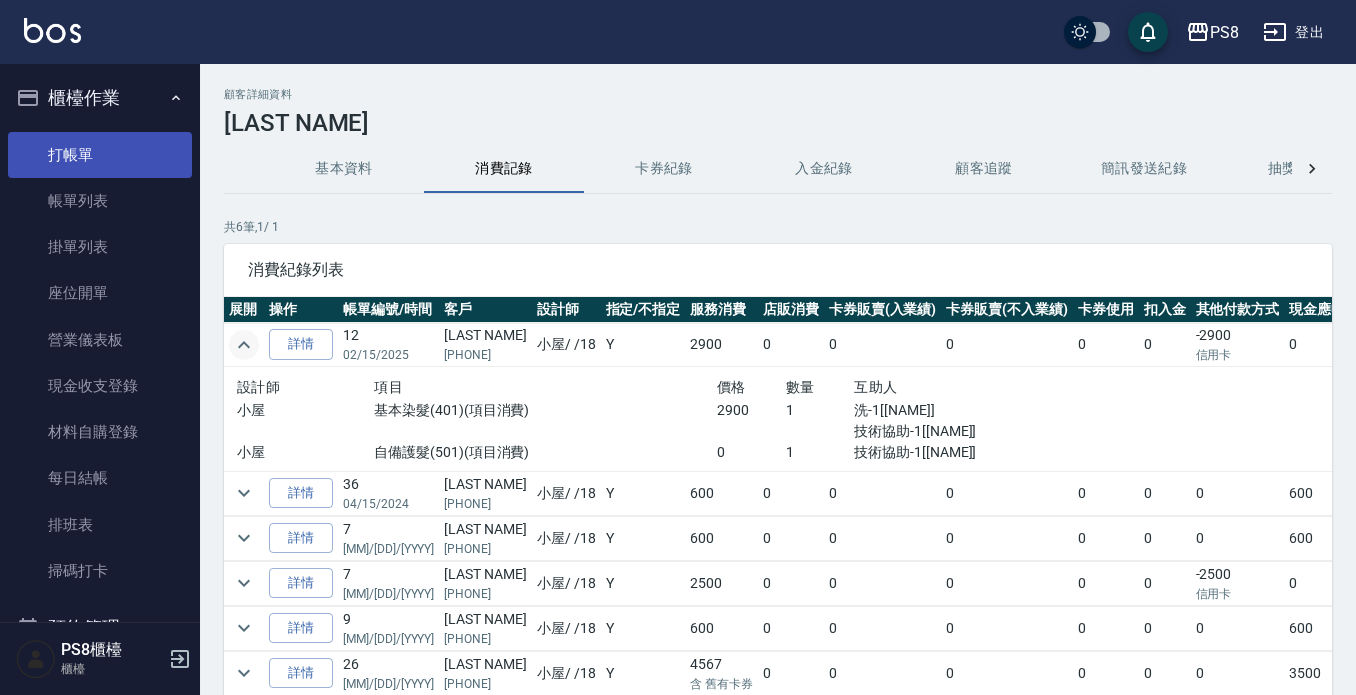 click on "打帳單" at bounding box center (100, 155) 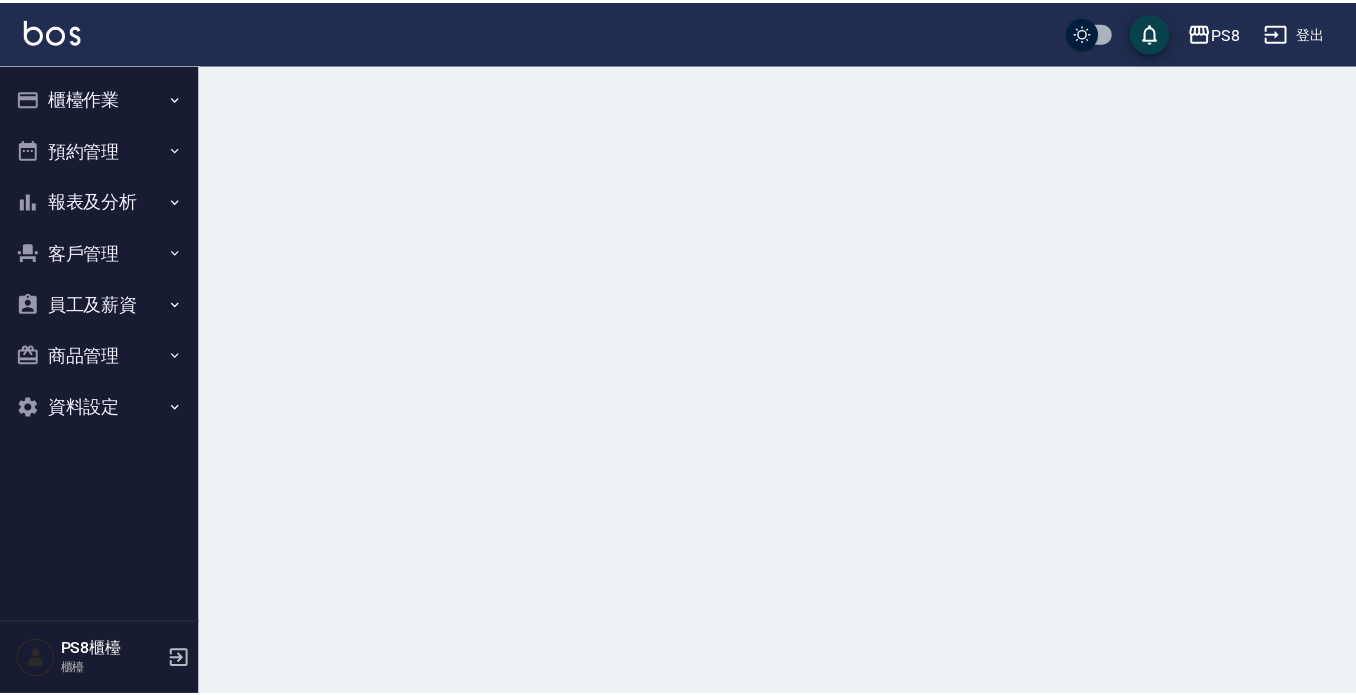 scroll, scrollTop: 0, scrollLeft: 0, axis: both 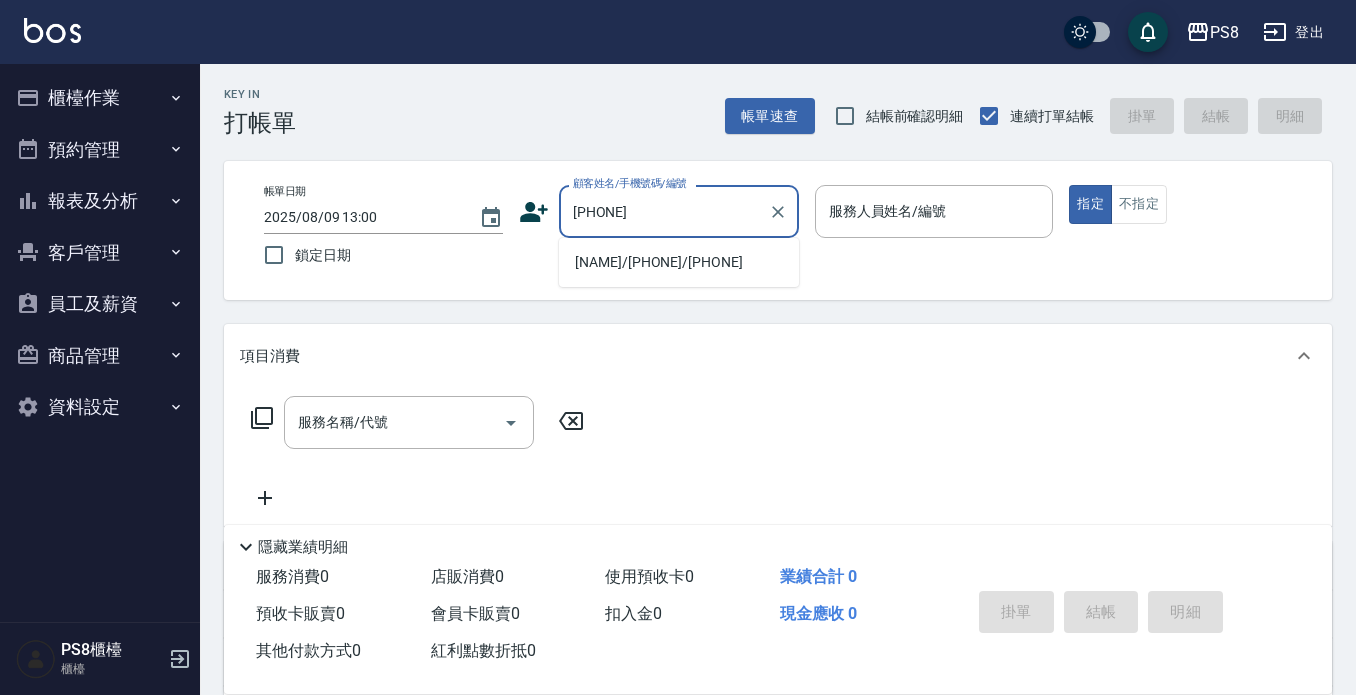 click on "[NAME]/[PHONE]/[PHONE]" at bounding box center [679, 262] 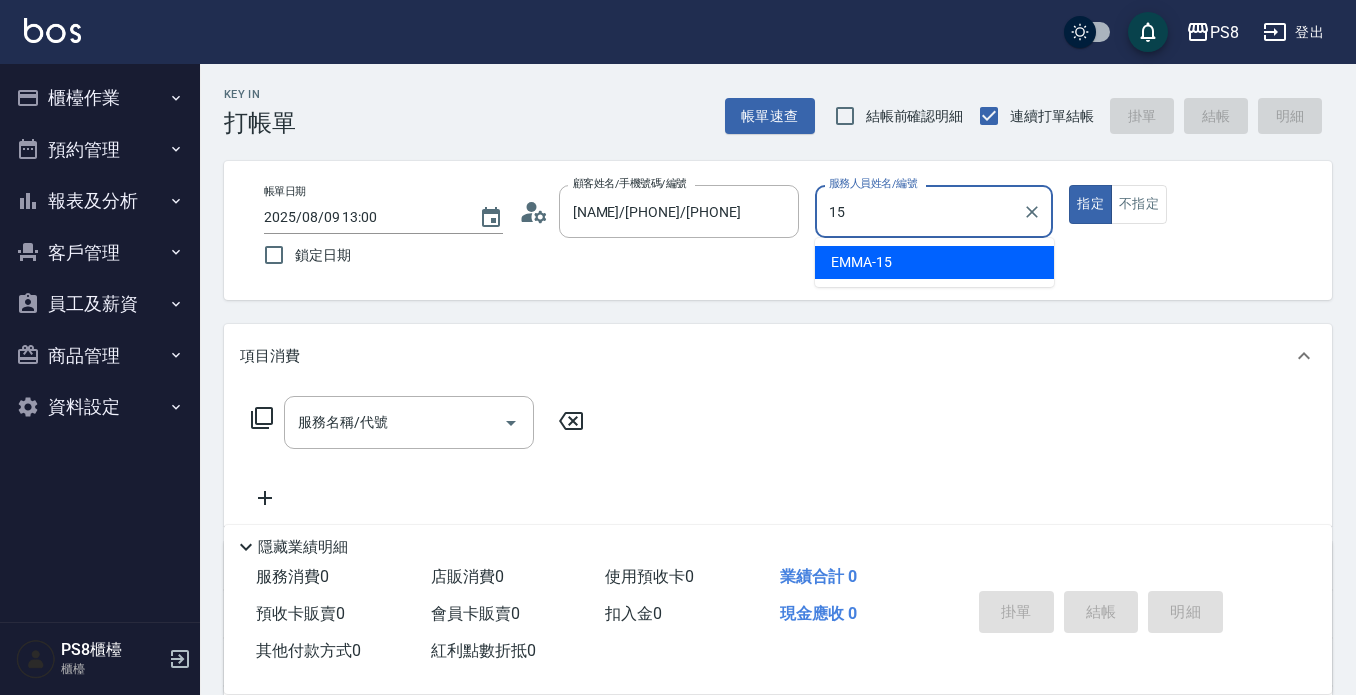 type on "EMMA-15" 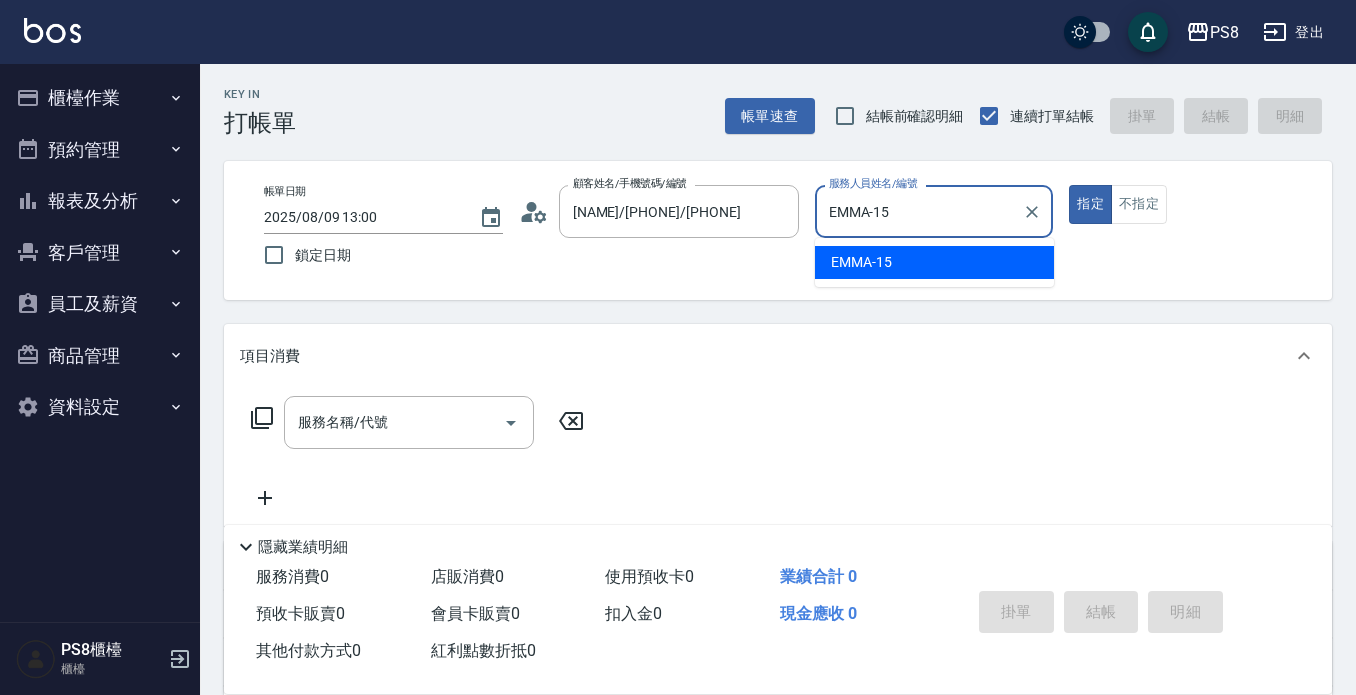 type on "true" 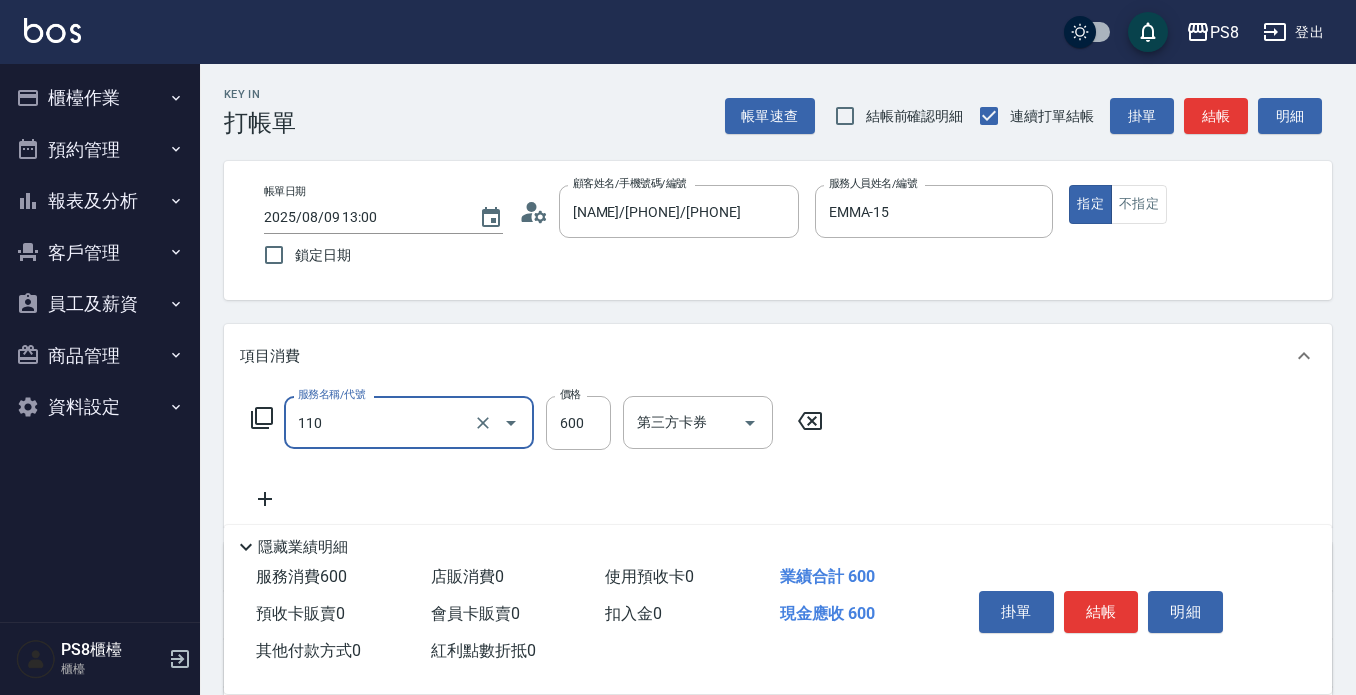 type on "精油+去角質(110)" 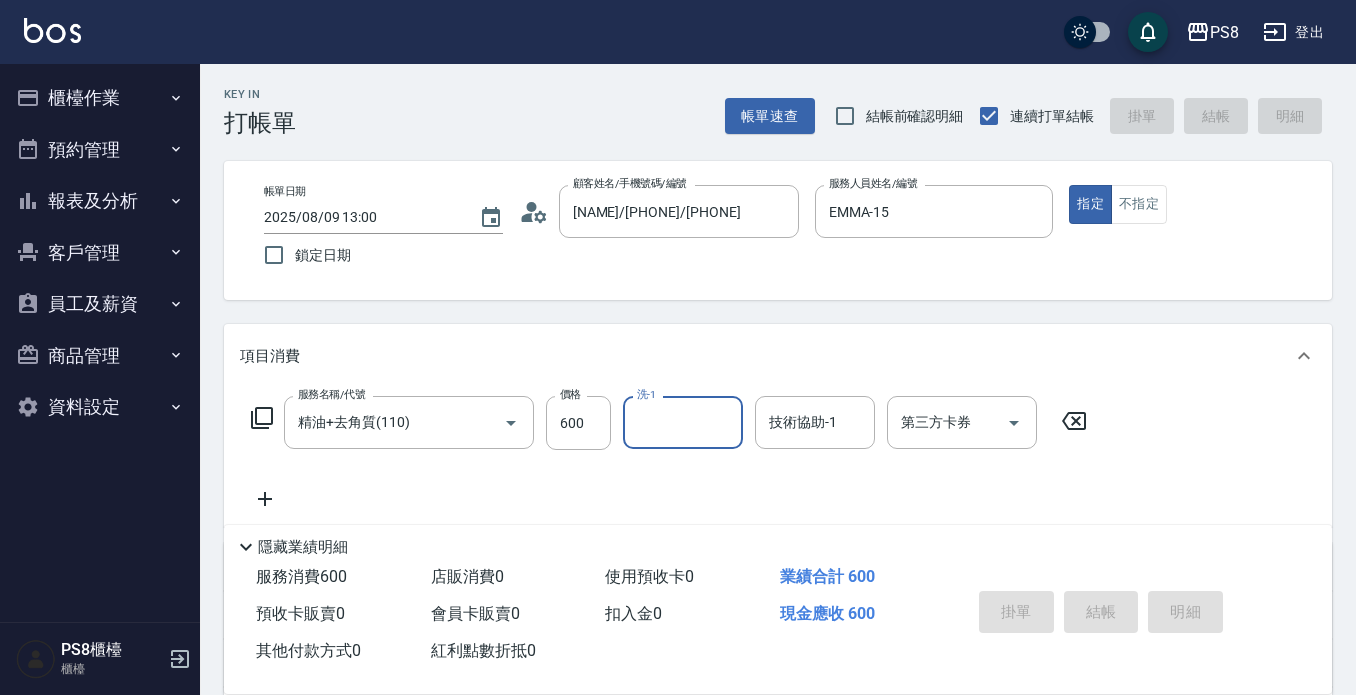 type on "[DATE] [TIME]" 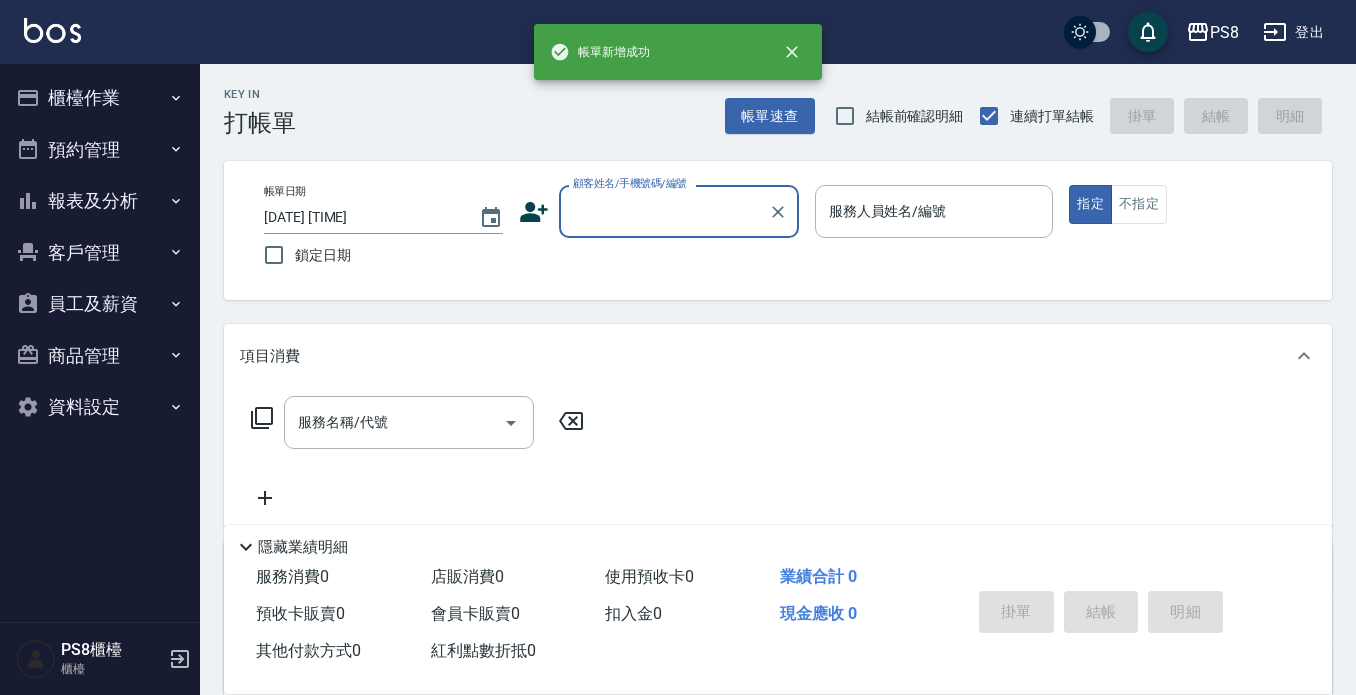 scroll, scrollTop: 0, scrollLeft: 0, axis: both 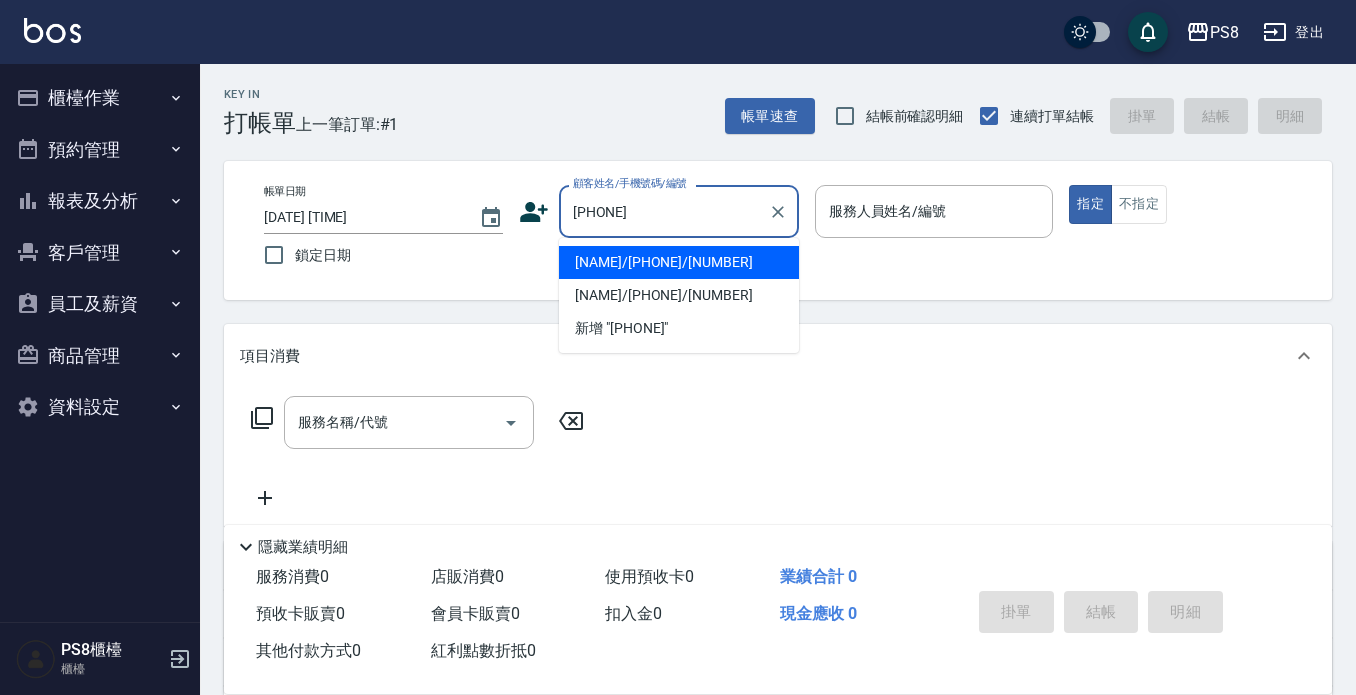 click on "[NAME]/[PHONE]/[NUMBER]" at bounding box center (679, 262) 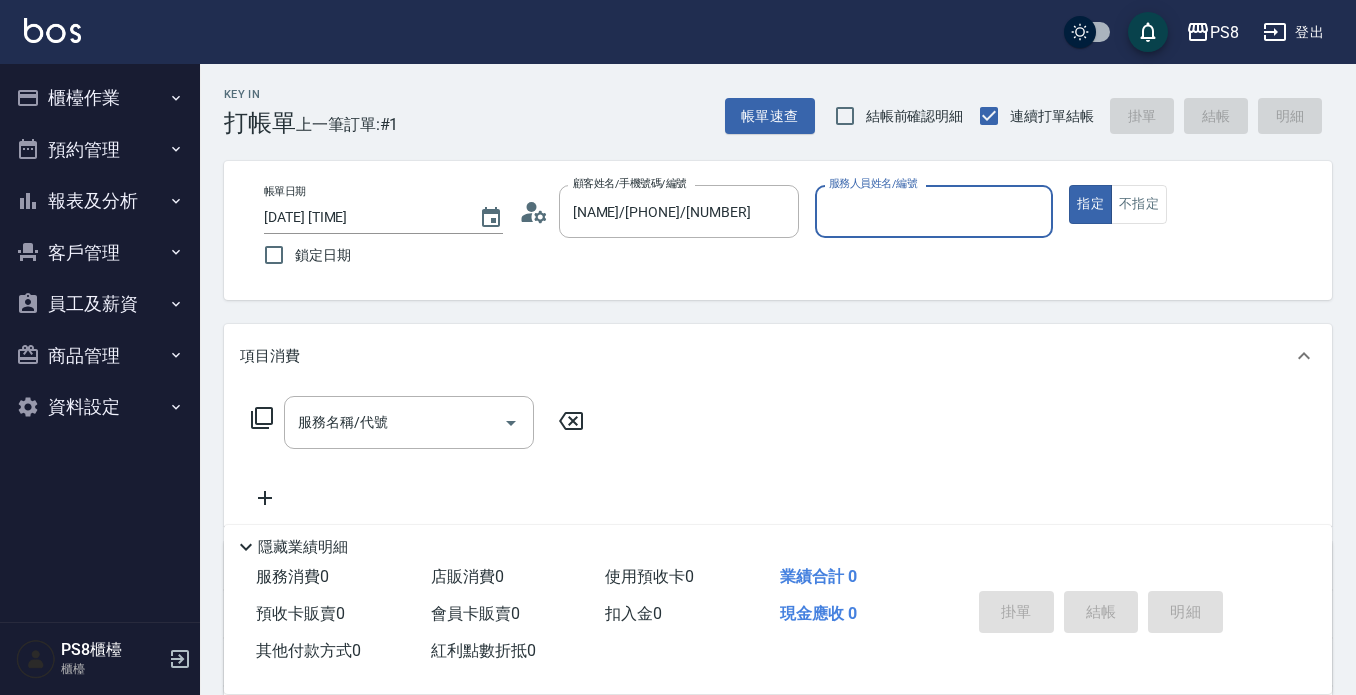 type on "小屋-18" 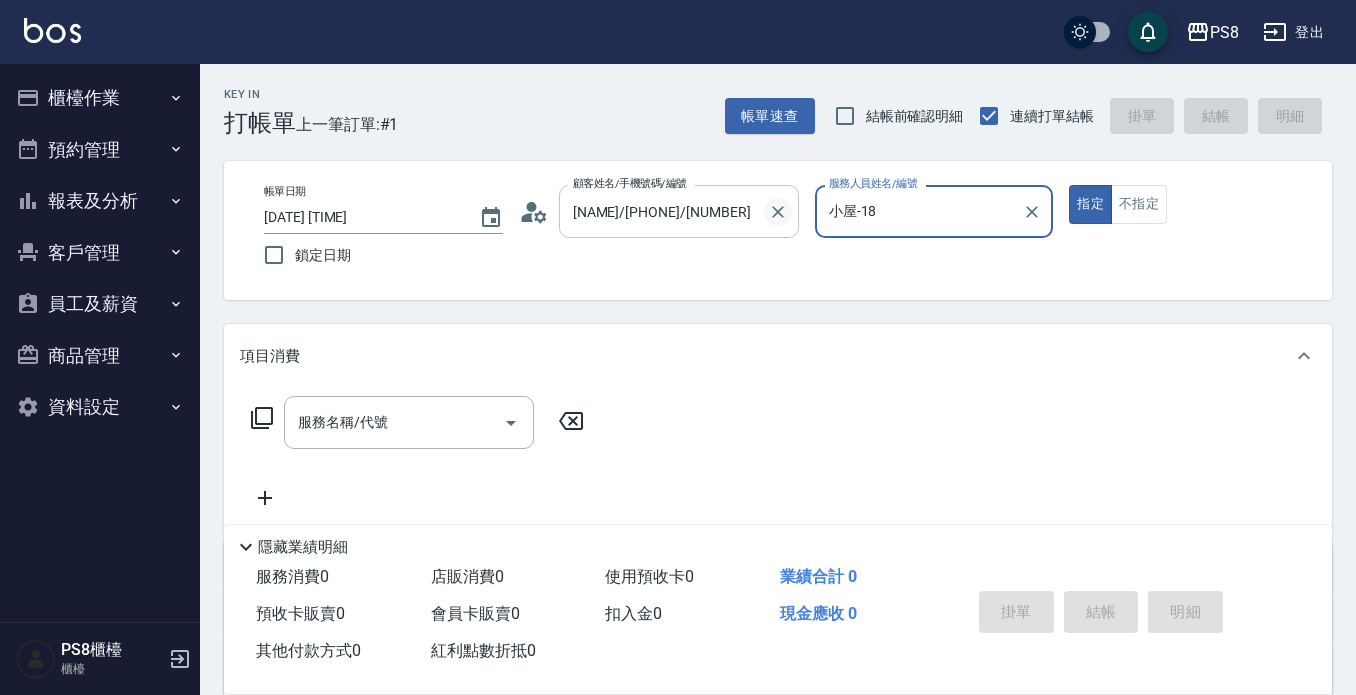 click 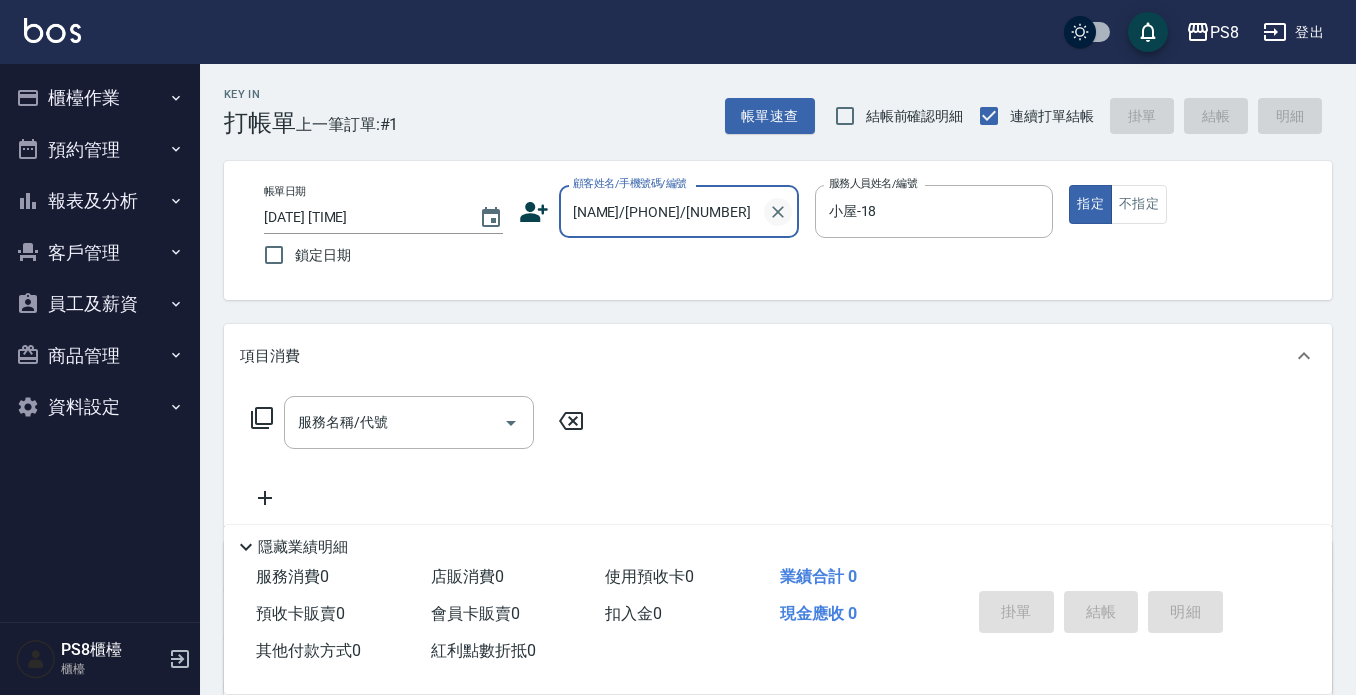 type 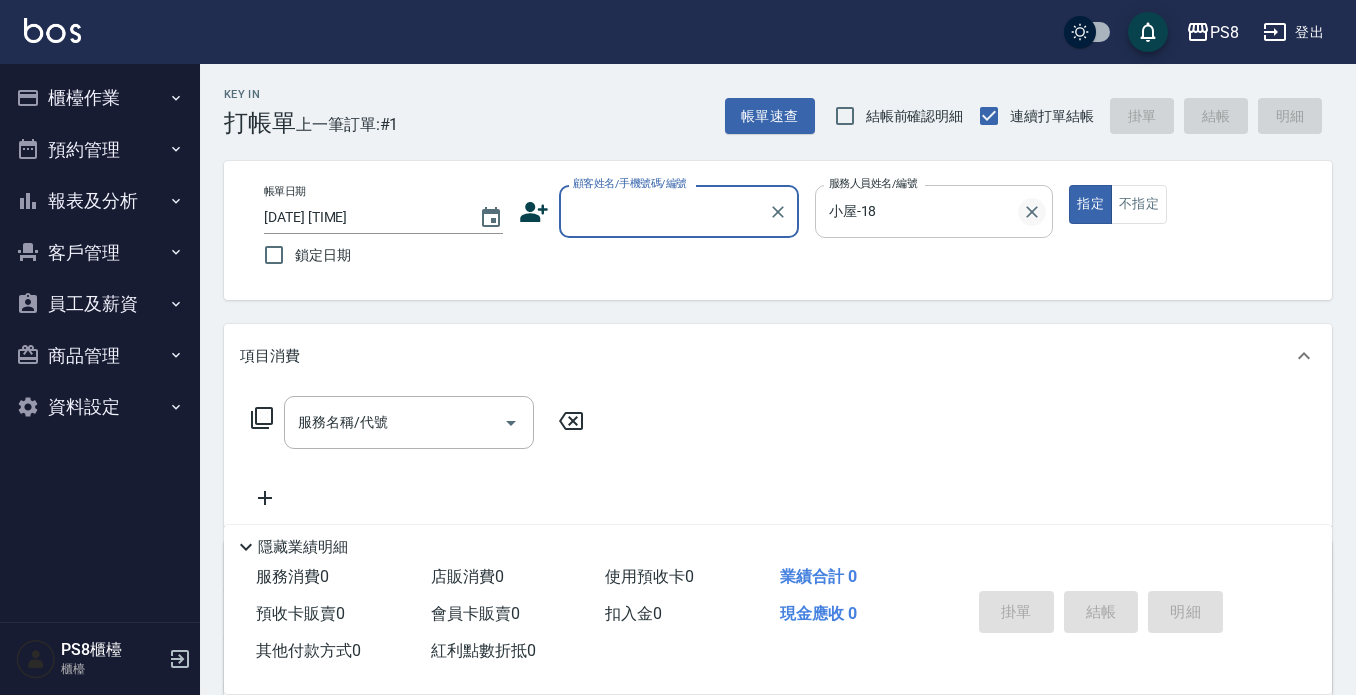click 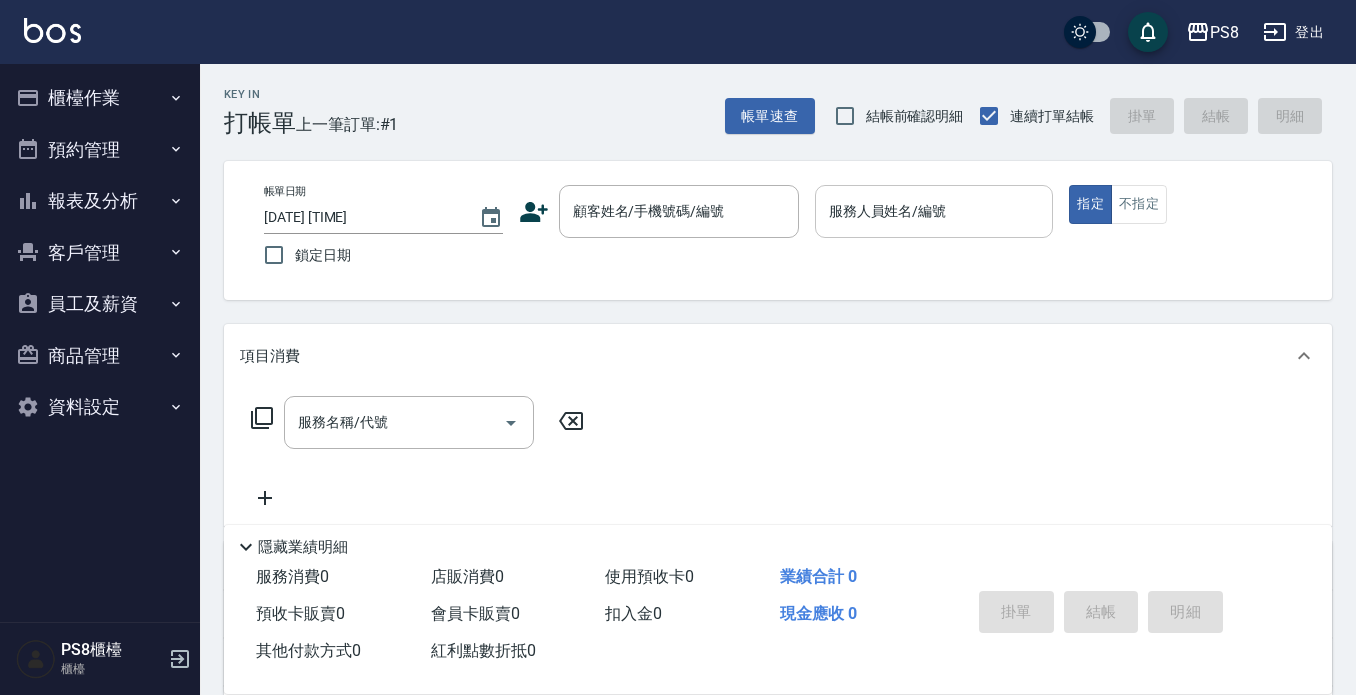 click on "Key In 打帳單 上一筆訂單:#1 帳單速查 結帳前確認明細 連續打單結帳 掛單 結帳 明細" at bounding box center (766, 100) 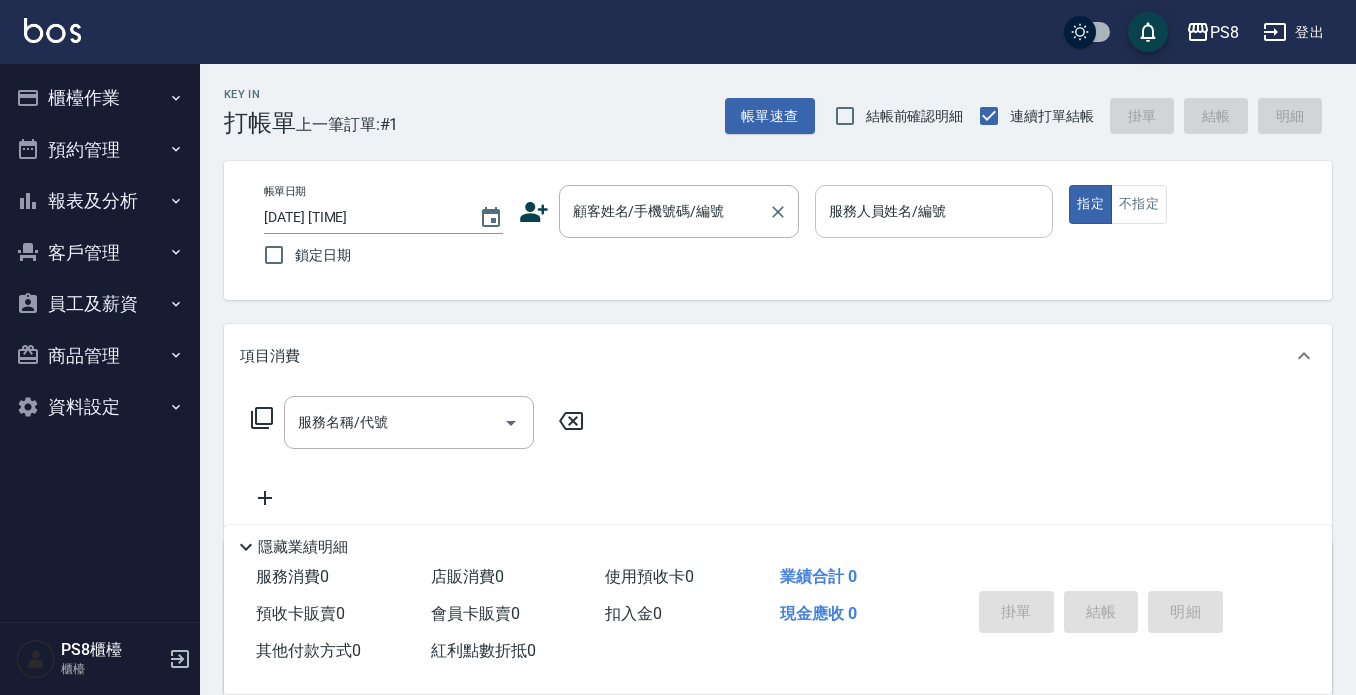 click on "顧客姓名/手機號碼/編號 顧客姓名/手機號碼/編號" at bounding box center (679, 211) 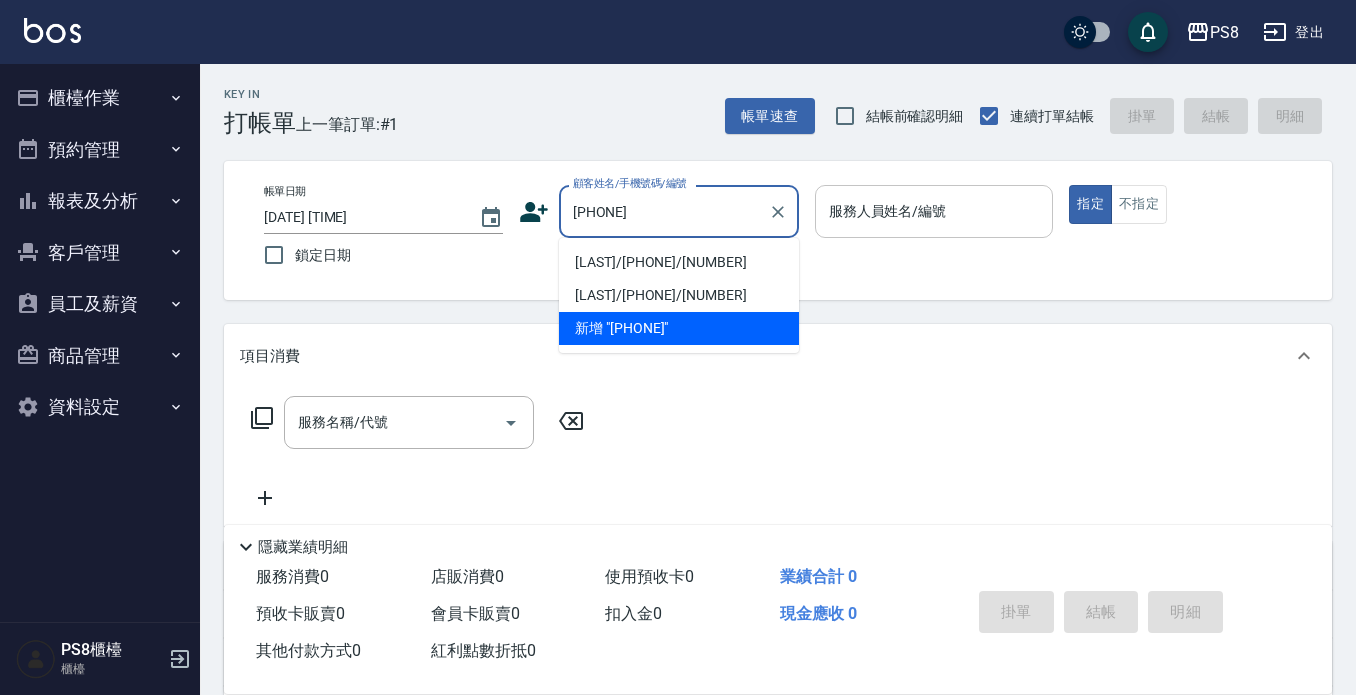 click on "[LAST]/[PHONE]/[NUMBER]" at bounding box center (679, 262) 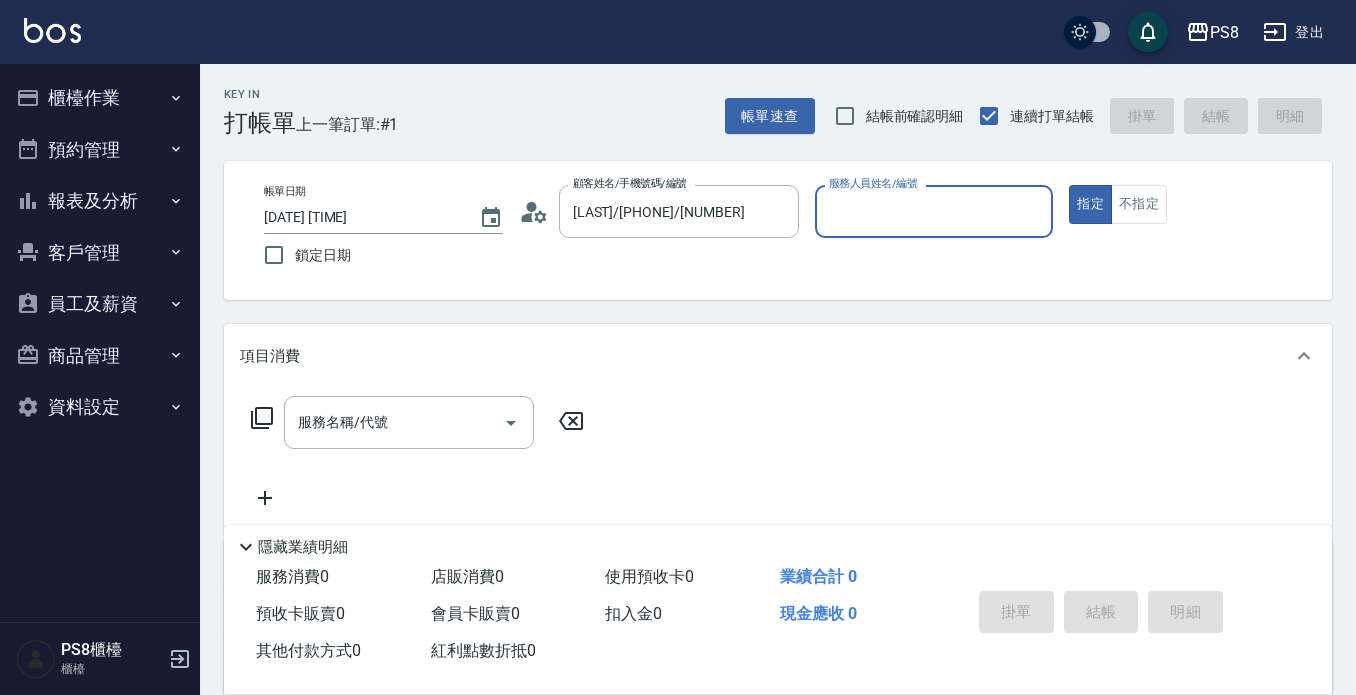 type on "小屋-18" 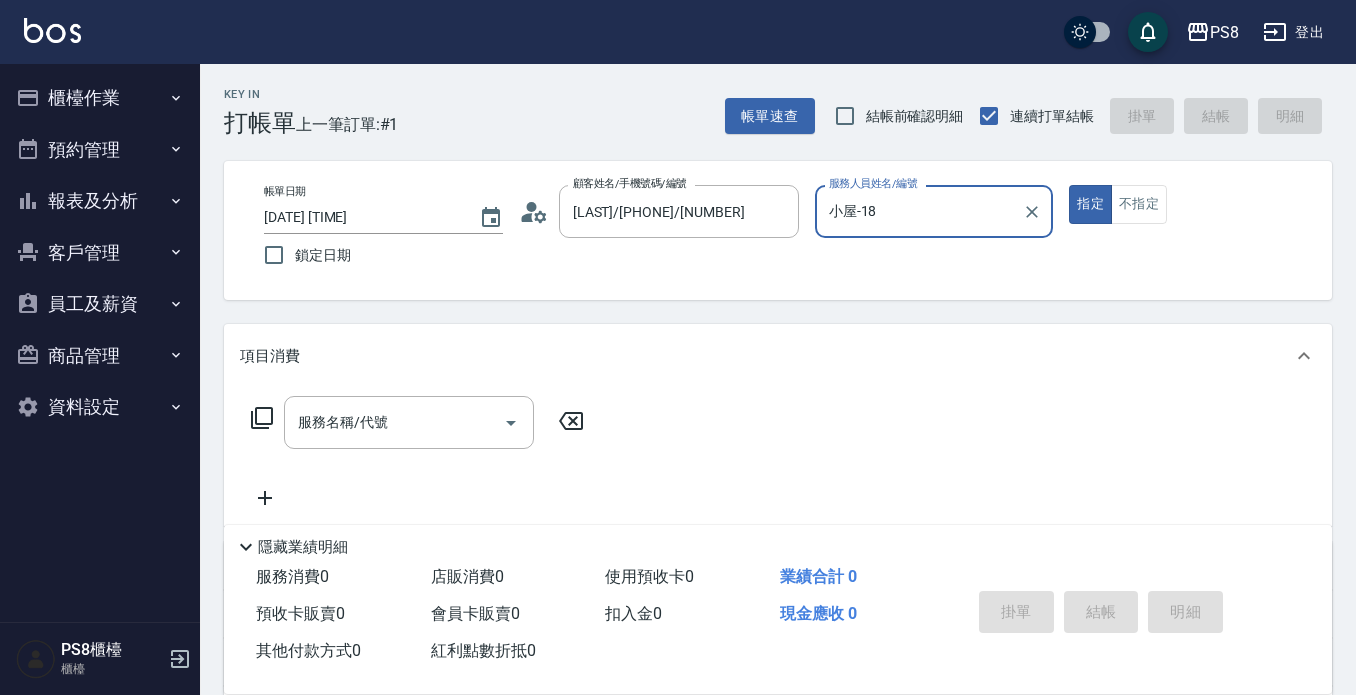 click 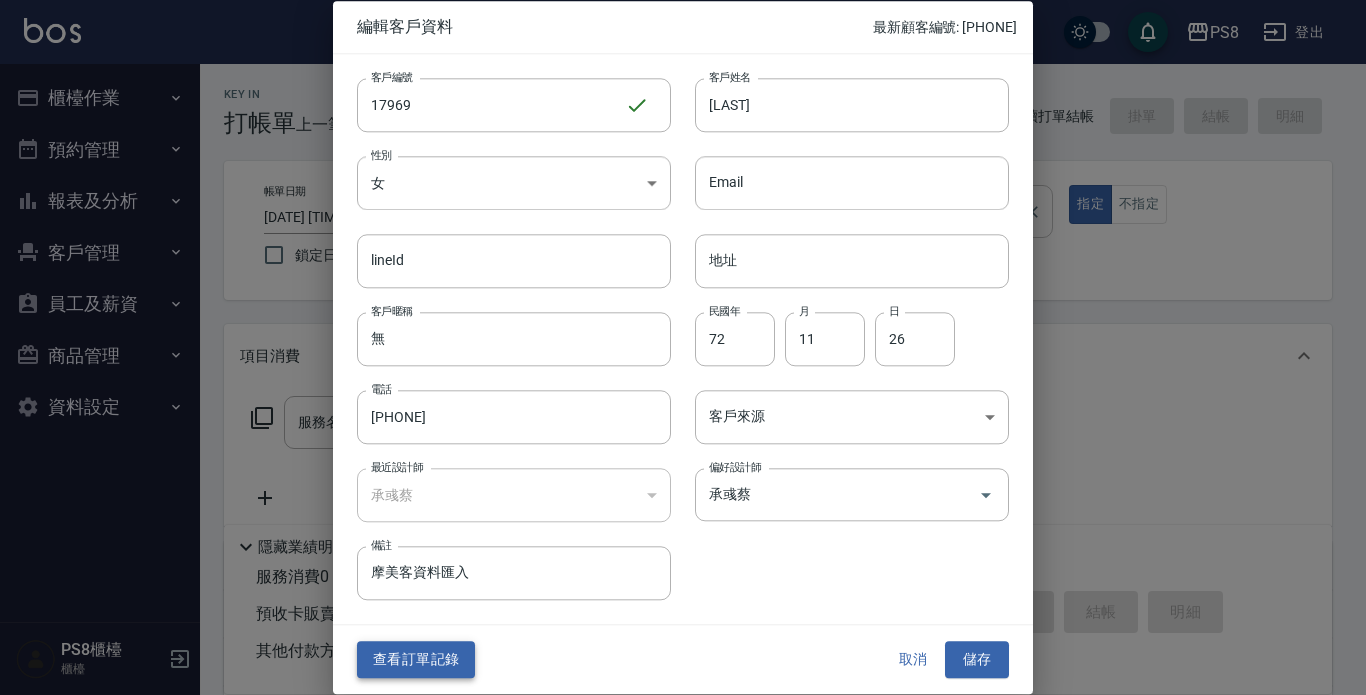 click on "查看訂單記錄 取消 儲存" at bounding box center [683, 660] 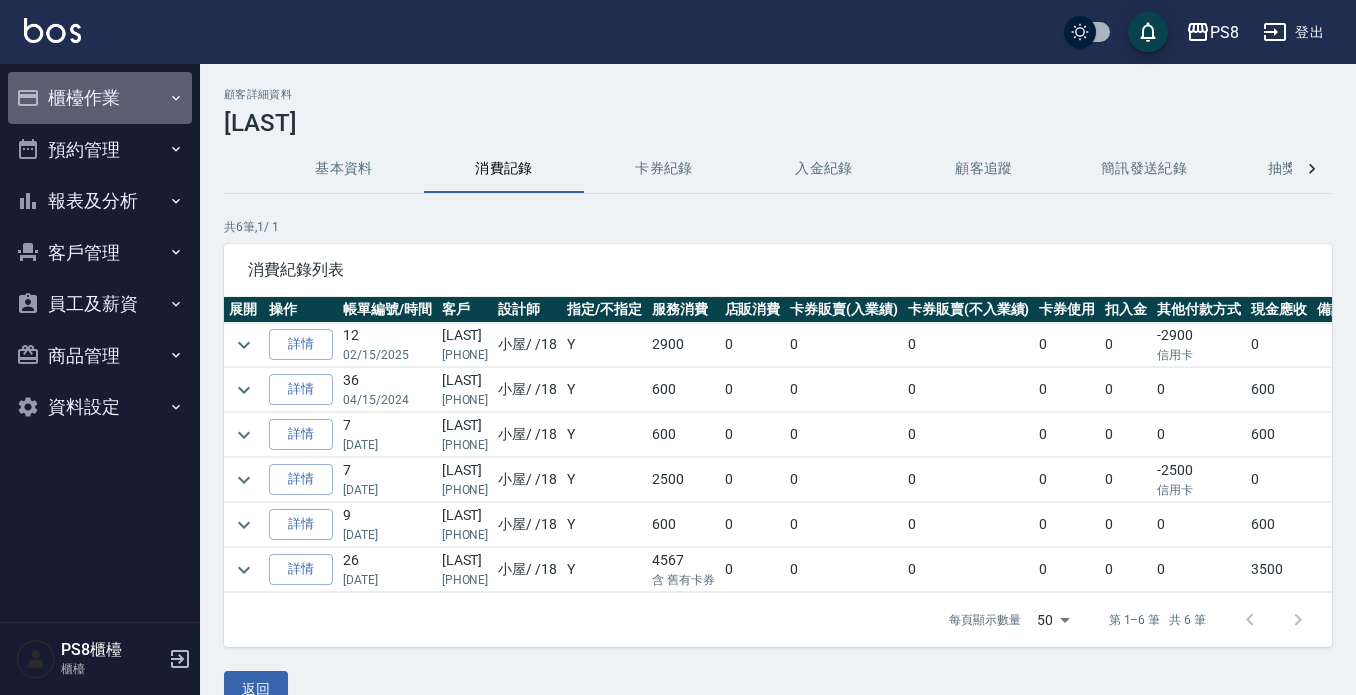 click on "櫃檯作業" at bounding box center (100, 98) 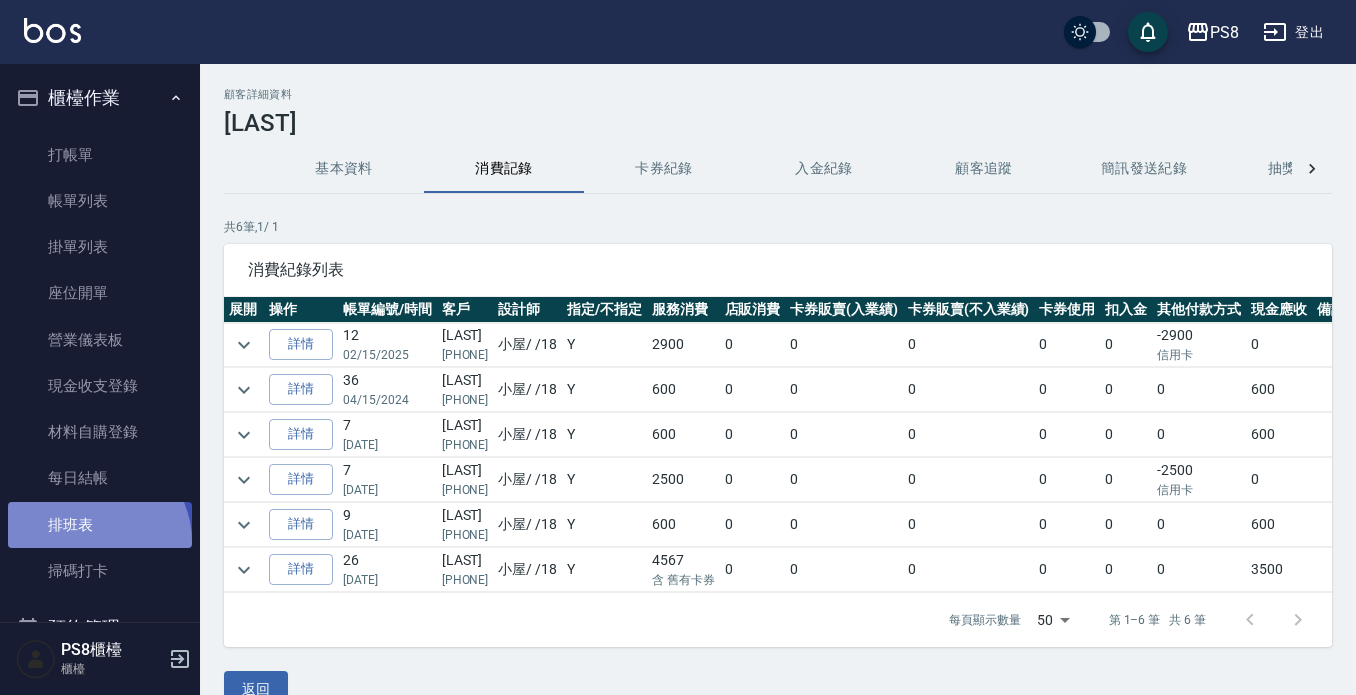 click on "排班表" at bounding box center [100, 525] 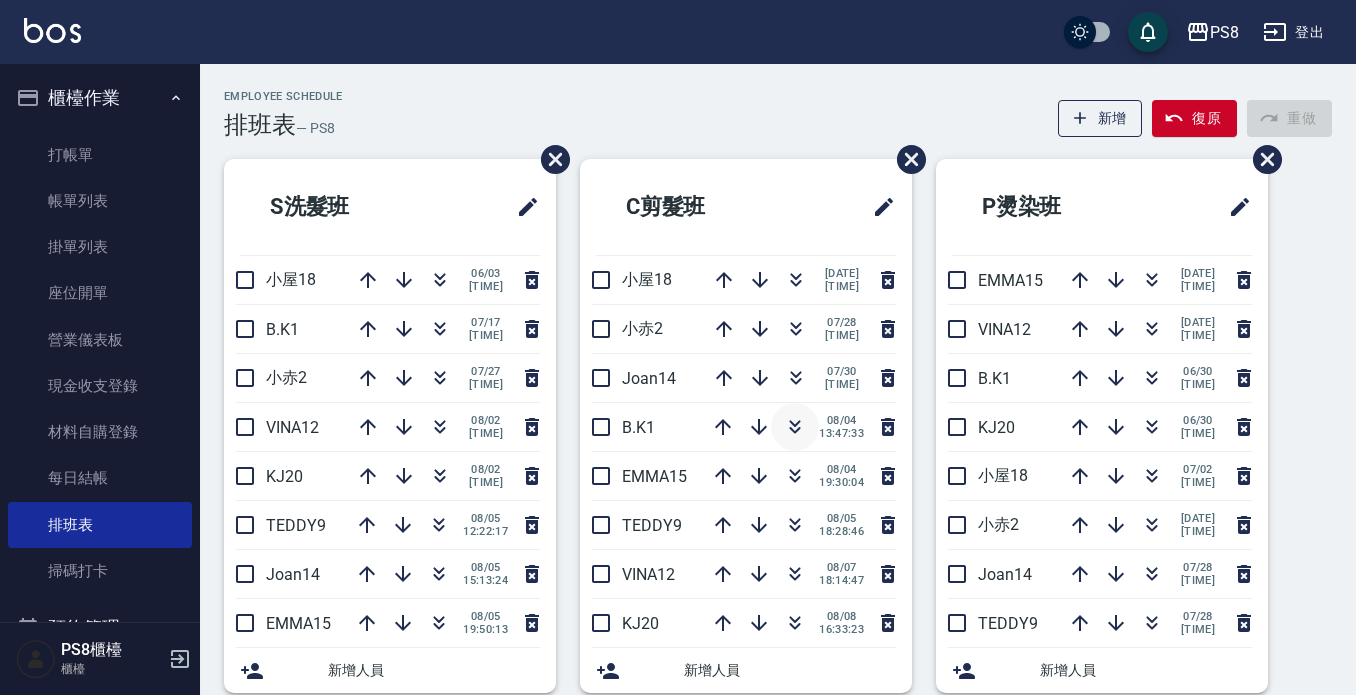 click at bounding box center [795, 427] 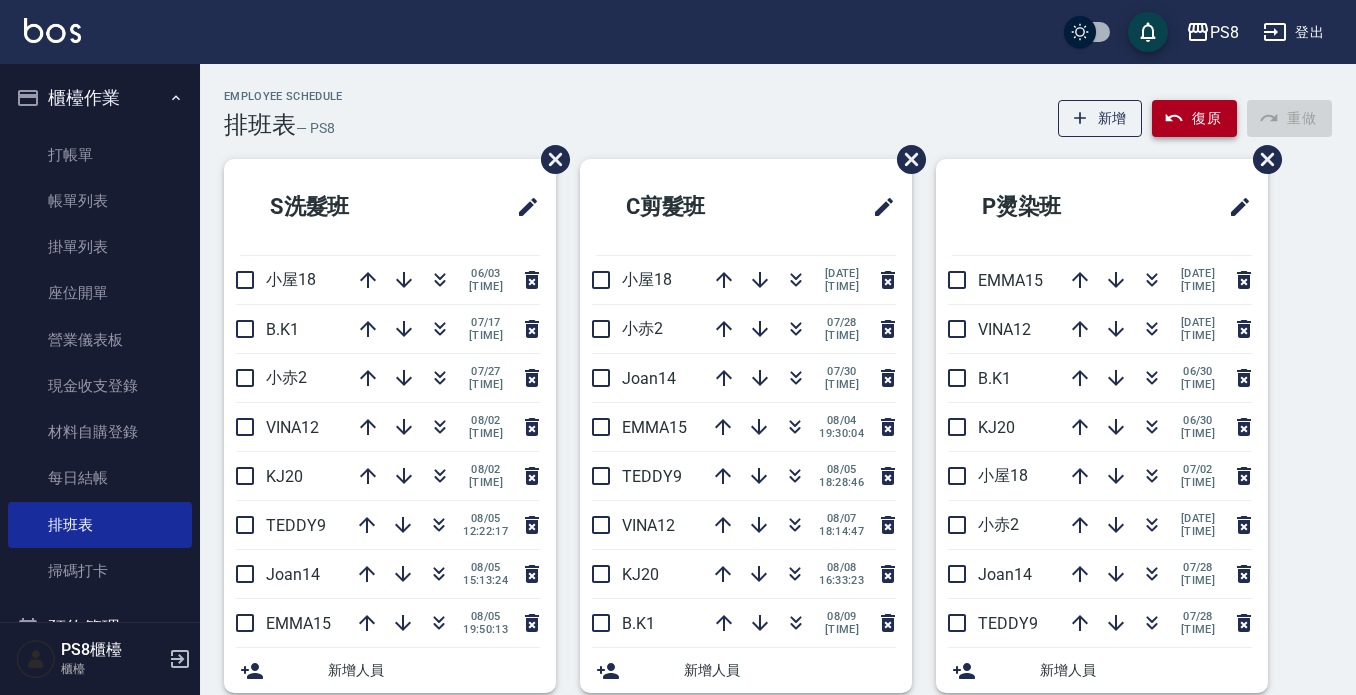 click on "復原" at bounding box center [1194, 118] 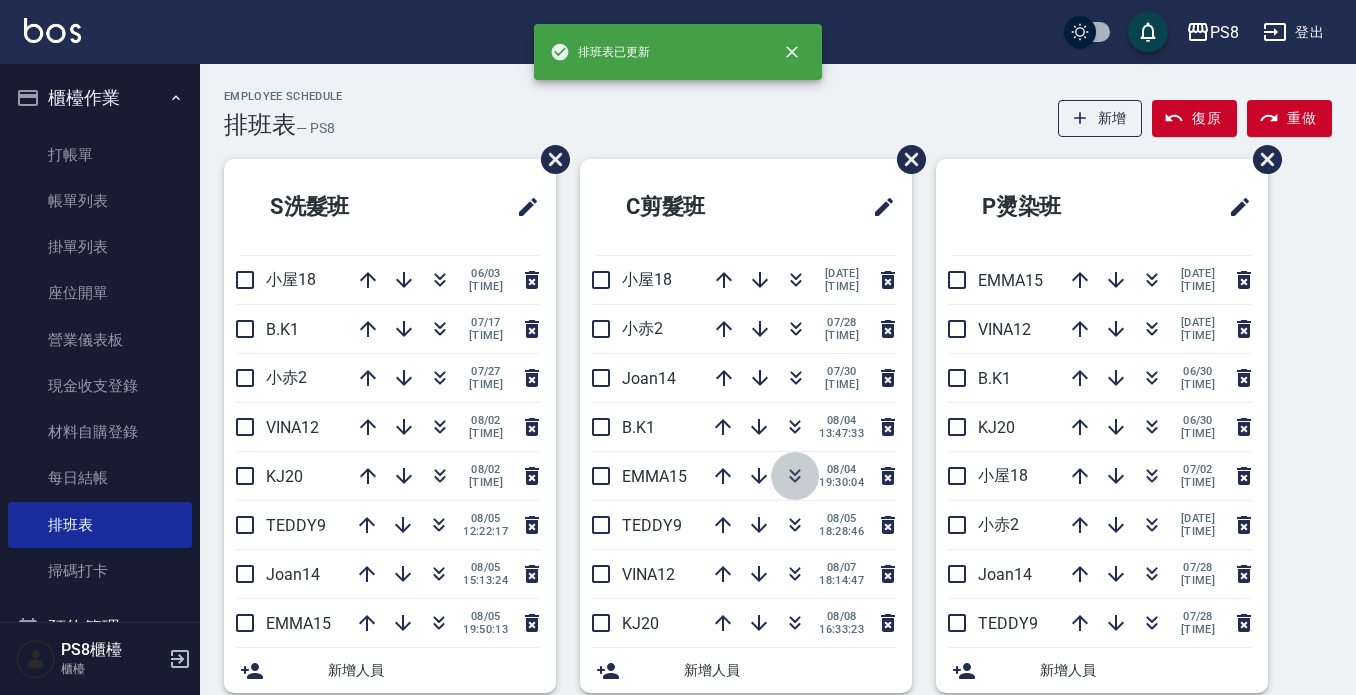 click 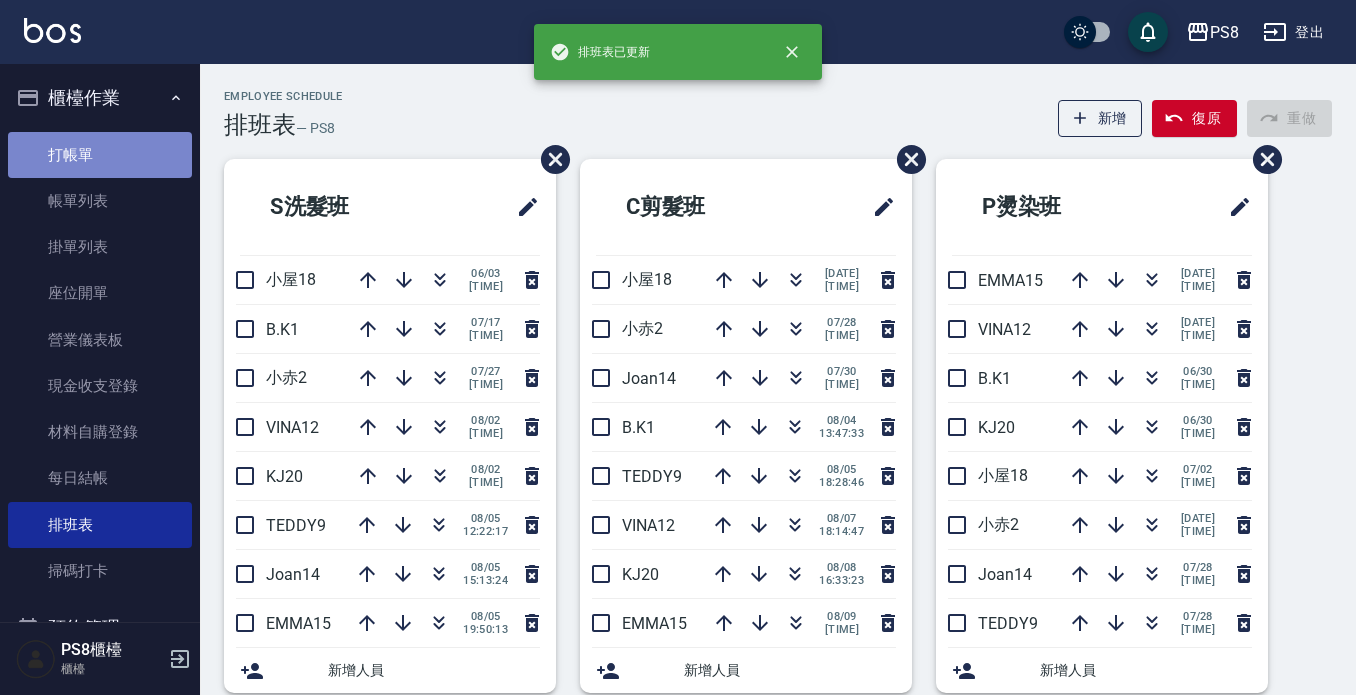 click on "打帳單" at bounding box center [100, 155] 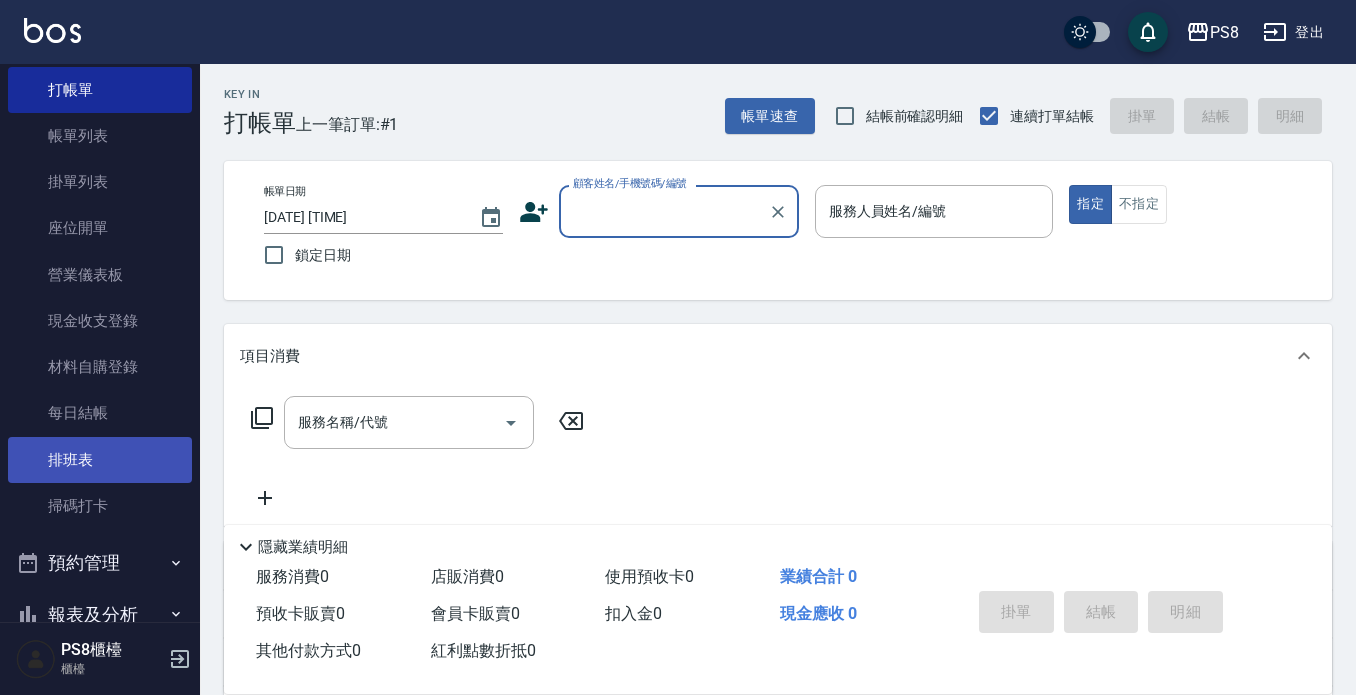 scroll, scrollTop: 100, scrollLeft: 0, axis: vertical 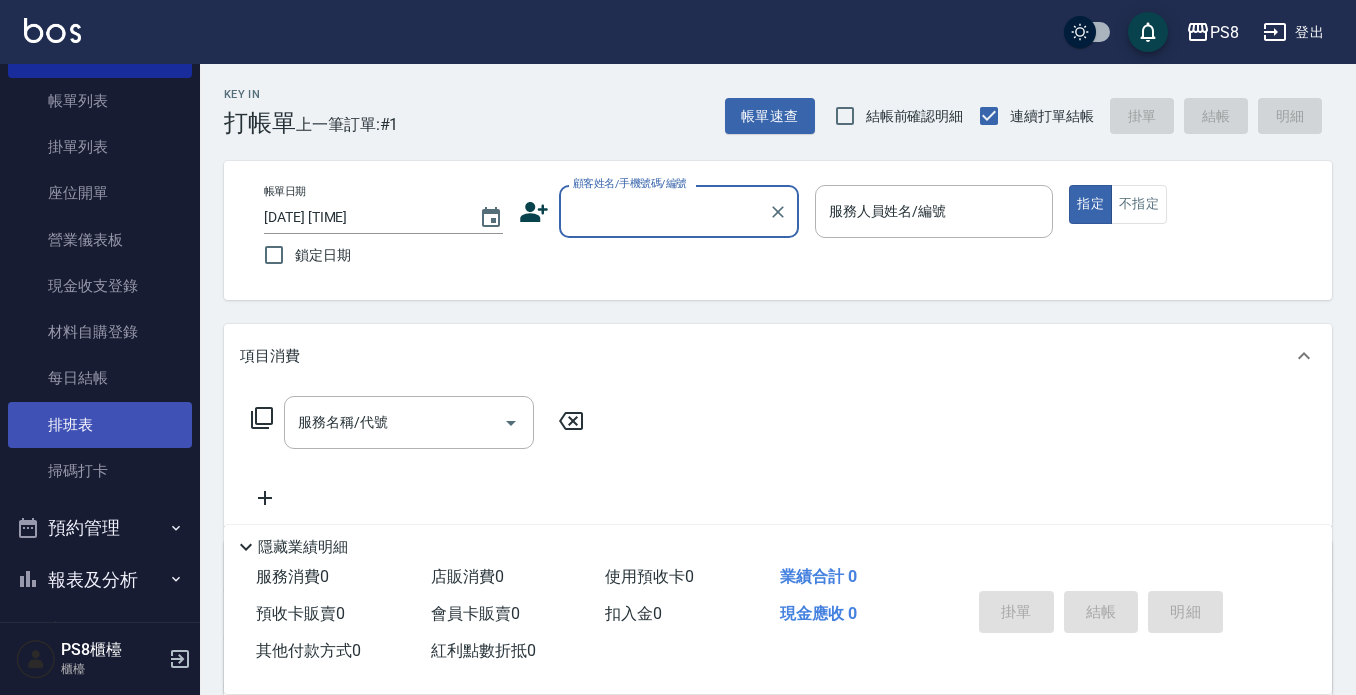 click on "排班表" at bounding box center [100, 425] 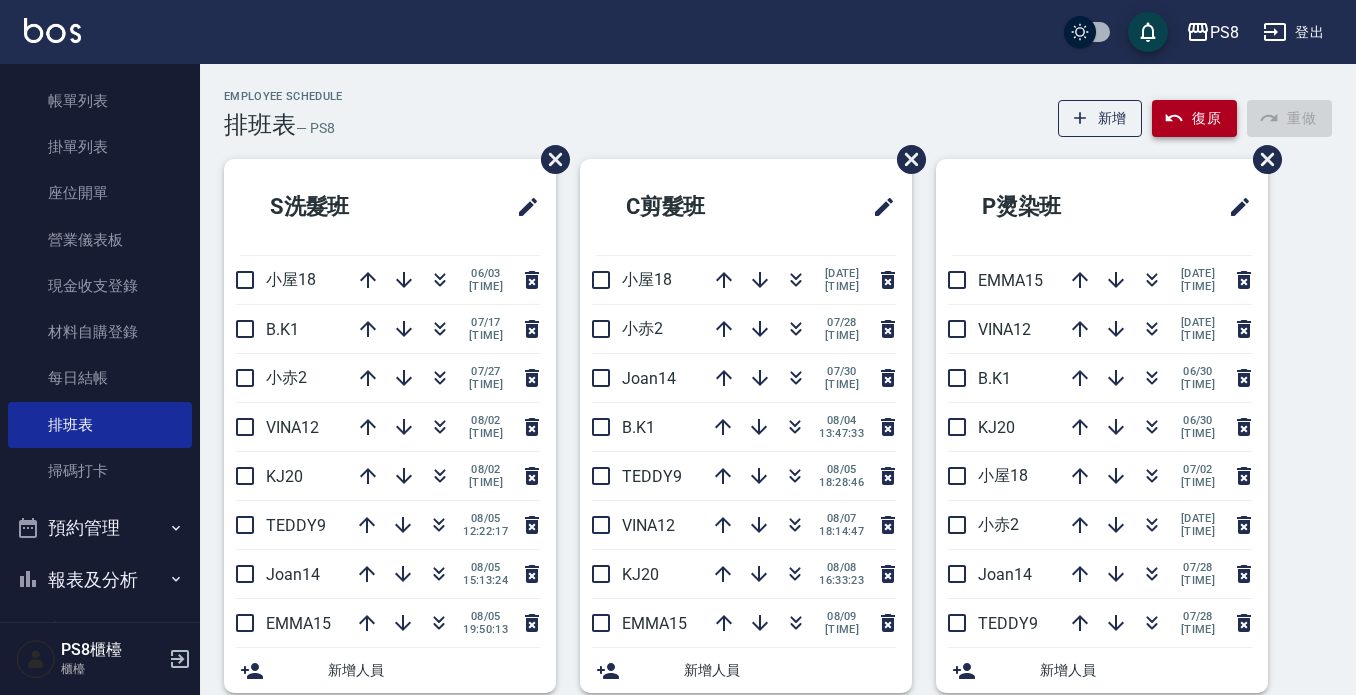 click 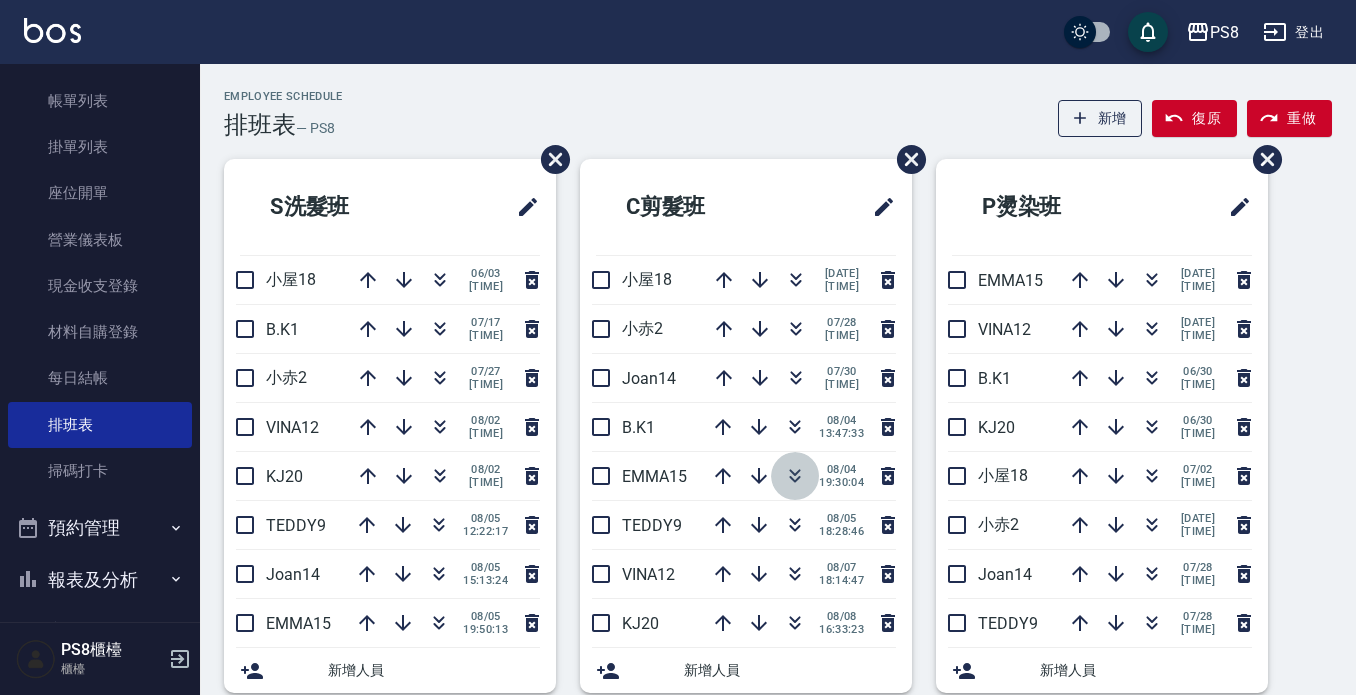 click 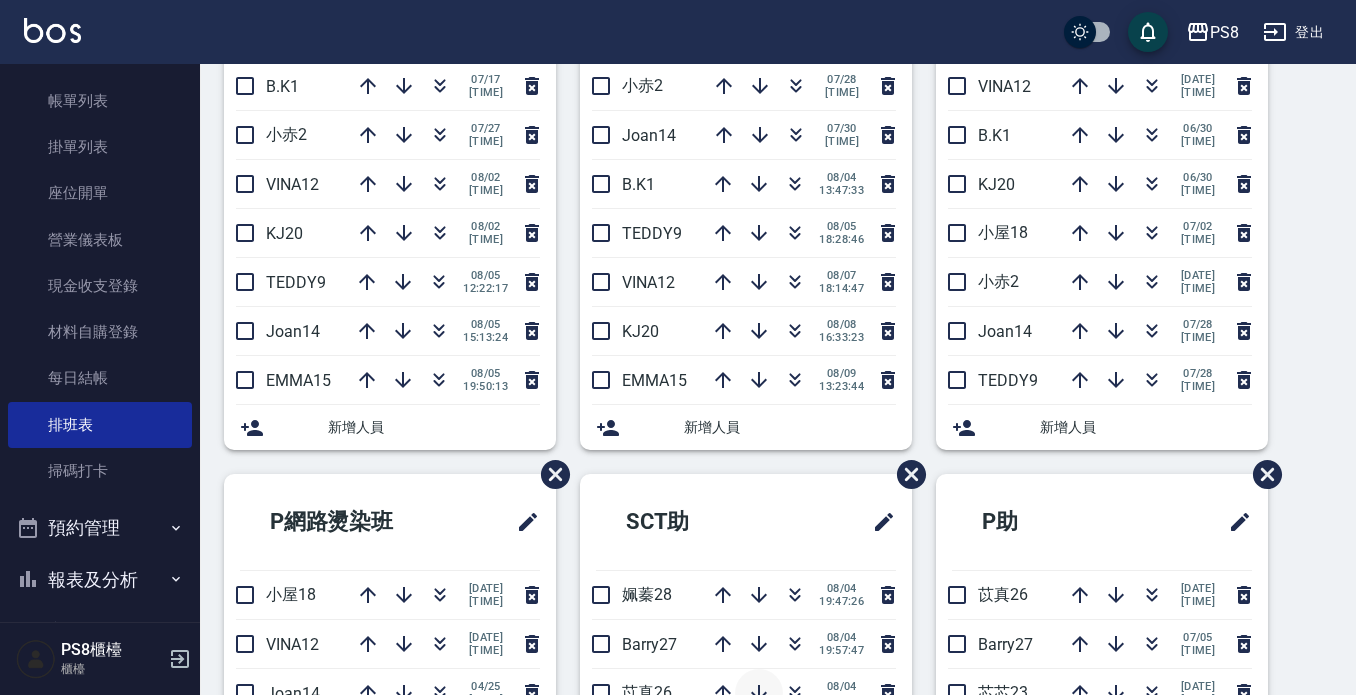 scroll, scrollTop: 0, scrollLeft: 0, axis: both 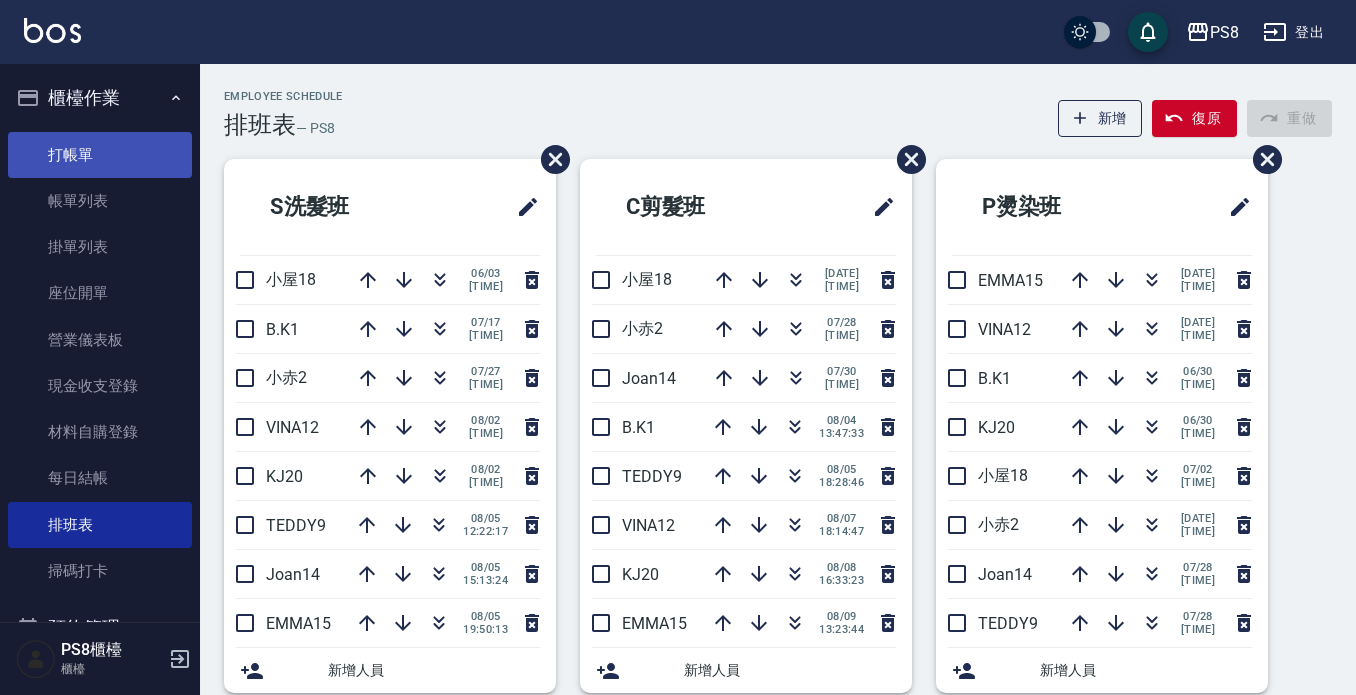click on "打帳單" at bounding box center (100, 155) 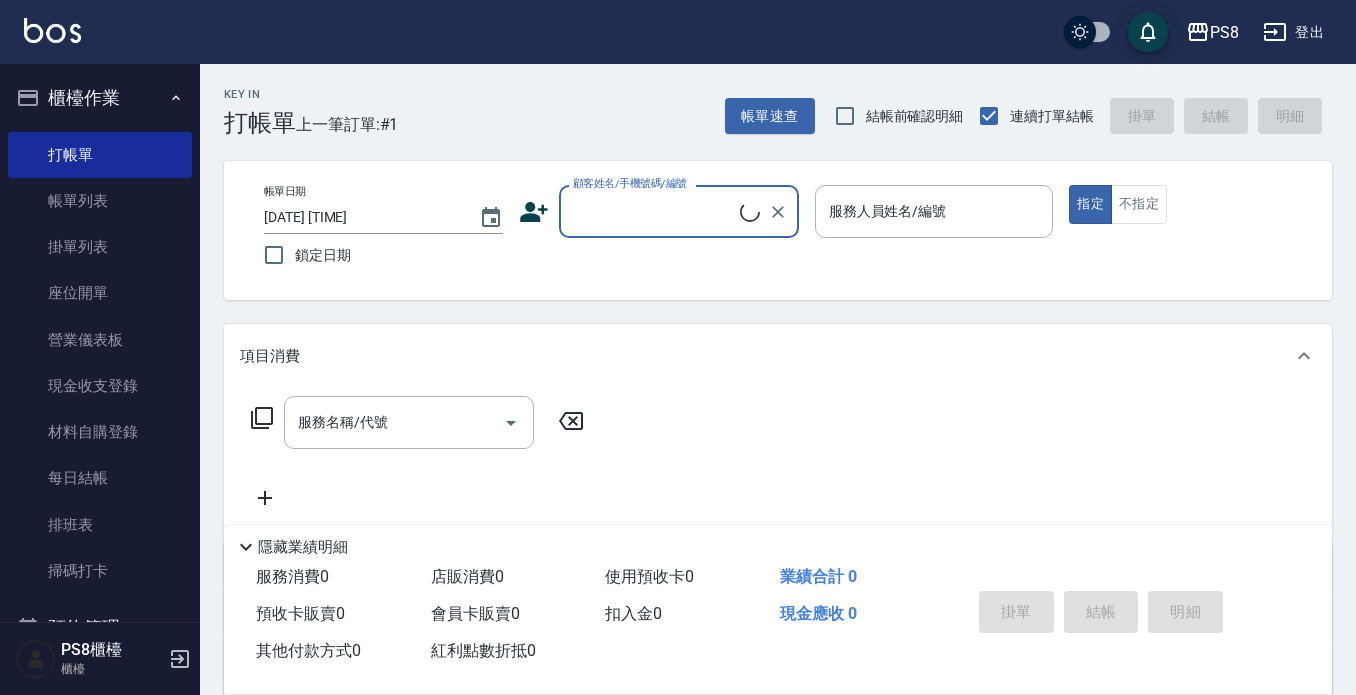 drag, startPoint x: 629, startPoint y: 205, endPoint x: 664, endPoint y: 143, distance: 71.19691 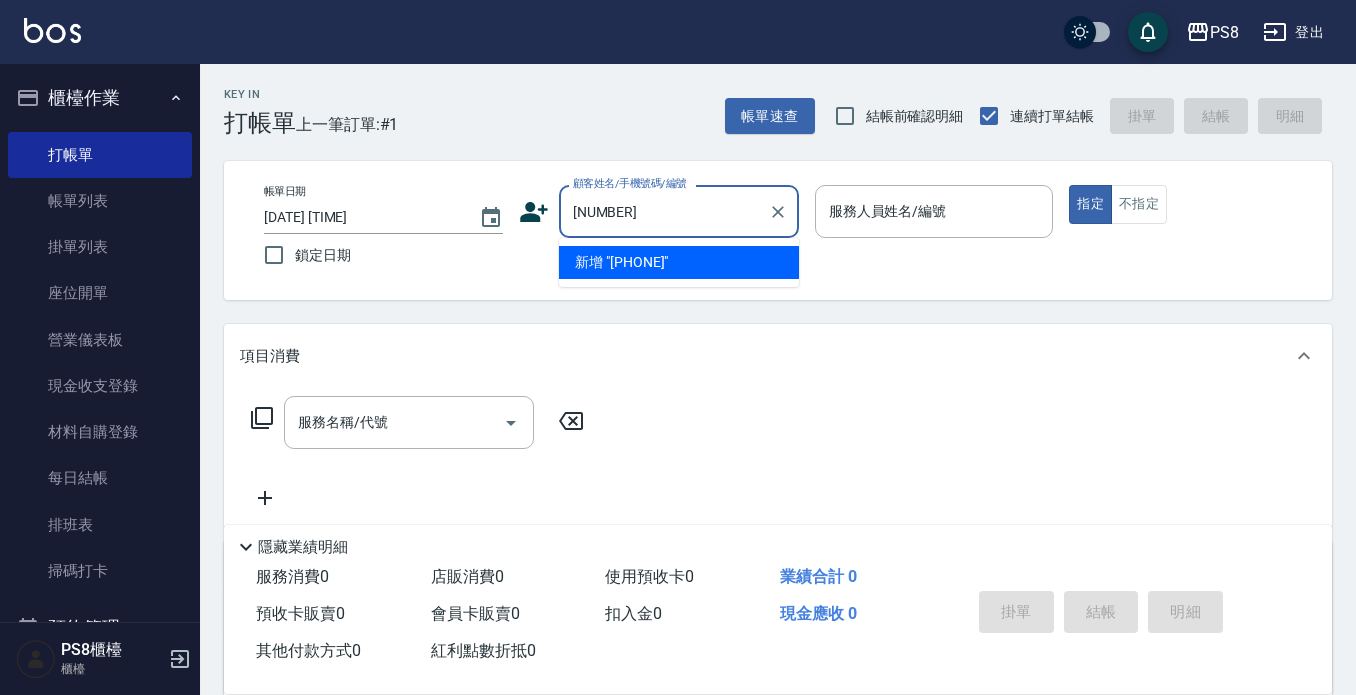 type on "[PHONE]" 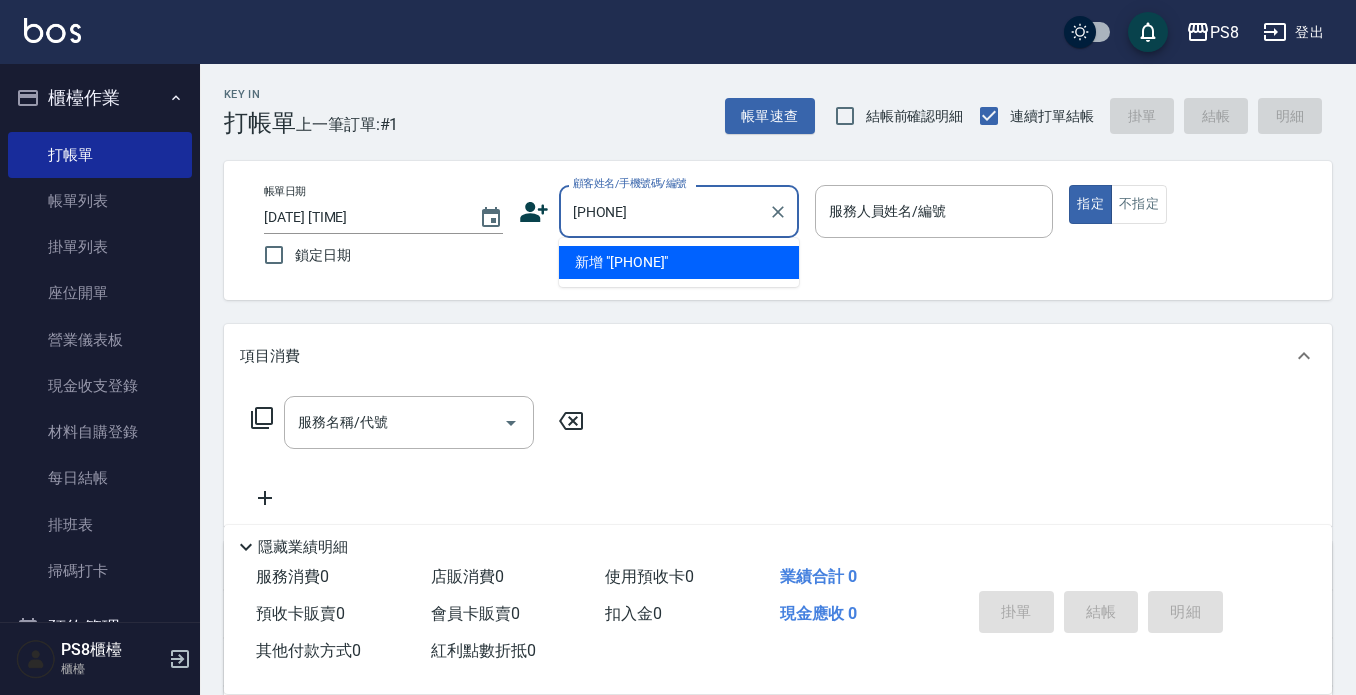 drag, startPoint x: 723, startPoint y: 219, endPoint x: 0, endPoint y: 28, distance: 747.80347 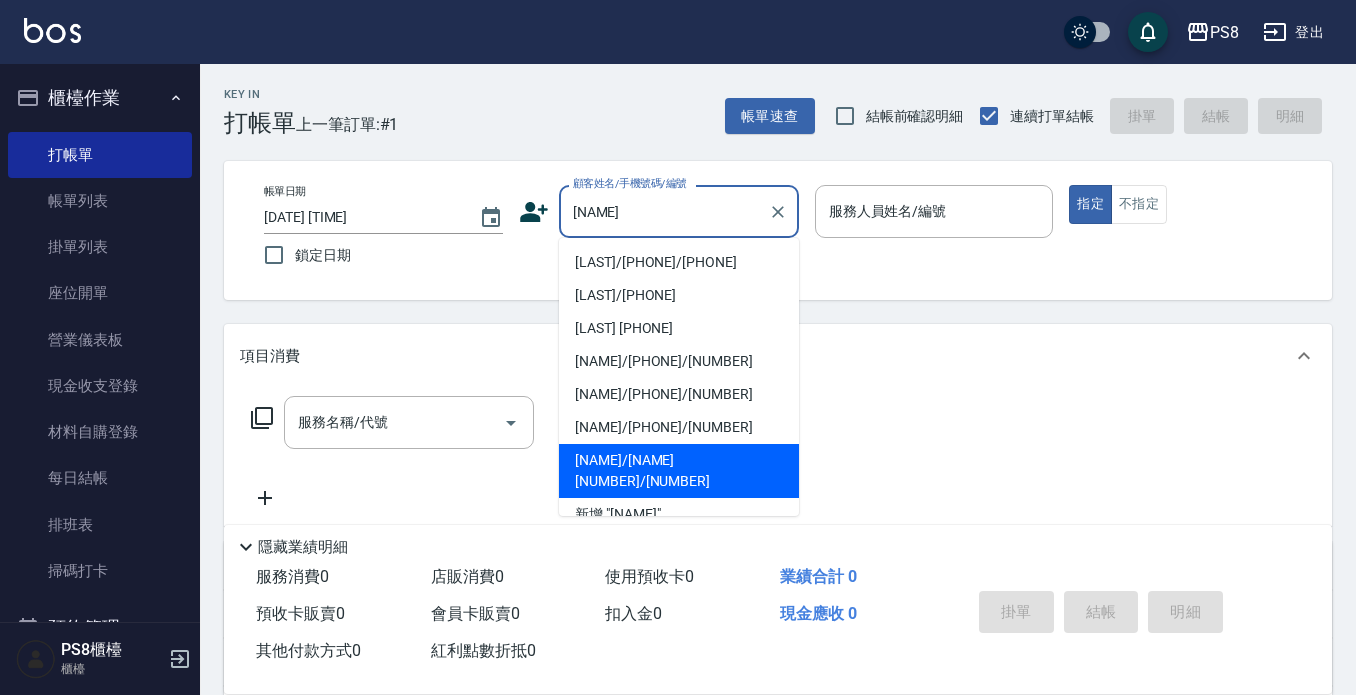 click on "[NAME]/[NAME][NUMBER]/[NUMBER]" at bounding box center (679, 471) 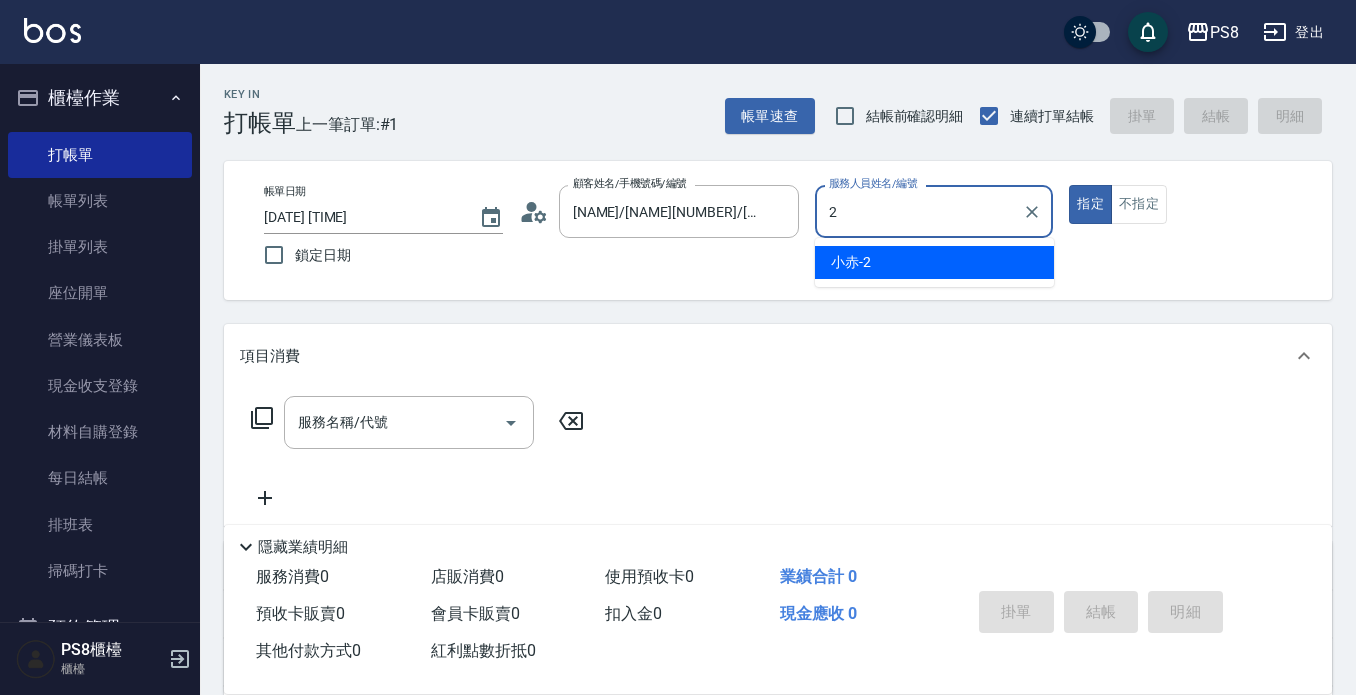 type on "小赤-2" 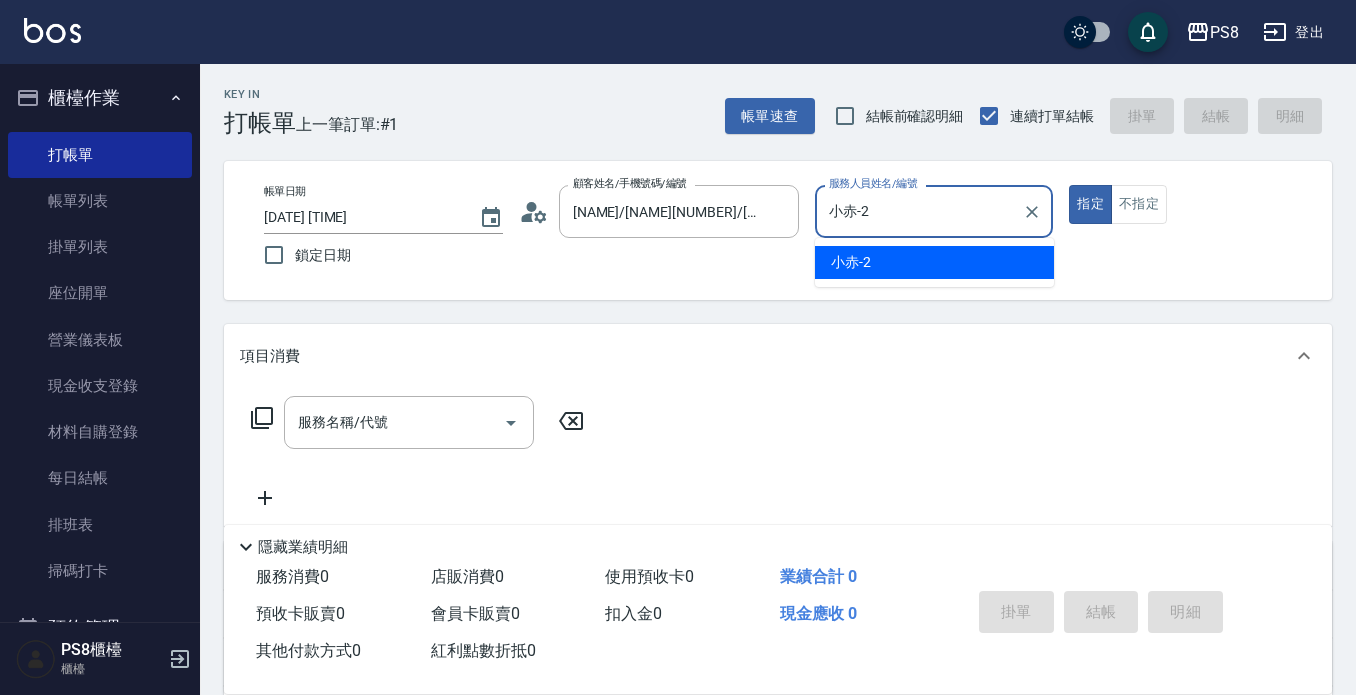 type on "true" 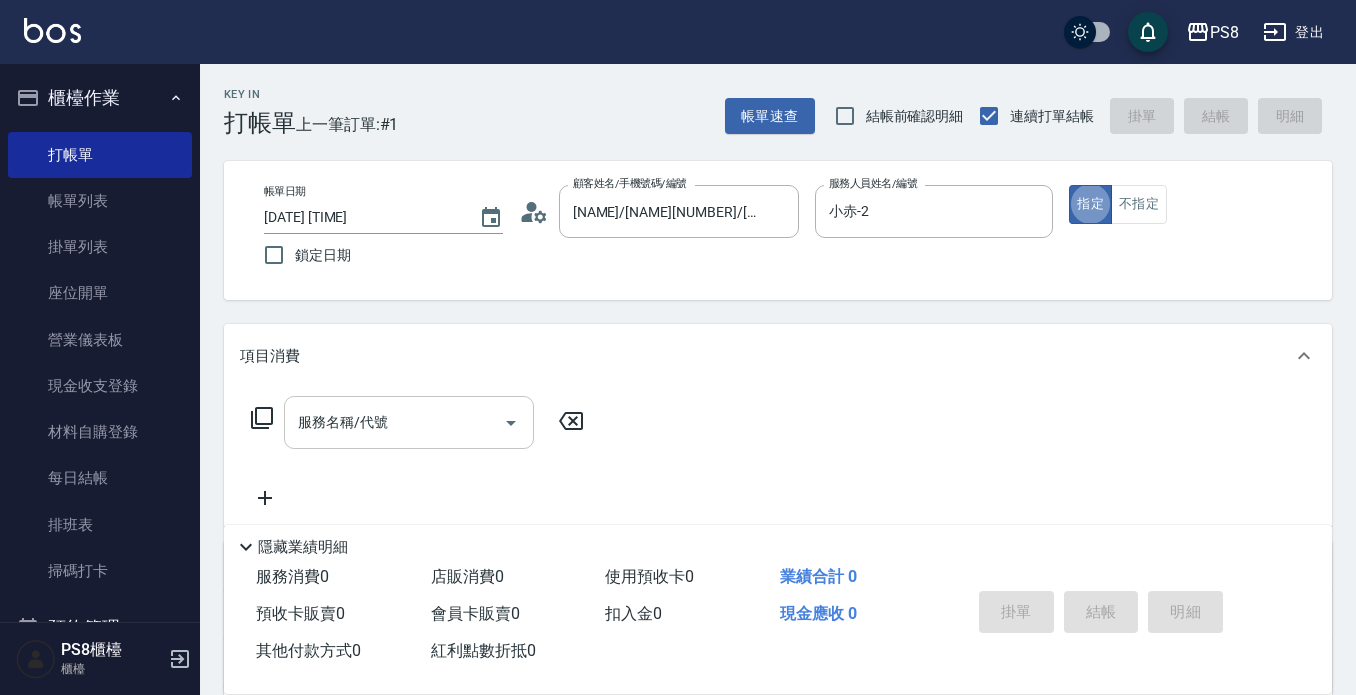click on "服務名稱/代號" at bounding box center (409, 422) 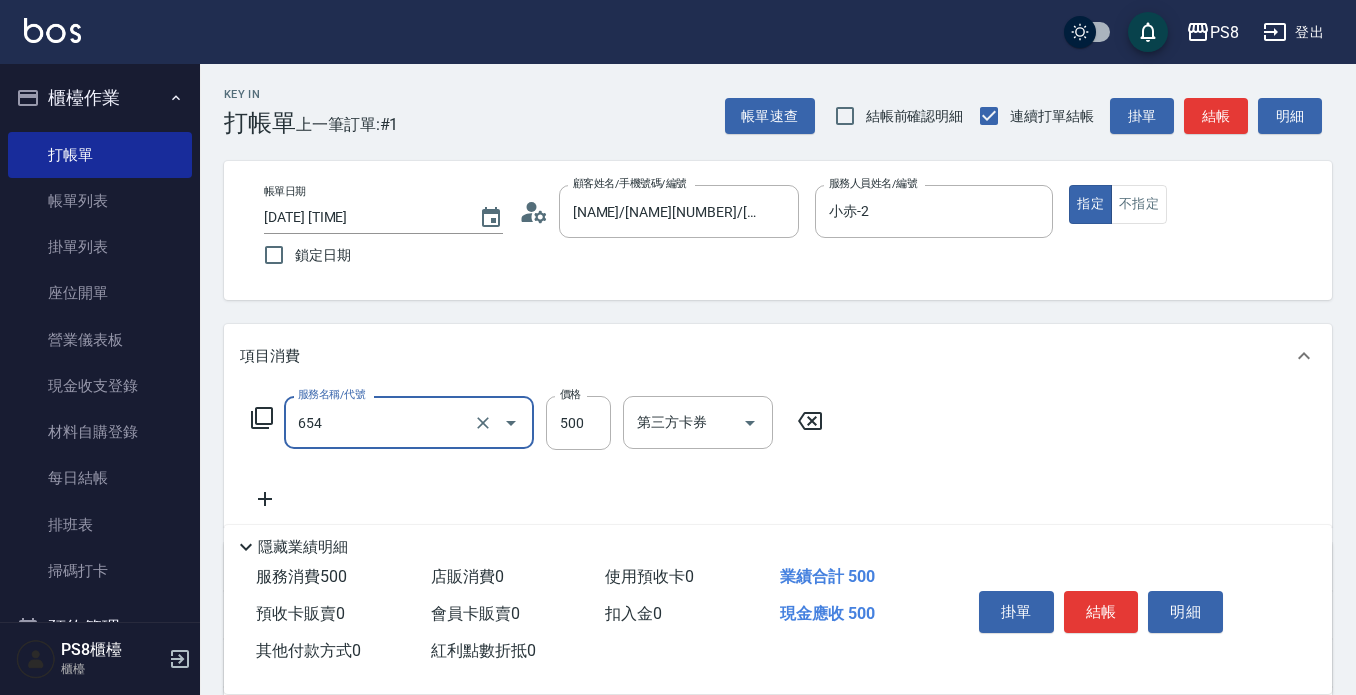 type on "單拆(654)" 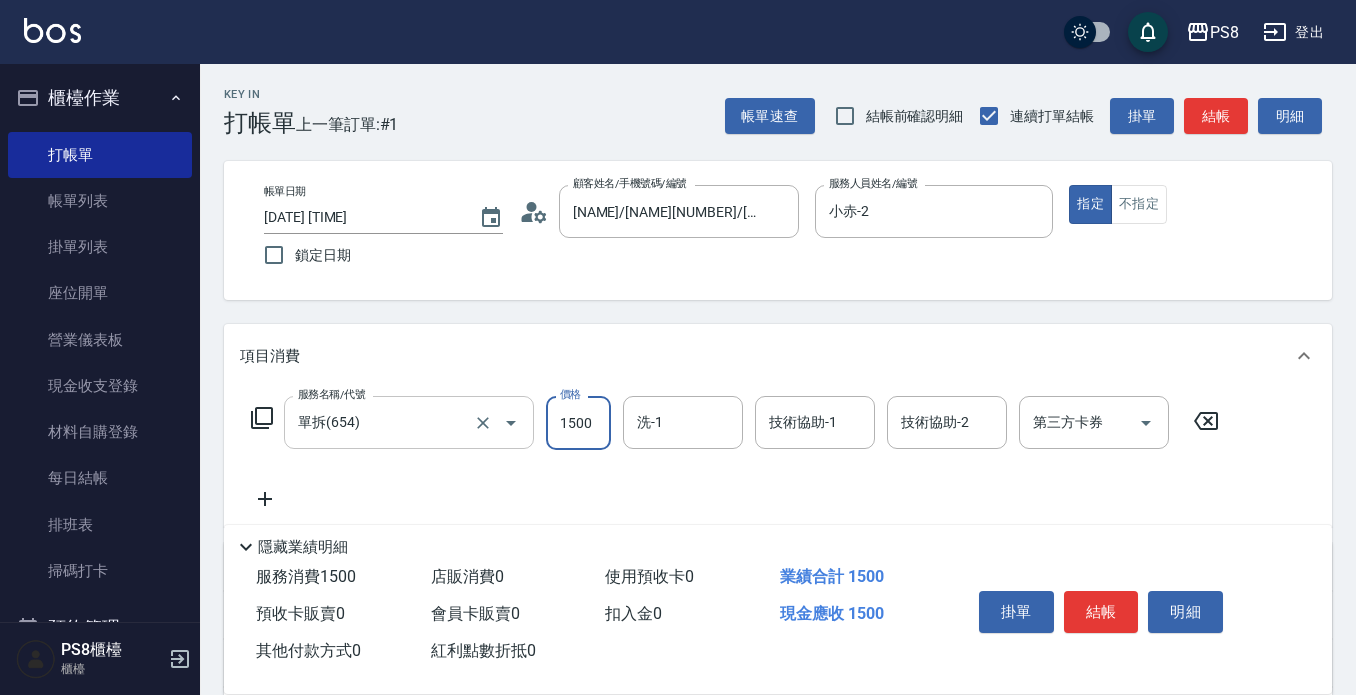 type on "1500" 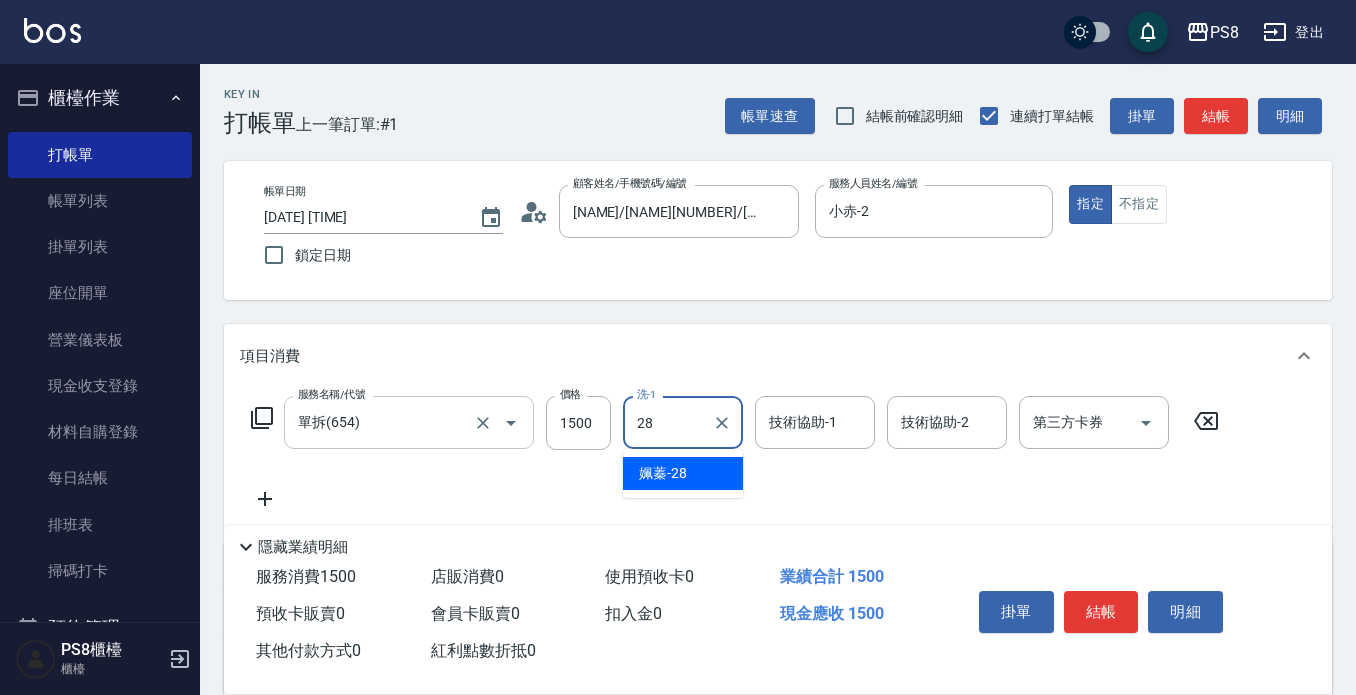 type on "姵蓁-28" 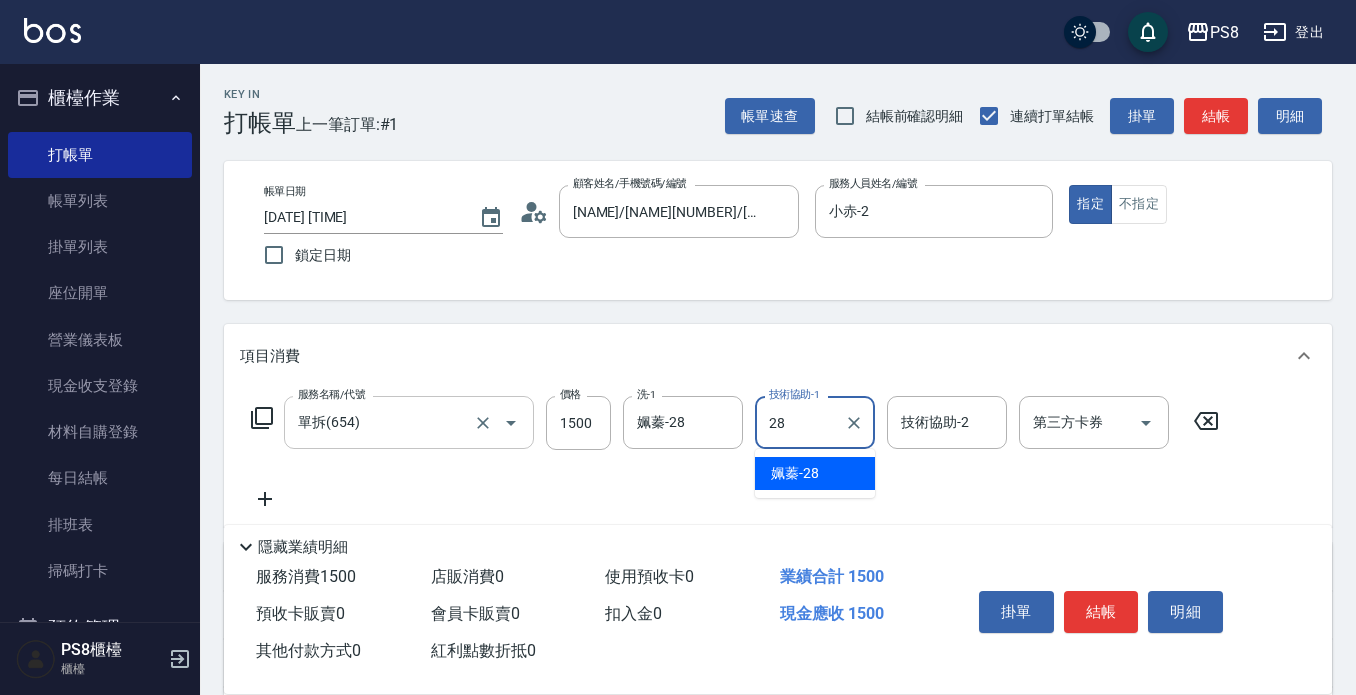 type on "姵蓁-28" 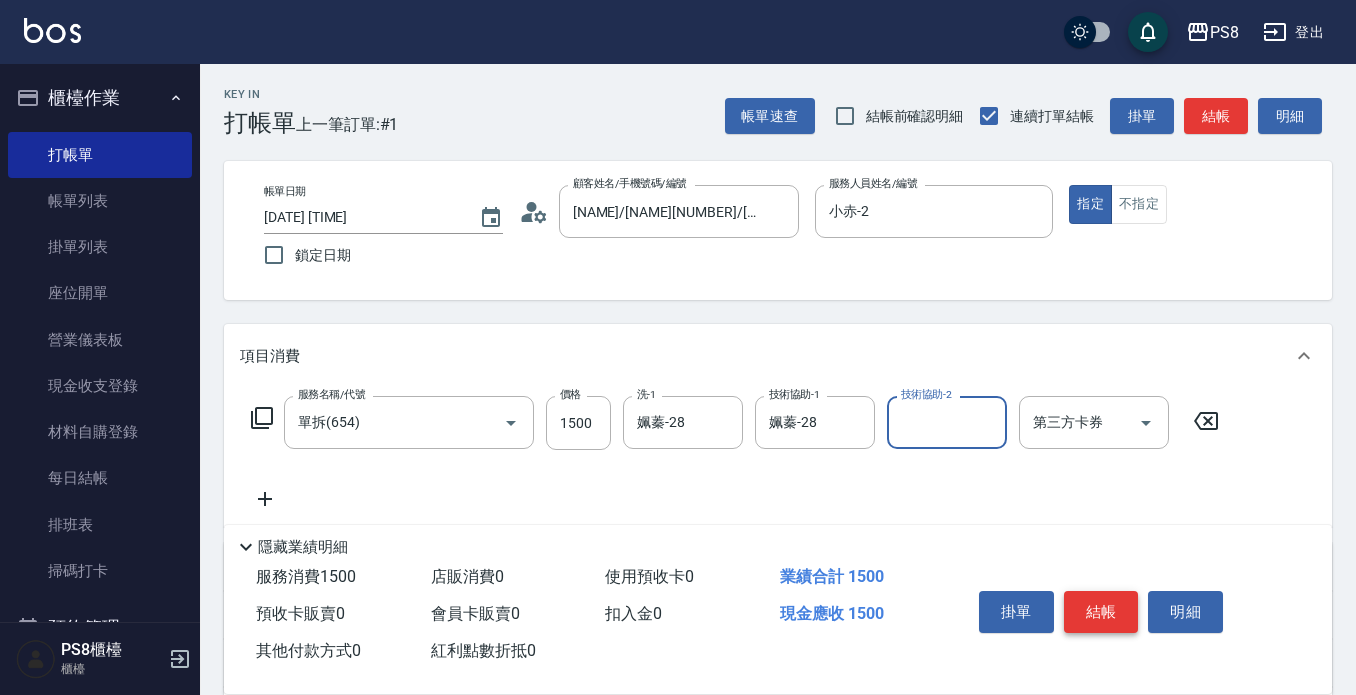 click on "結帳" at bounding box center [1101, 612] 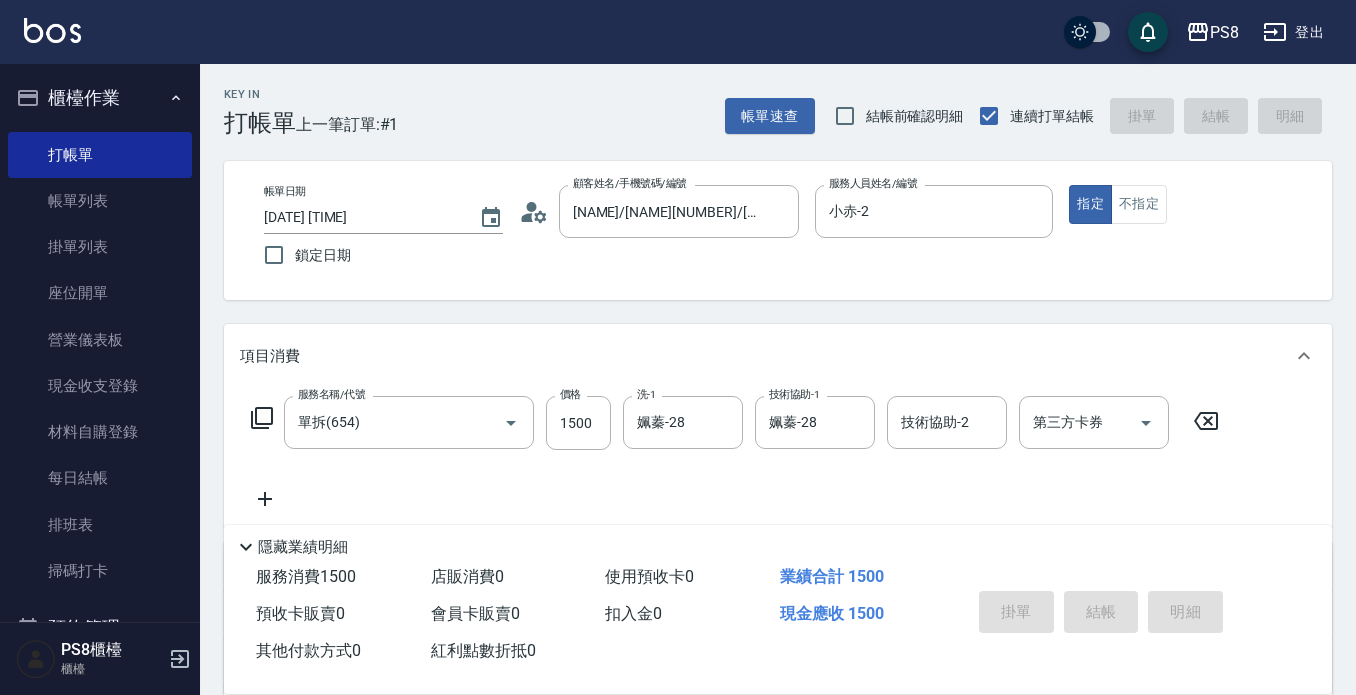 type on "[DATE] [TIME]" 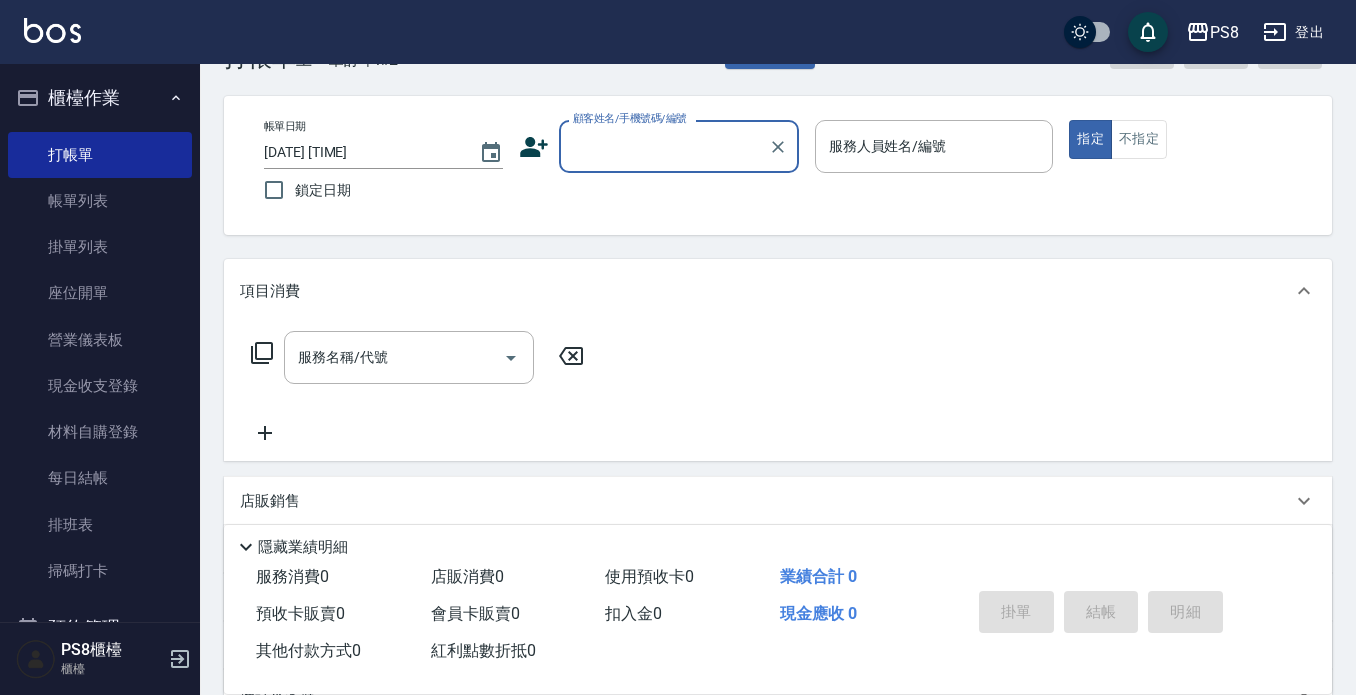 scroll, scrollTop: 100, scrollLeft: 0, axis: vertical 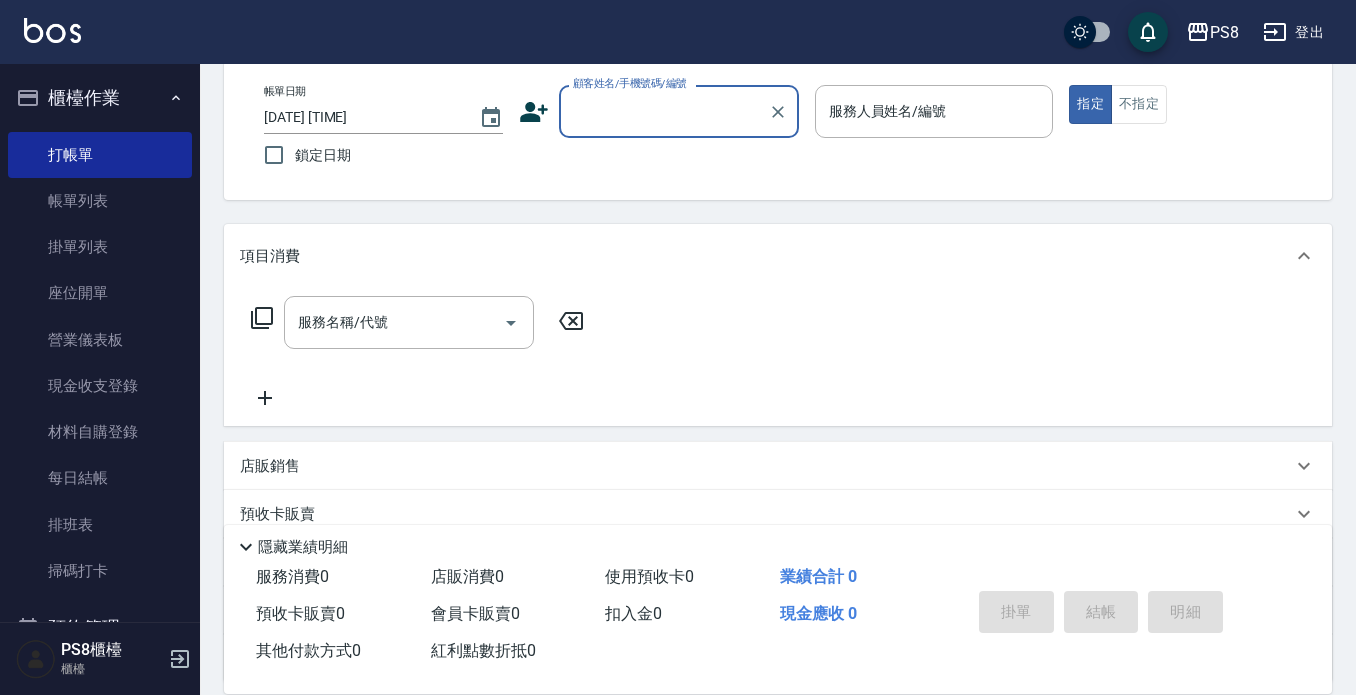 click on "顧客姓名/手機號碼/編號" at bounding box center [664, 111] 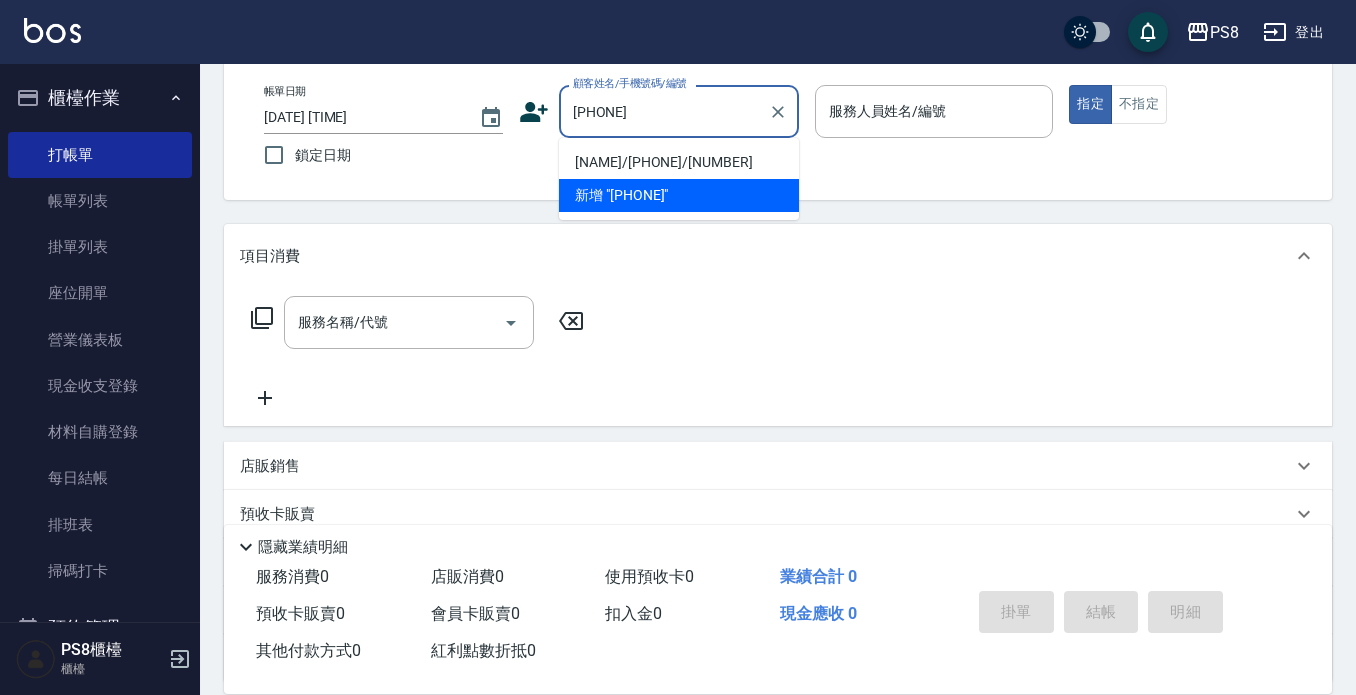 click on "[NAME]/[PHONE]/[NUMBER]" at bounding box center (679, 162) 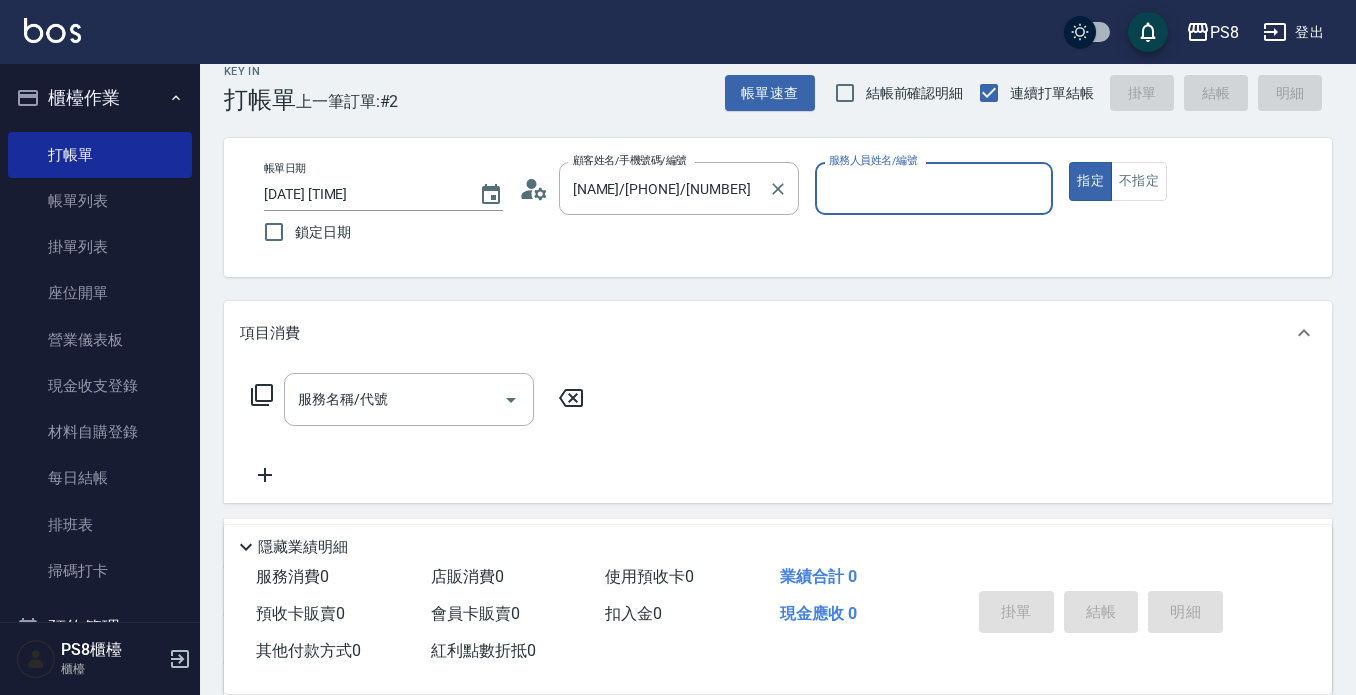 scroll, scrollTop: 0, scrollLeft: 0, axis: both 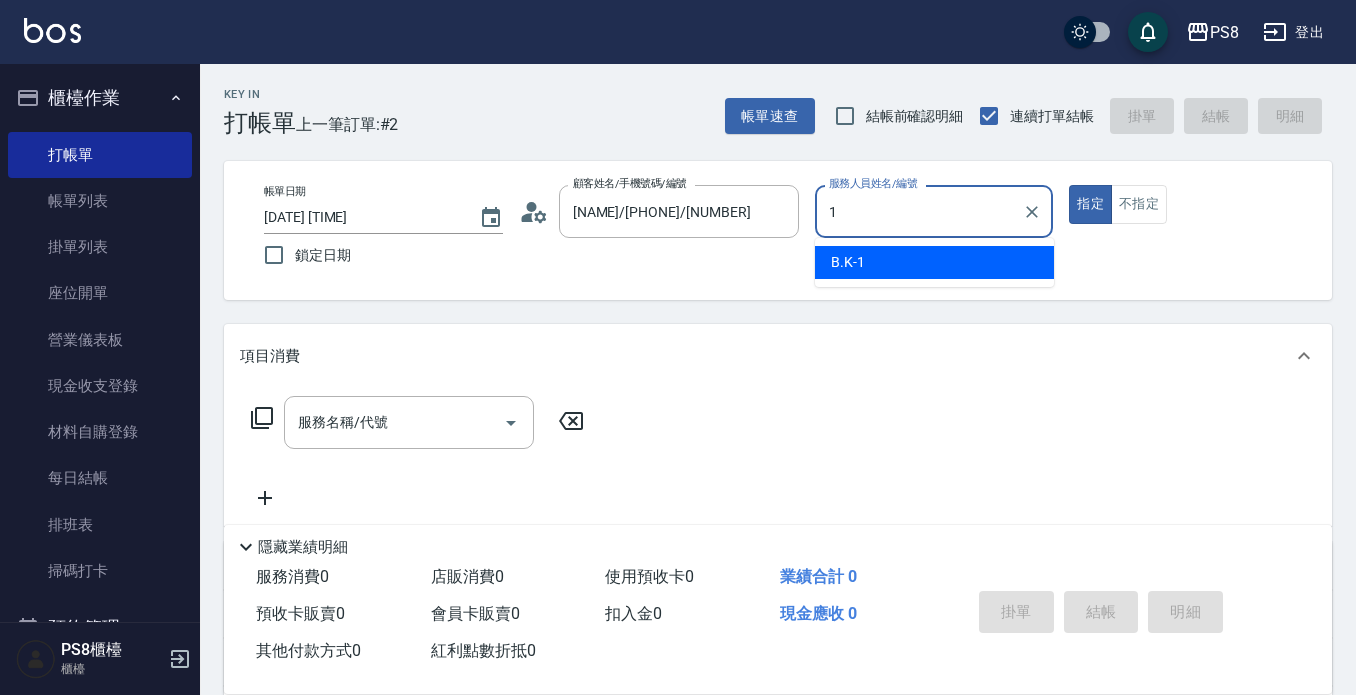 type on "B.K-1" 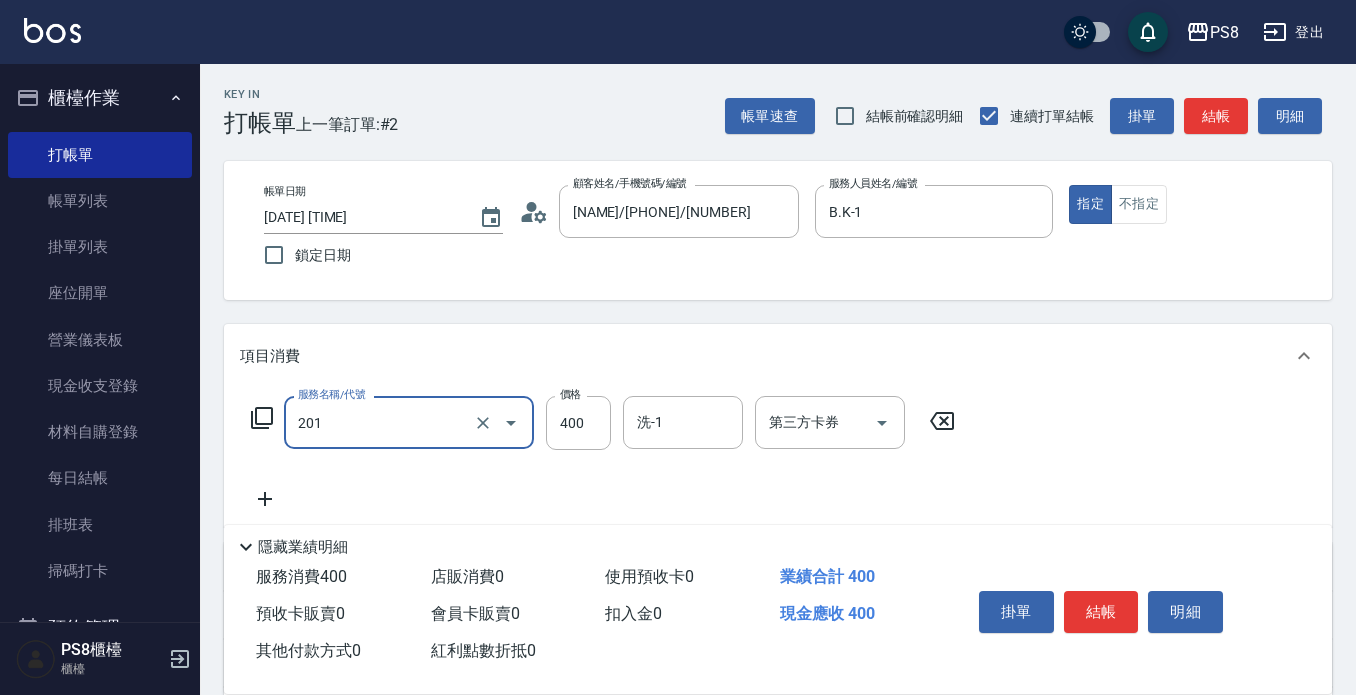 type on "洗剪400(201)" 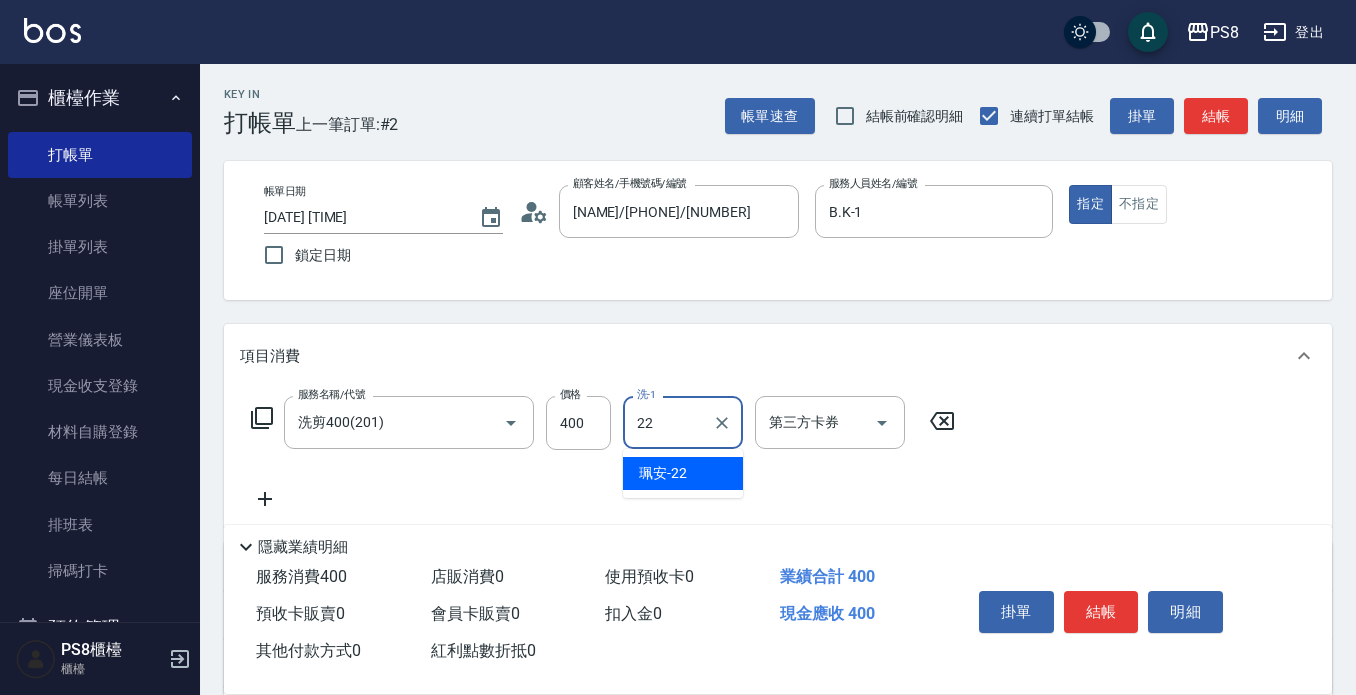 type on "珮安-22" 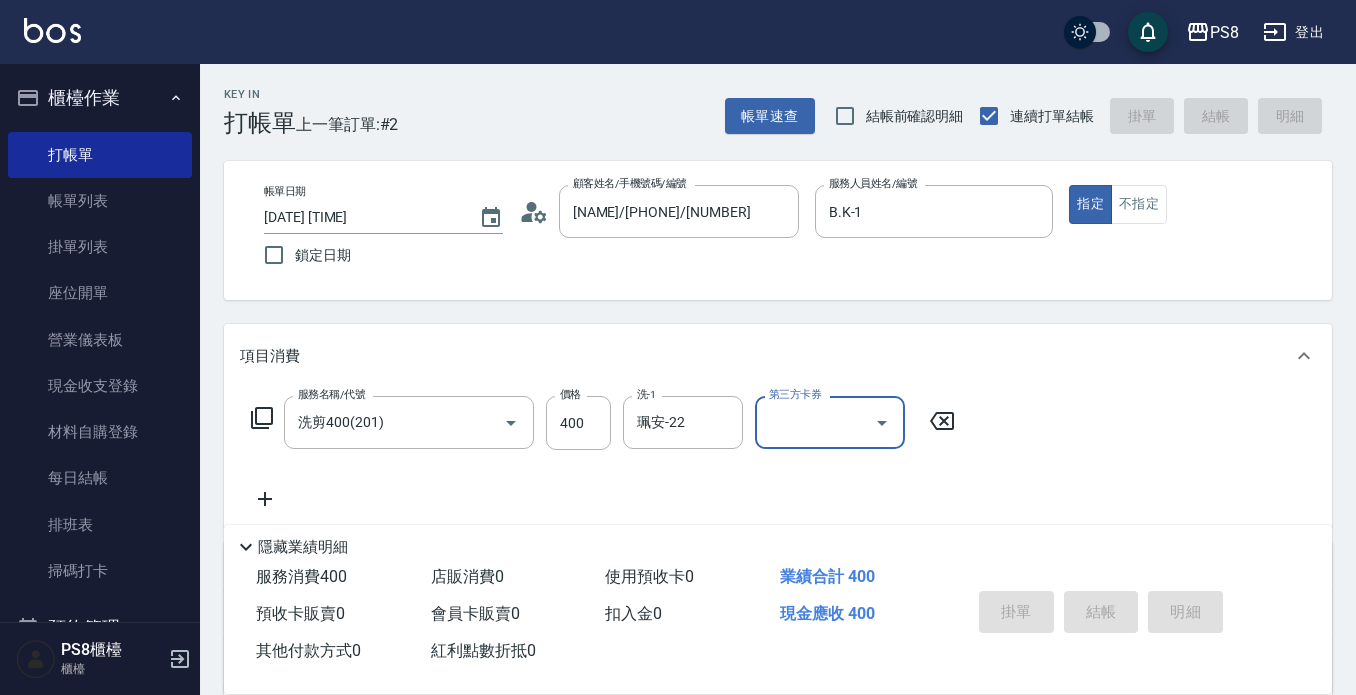type on "[DATE] [TIME]" 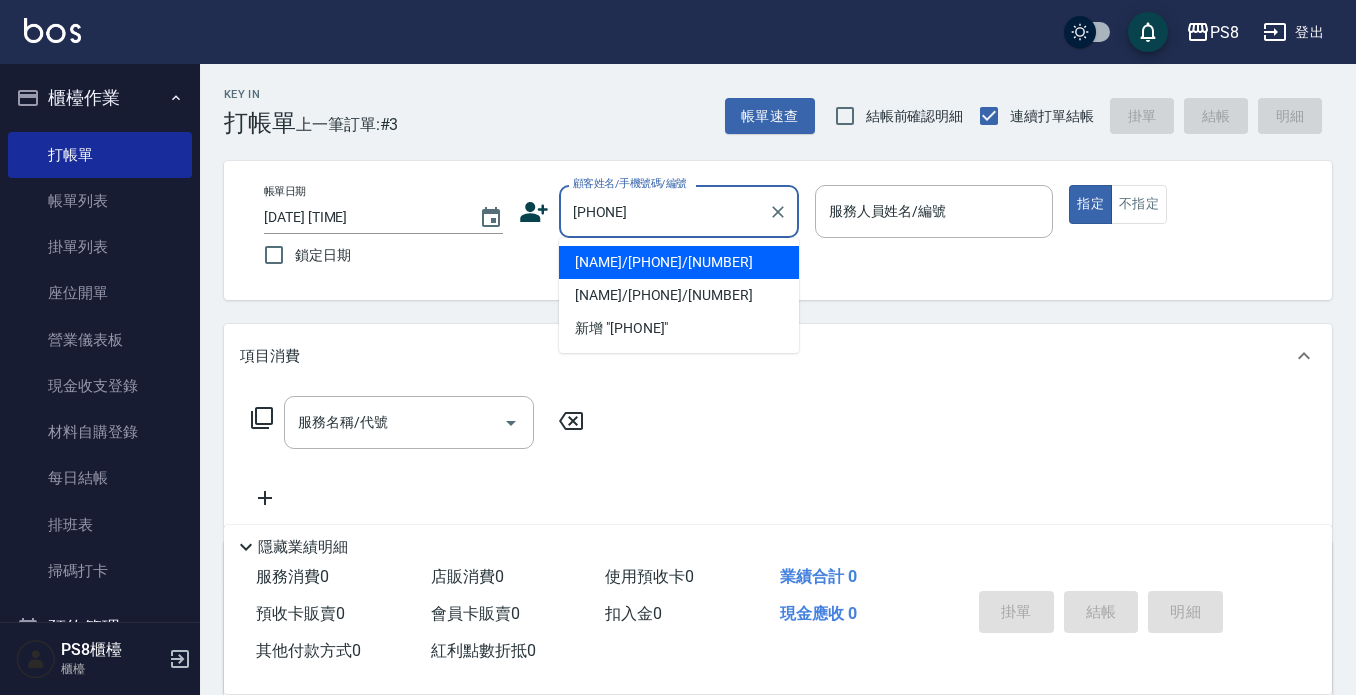 click on "[NAME]/[PHONE]/[NUMBER]" at bounding box center [679, 262] 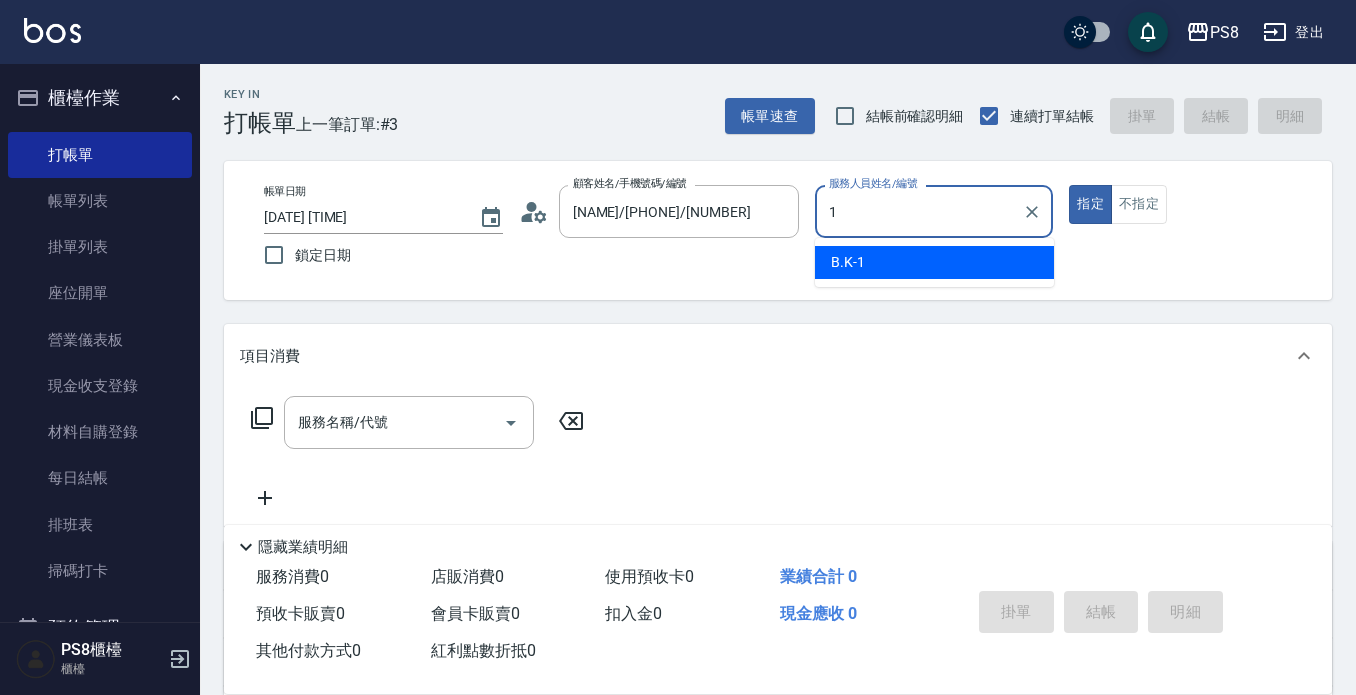 type on "B.K-1" 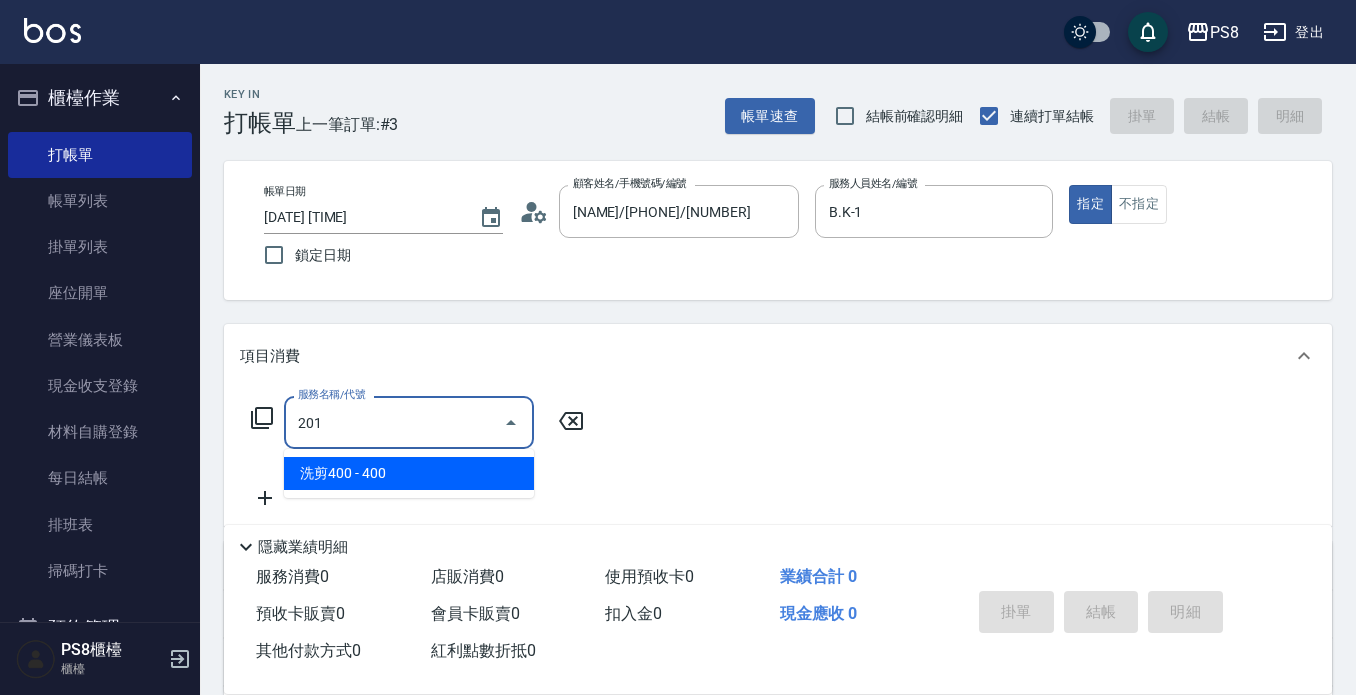 type on "洗剪400(201)" 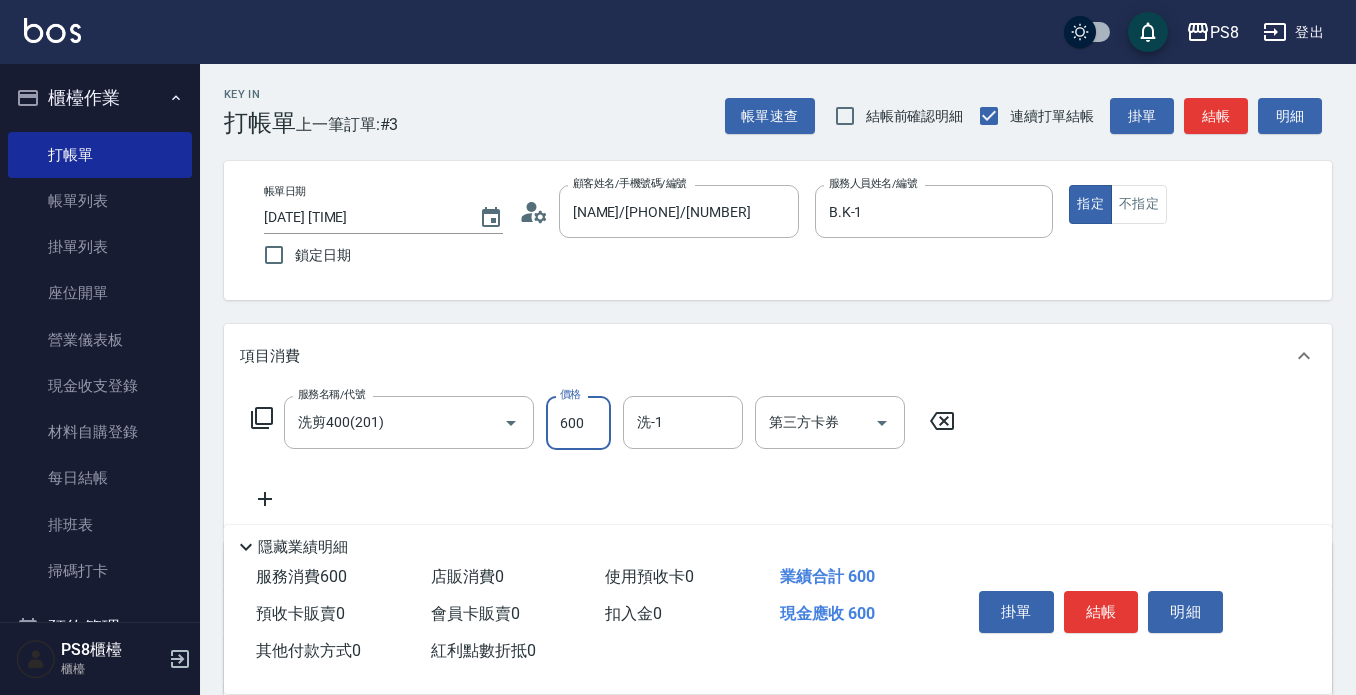 type on "600" 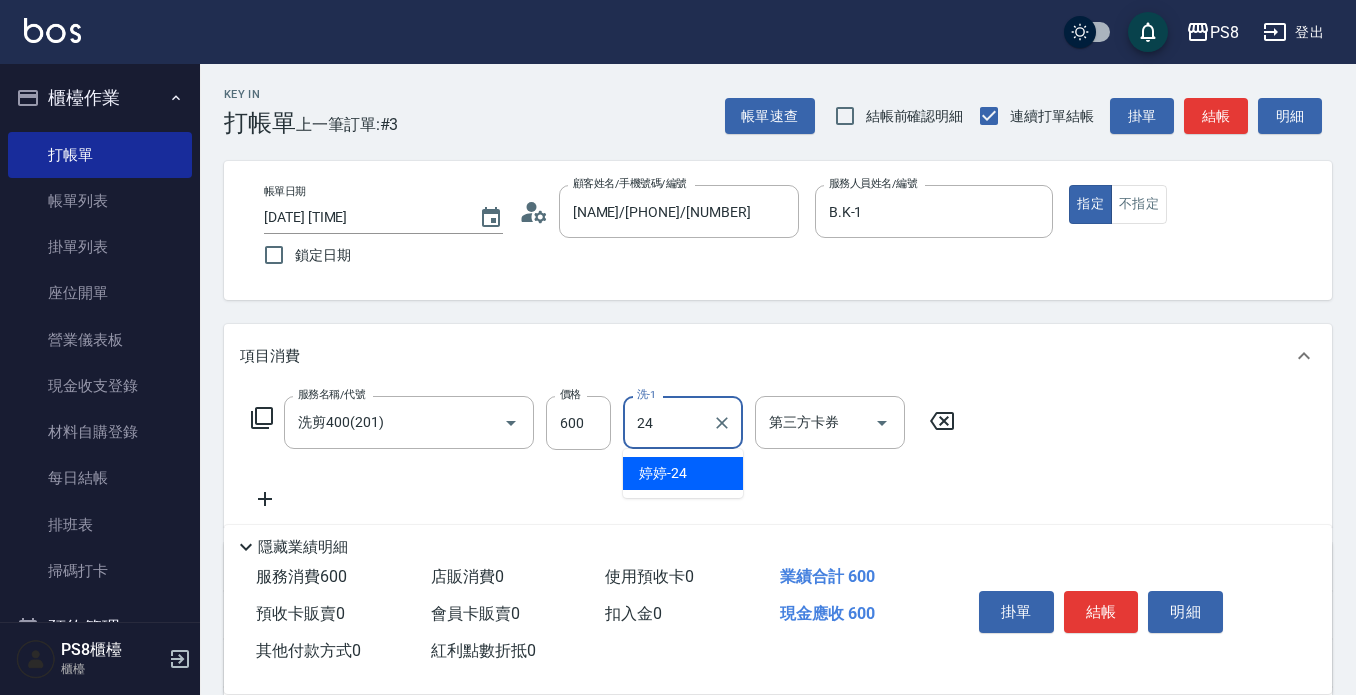 type on "婷婷-24" 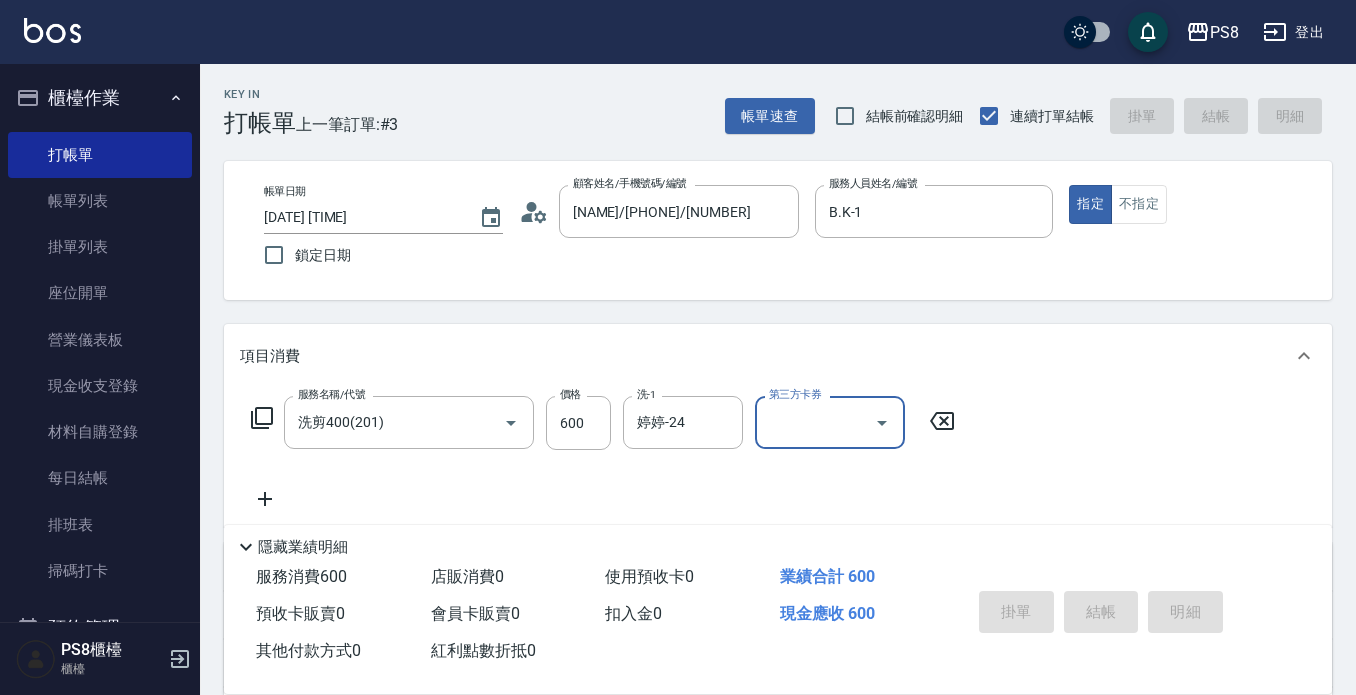 type on "[DATE] [TIME]" 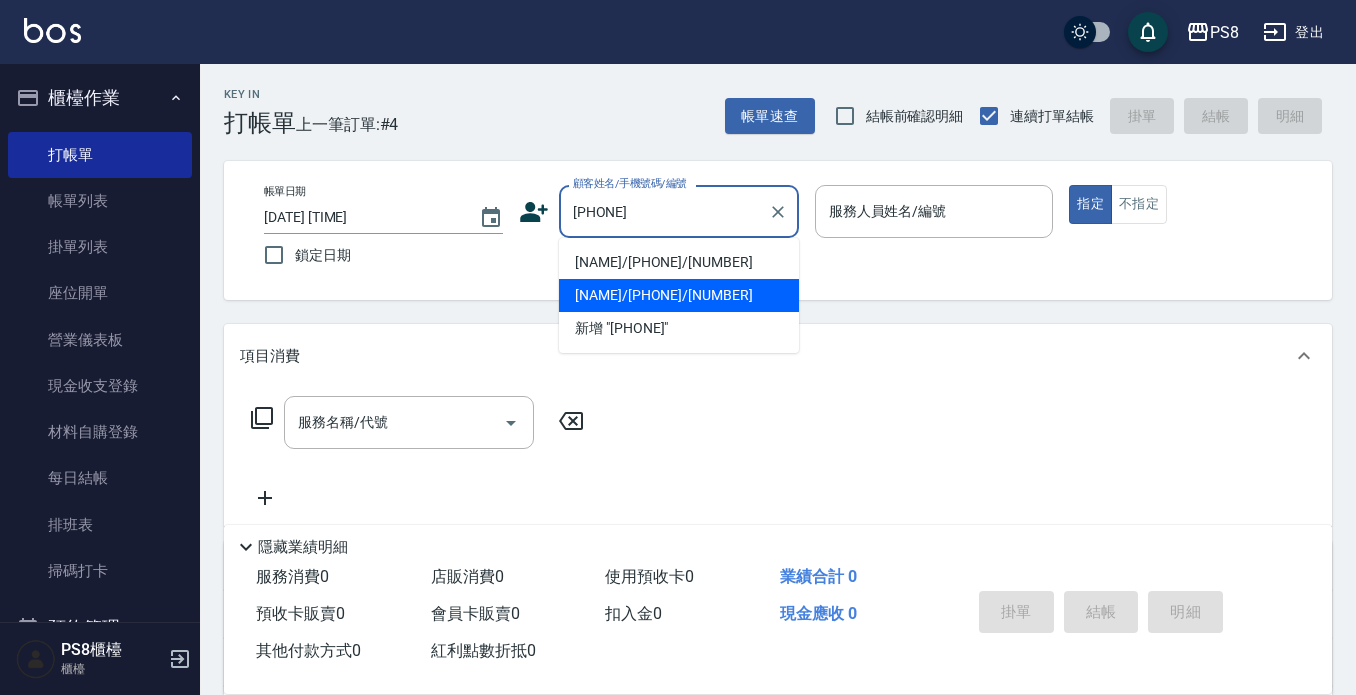click on "[NAME]/[PHONE]/[NUMBER]" at bounding box center [679, 295] 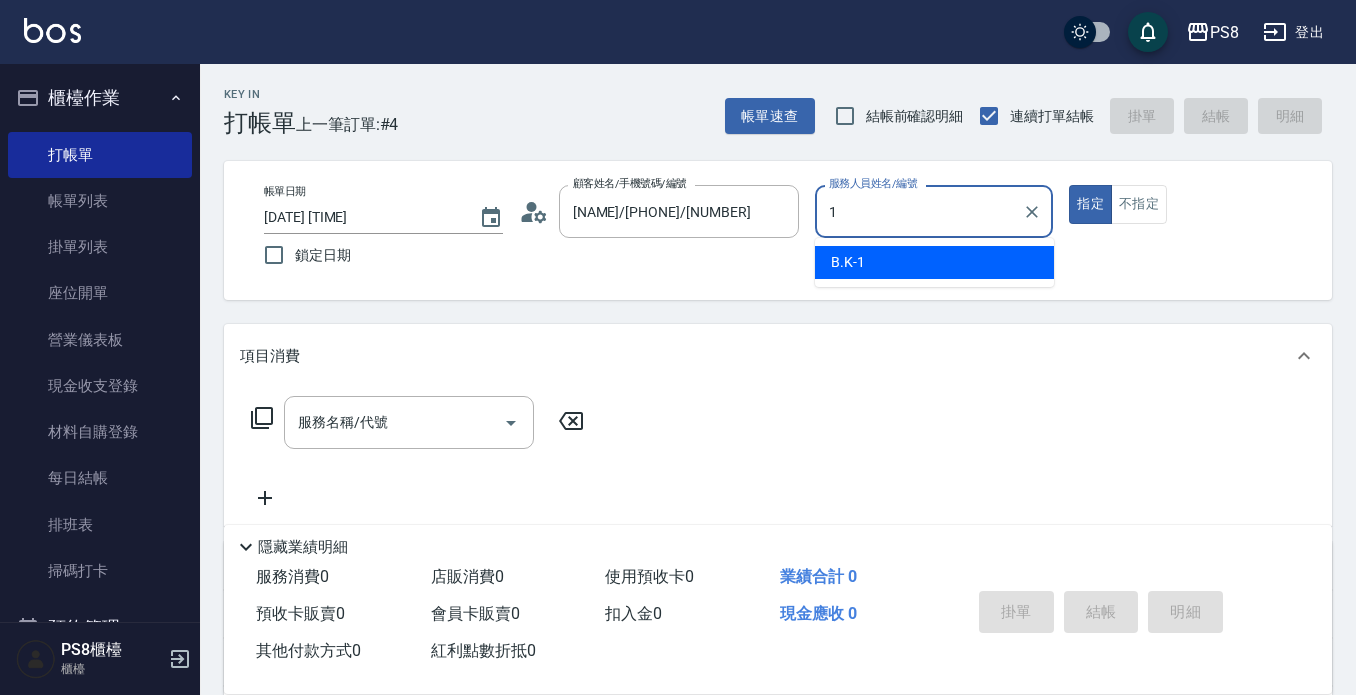 type on "B.K-1" 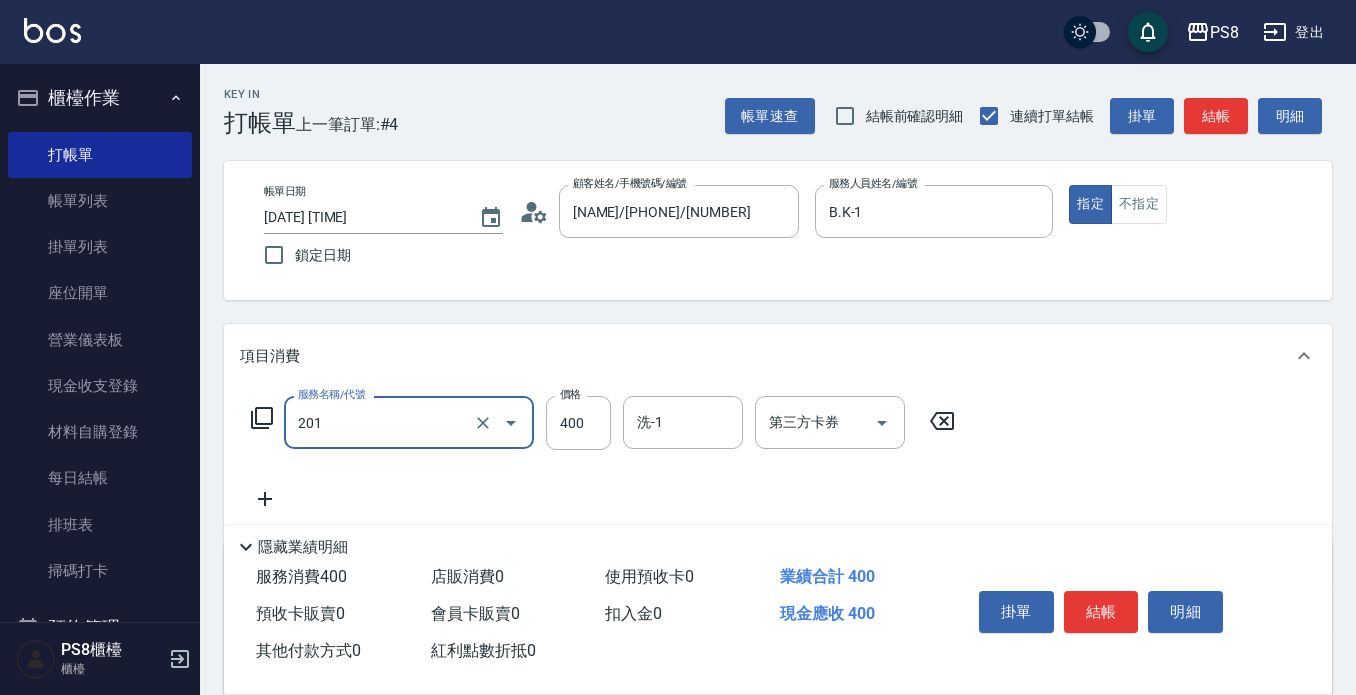 type on "洗剪400(201)" 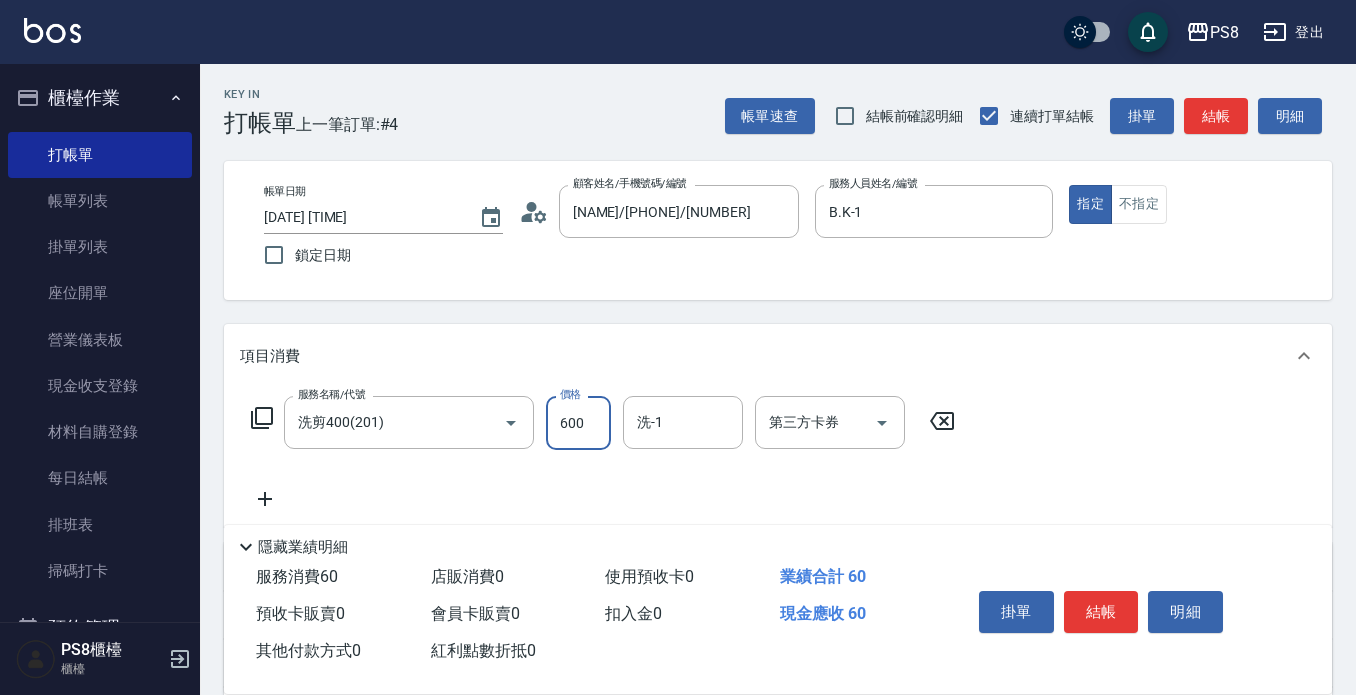 type on "600" 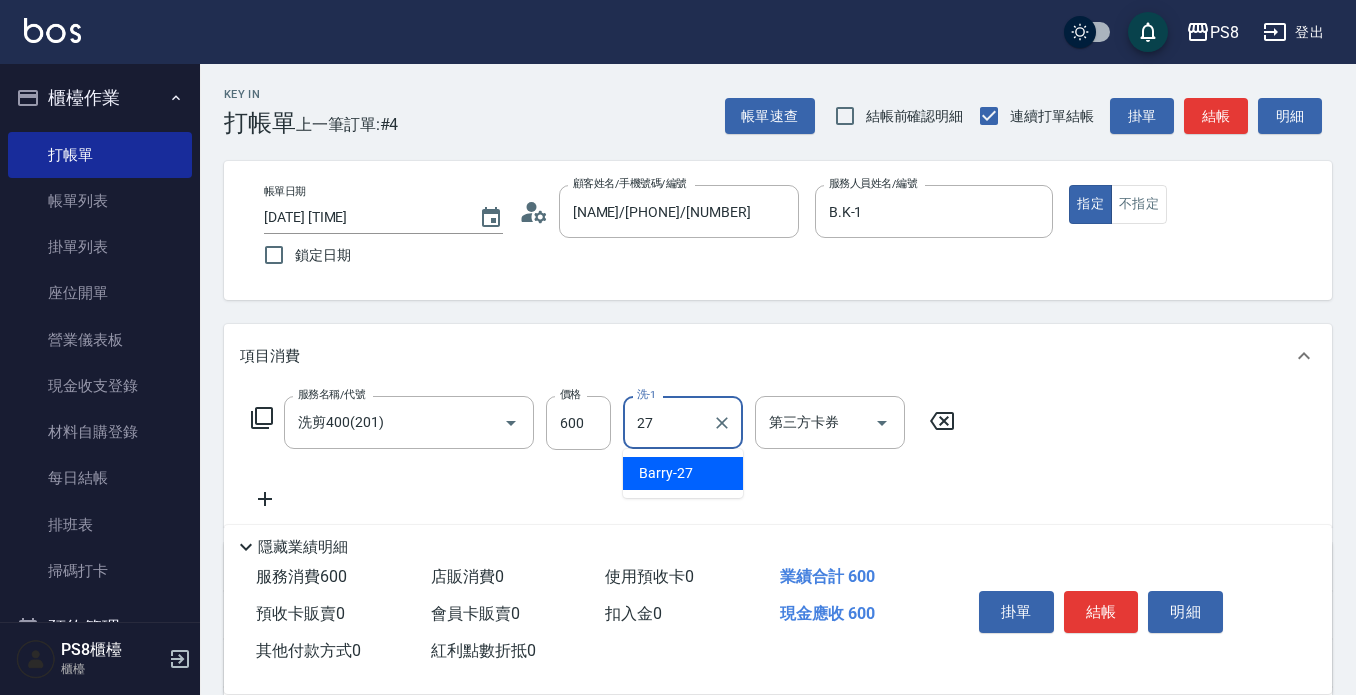 type on "[NAME]-[NUMBER]" 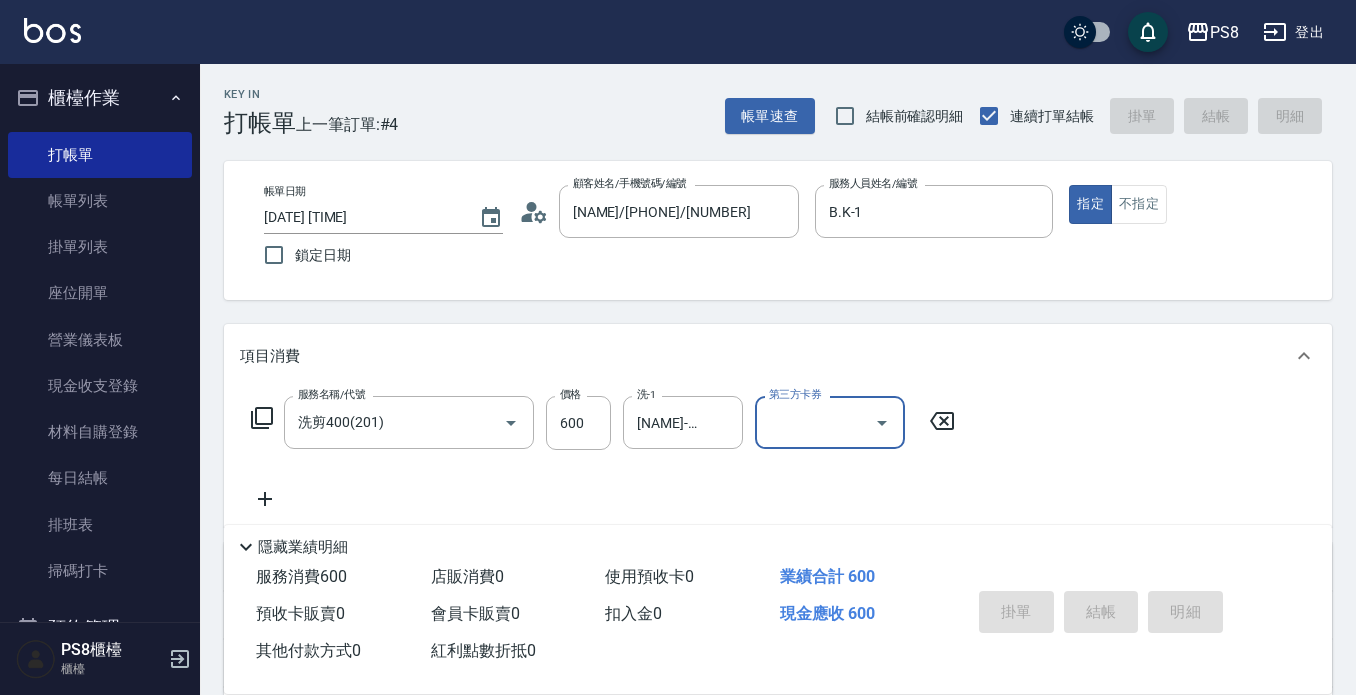 type on "2025/08/09 13:46" 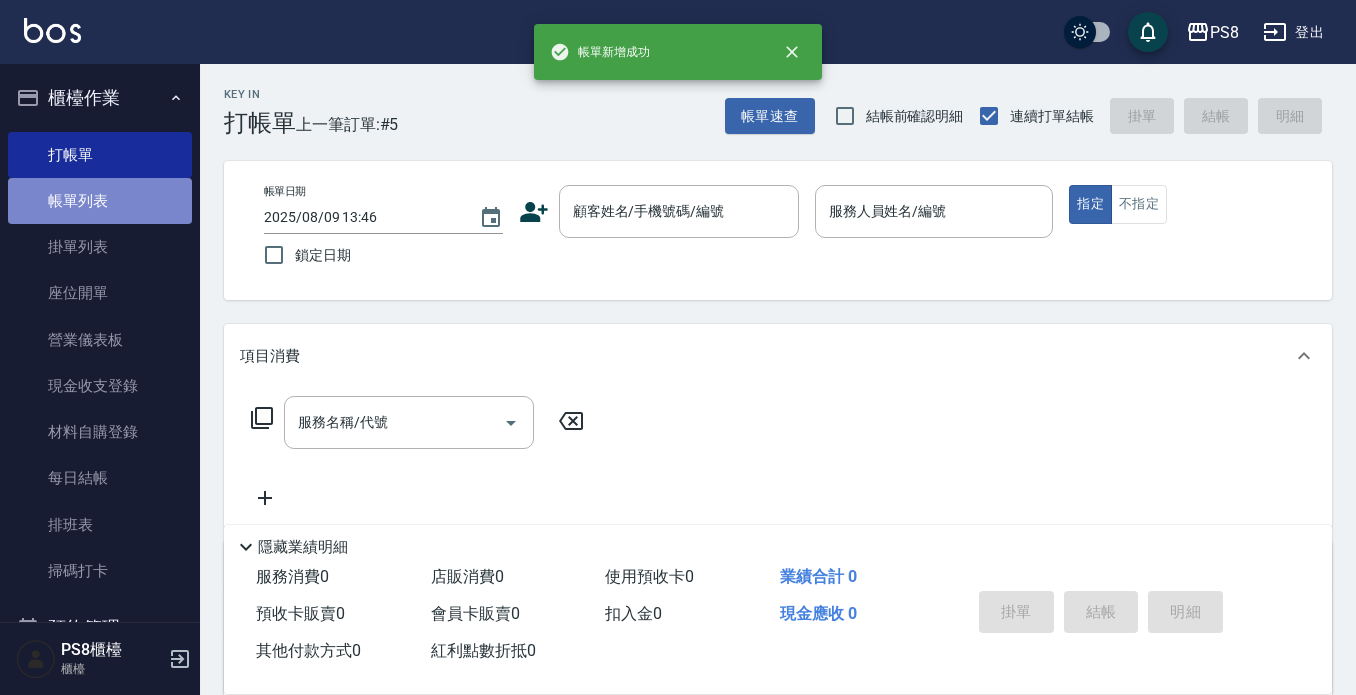click on "帳單列表" at bounding box center (100, 201) 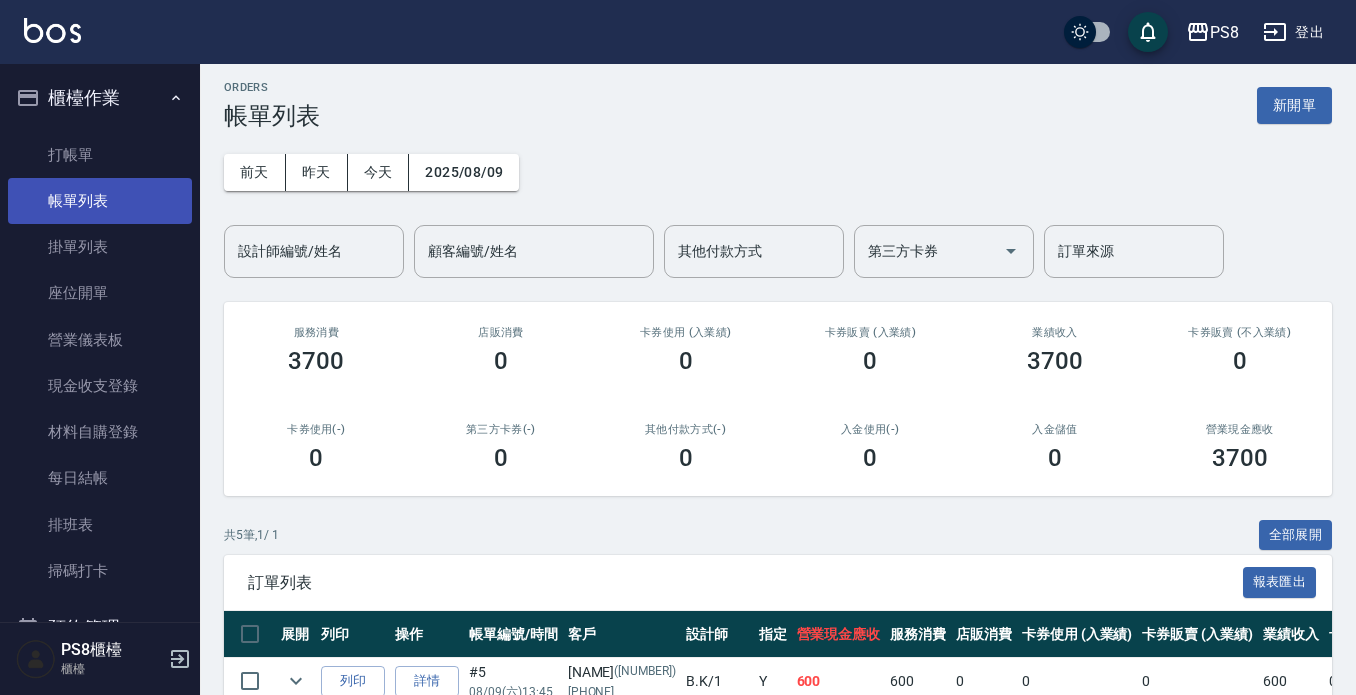 scroll, scrollTop: 0, scrollLeft: 0, axis: both 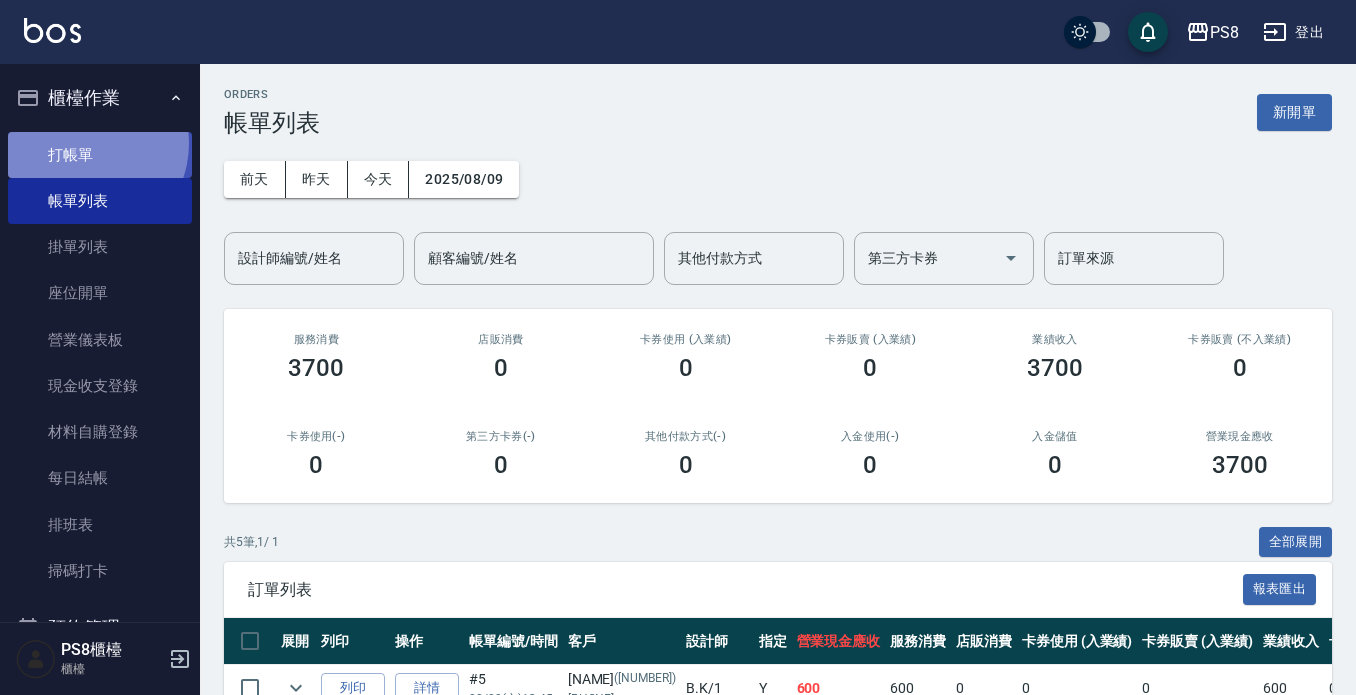 click on "打帳單" at bounding box center [100, 155] 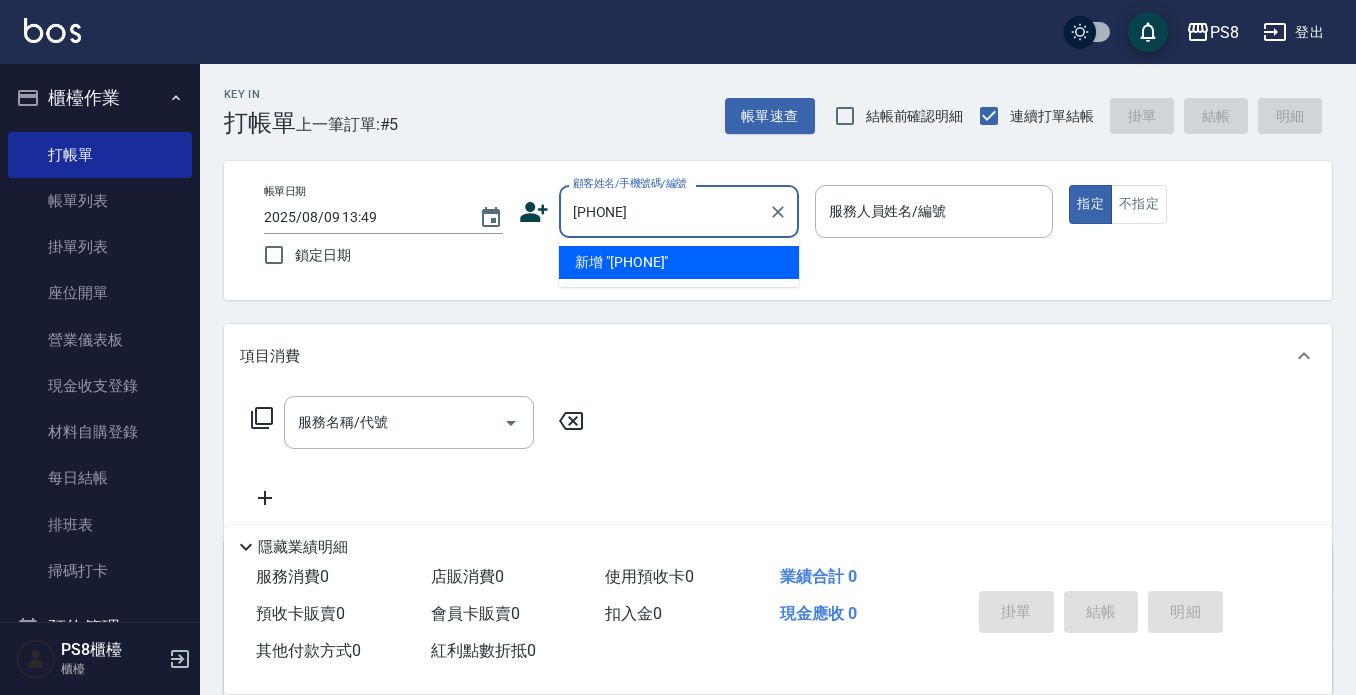 drag, startPoint x: 696, startPoint y: 190, endPoint x: 594, endPoint y: 220, distance: 106.320274 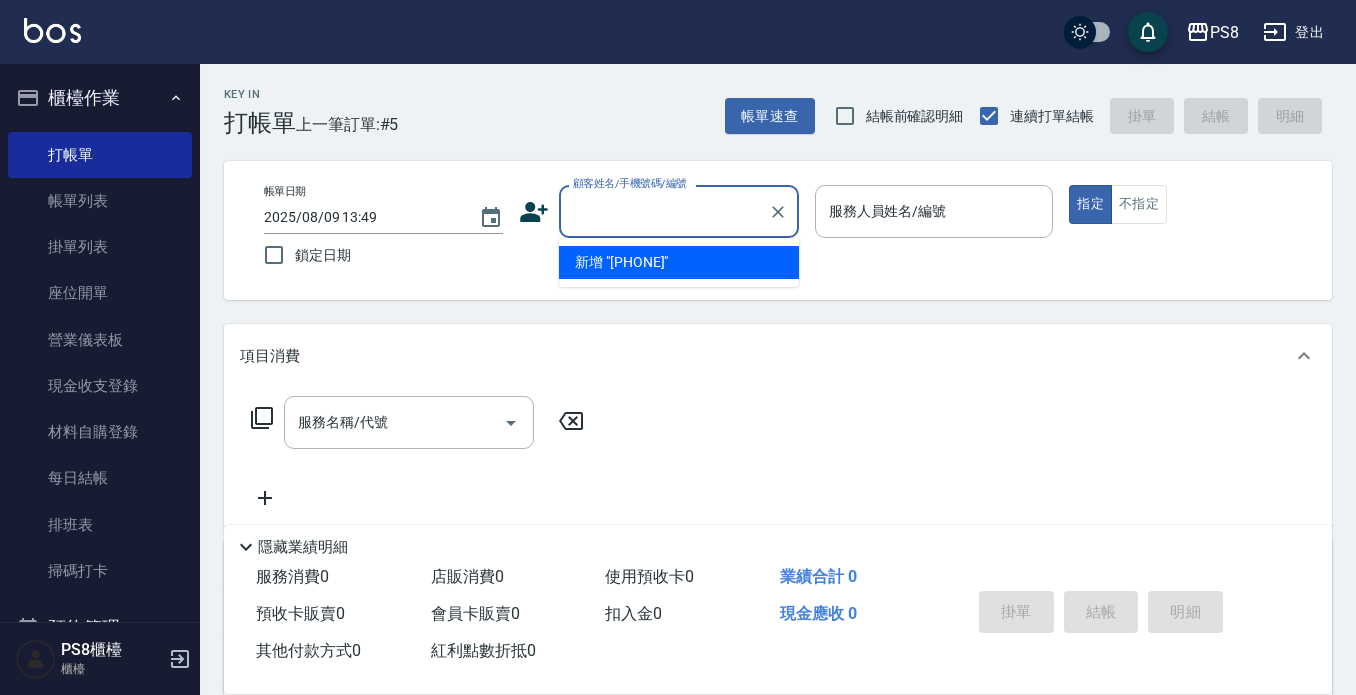 click 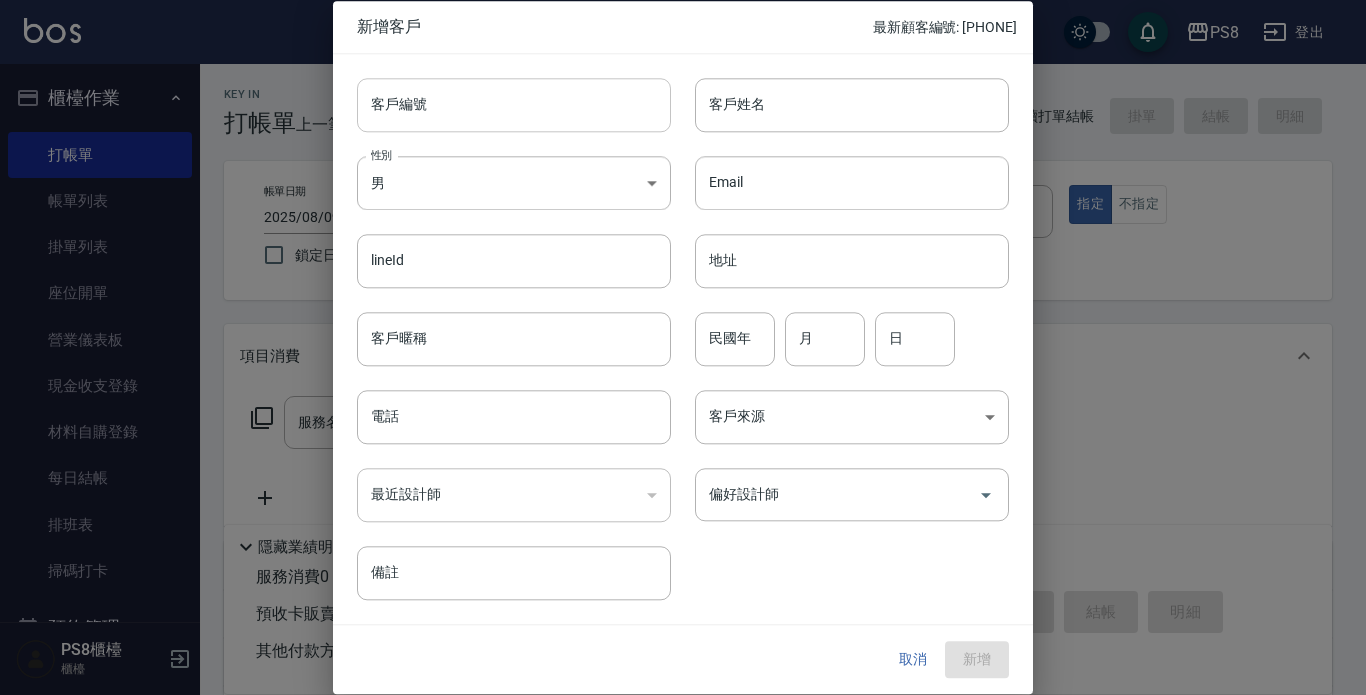 click on "客戶編號" at bounding box center [514, 105] 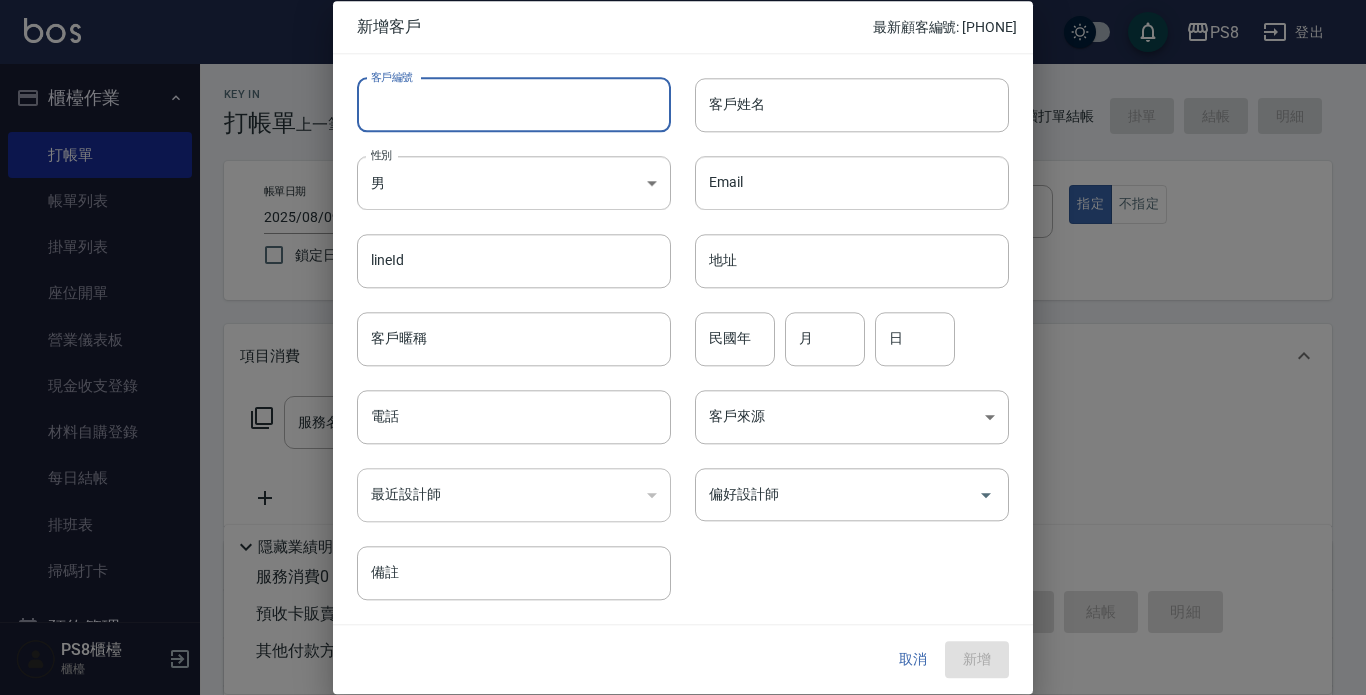 paste on "[PHONE]" 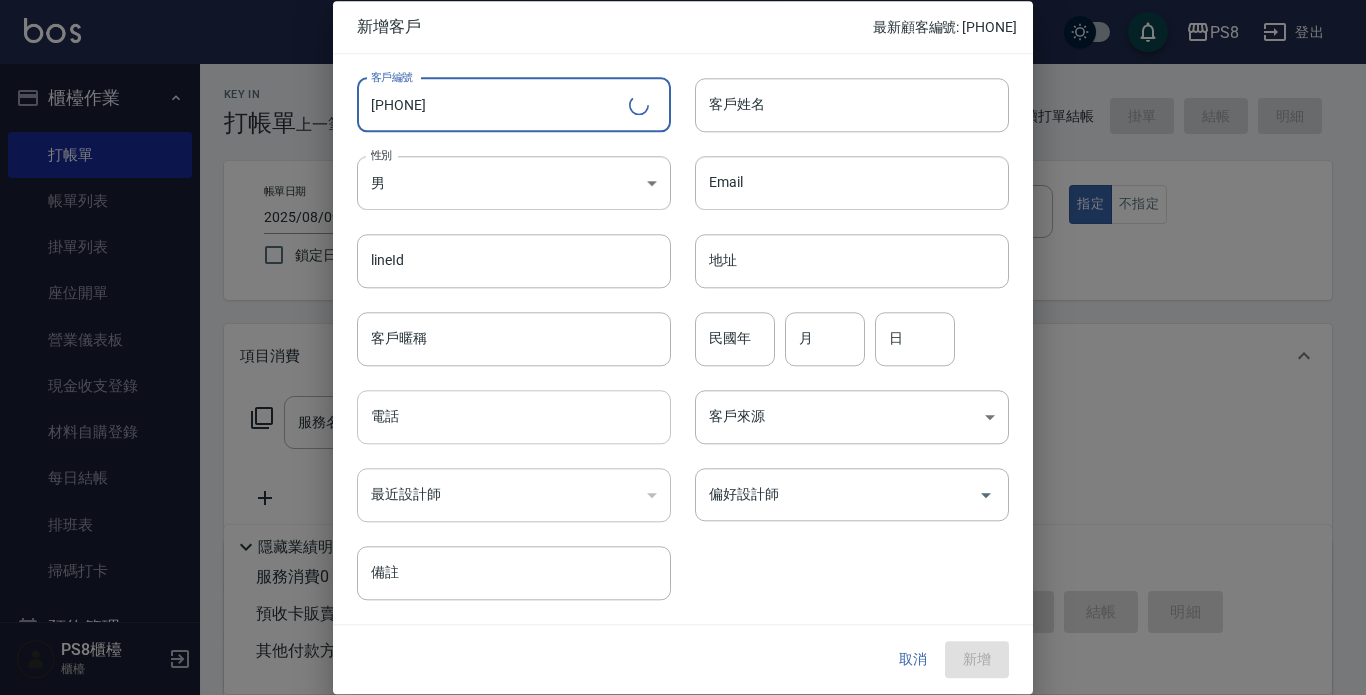type on "[PHONE]" 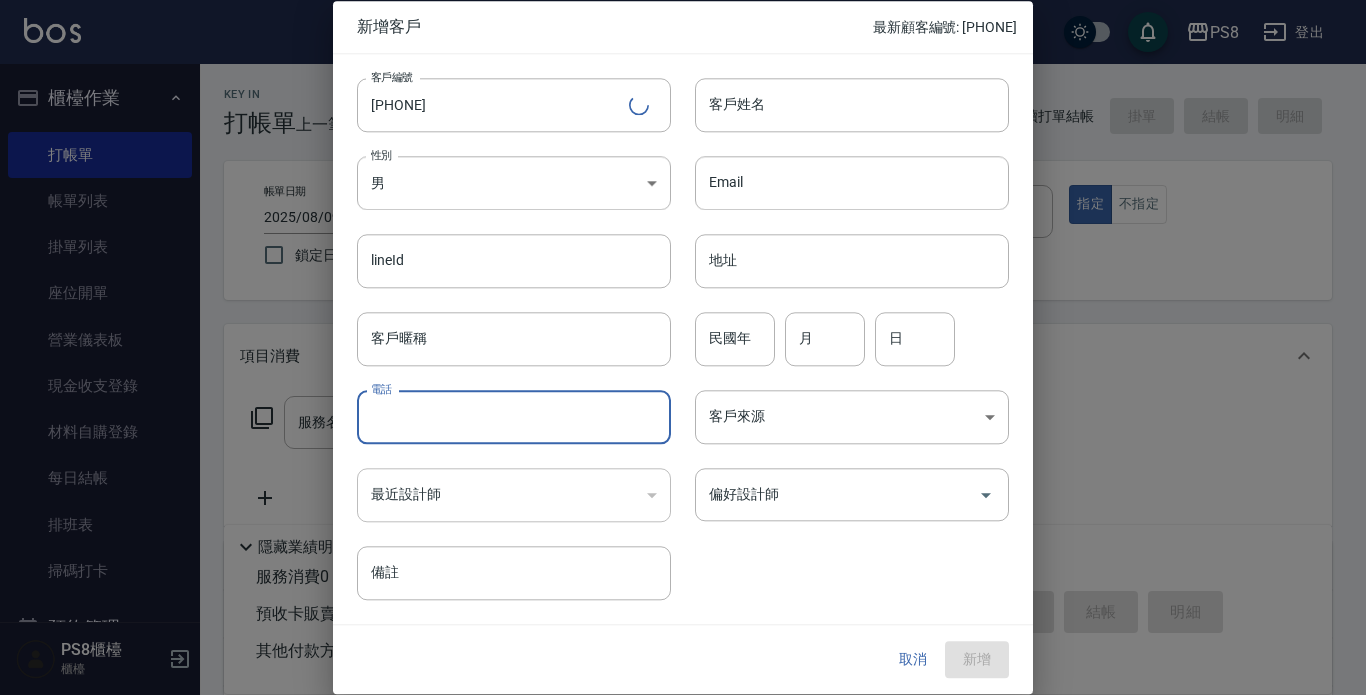 click on "電話" at bounding box center [514, 417] 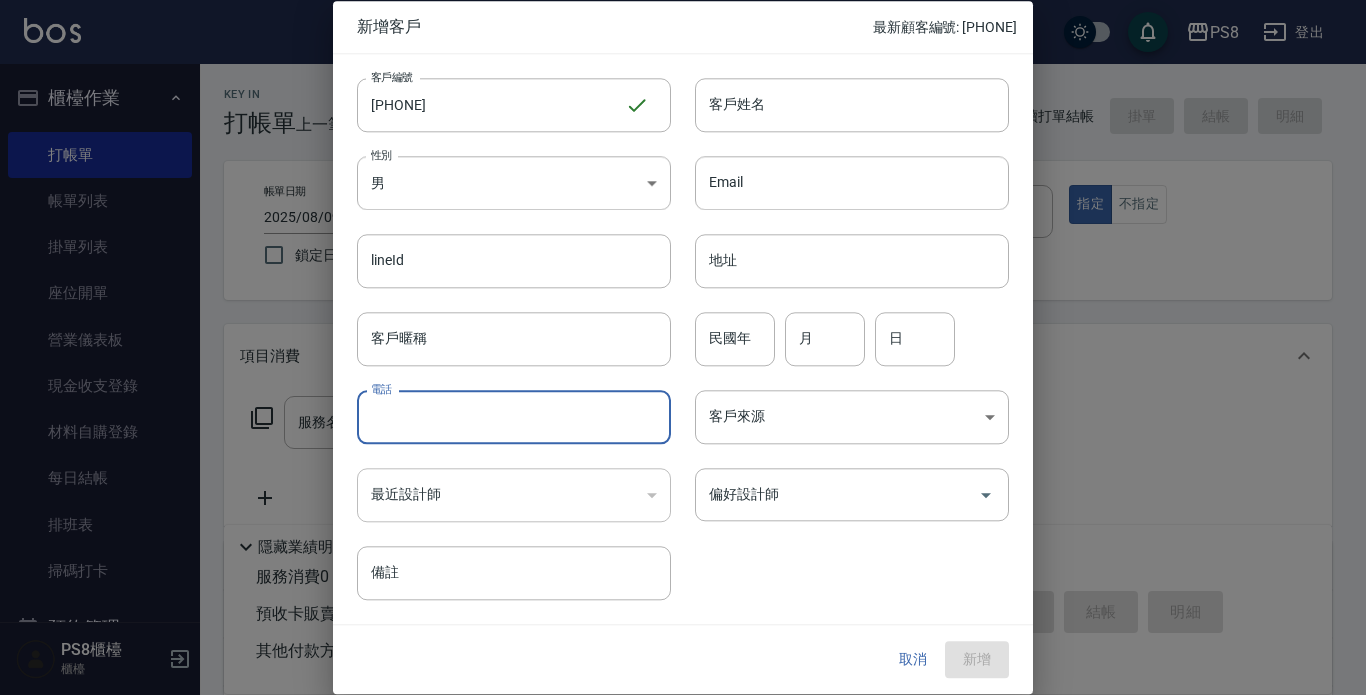 paste on "[PHONE]" 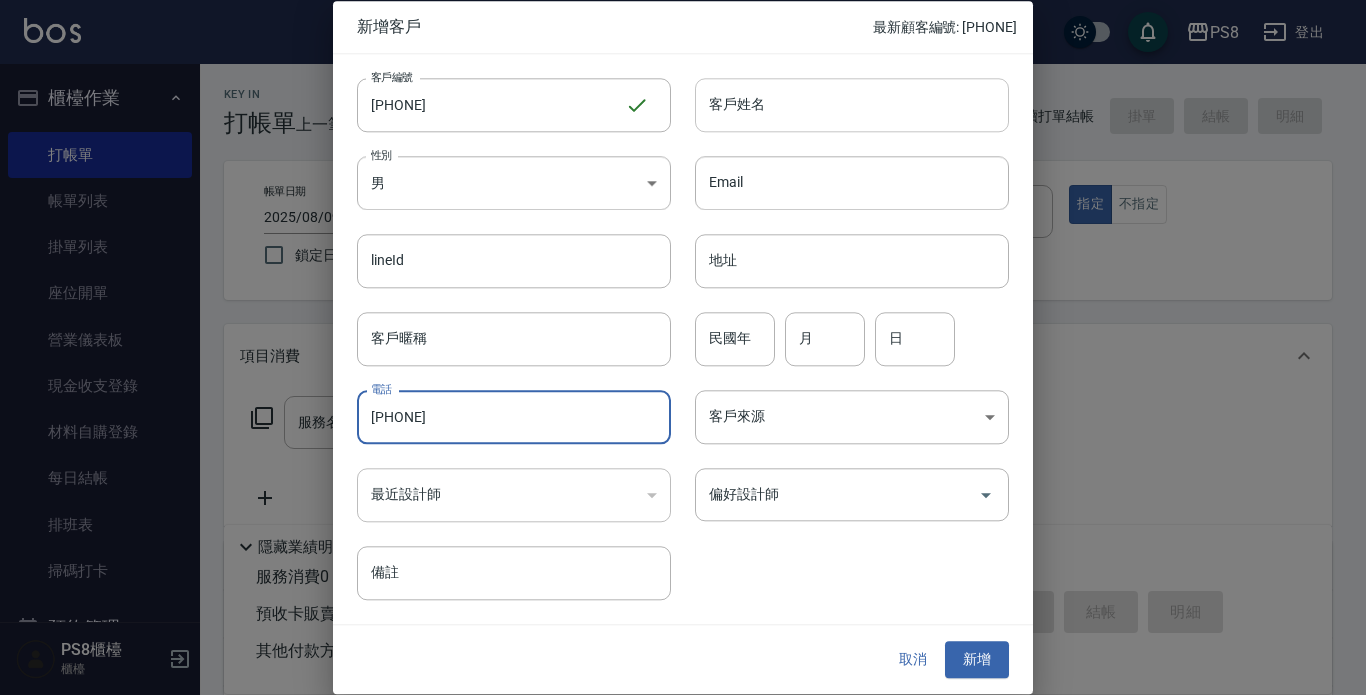 type on "[PHONE]" 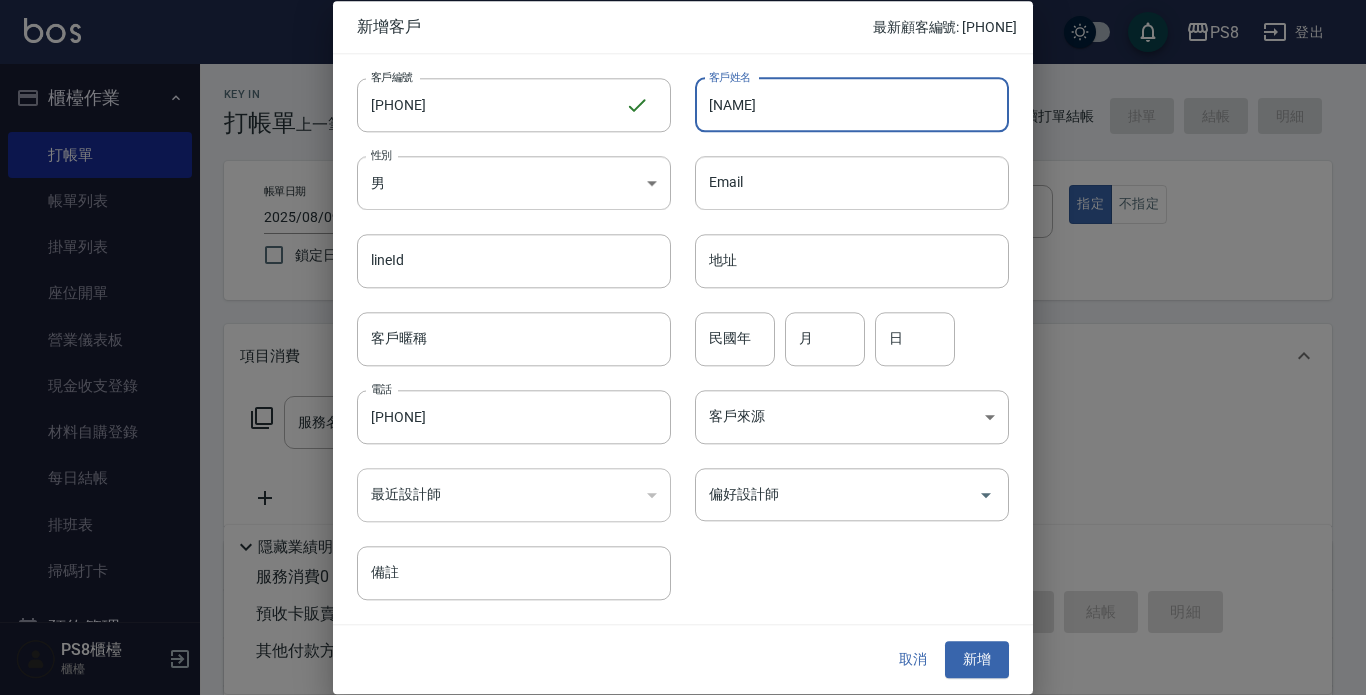 type on "[NAME]" 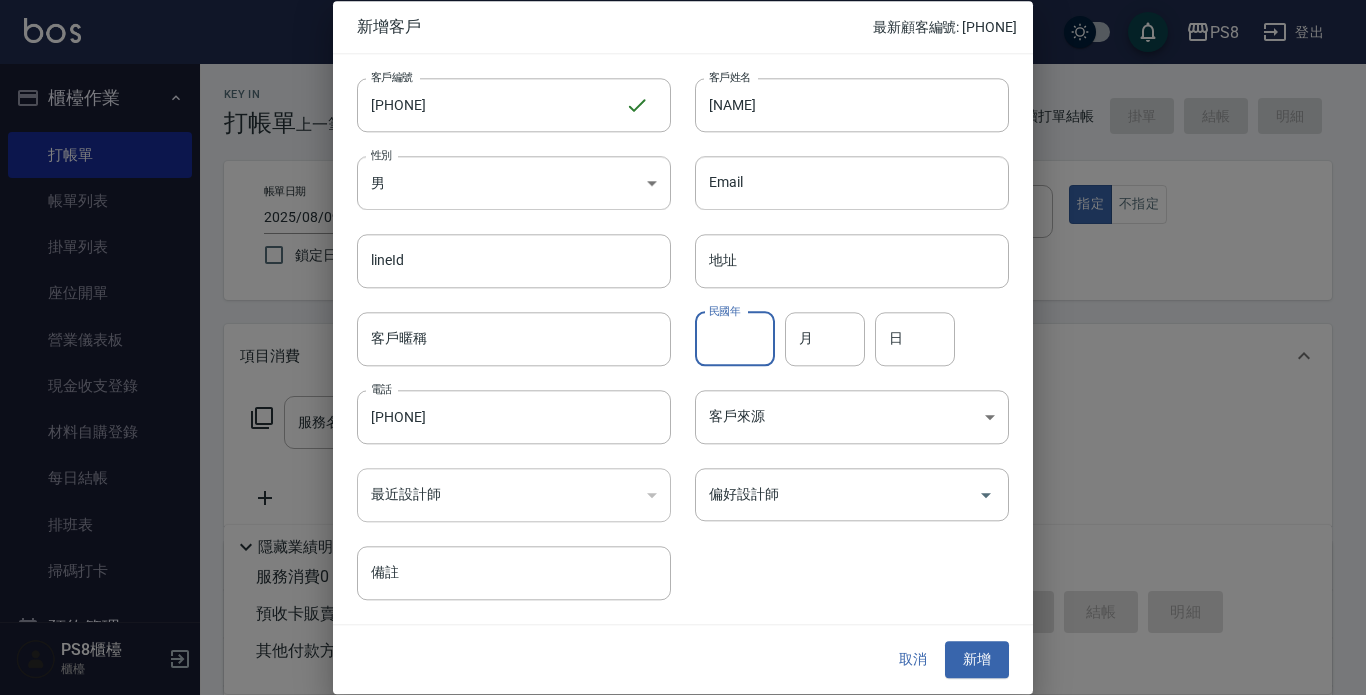 click on "月" at bounding box center (825, 339) 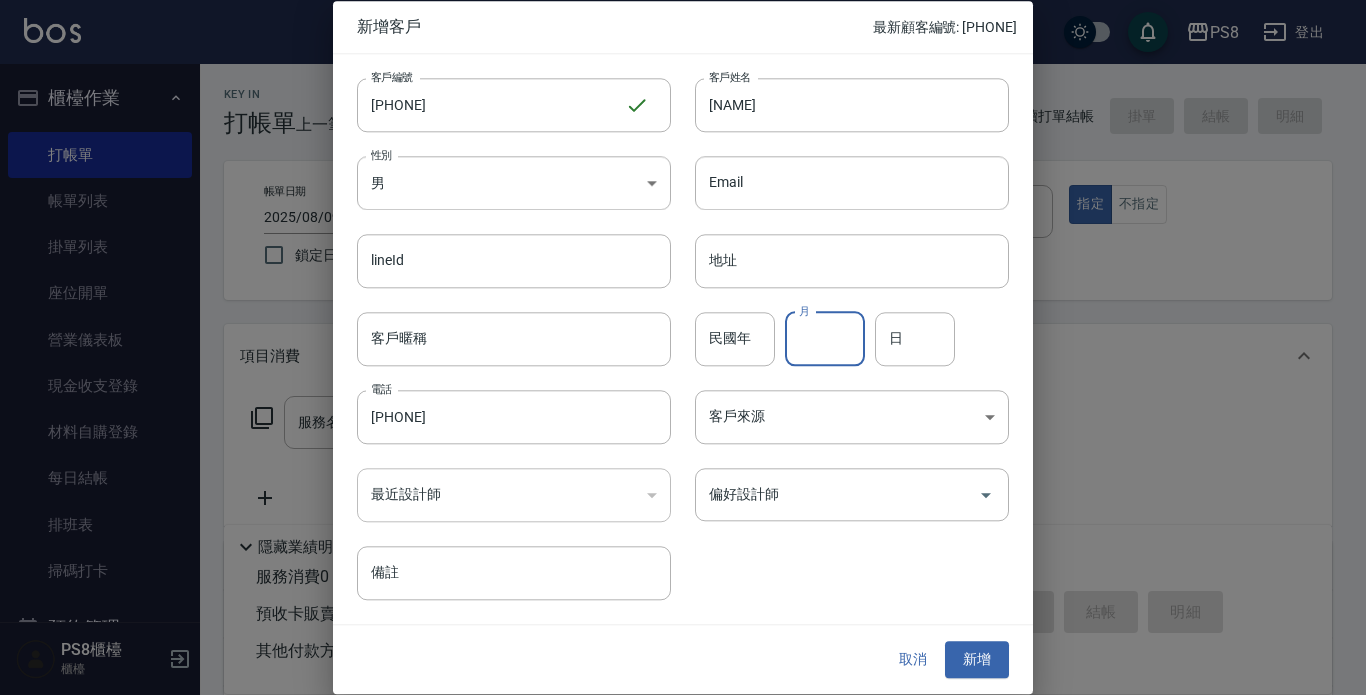 type on "2" 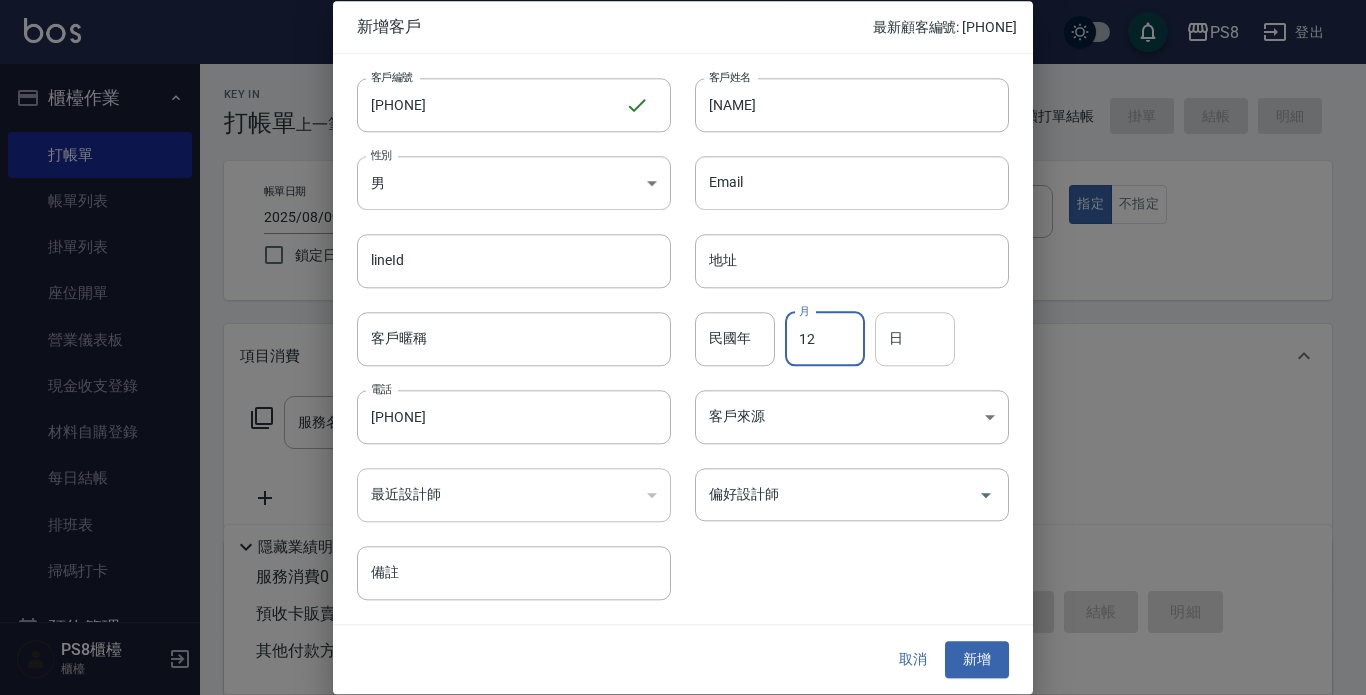 type on "12" 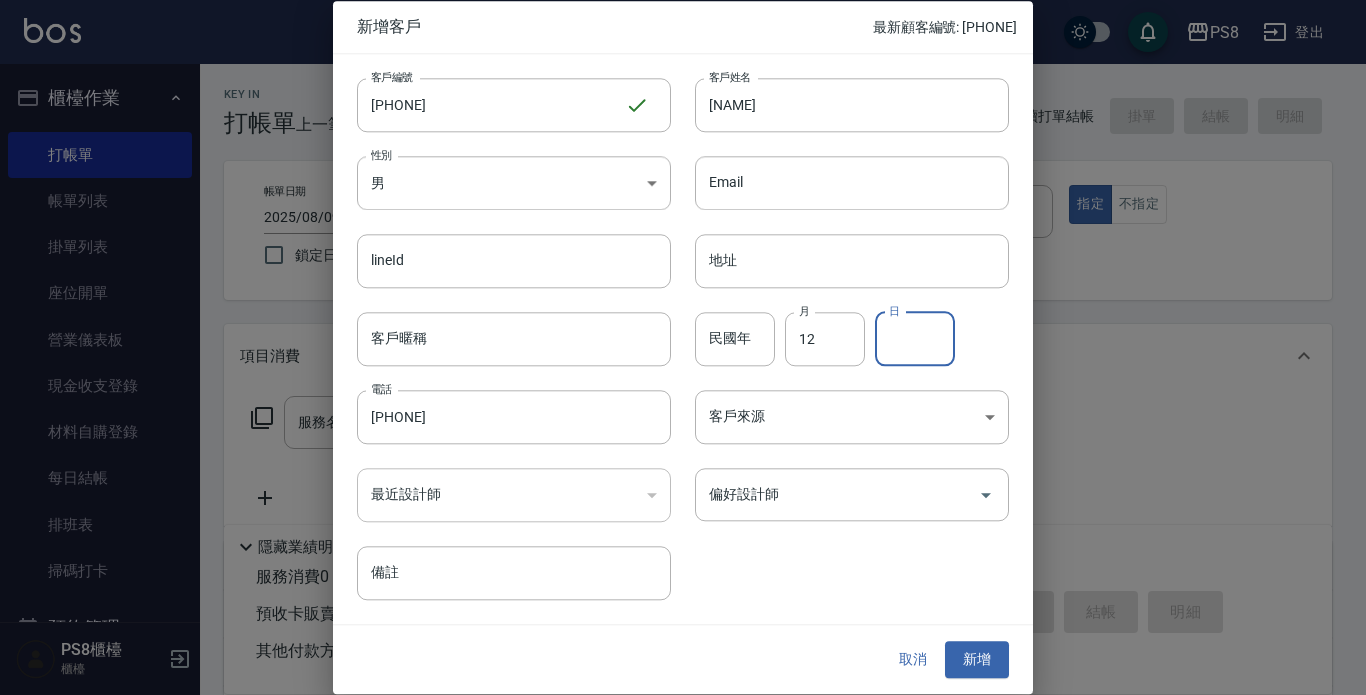 type on "3" 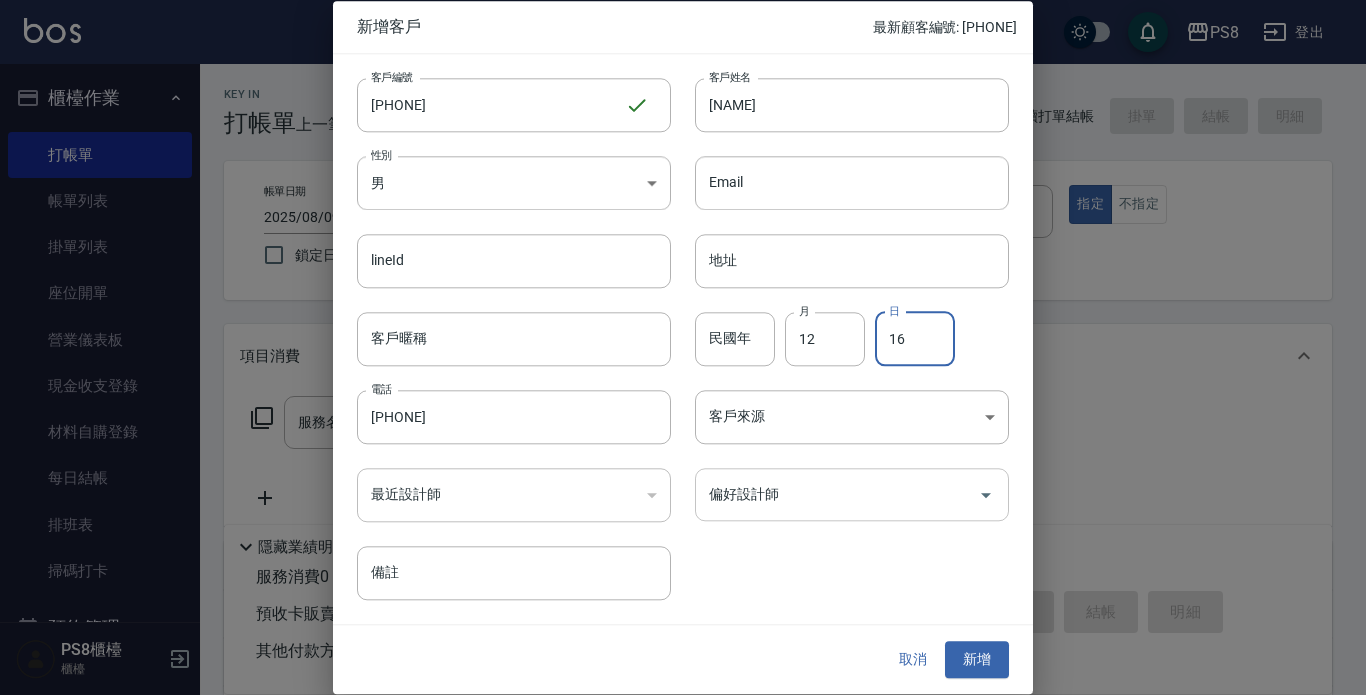 type on "16" 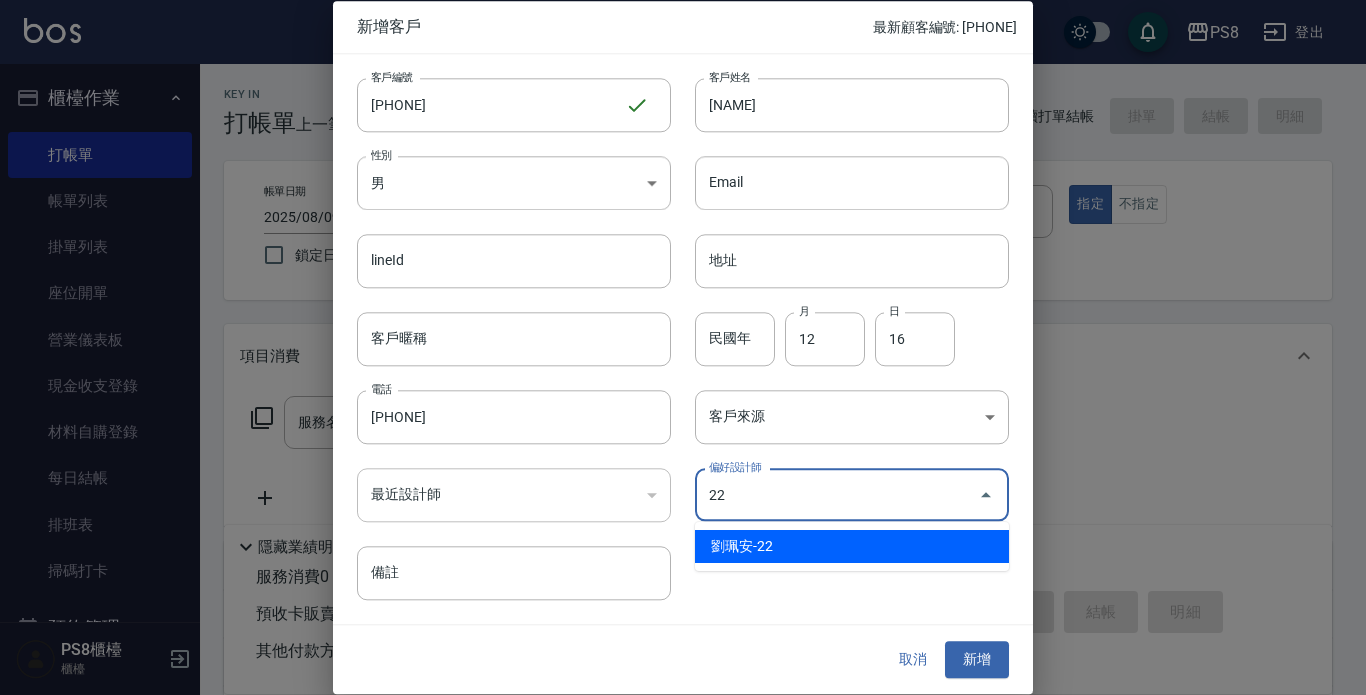 click on "劉珮安-22" at bounding box center [852, 546] 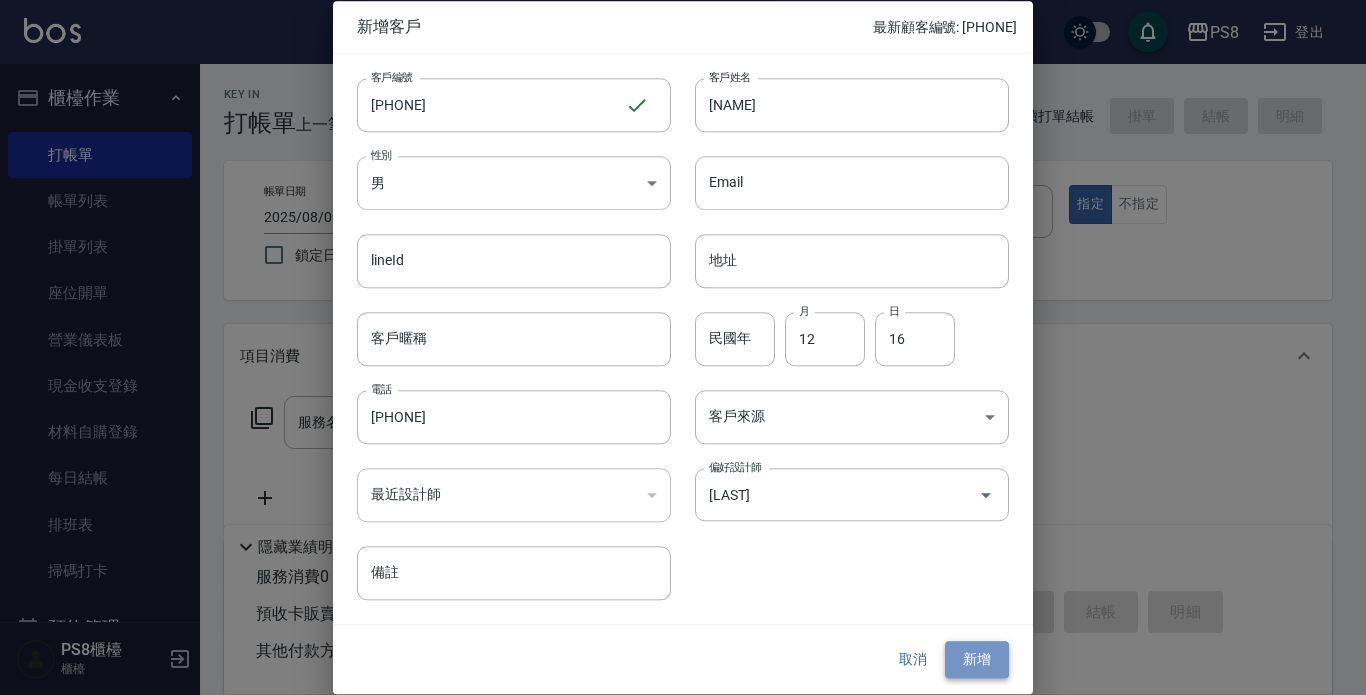 click on "新增" at bounding box center [977, 660] 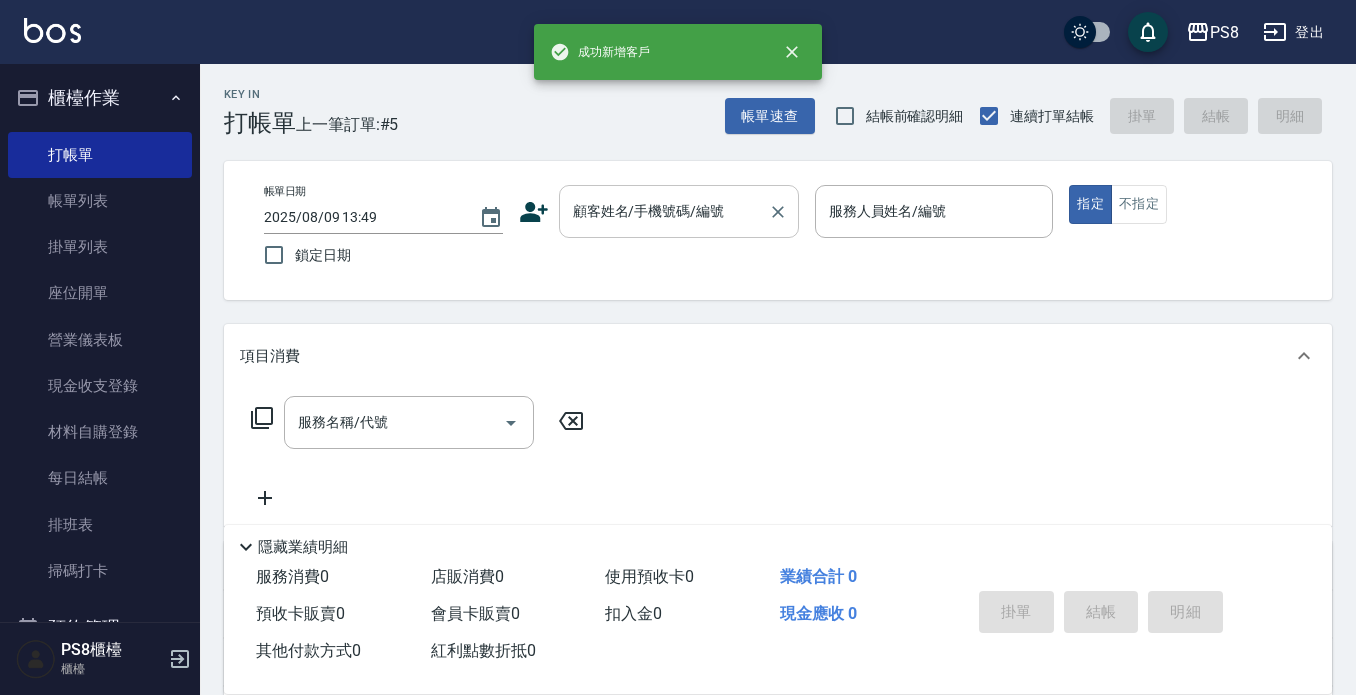 click on "顧客姓名/手機號碼/編號" at bounding box center [664, 211] 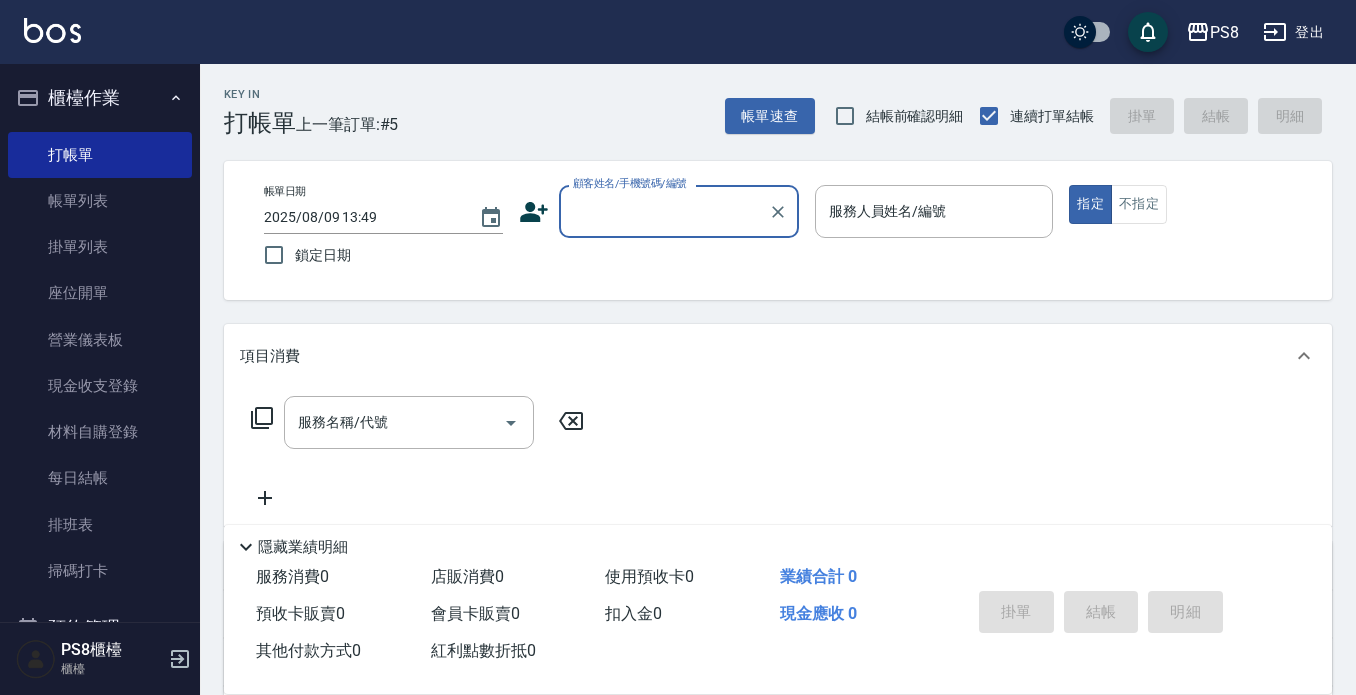 paste on "[PHONE]" 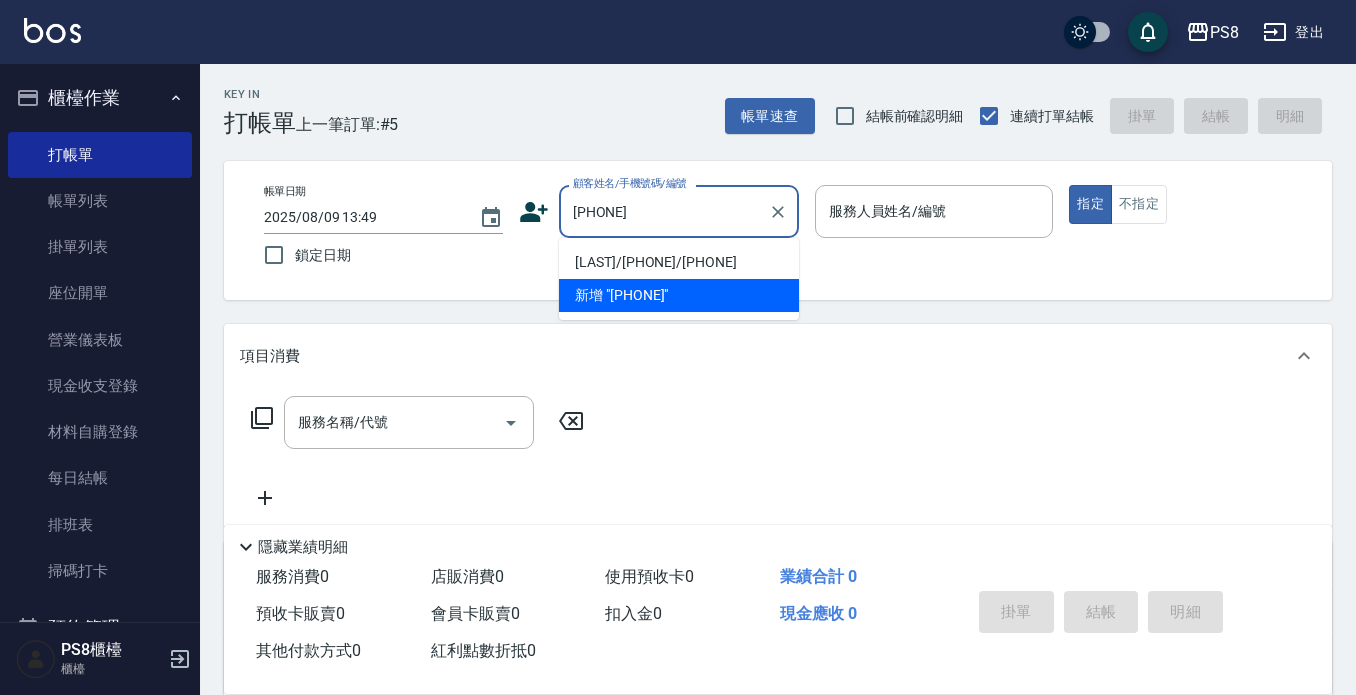 click on "[LAST]/[PHONE]/[PHONE]" at bounding box center (679, 262) 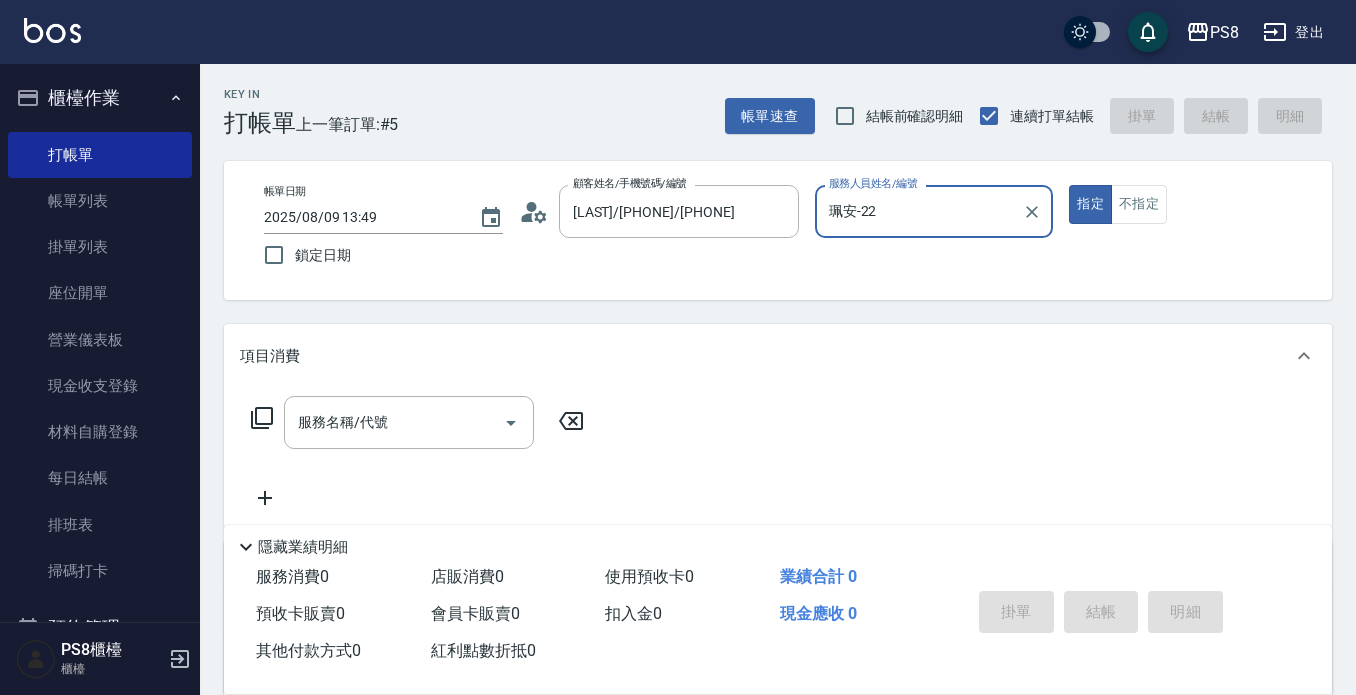 type on "珮安-22" 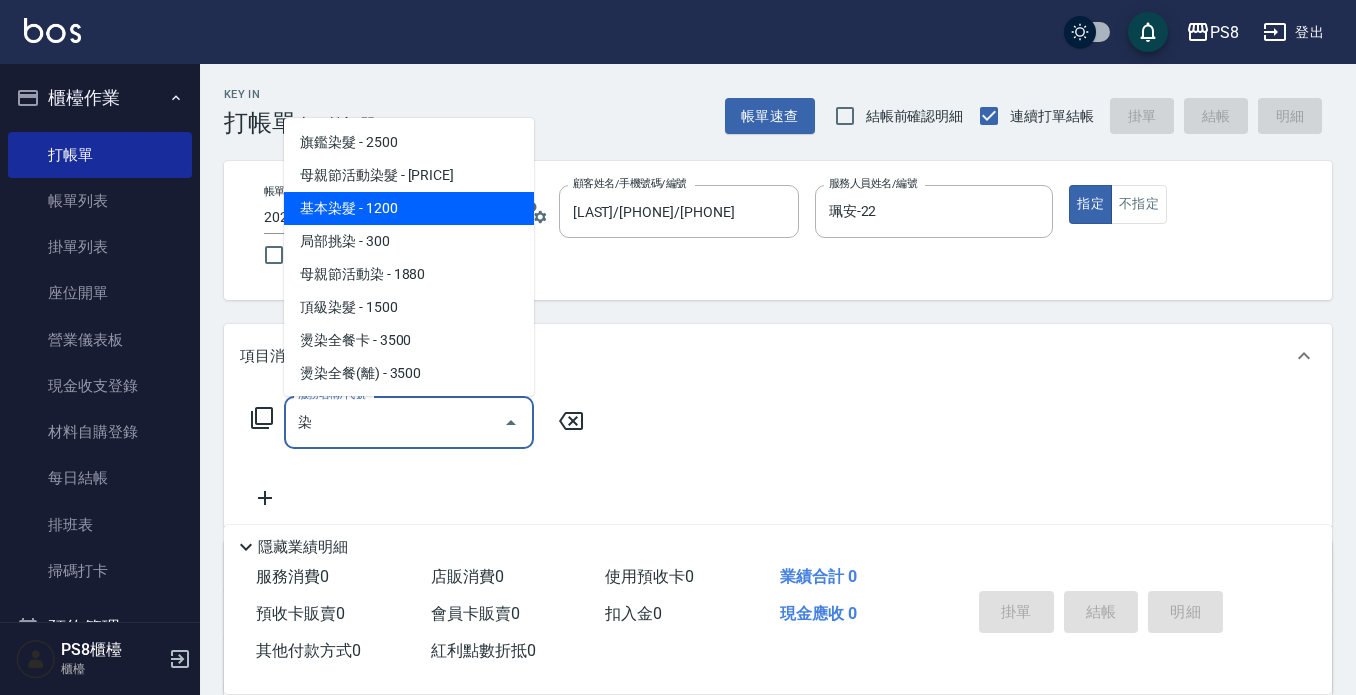 click on "基本染髮 - 1200" at bounding box center (409, 208) 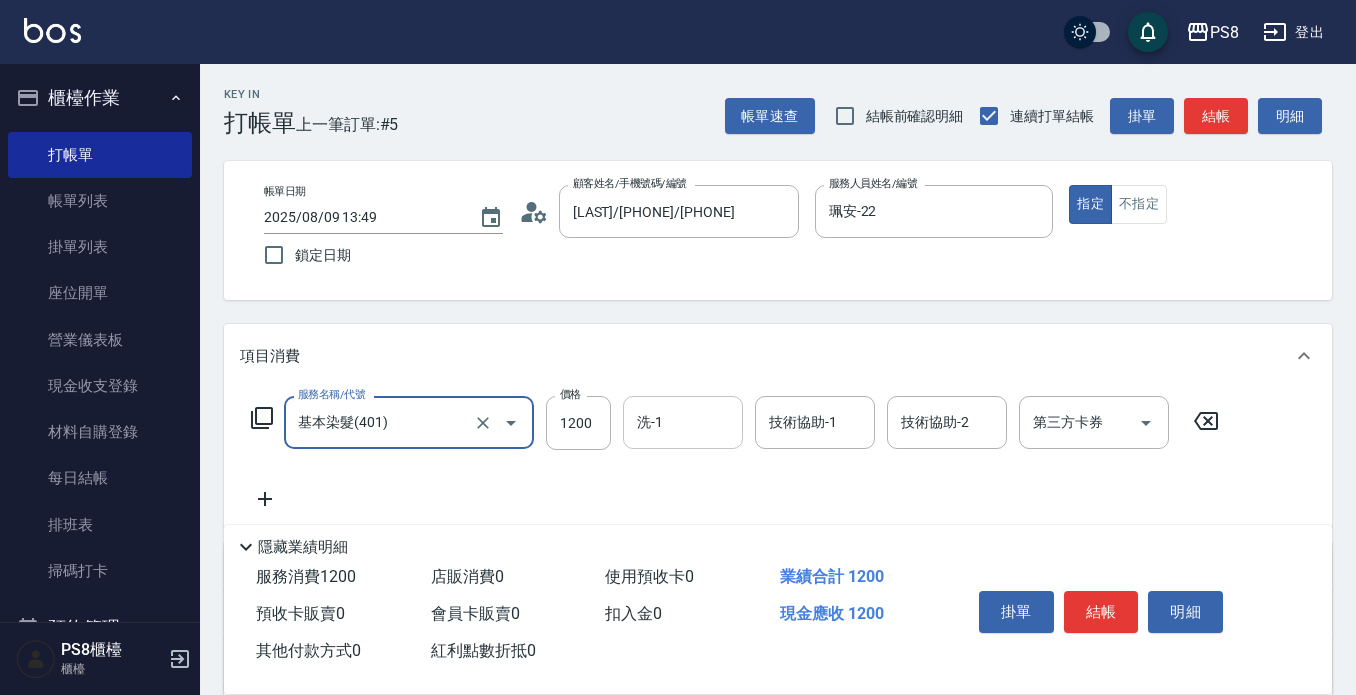 click on "洗-1" at bounding box center (683, 422) 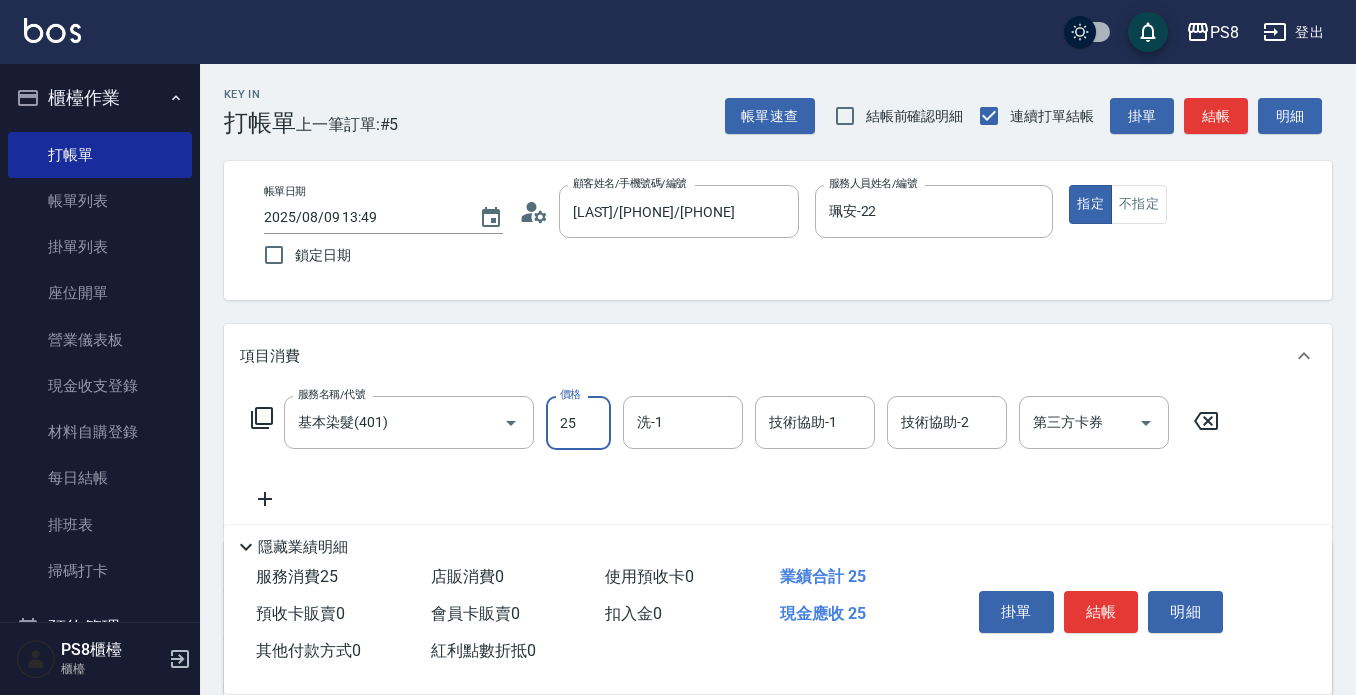 type on "2500" 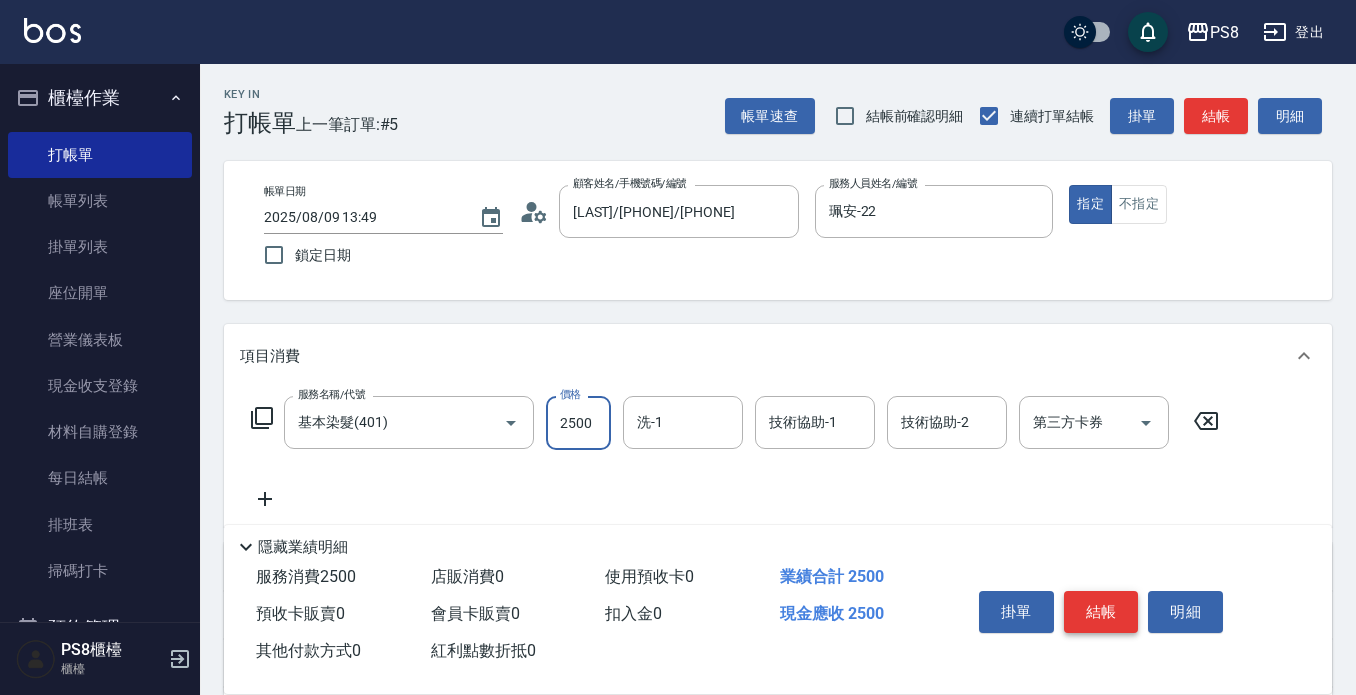 click on "結帳" at bounding box center [1101, 612] 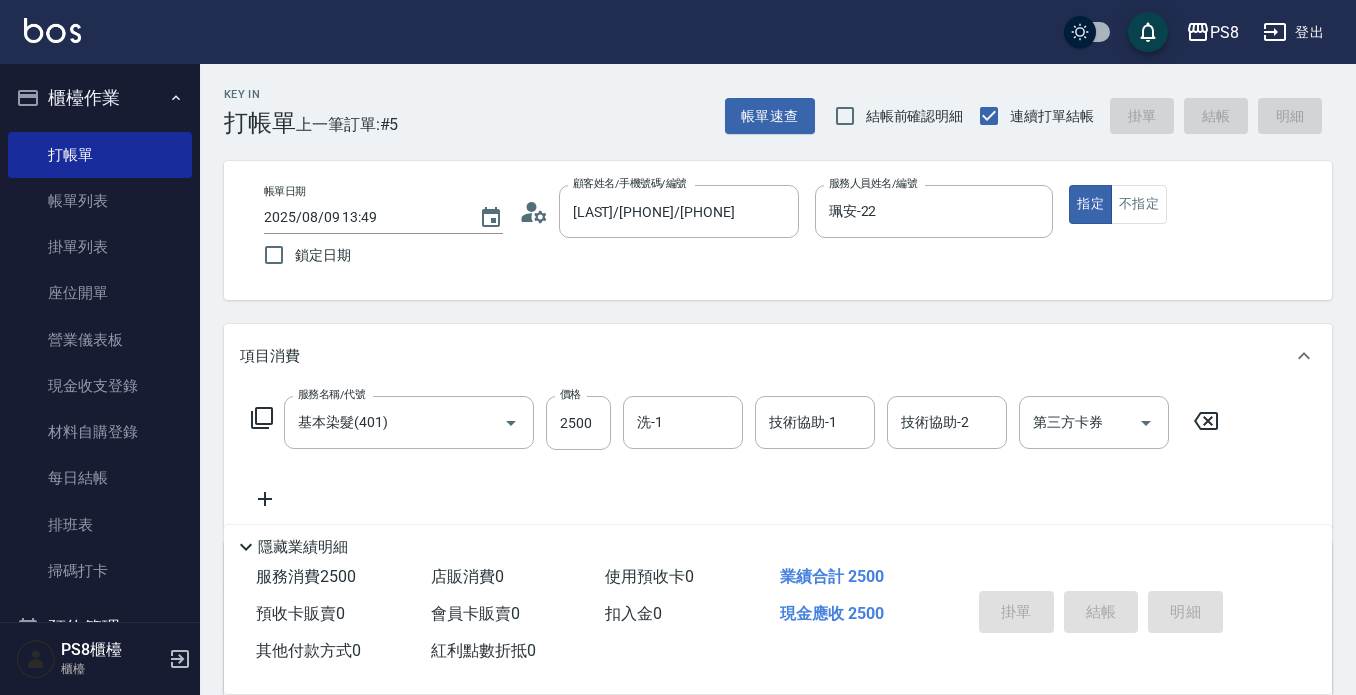 type on "[DATE] [TIME]" 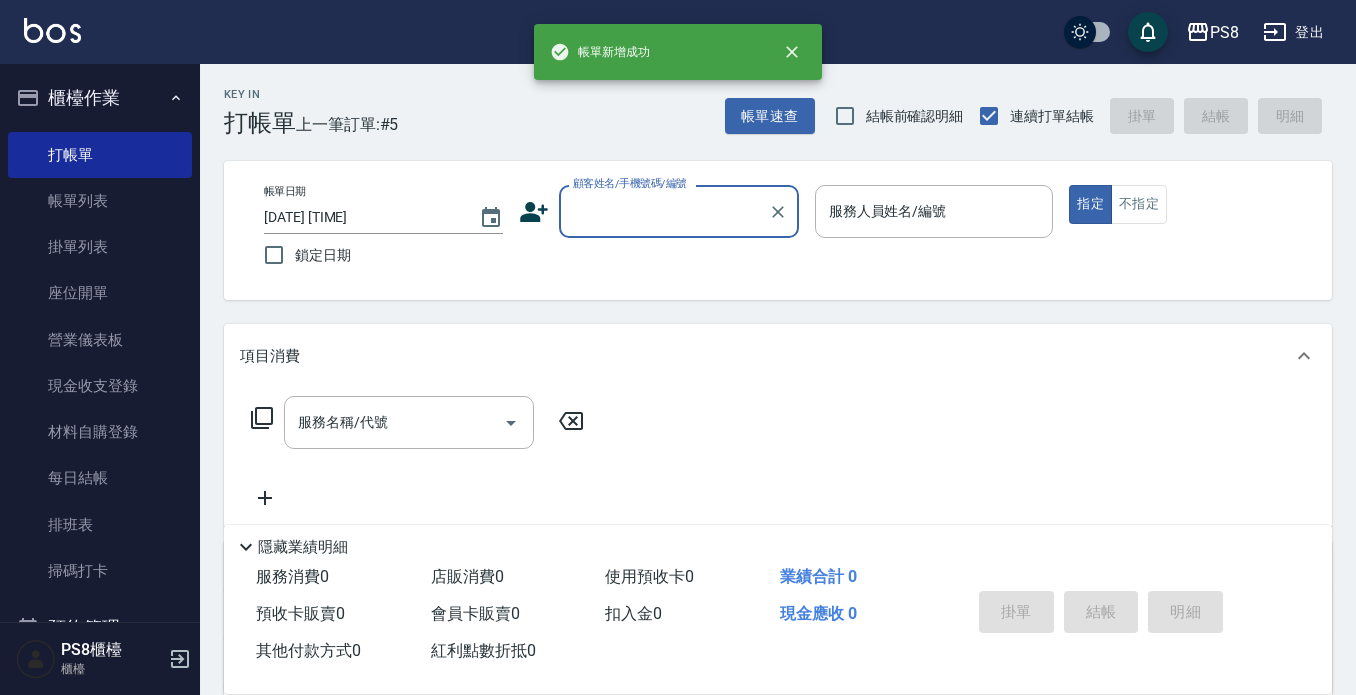 scroll, scrollTop: 0, scrollLeft: 0, axis: both 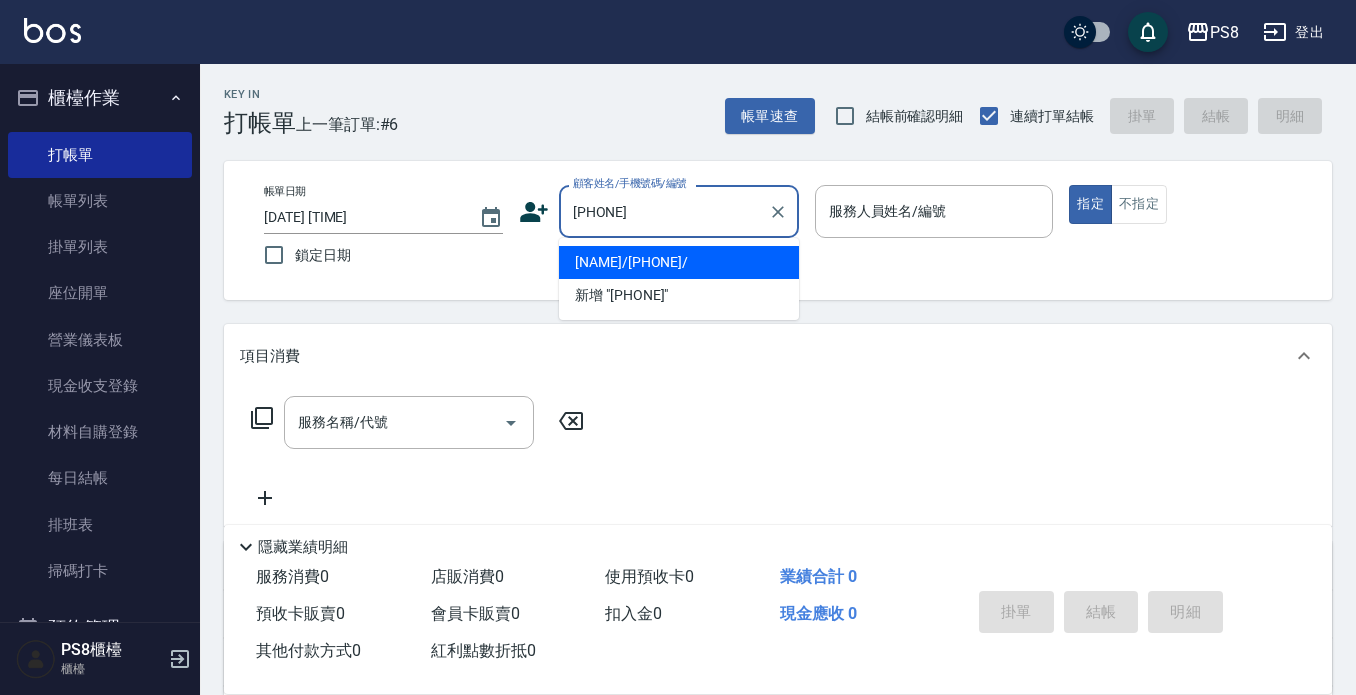 click on "[NAME]/[PHONE]/" at bounding box center [679, 262] 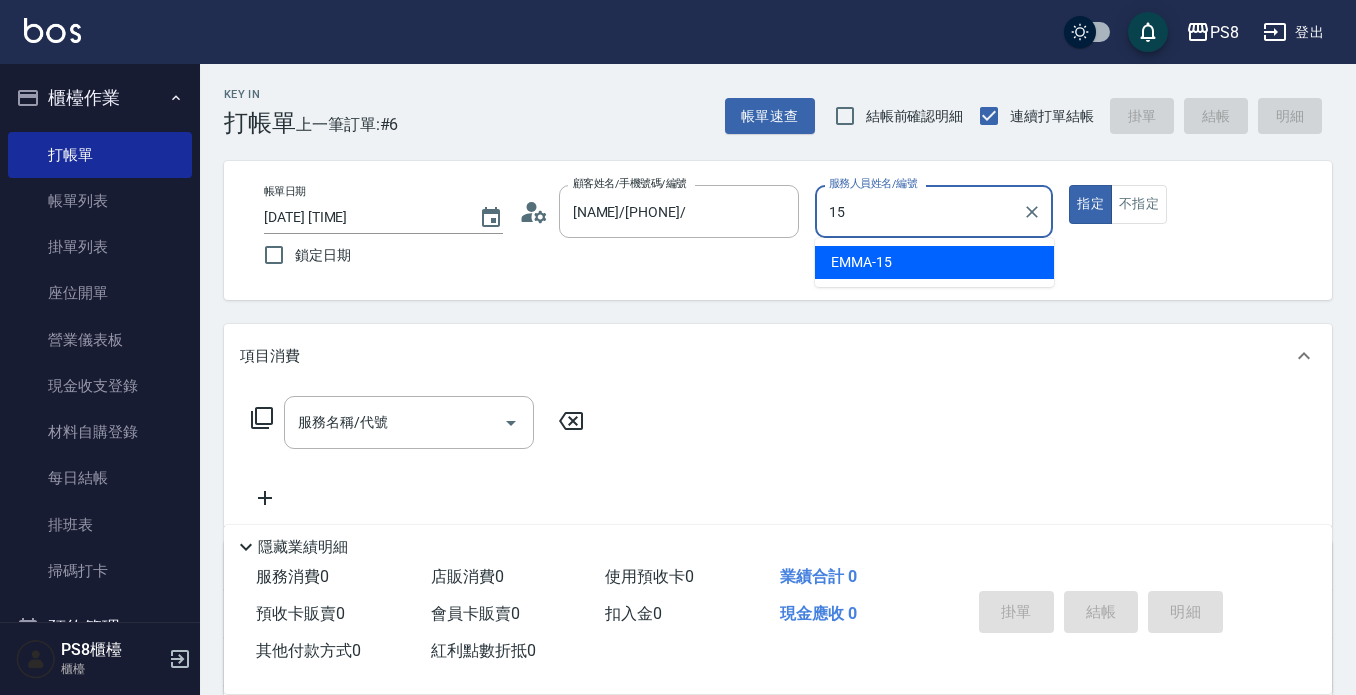 type on "EMMA-15" 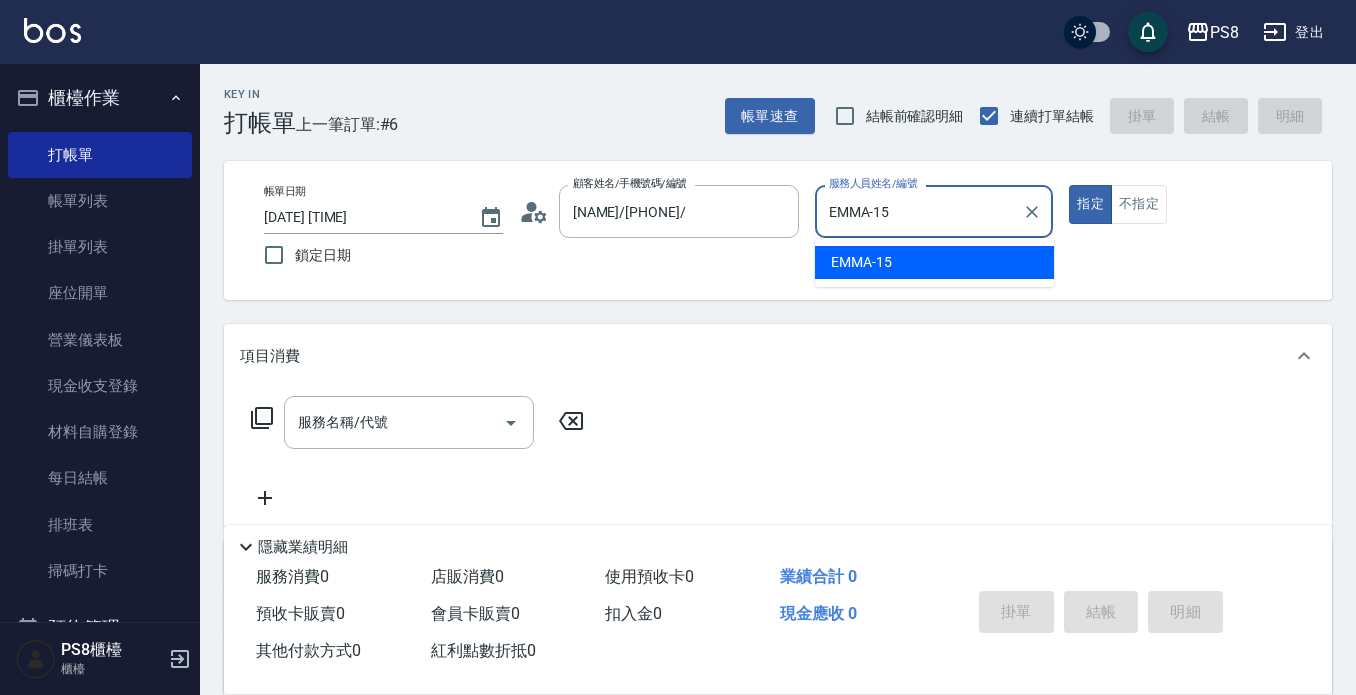 type on "true" 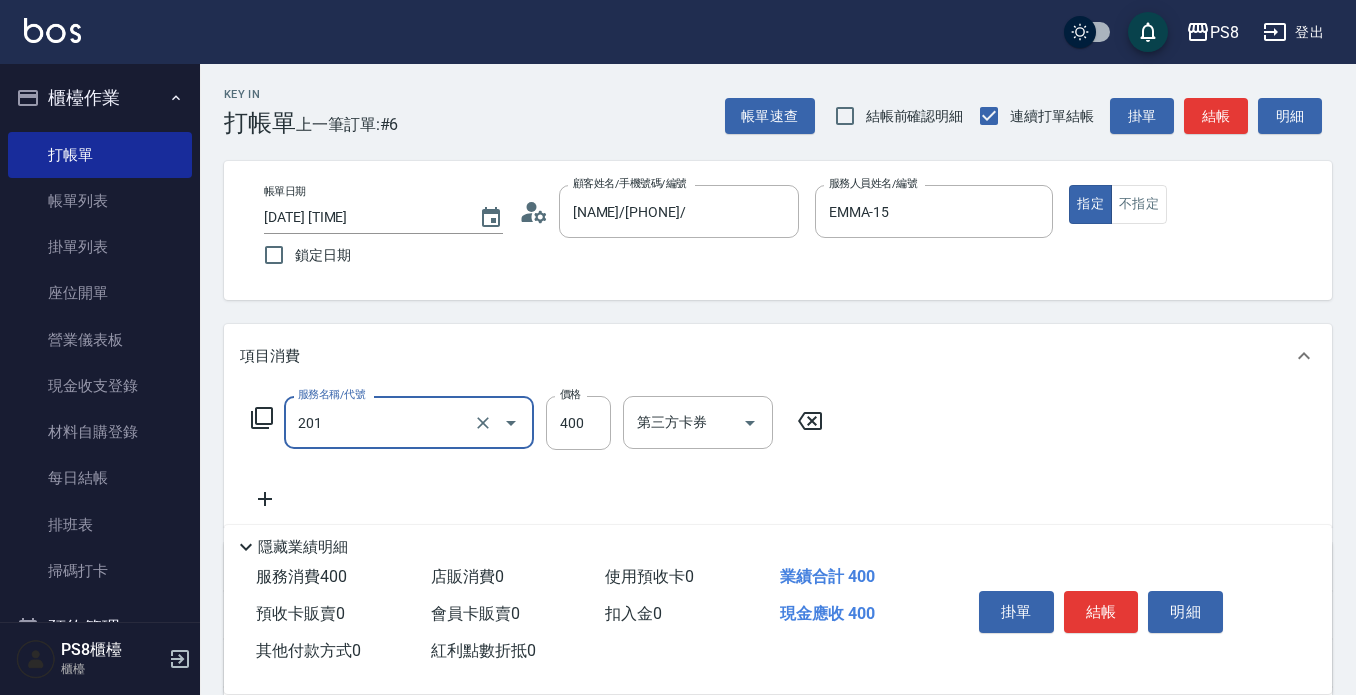 type on "洗剪400(201)" 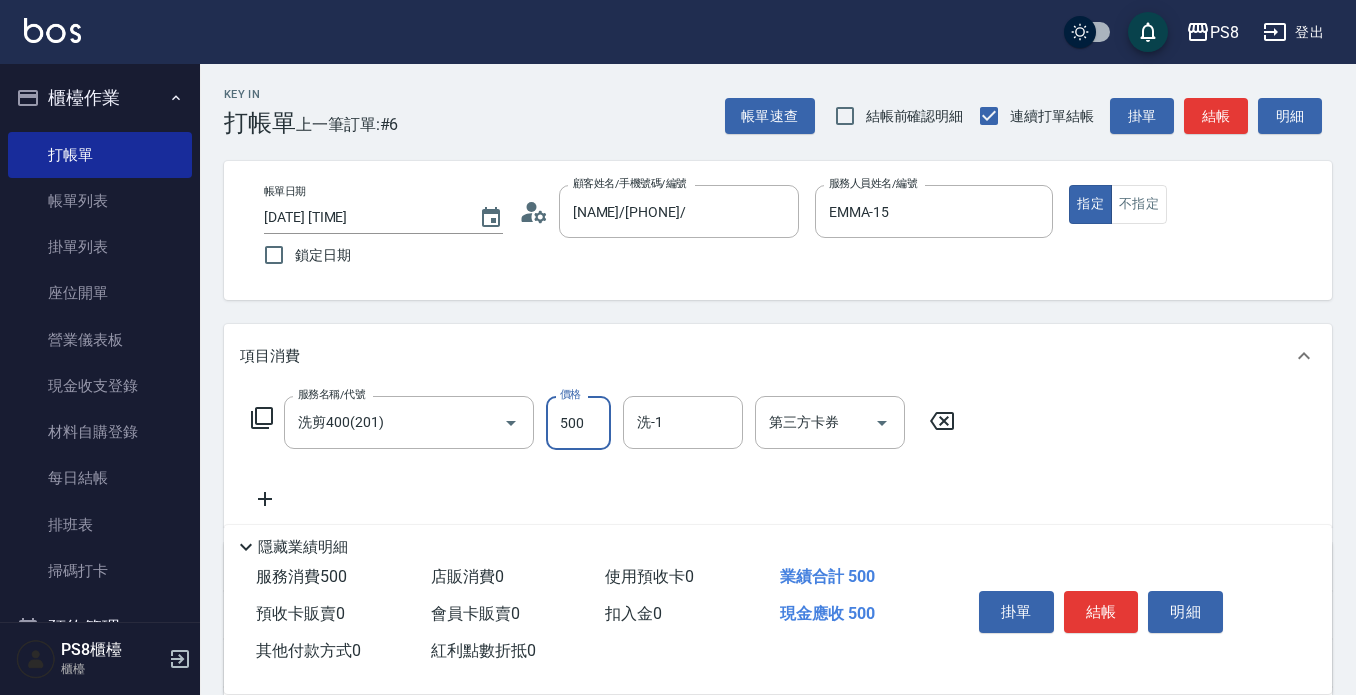 type on "500" 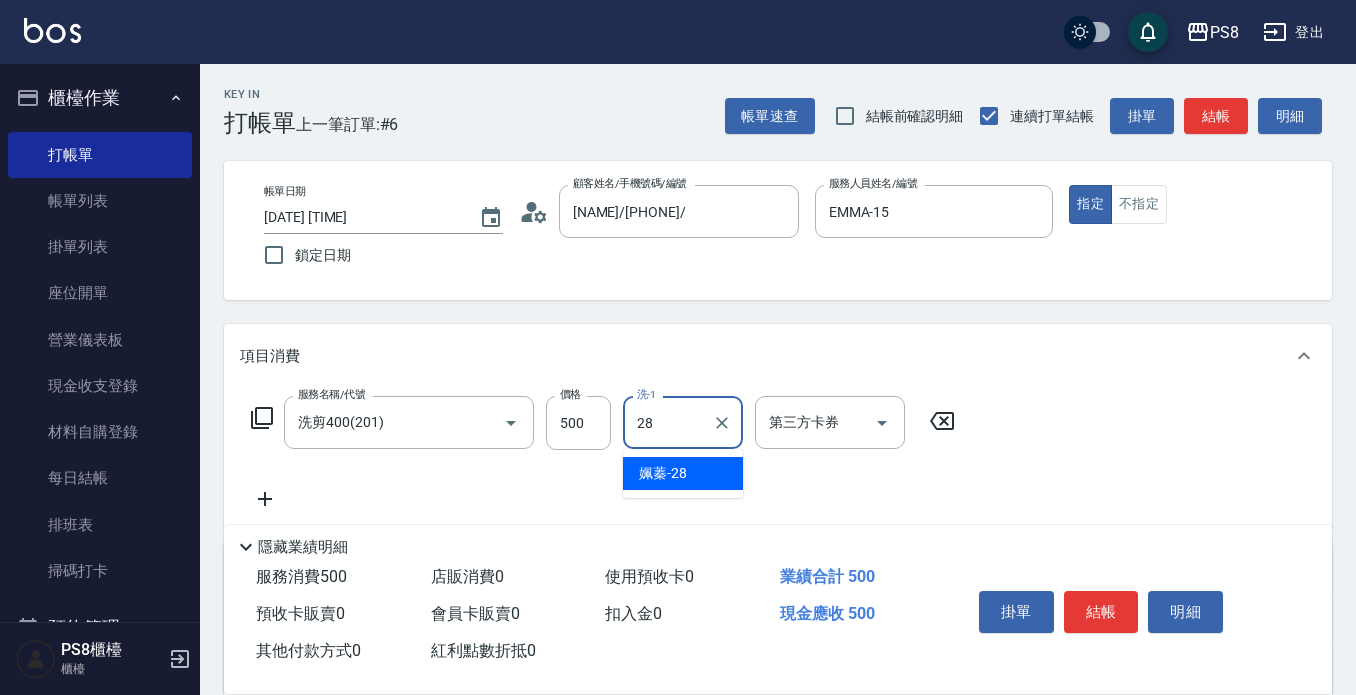 type on "姵蓁-28" 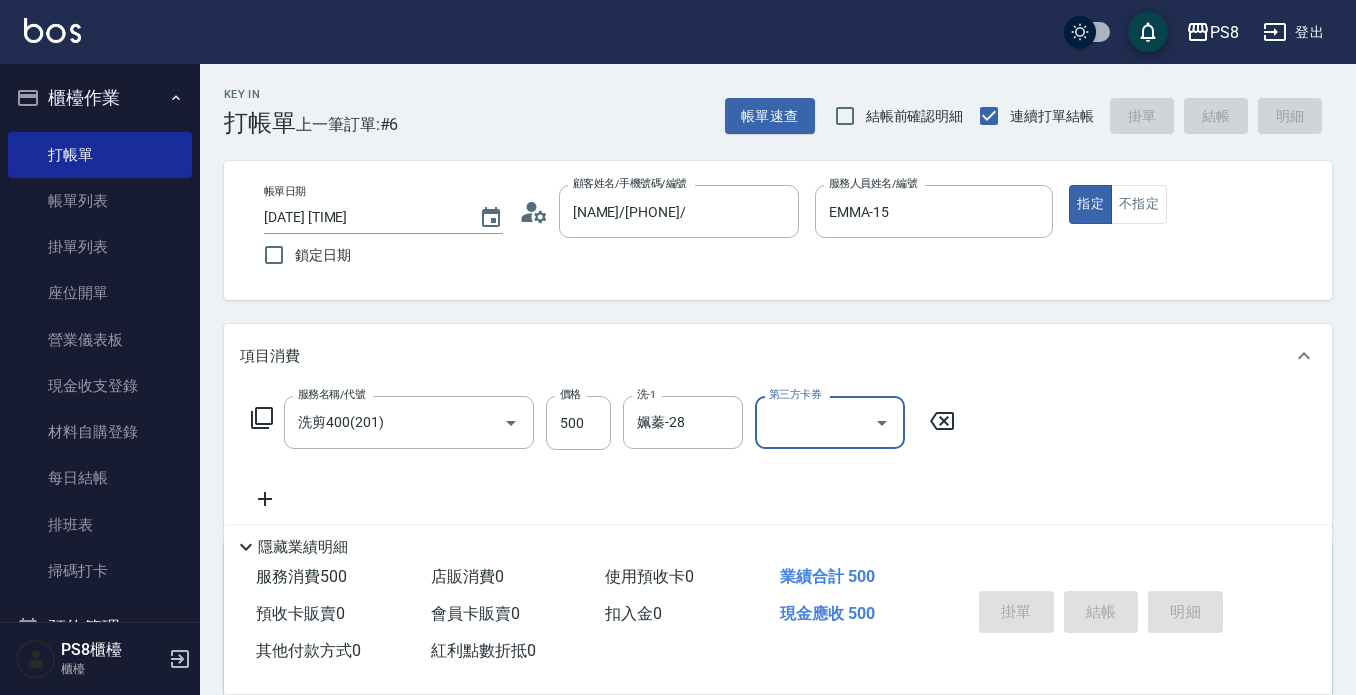 type on "[DATE] [TIME]" 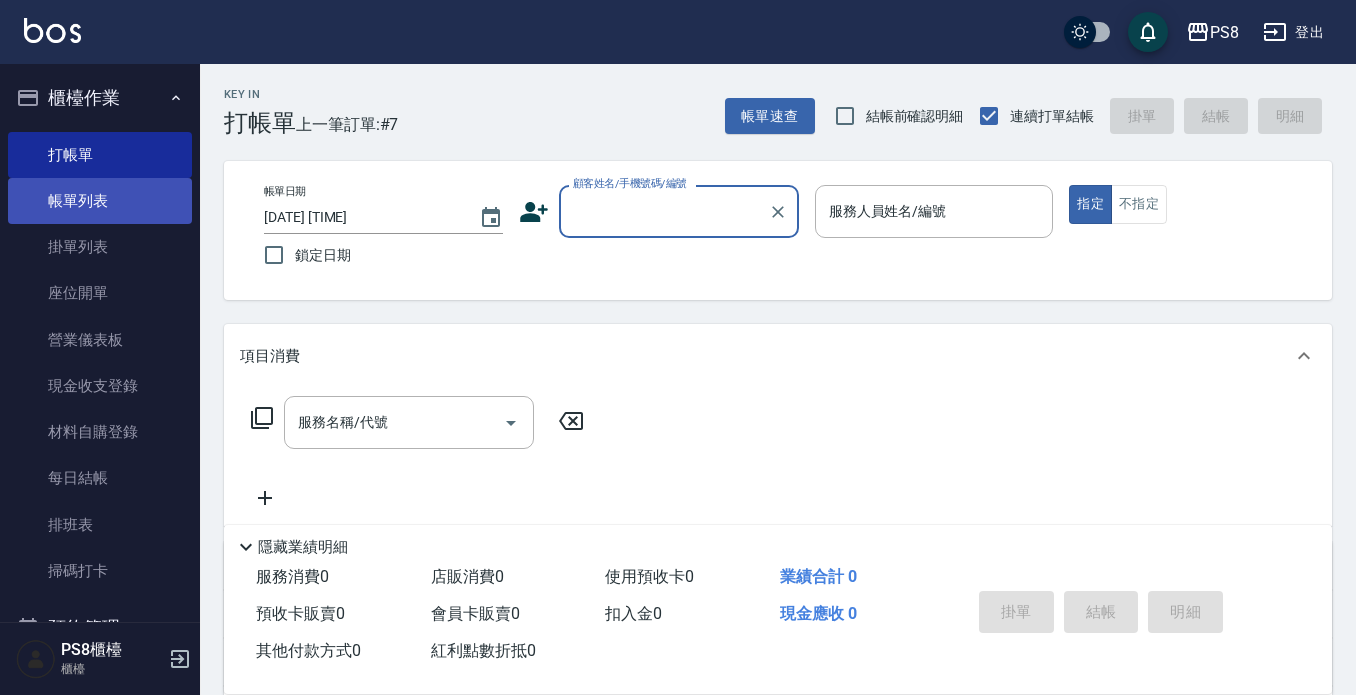 click on "帳單列表" at bounding box center (100, 201) 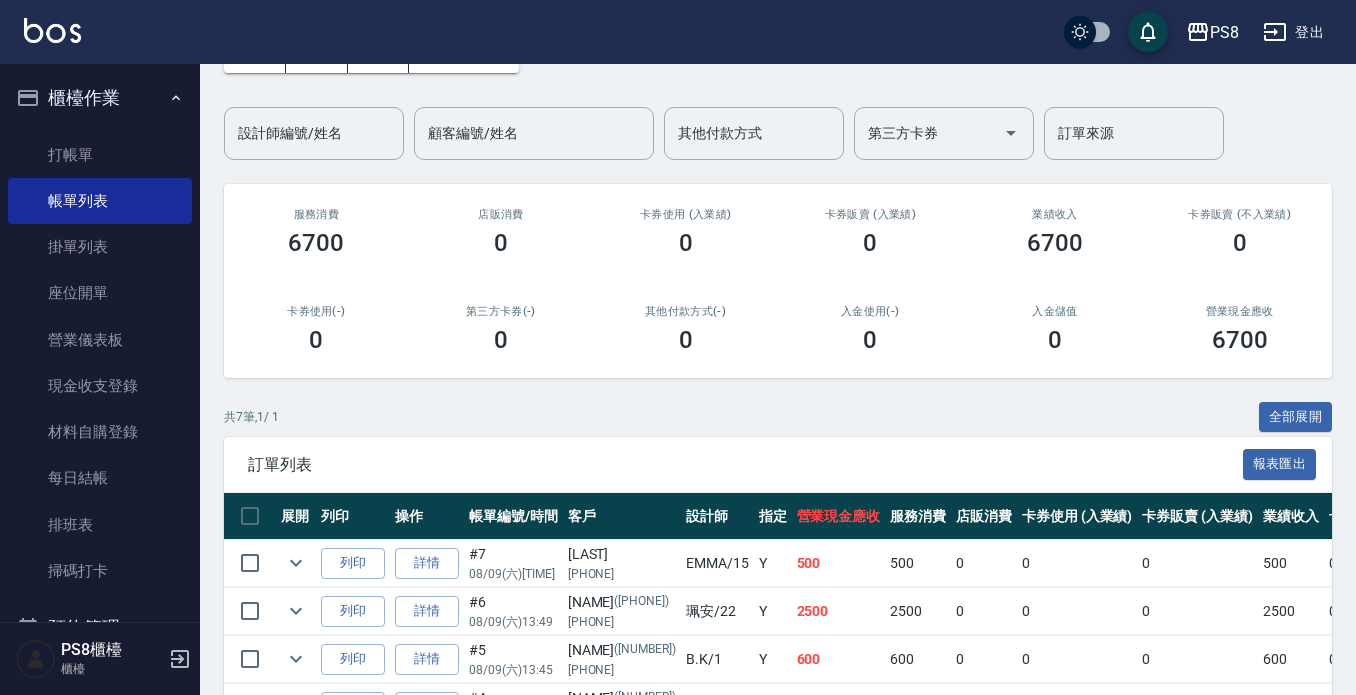 scroll, scrollTop: 200, scrollLeft: 0, axis: vertical 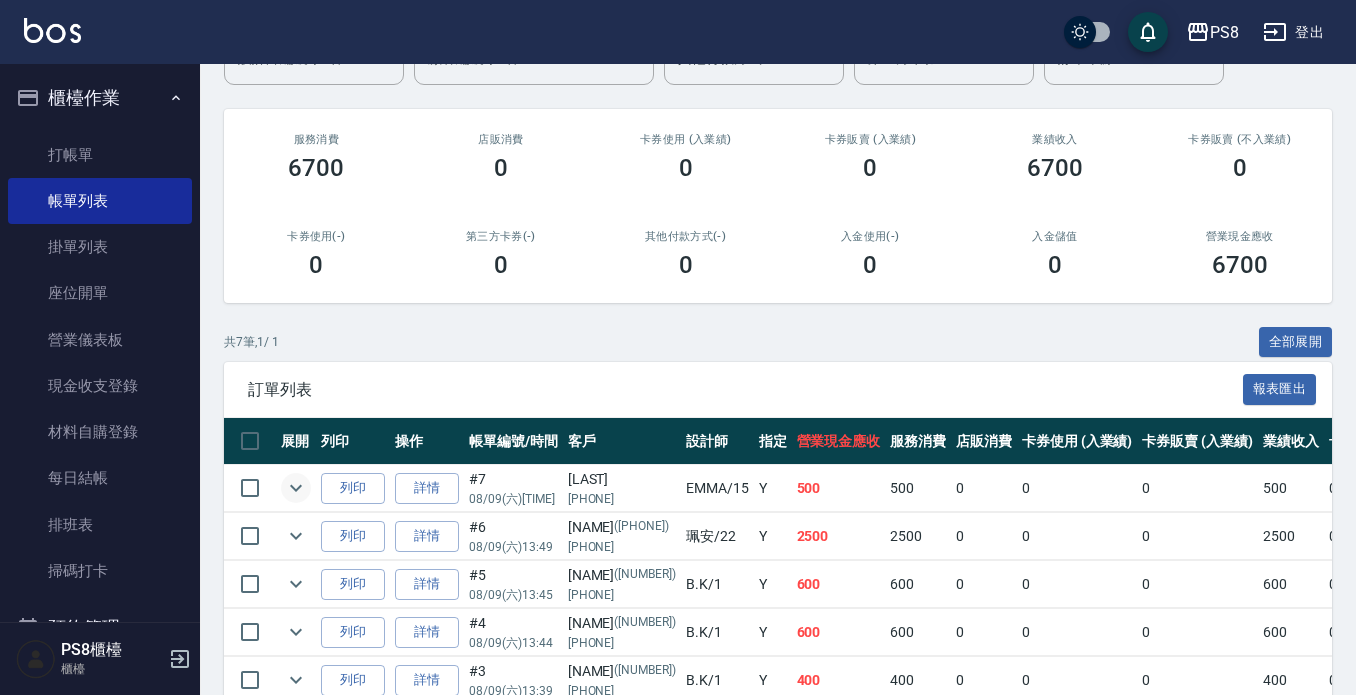 click 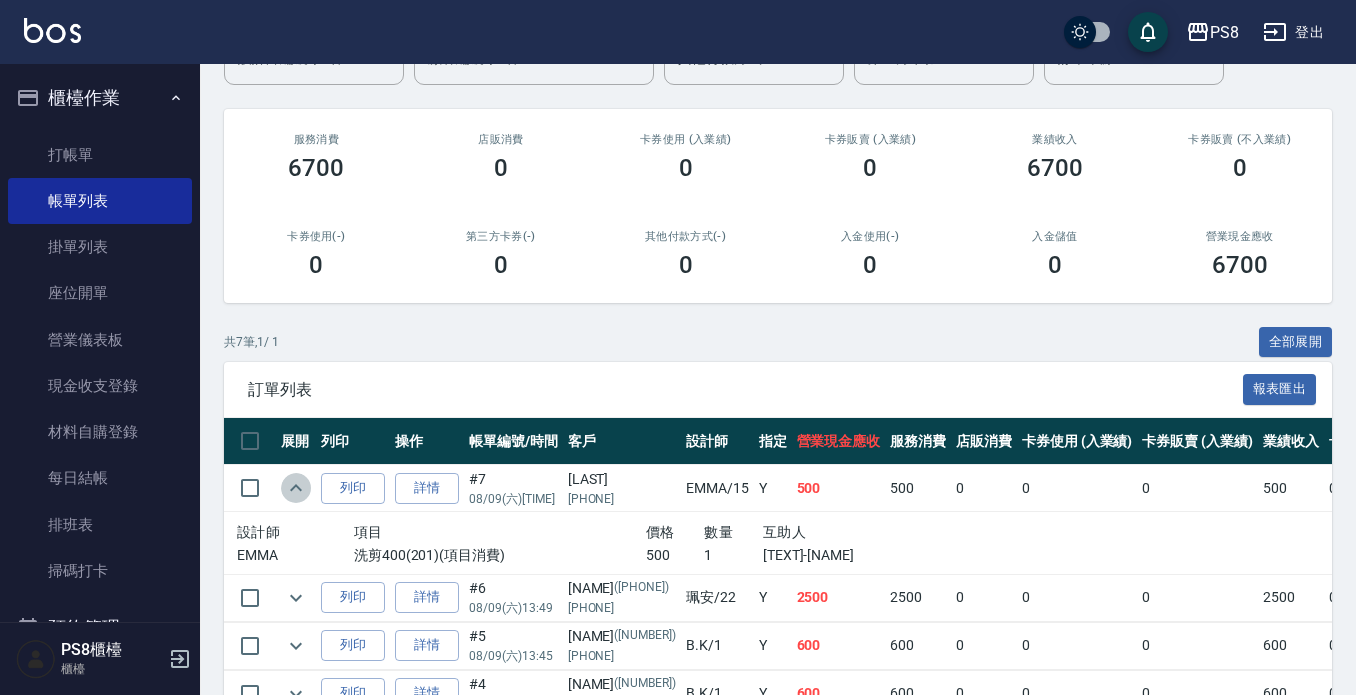 drag, startPoint x: 296, startPoint y: 484, endPoint x: 287, endPoint y: 455, distance: 30.364452 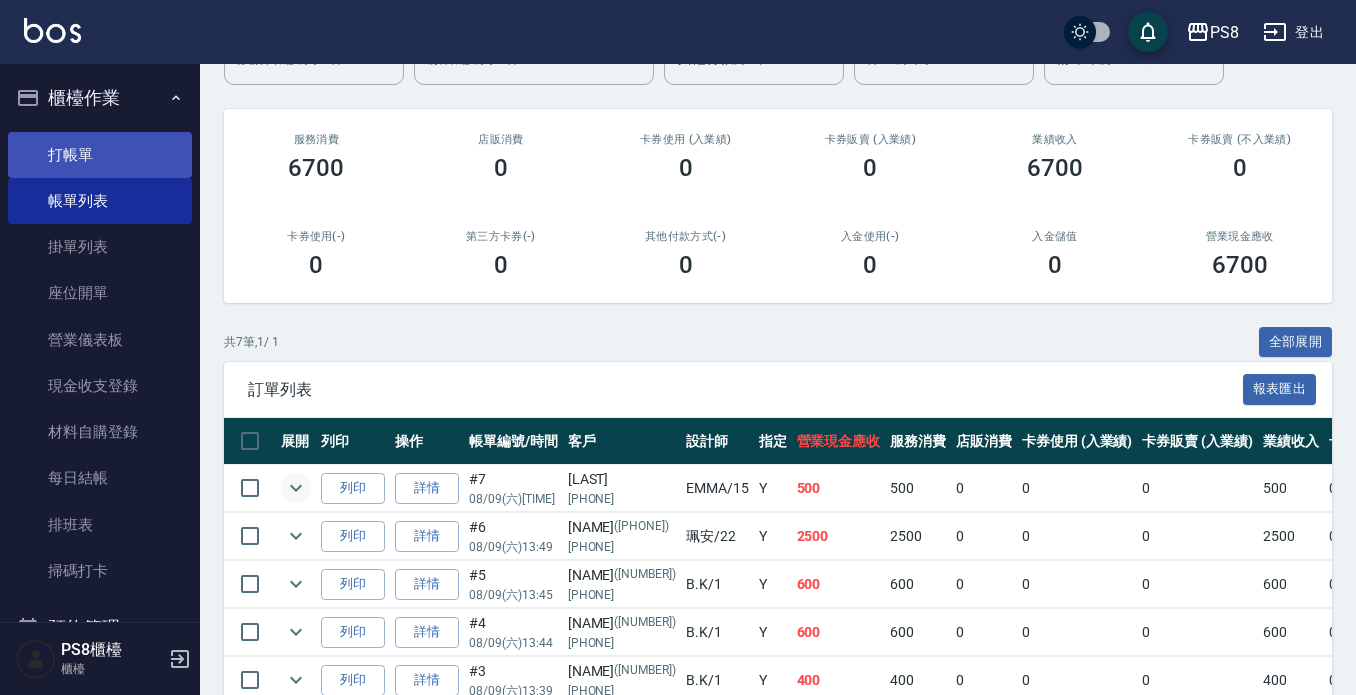 click on "打帳單" at bounding box center [100, 155] 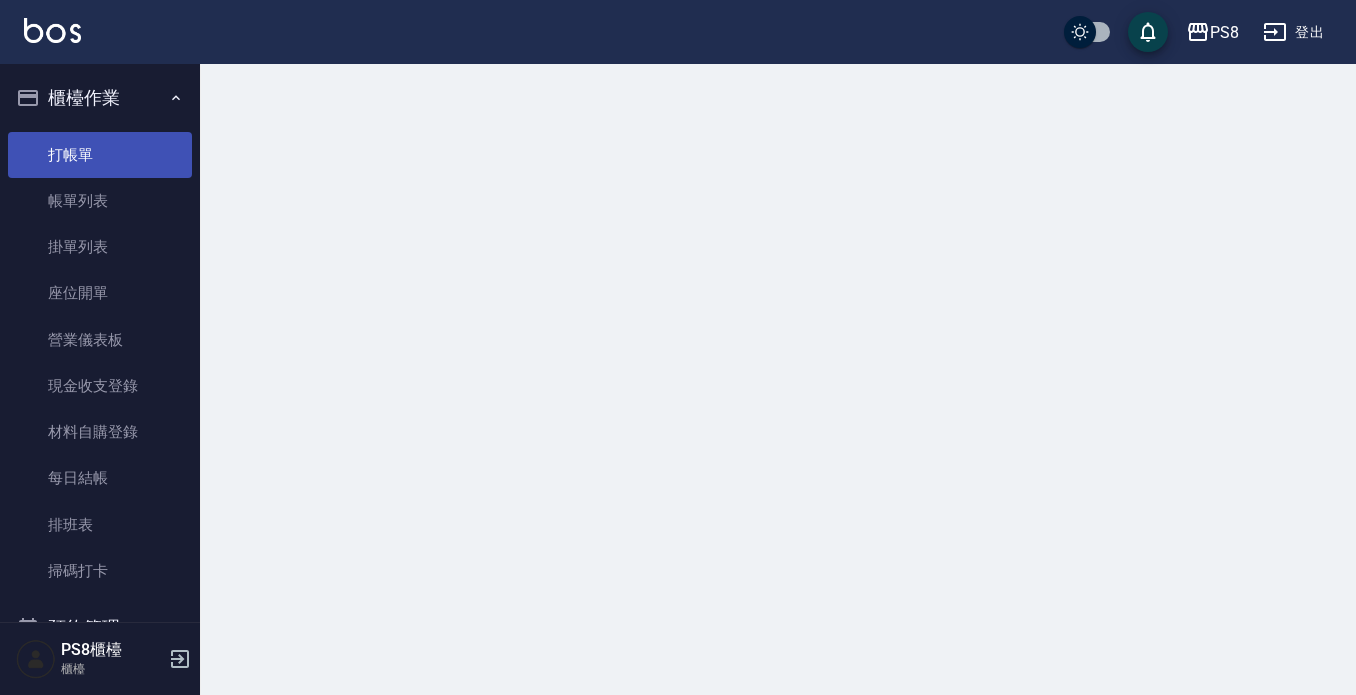 scroll, scrollTop: 0, scrollLeft: 0, axis: both 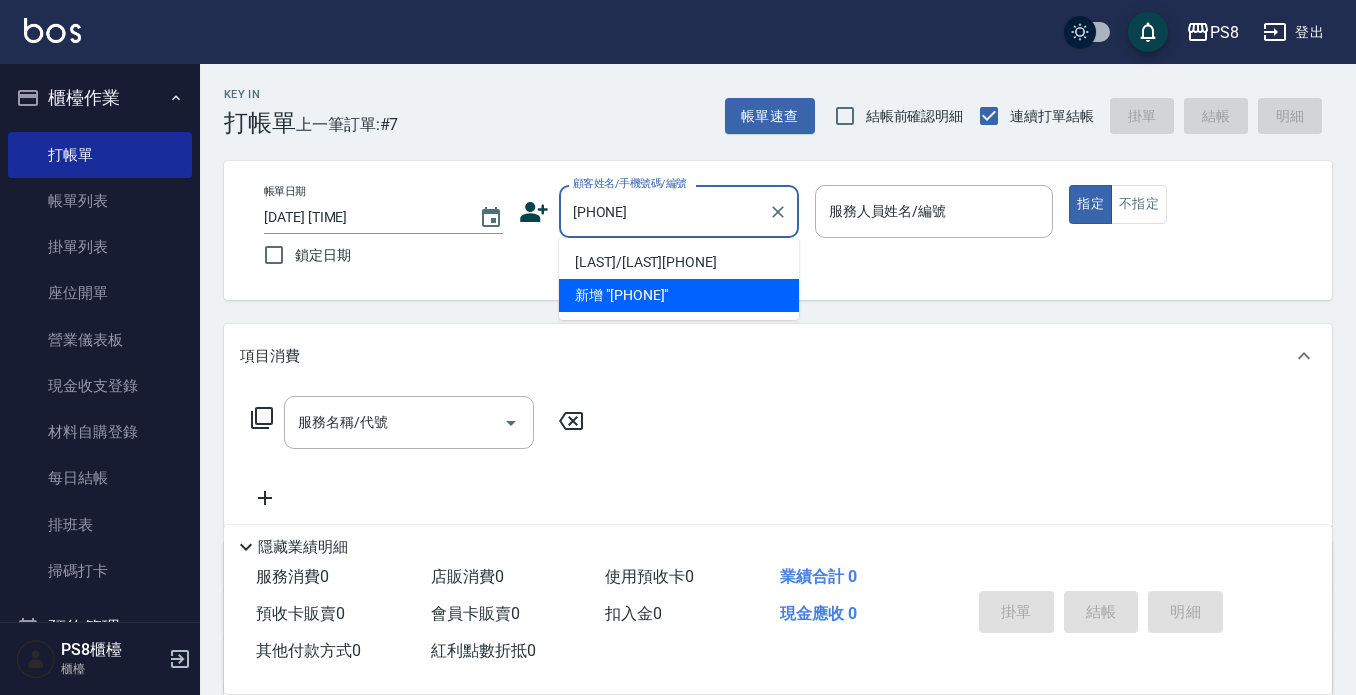 click on "[LAST]/[LAST][PHONE]" at bounding box center [679, 262] 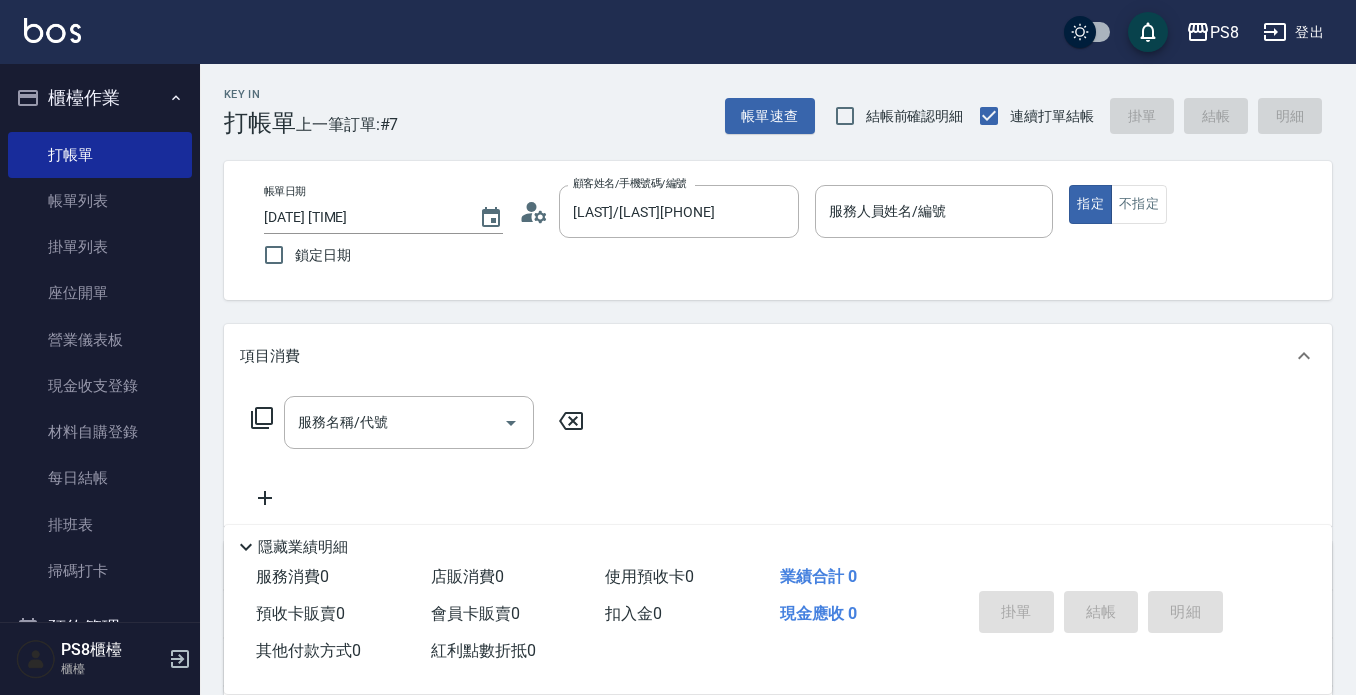 click 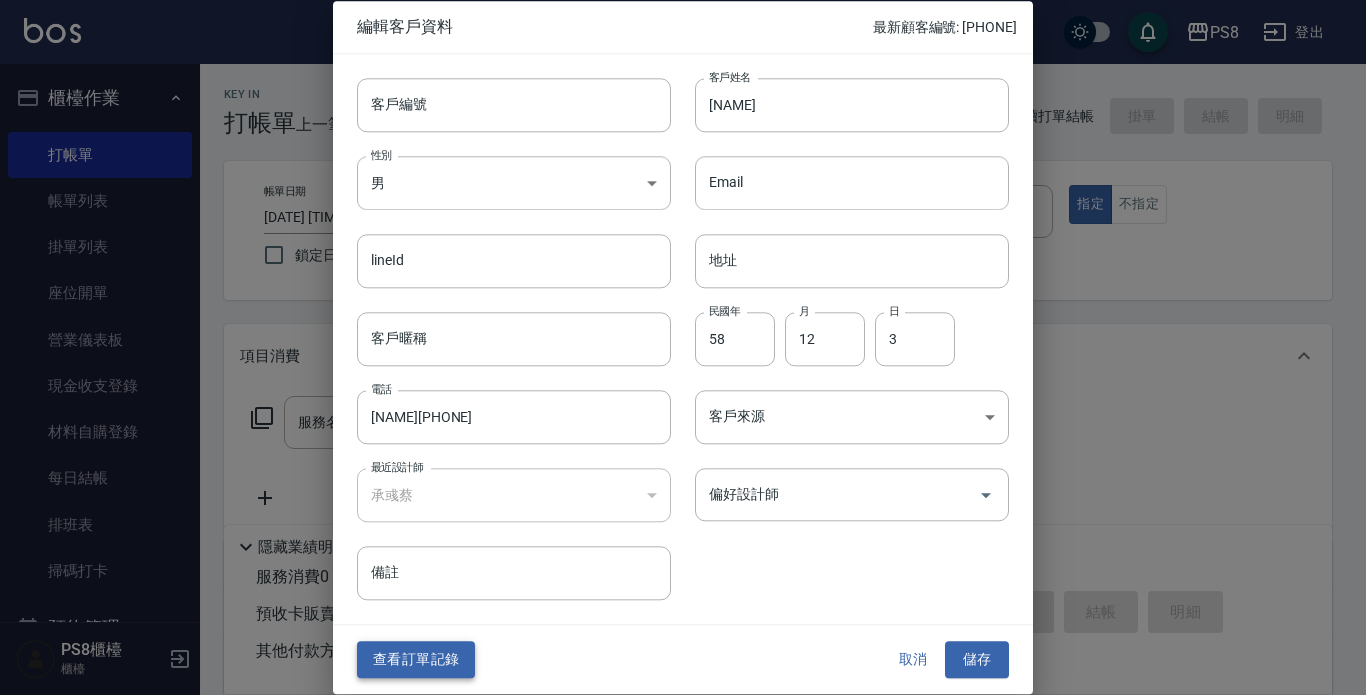 click on "查看訂單記錄" at bounding box center [416, 660] 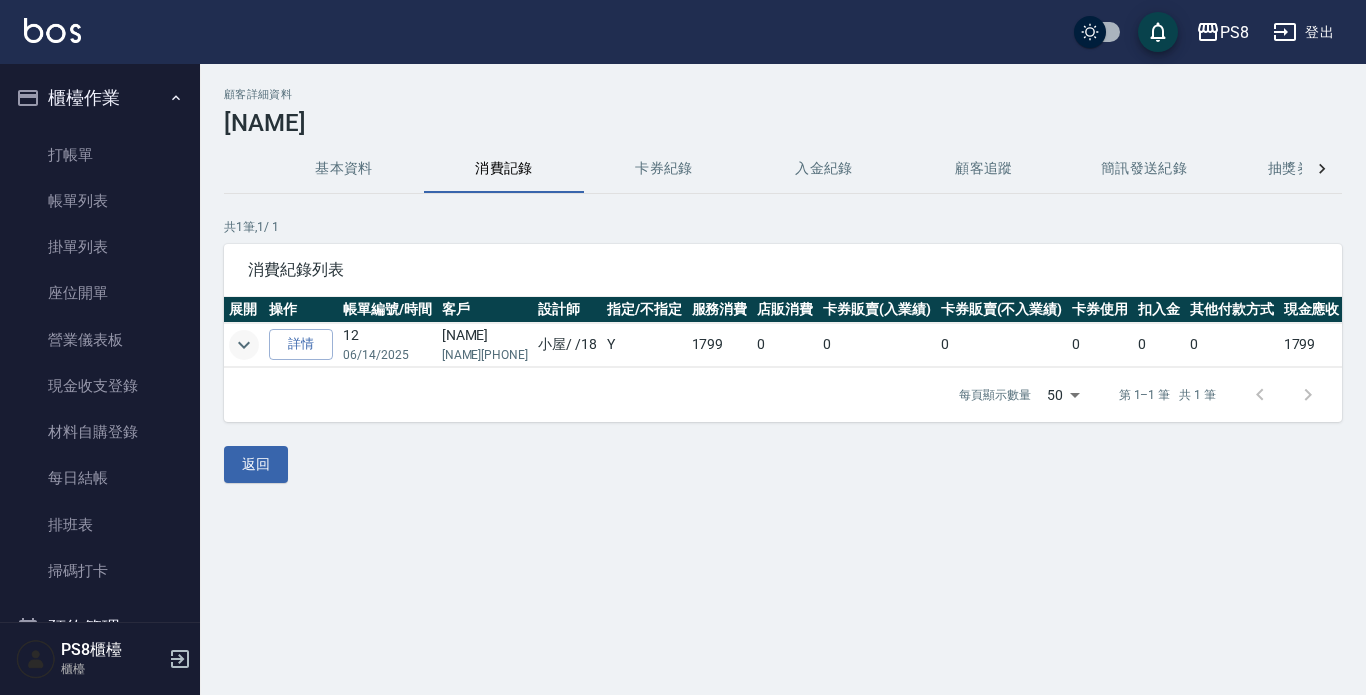 click 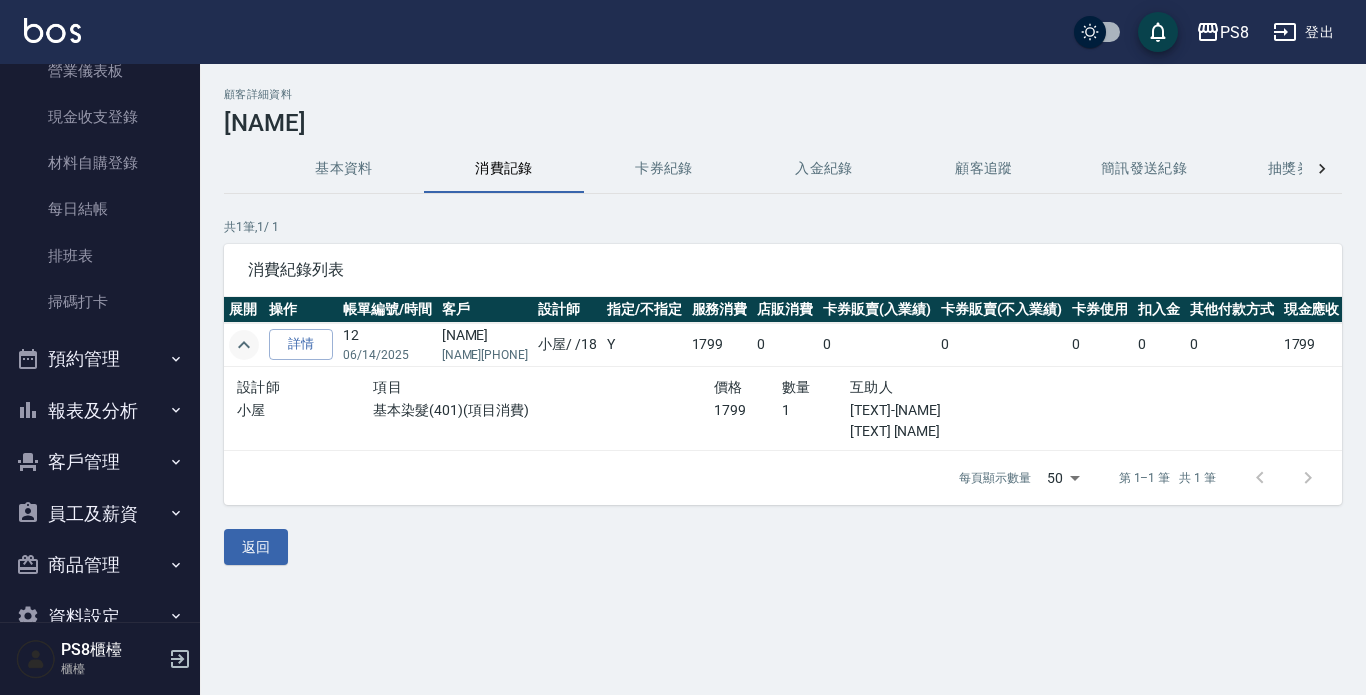scroll, scrollTop: 313, scrollLeft: 0, axis: vertical 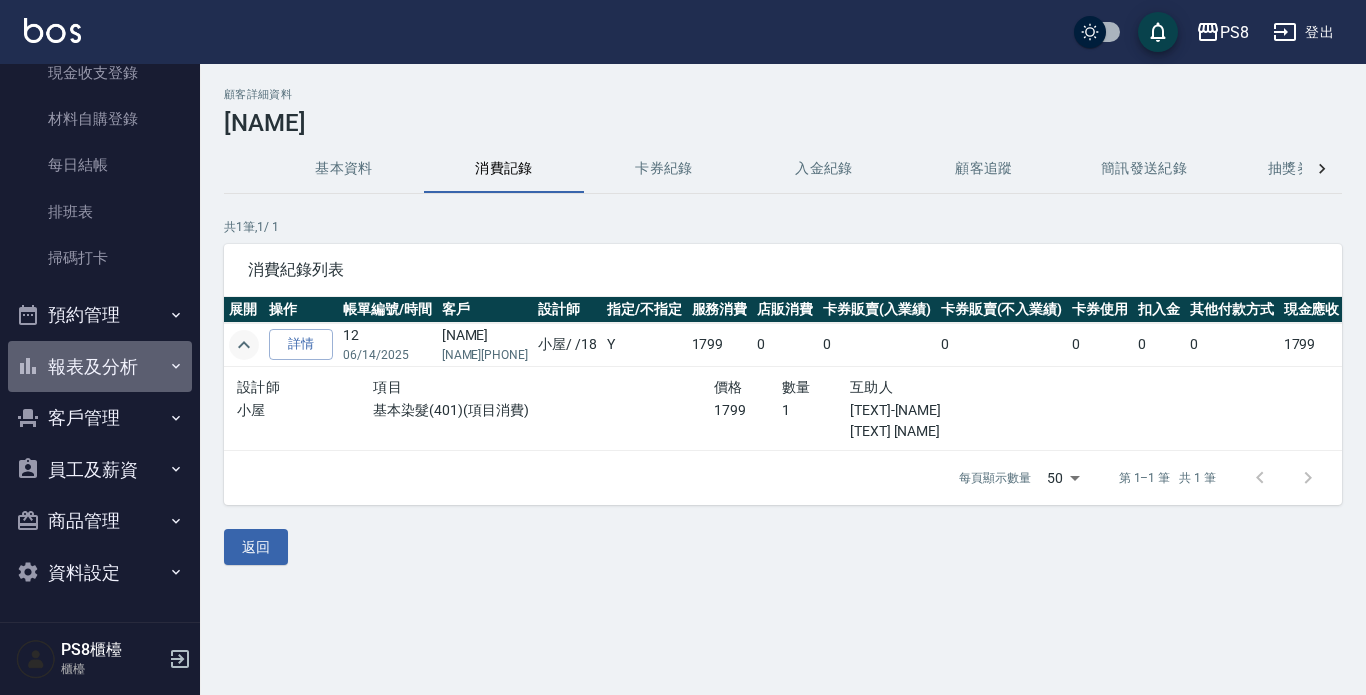 click on "報表及分析" at bounding box center (100, 367) 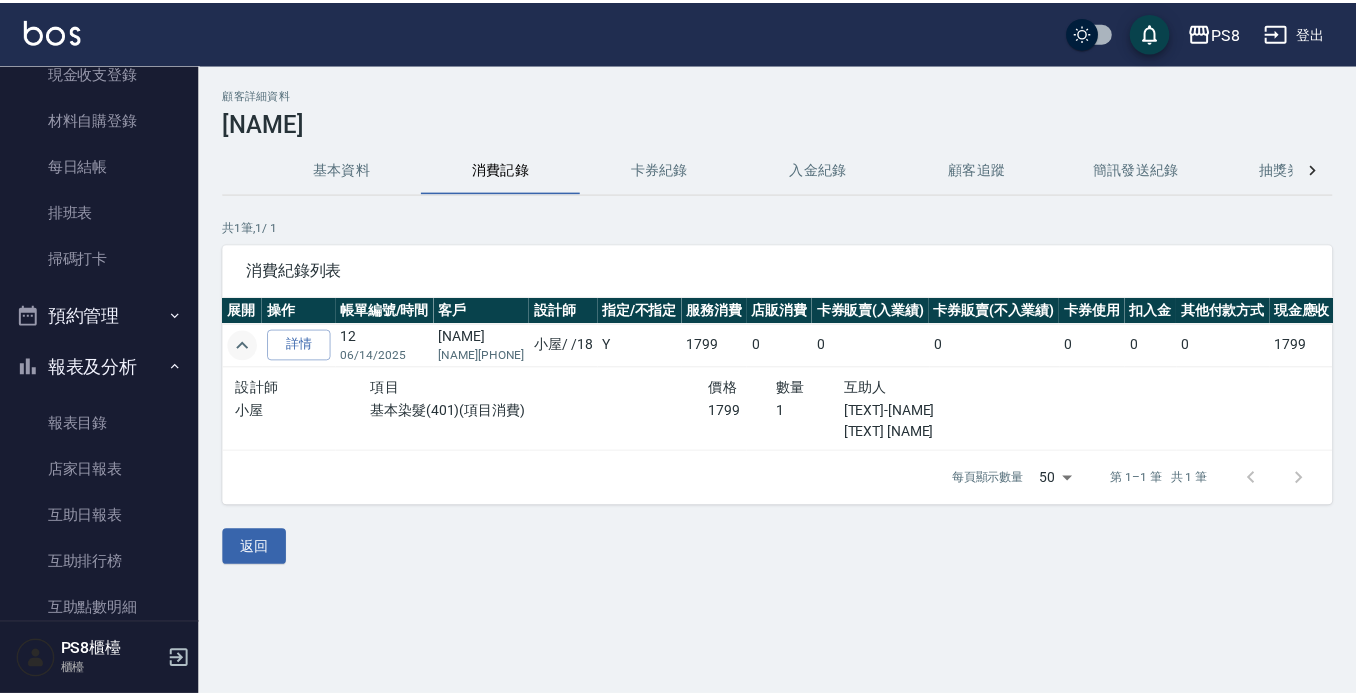 scroll, scrollTop: 513, scrollLeft: 0, axis: vertical 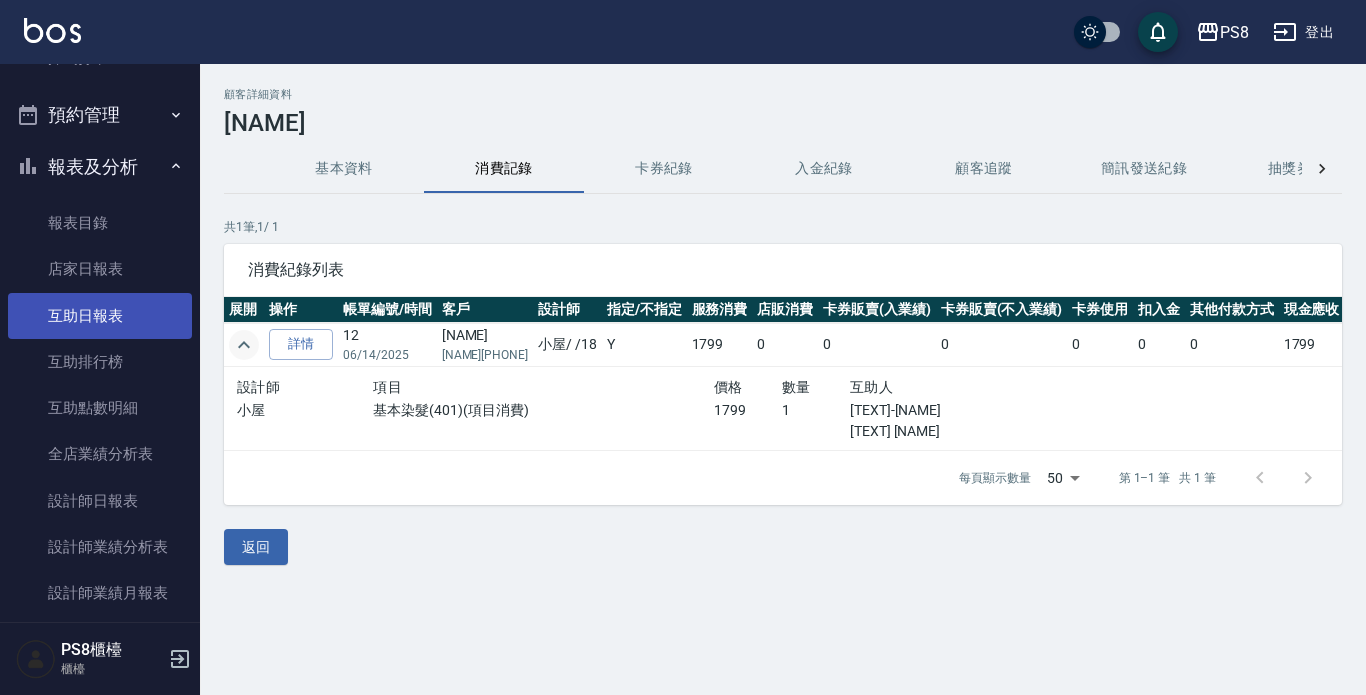 click on "互助日報表" at bounding box center (100, 316) 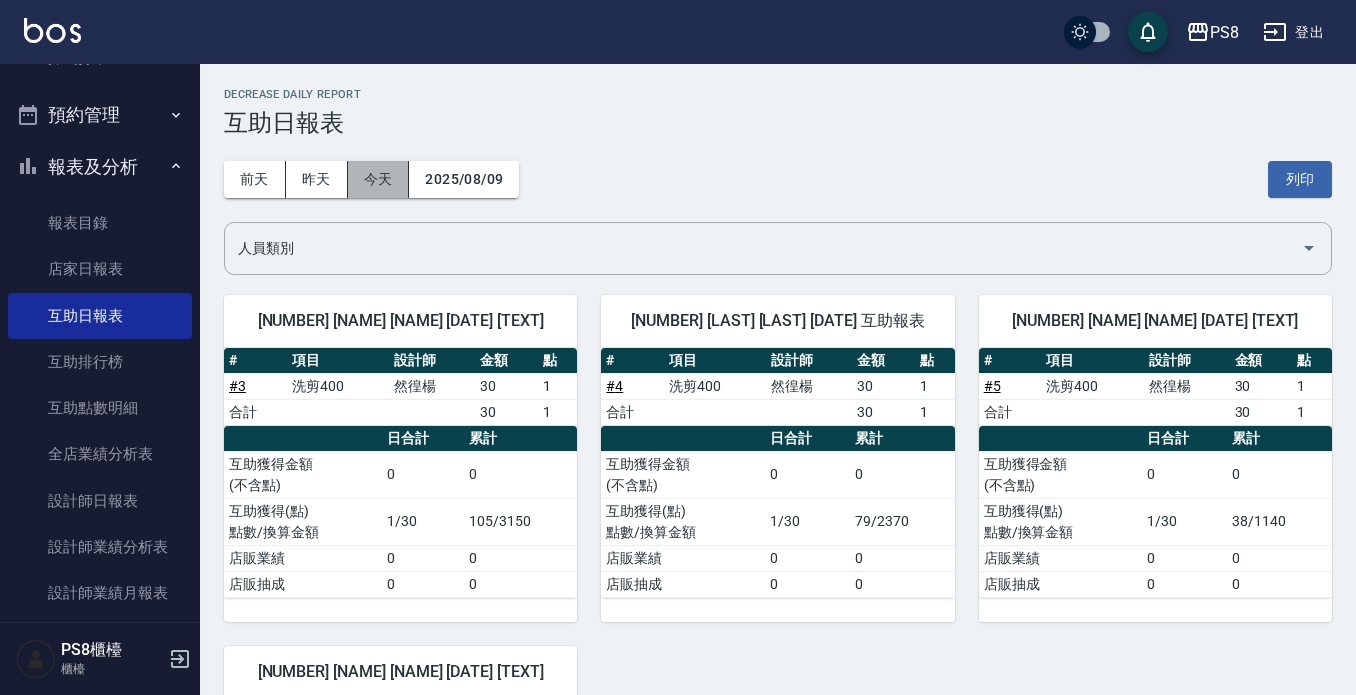 click on "今天" at bounding box center (379, 179) 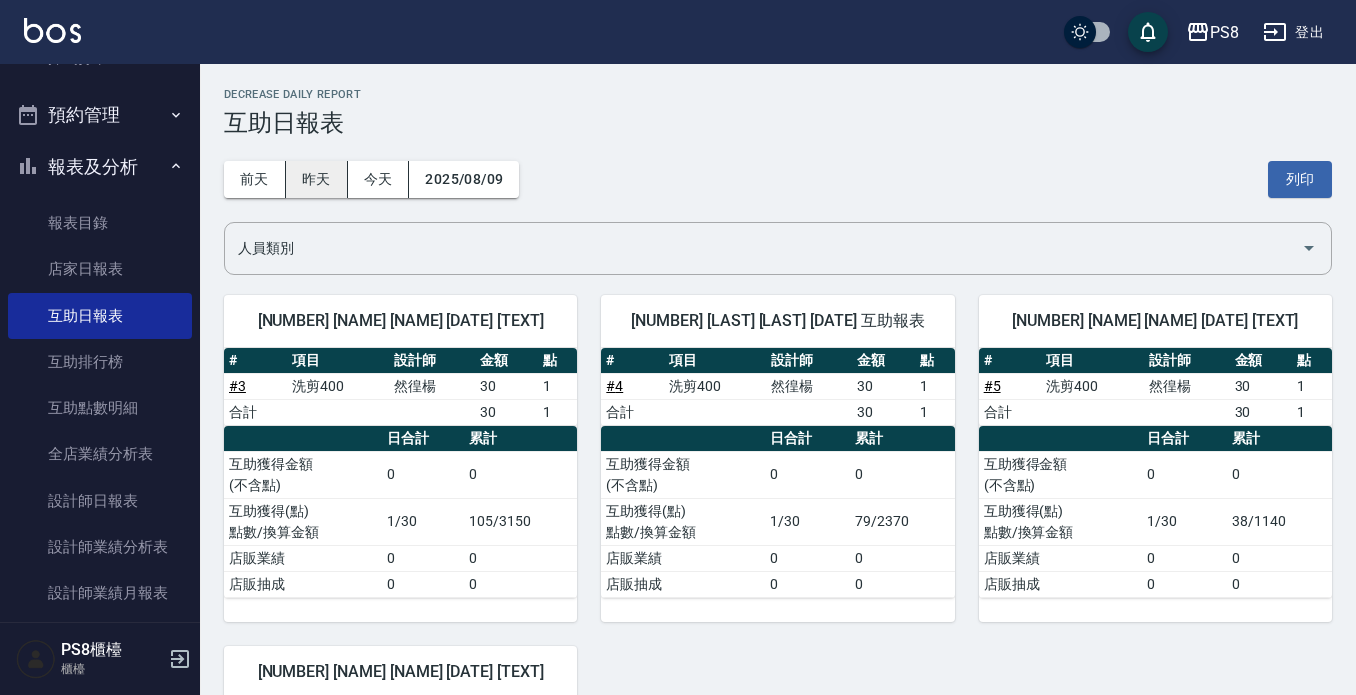 click on "昨天" at bounding box center [317, 179] 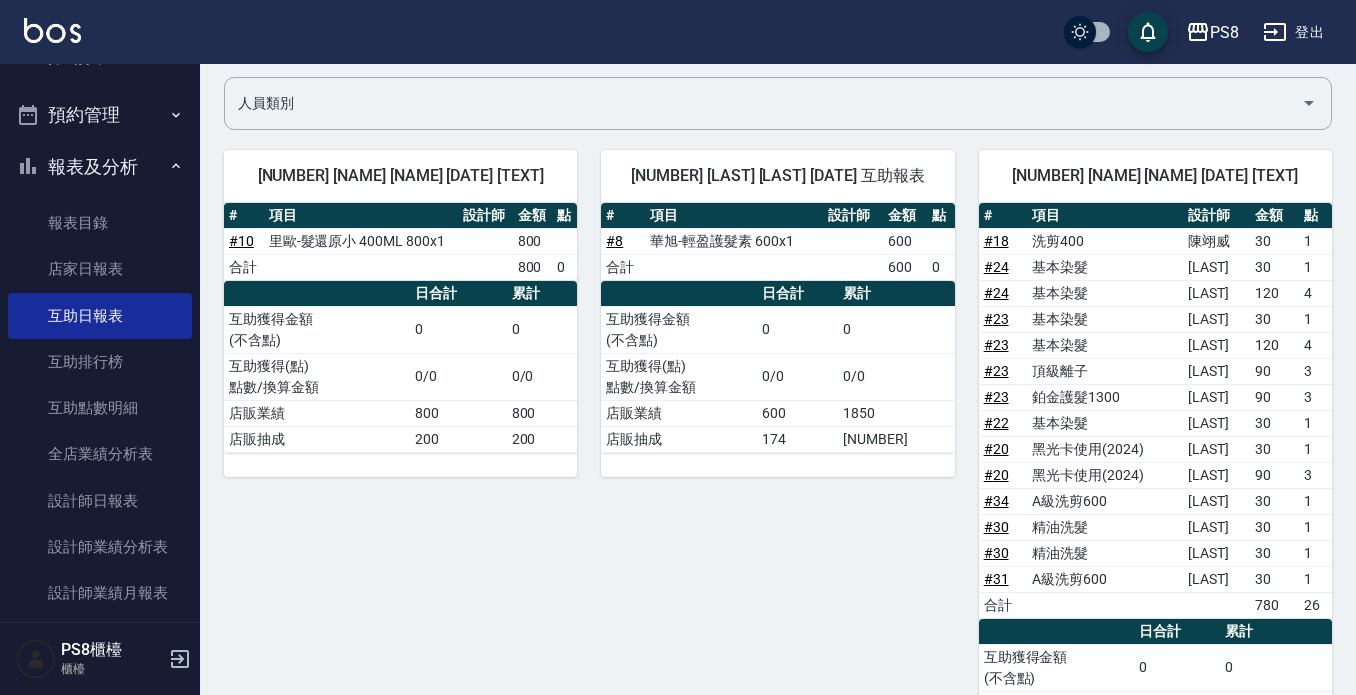 scroll, scrollTop: 100, scrollLeft: 0, axis: vertical 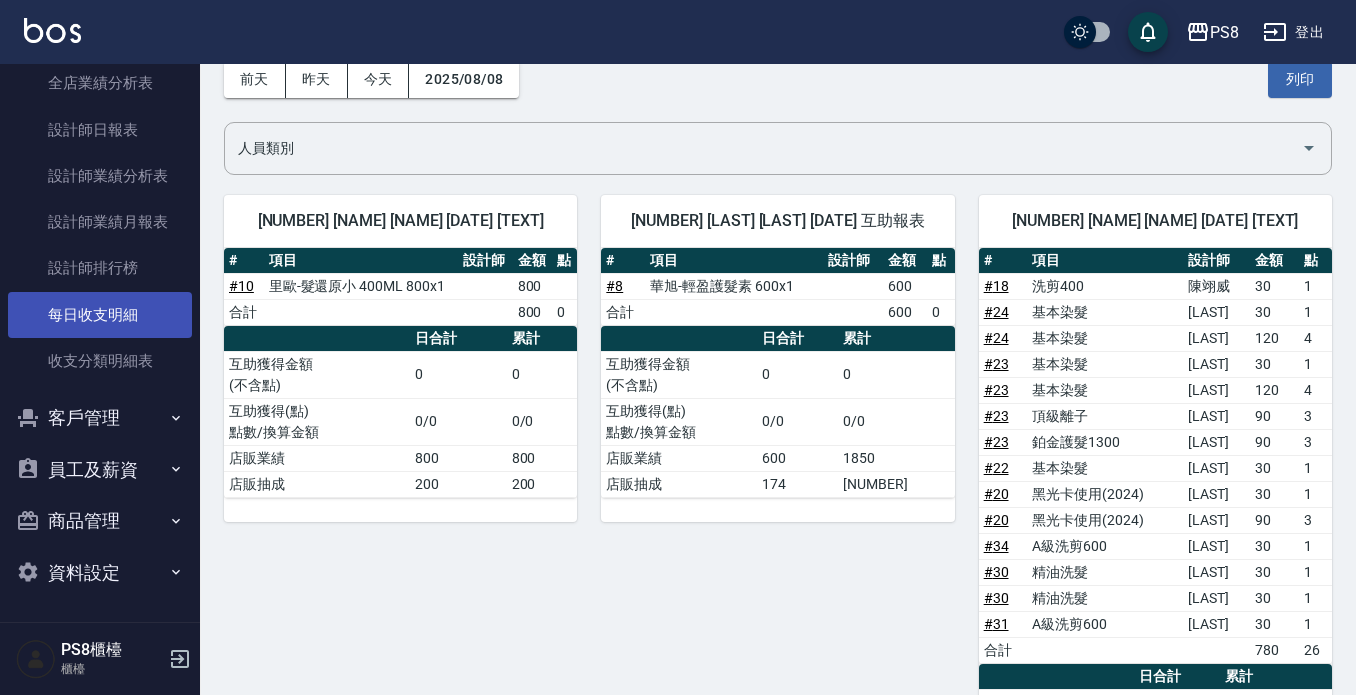 click on "每日收支明細" at bounding box center [100, 315] 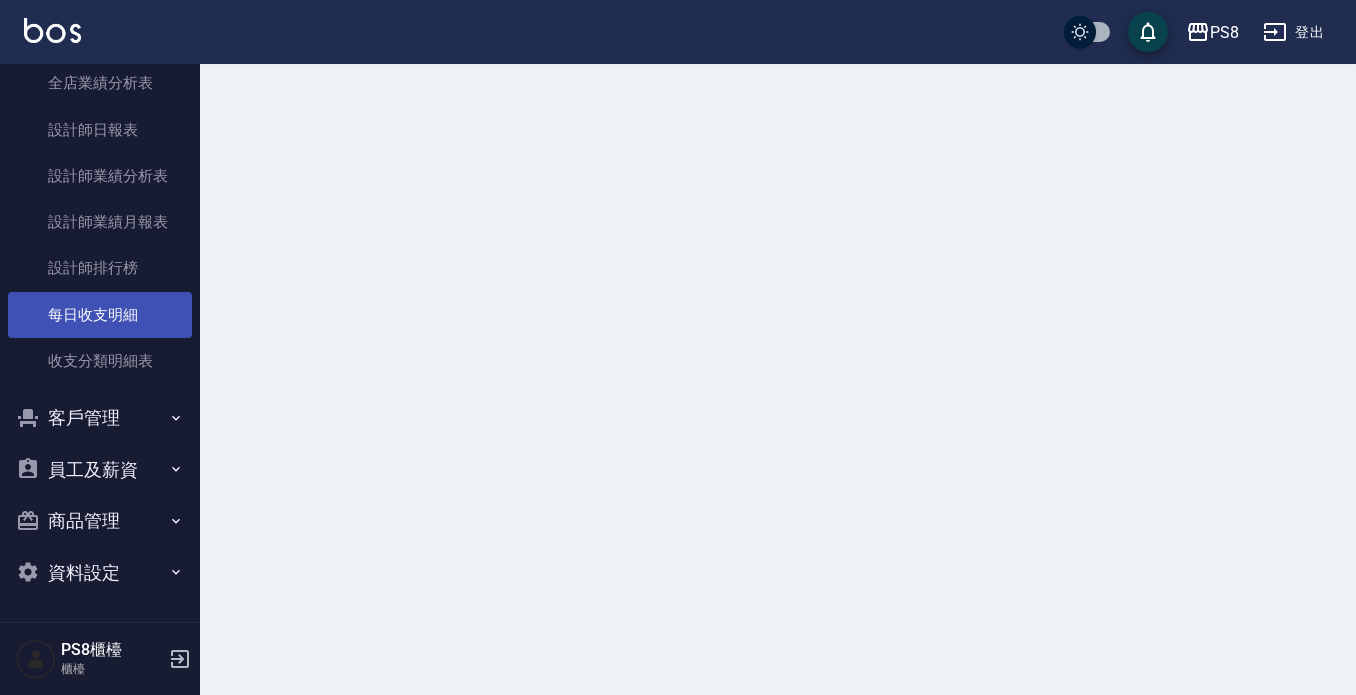 scroll, scrollTop: 0, scrollLeft: 0, axis: both 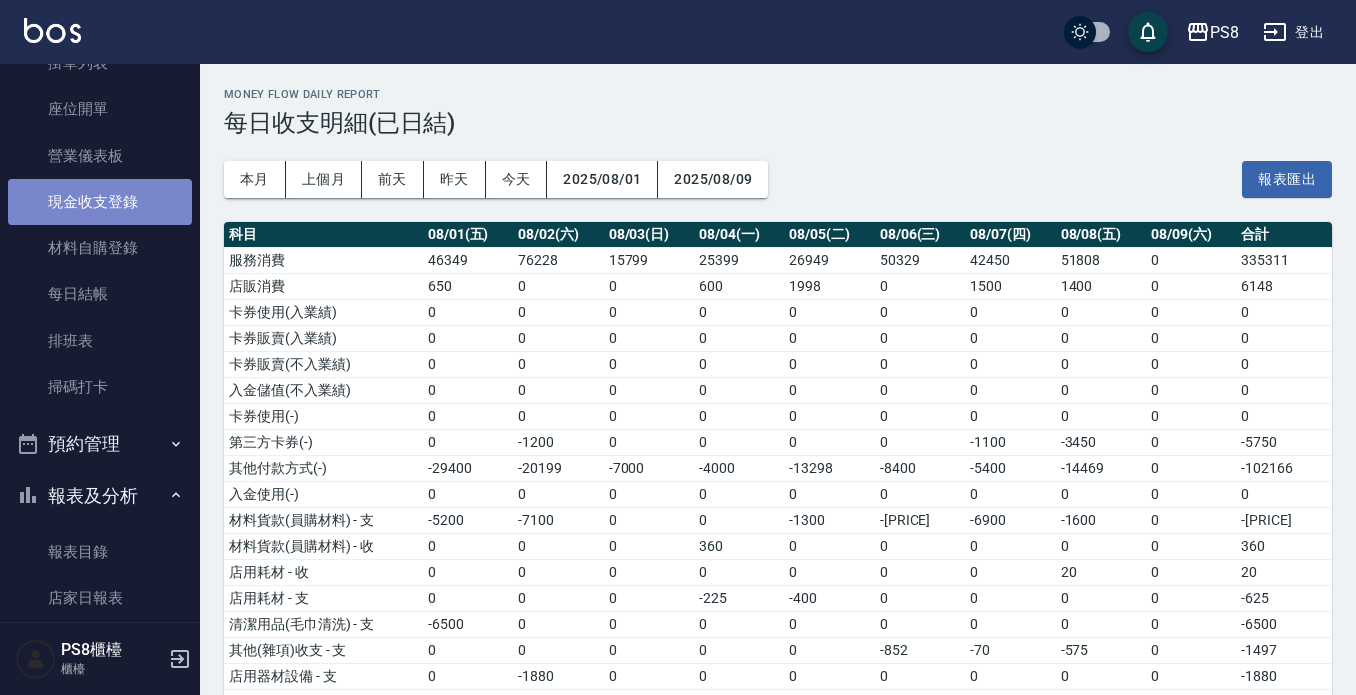 click on "現金收支登錄" at bounding box center (100, 202) 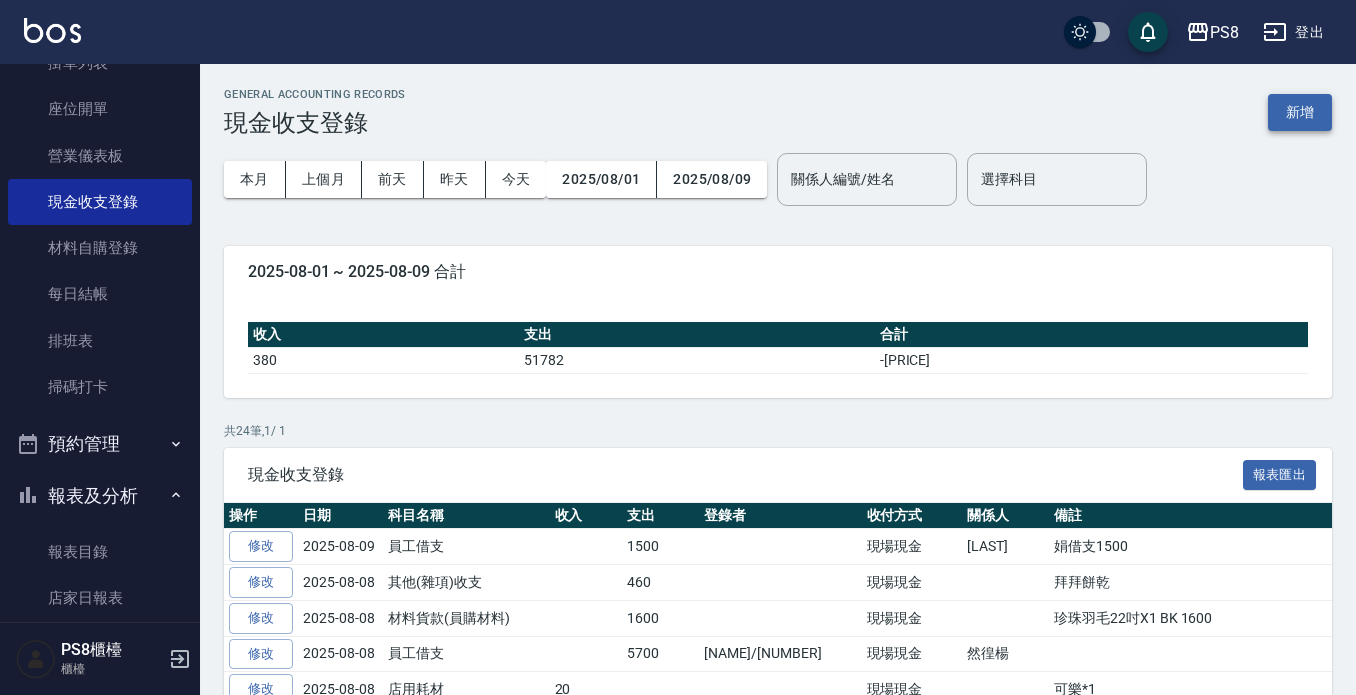click on "新增" at bounding box center (1300, 112) 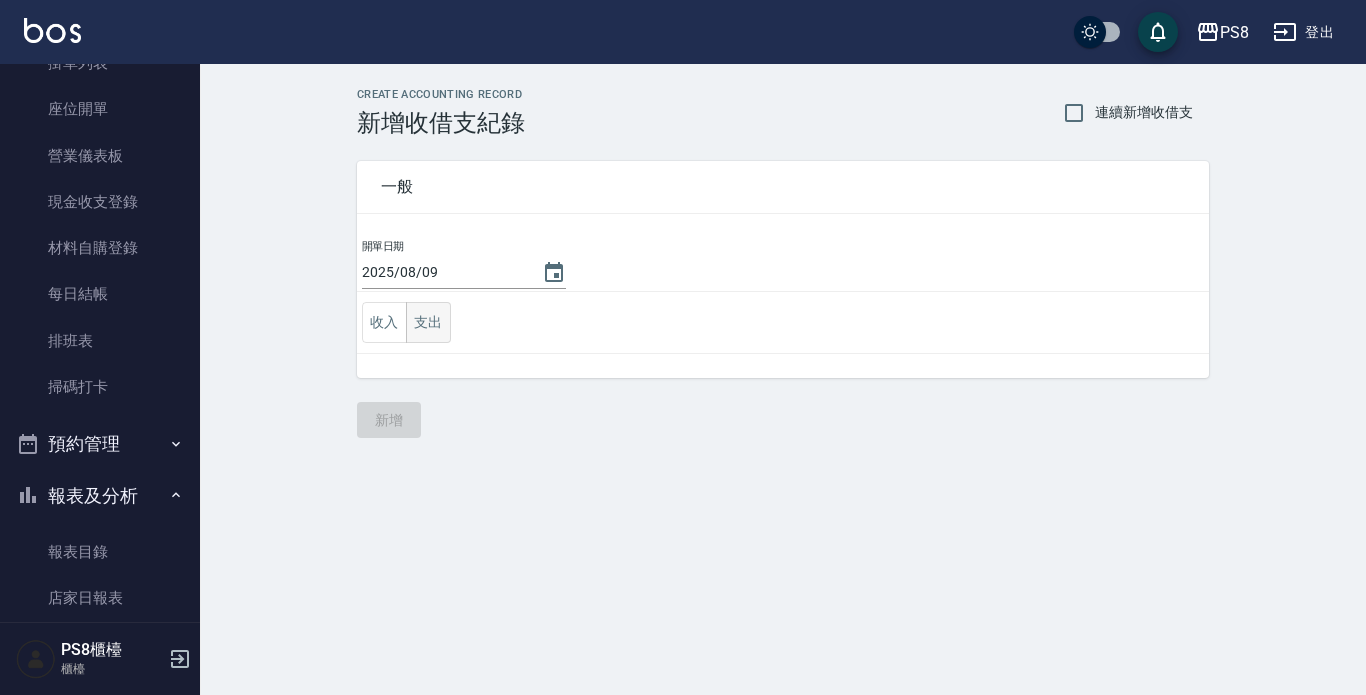 click on "支出" at bounding box center [428, 322] 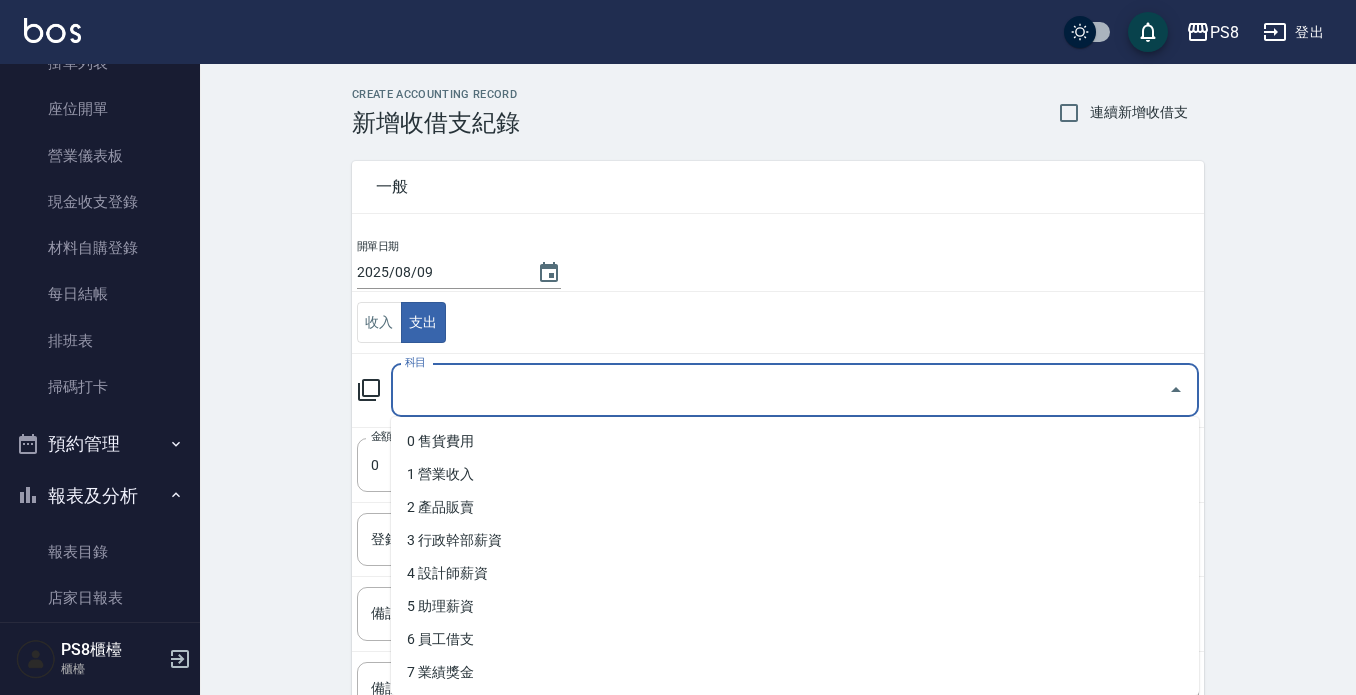 click on "科目" at bounding box center (780, 390) 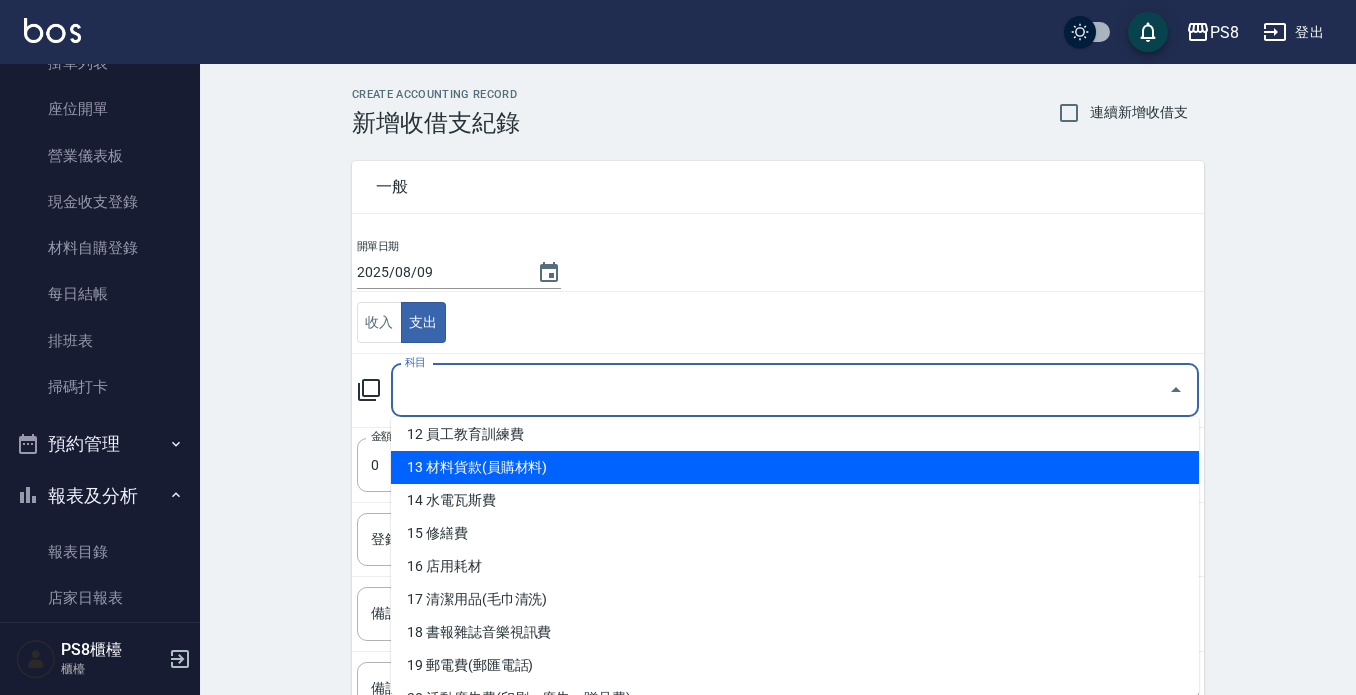 scroll, scrollTop: 500, scrollLeft: 0, axis: vertical 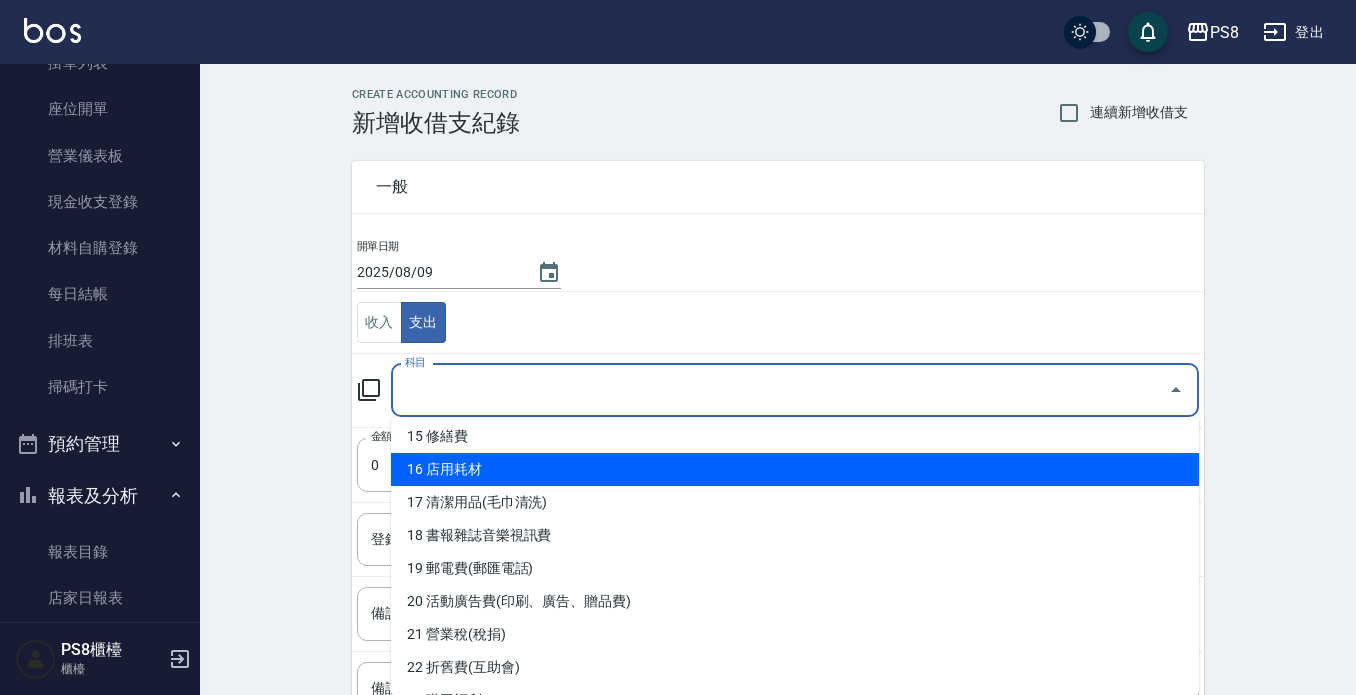 click on "16 店用耗材" at bounding box center (795, 469) 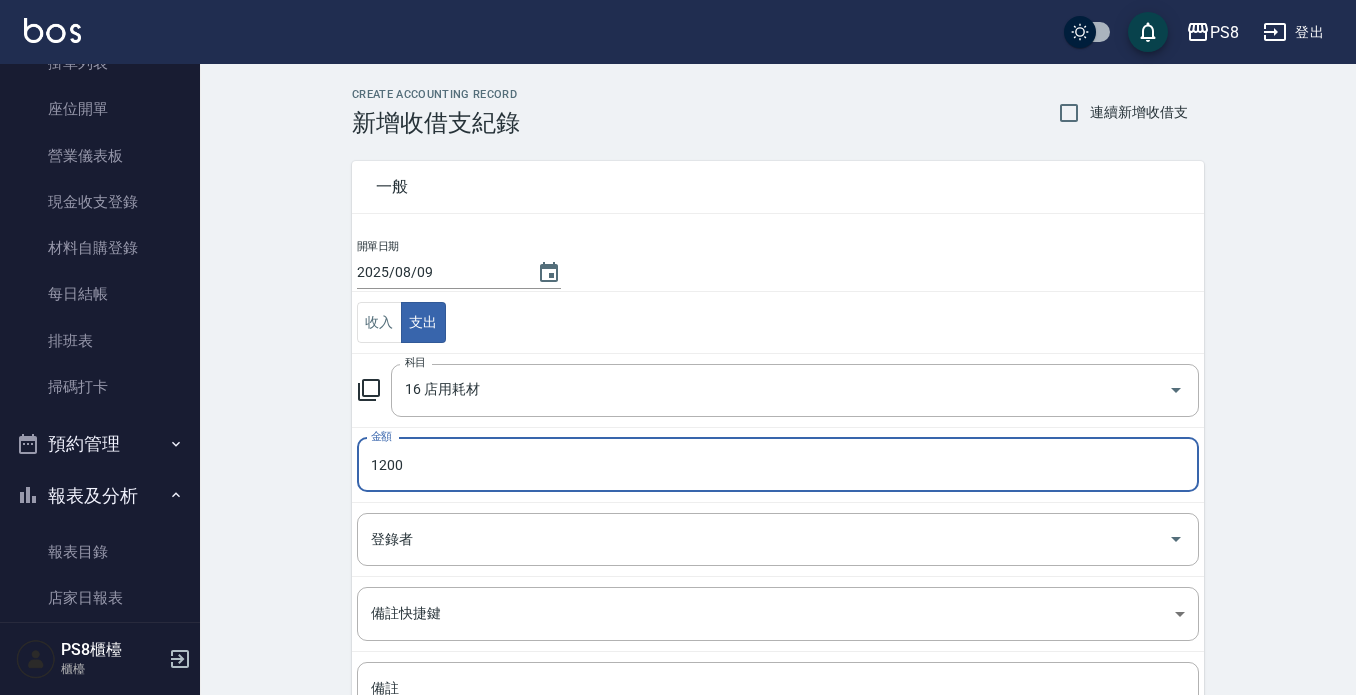 type on "1200" 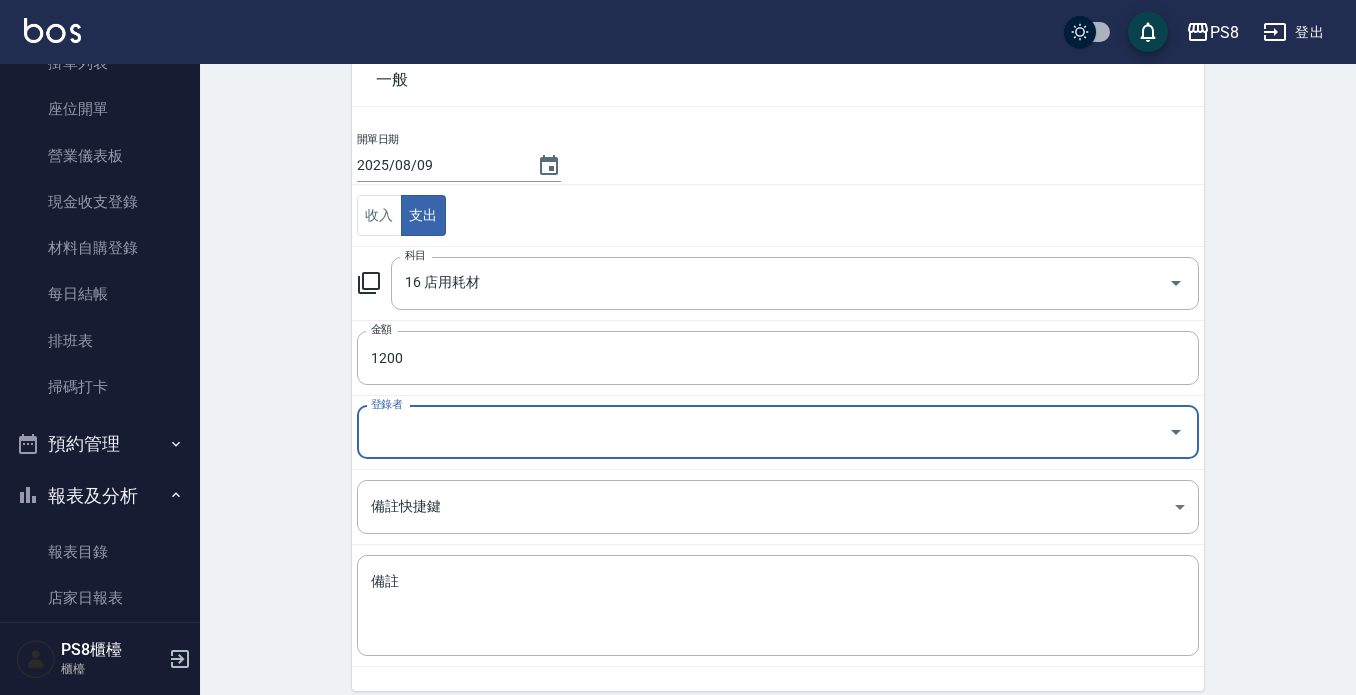 scroll, scrollTop: 188, scrollLeft: 0, axis: vertical 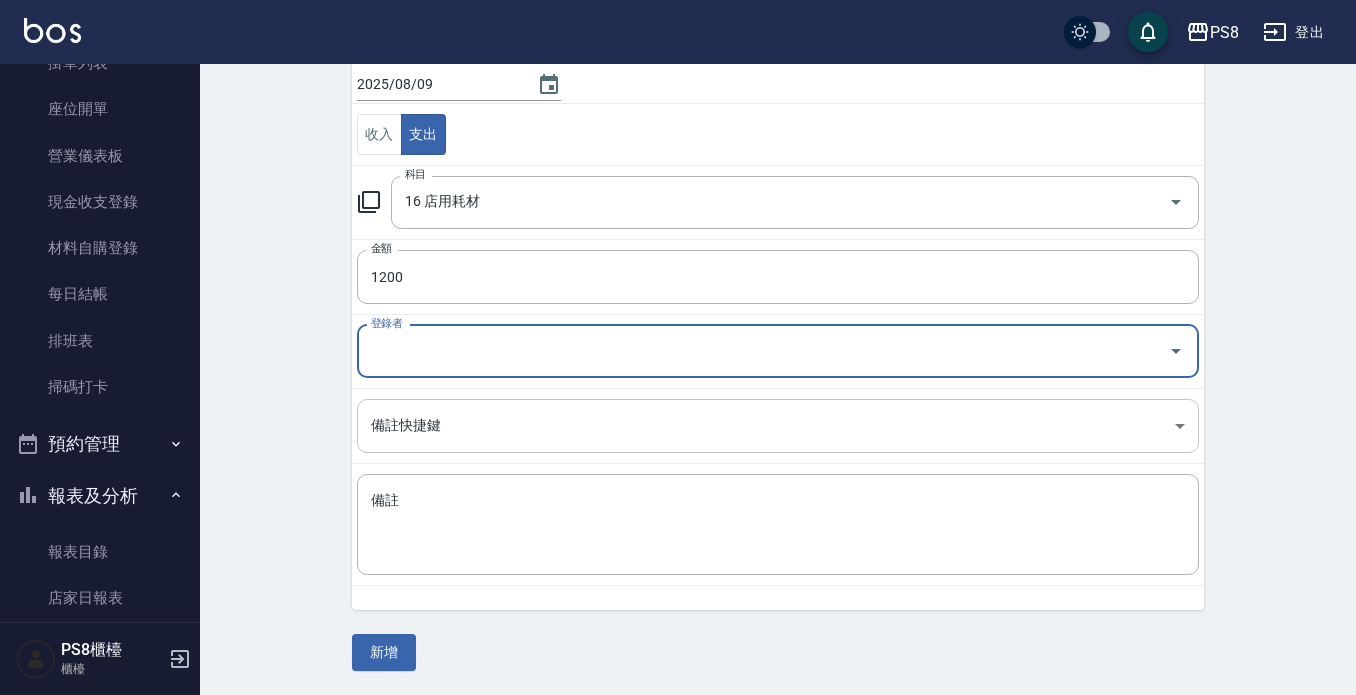 click on "PS8 登出 櫃檯作業 打帳單 帳單列表 掛單列表 座位開單 營業儀表板 現金收支登錄 材料自購登錄 每日結帳 排班表 掃碼打卡 預約管理 預約管理 單日預約紀錄 單週預約紀錄 報表及分析 報表目錄 店家日報表 互助日報表 互助排行榜 互助點數明細 全店業績分析表 設計師日報表 設計師業績分析表 設計師業績月報表 設計師排行榜 每日收支明細 收支分類明細表 客戶管理 客戶列表 卡券管理 入金管理 員工及薪資 員工列表 全店打卡記錄 商品管理 商品分類設定 商品列表 資料設定 服務分類設定 服務項目設定 預收卡設定 系統參數設定 業績抽成參數設定 收支科目設定 支付方式設定 第三方卡券設定 PS8櫃檯 櫃檯 CREATE ACCOUNTING RECORD 新增收借支紀錄 連續新增收借支 一般 開單日期 [DATE] 收入 支出 科目 16 店用耗材 科目 金額 1200 金額 登錄者 登錄者 備註快捷鍵 ​ 備註 x" at bounding box center (678, 253) 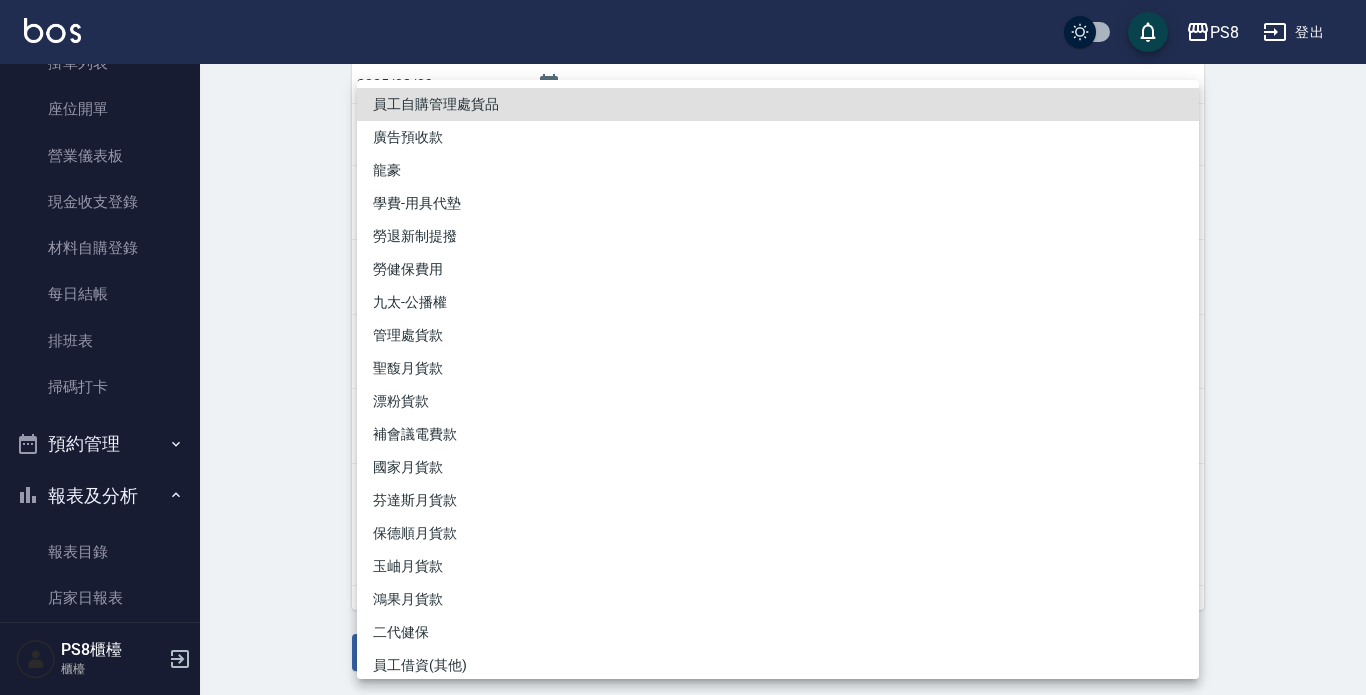 click on "芬達斯月貨款" at bounding box center (778, 500) 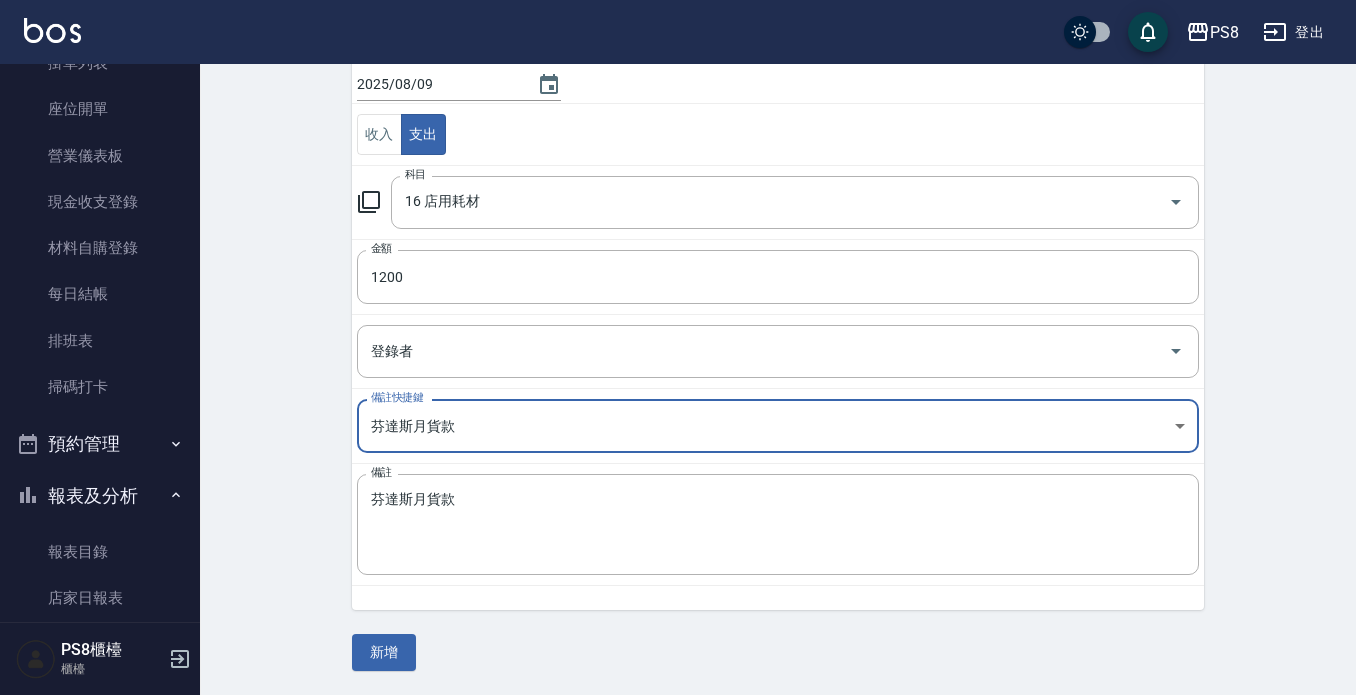 click on "PS8 登出 櫃檯作業 打帳單 帳單列表 掛單列表 座位開單 營業儀表板 現金收支登錄 材料自購登錄 每日結帳 排班表 掃碼打卡 預約管理 預約管理 單日預約紀錄 單週預約紀錄 報表及分析 報表目錄 店家日報表 互助日報表 互助排行榜 互助點數明細 全店業績分析表 設計師日報表 設計師業績分析表 設計師業績月報表 設計師排行榜 每日收支明細 收支分類明細表 客戶管理 客戶列表 卡券管理 入金管理 員工及薪資 員工列表 全店打卡記錄 商品管理 商品分類設定 商品列表 資料設定 服務分類設定 服務項目設定 預收卡設定 系統參數設定 業績抽成參數設定 收支科目設定 支付方式設定 第三方卡券設定 PS8櫃檯 櫃檯 CREATE ACCOUNTING RECORD 新增收借支紀錄 連續新增收借支 一般 開單日期 [DATE] 收入 支出 科目 16 店用耗材 科目 金額 1200 金額 登錄者 登錄者 備註快捷鍵 [NAME]" at bounding box center (678, 253) 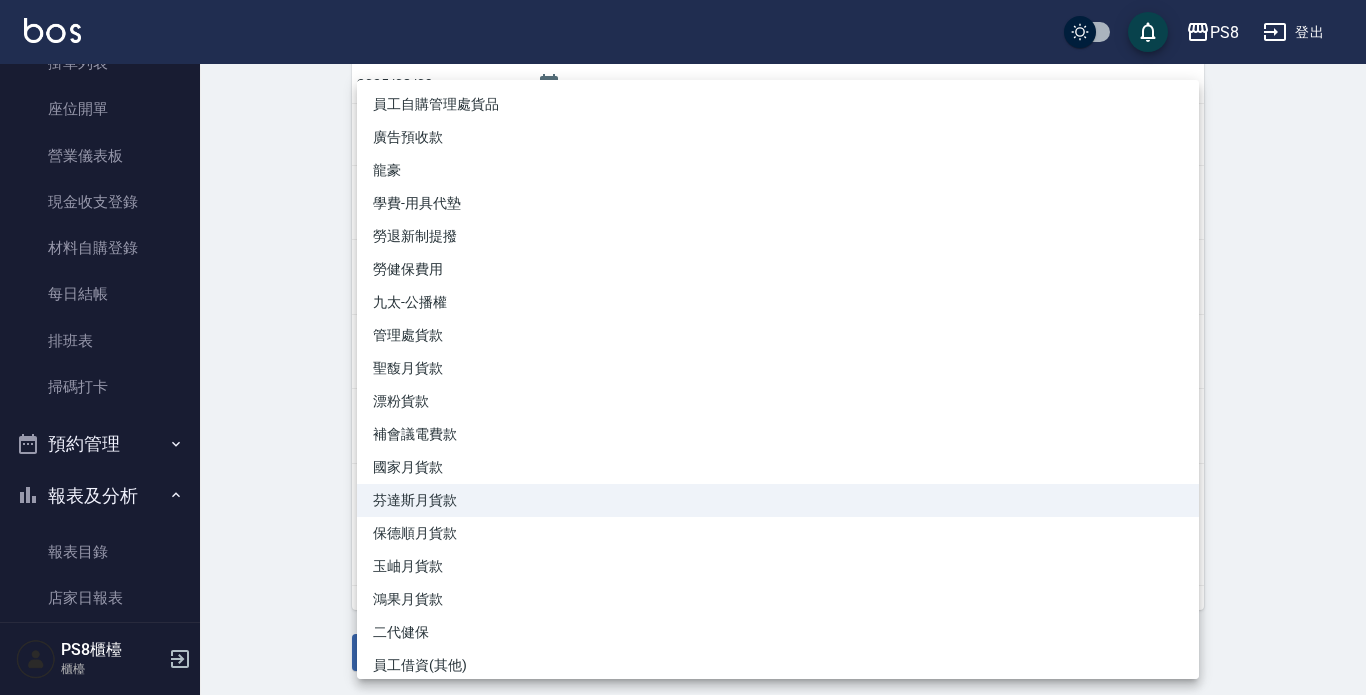 type 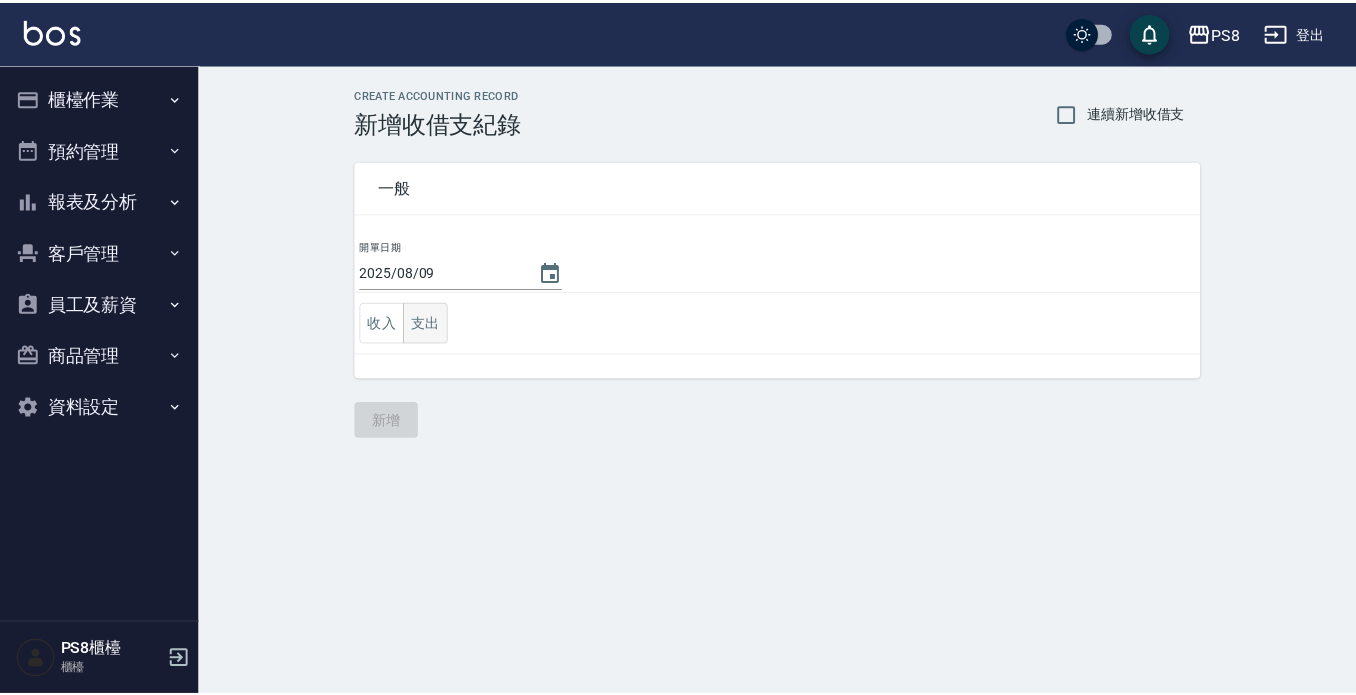 scroll, scrollTop: 0, scrollLeft: 0, axis: both 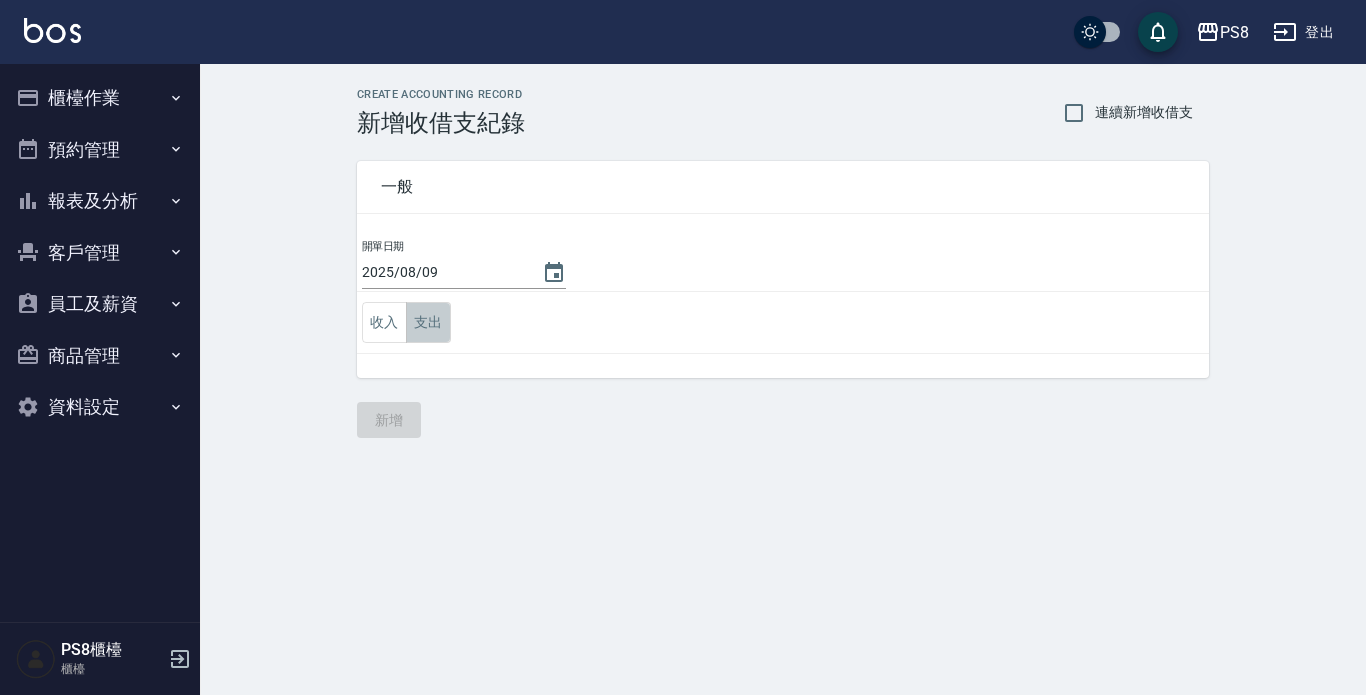click on "支出" at bounding box center (428, 322) 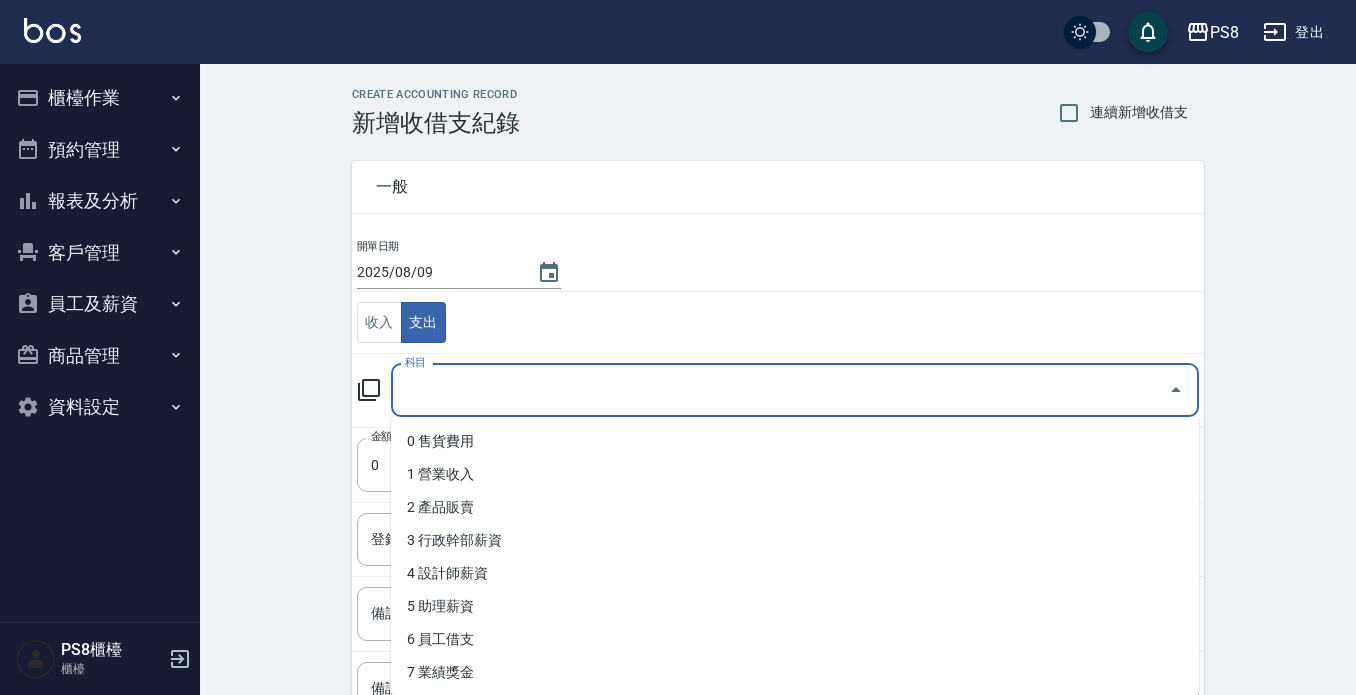 click on "科目" at bounding box center [780, 390] 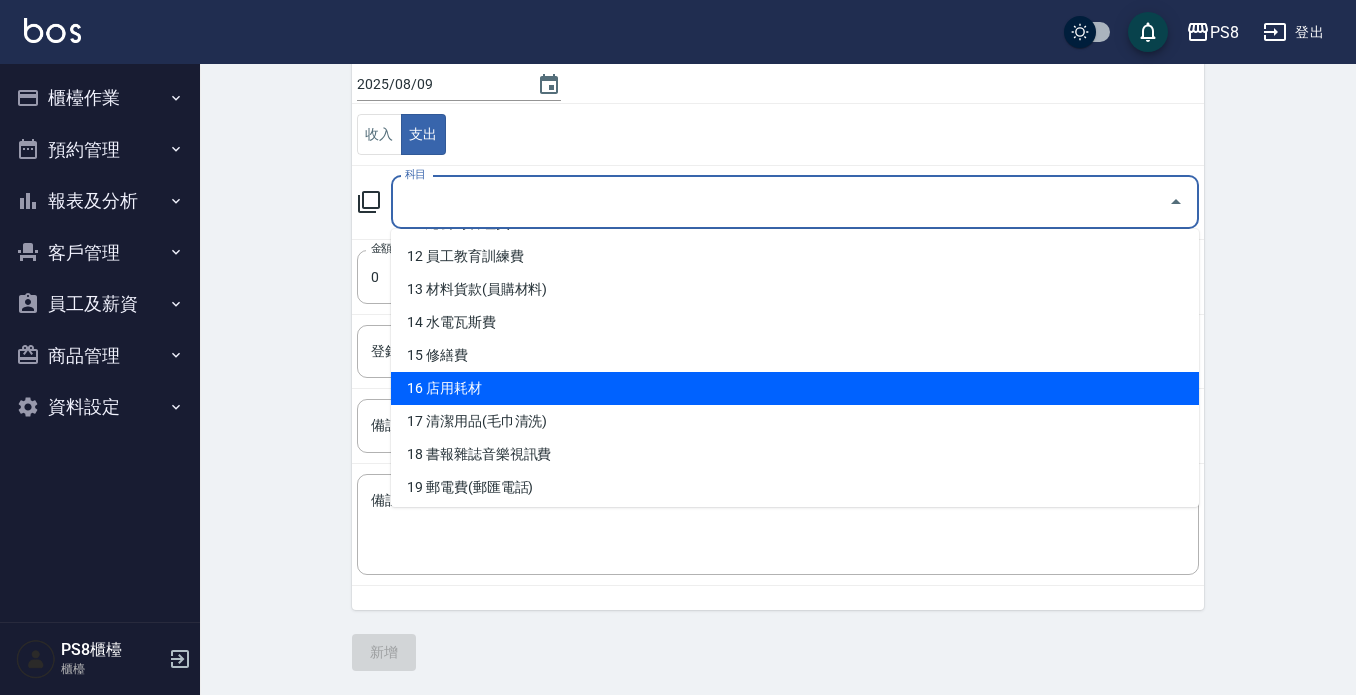 scroll, scrollTop: 400, scrollLeft: 0, axis: vertical 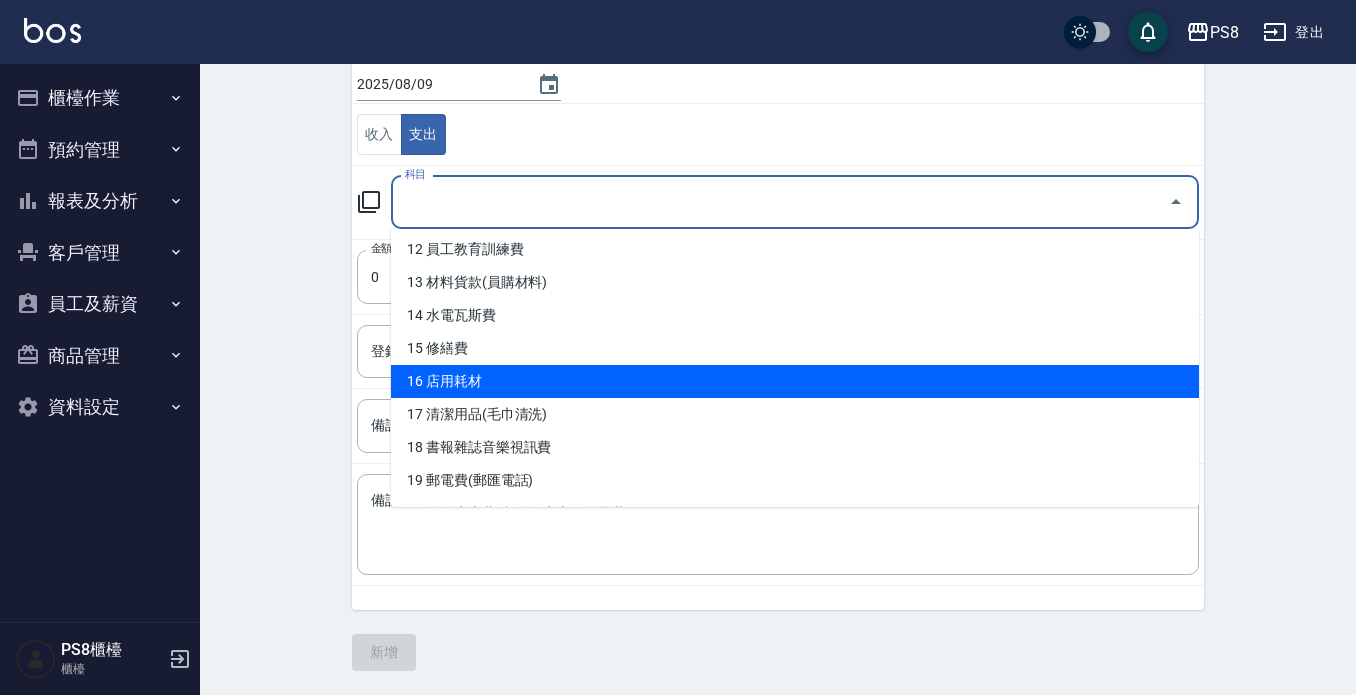 click on "16 店用耗材" at bounding box center (795, 381) 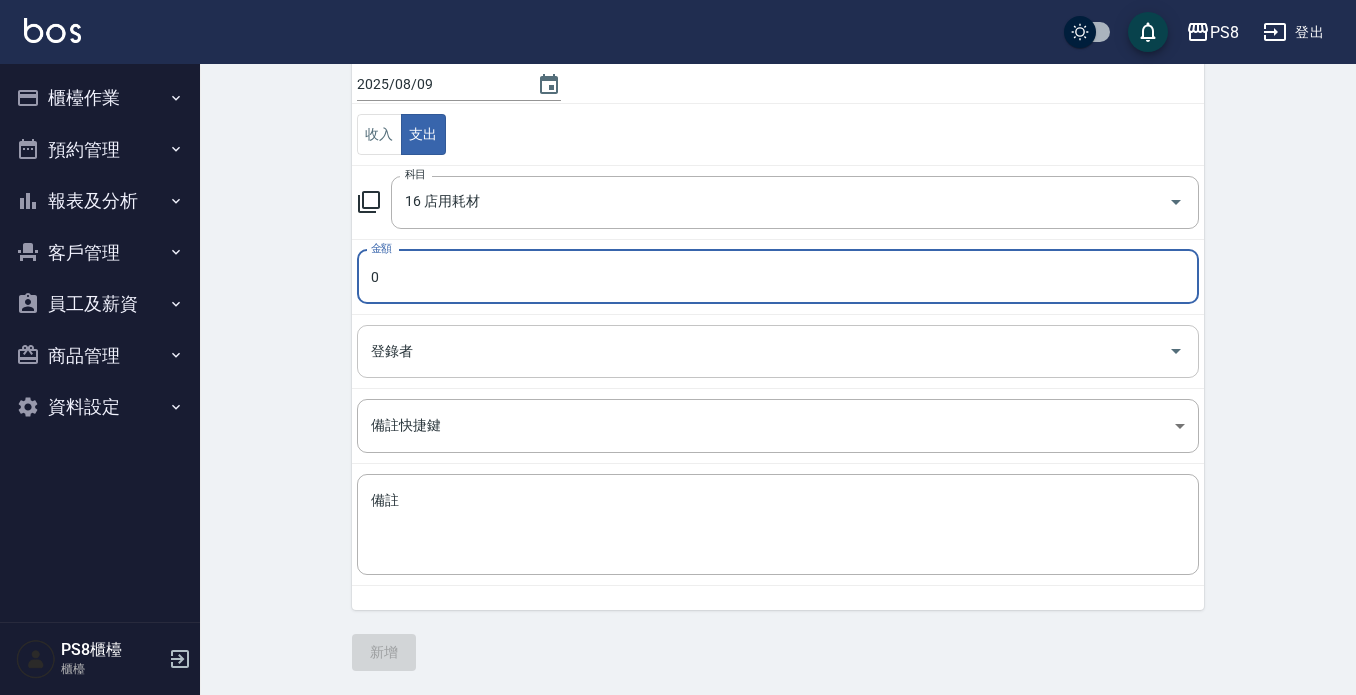 click on "登錄者" at bounding box center [763, 351] 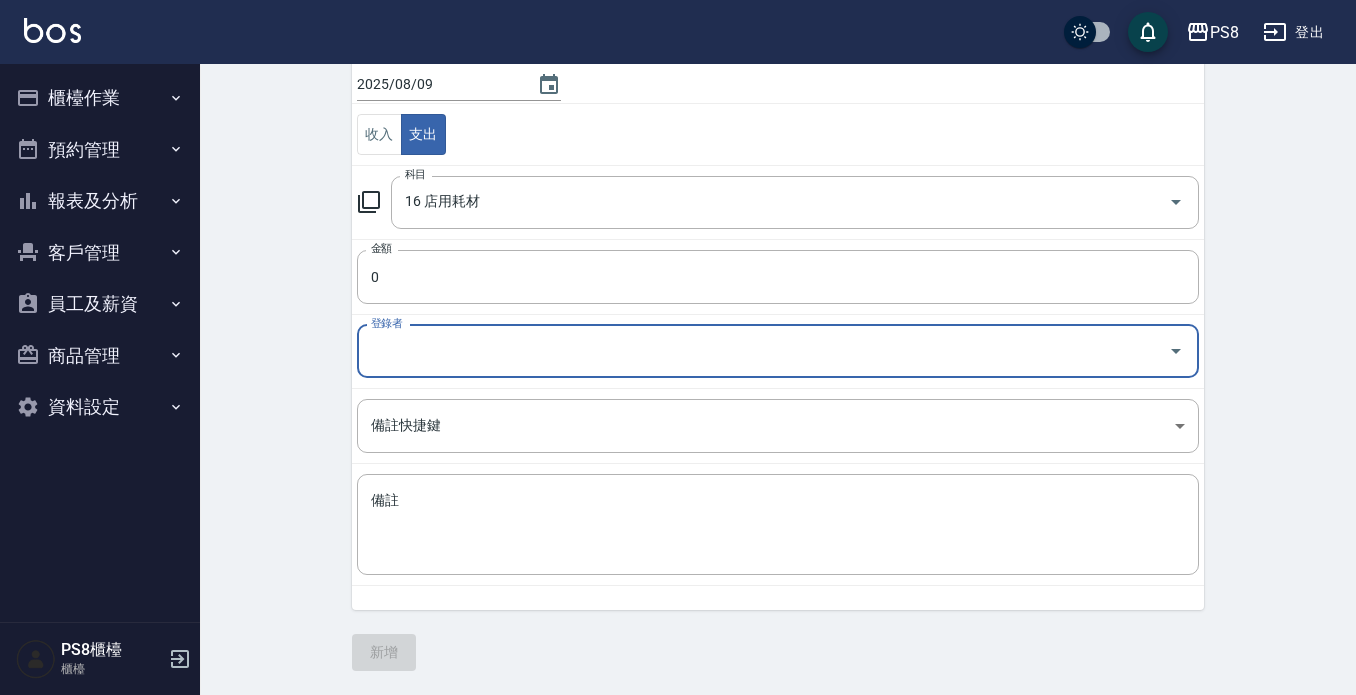 click on "登錄者" at bounding box center (763, 351) 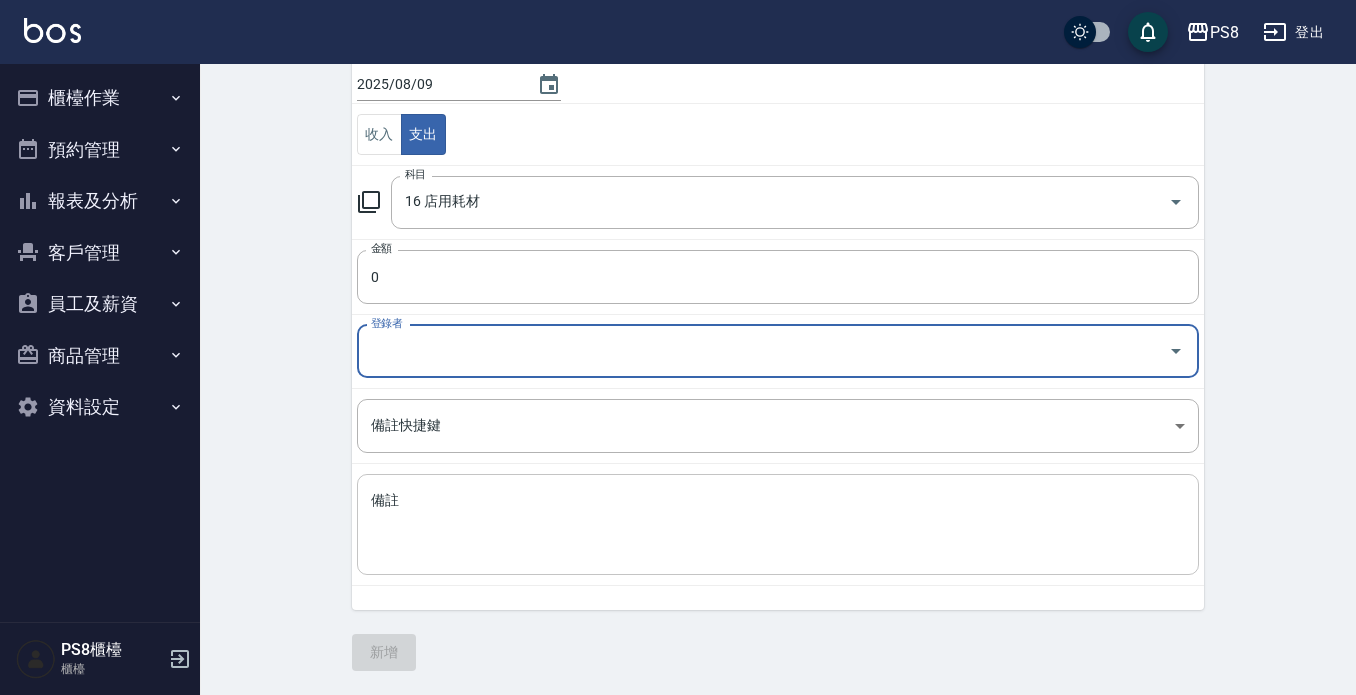 click on "備註" at bounding box center (778, 525) 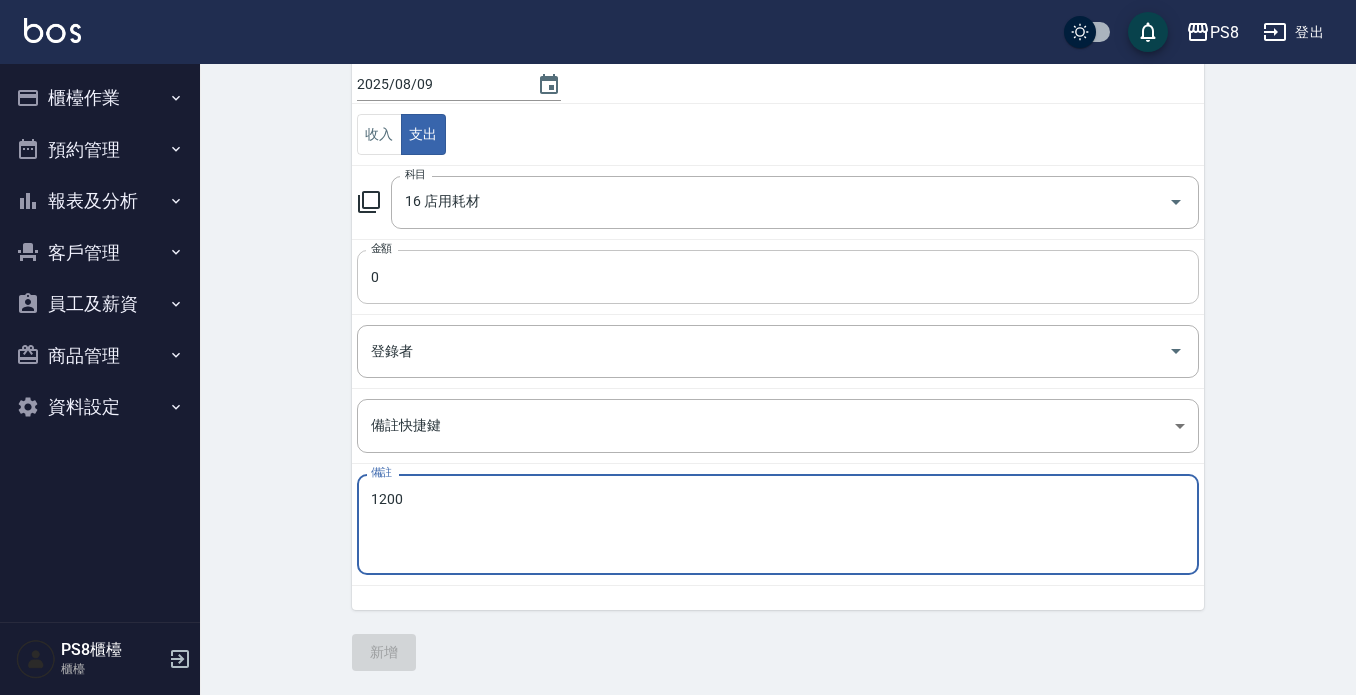 type on "1200" 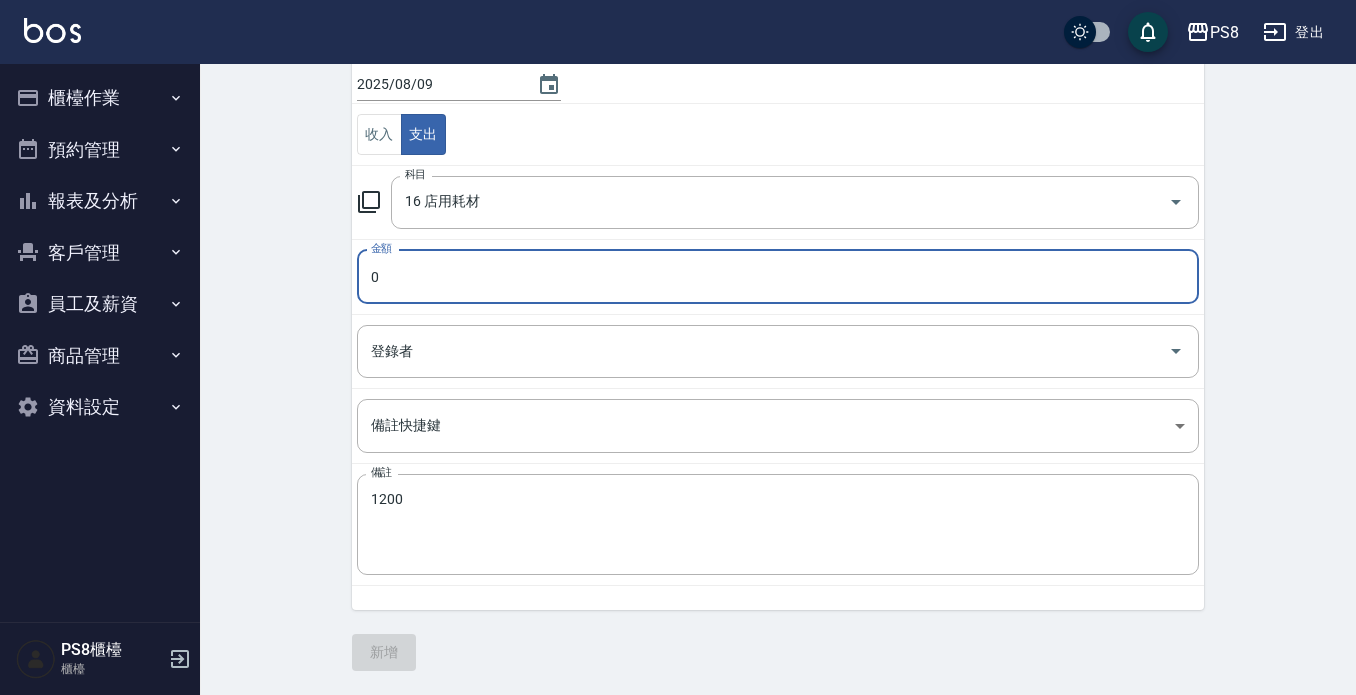 click on "0" at bounding box center (778, 277) 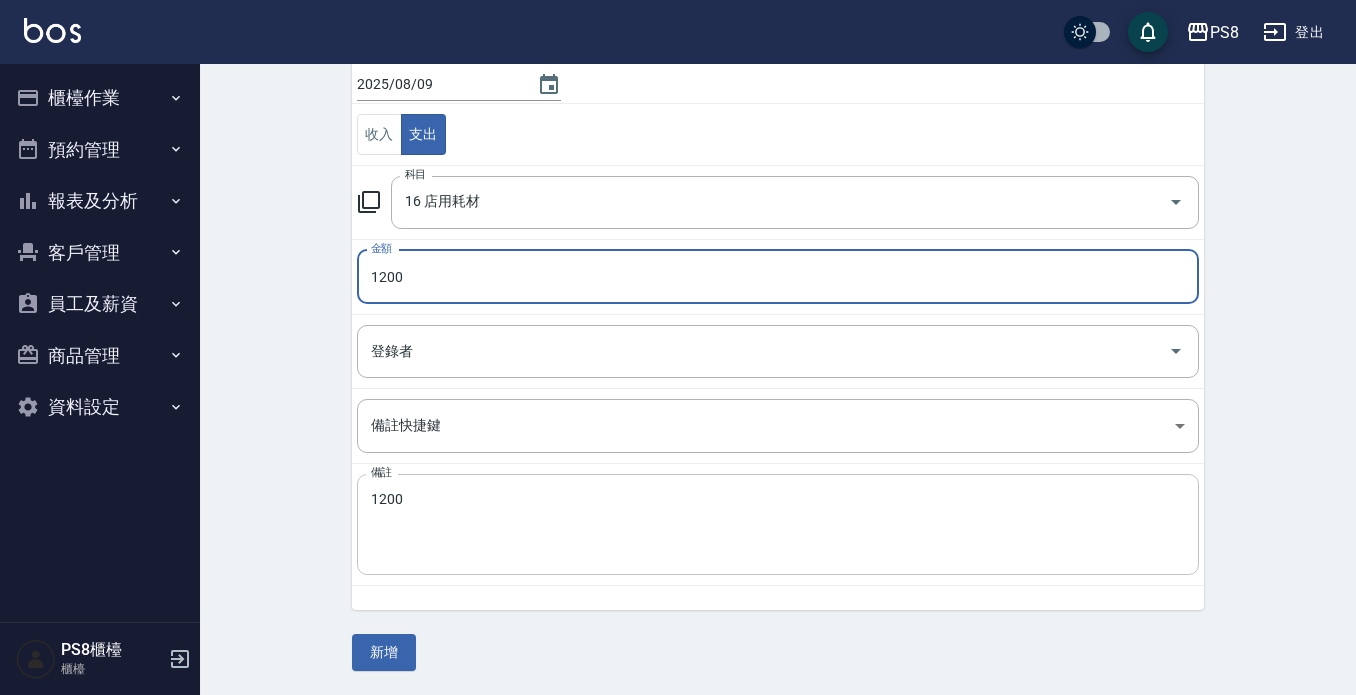 type on "1200" 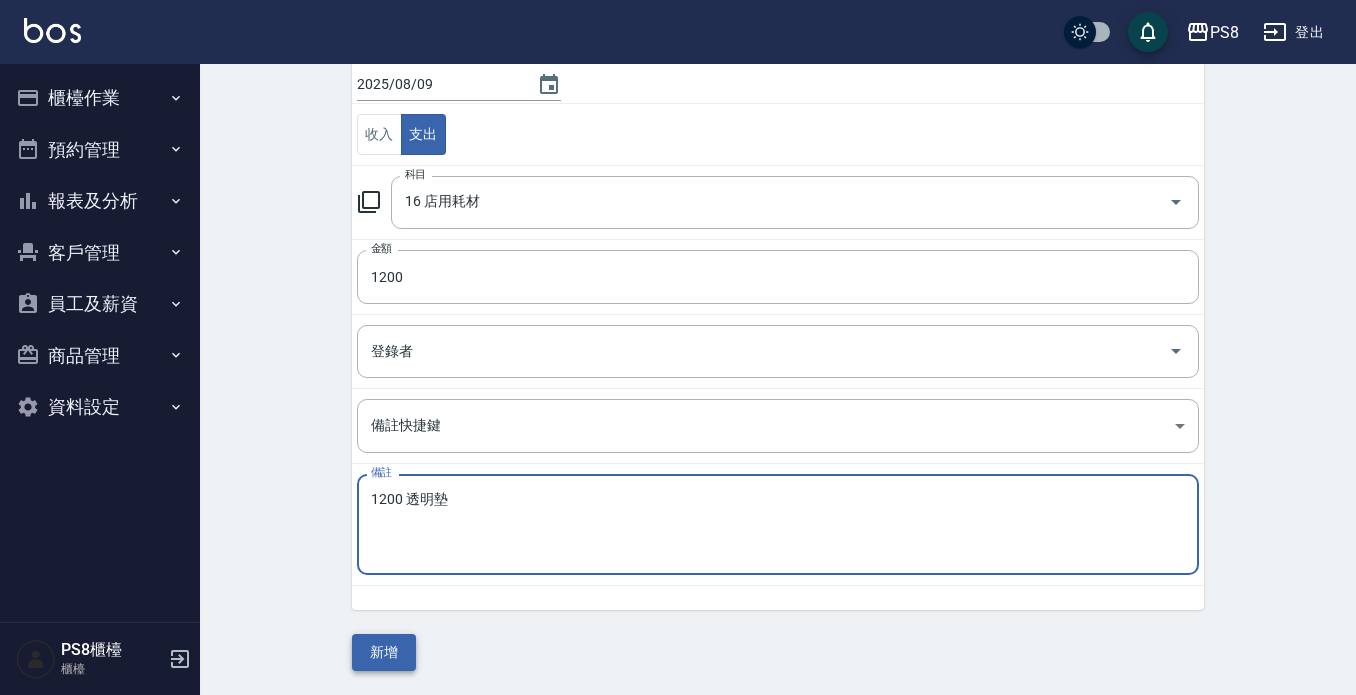 type on "1200 透明墊" 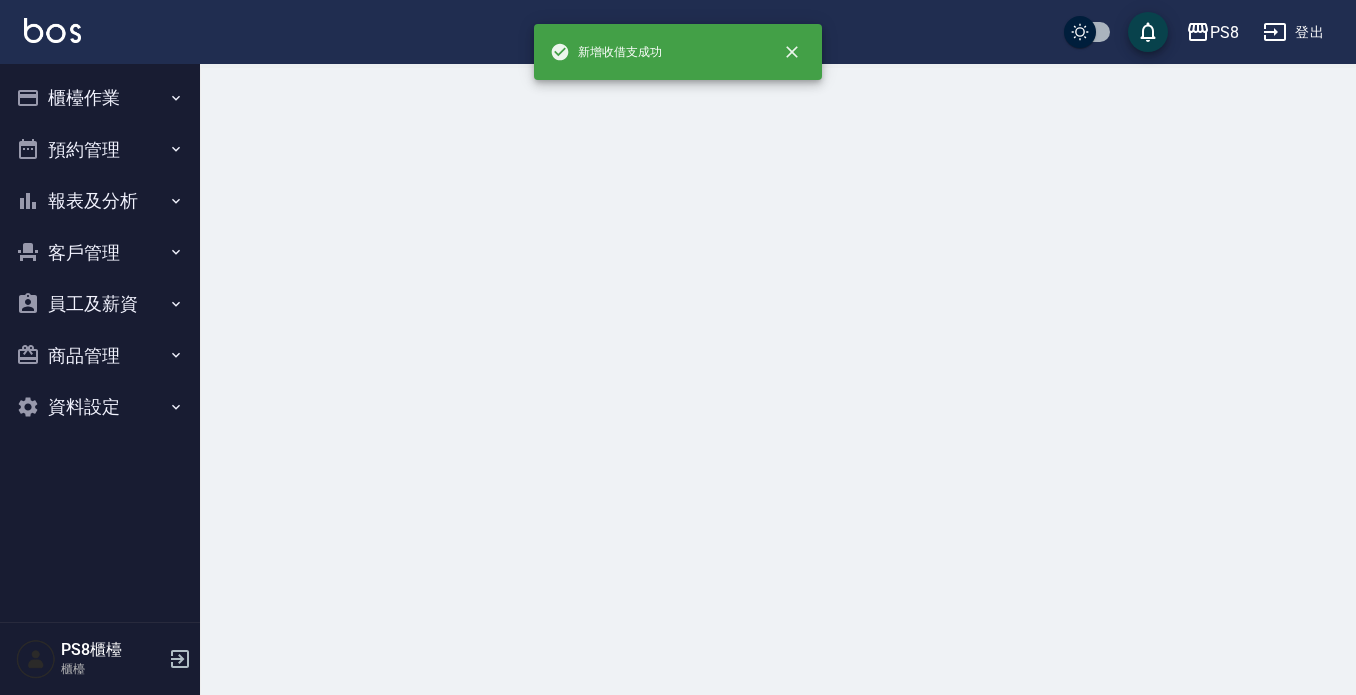 scroll, scrollTop: 0, scrollLeft: 0, axis: both 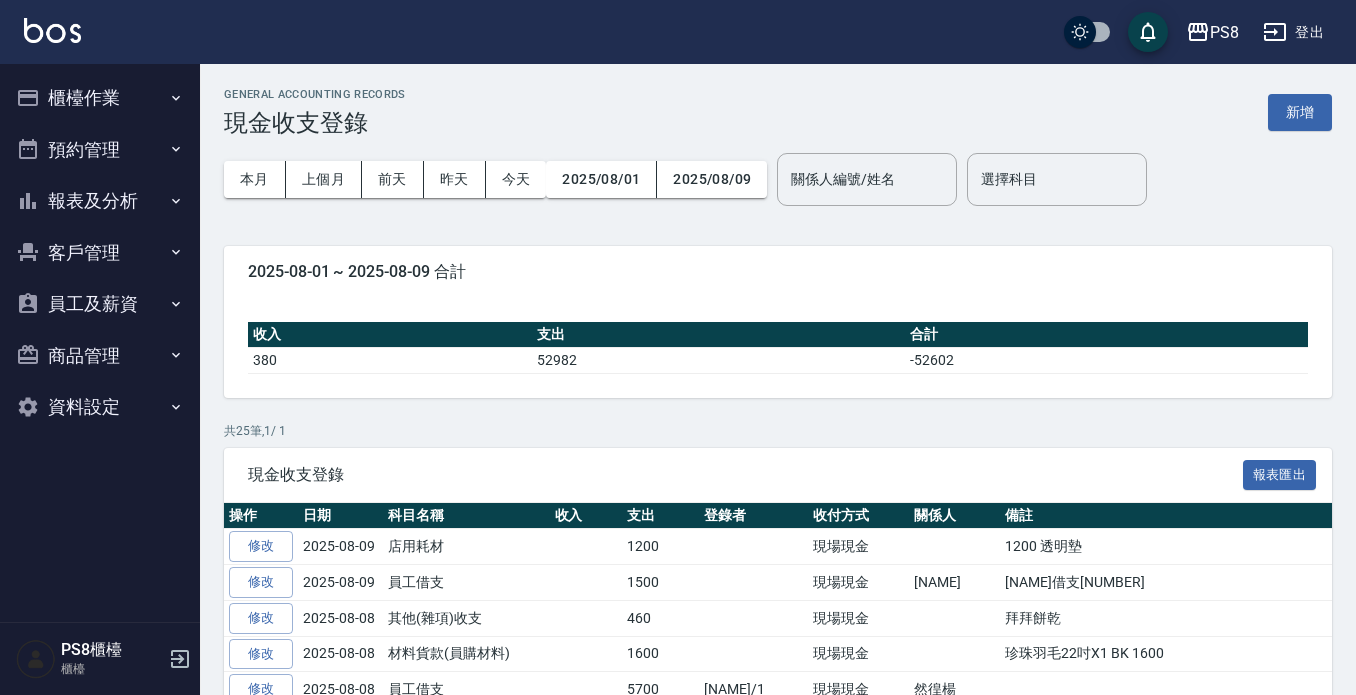 click on "櫃檯作業" at bounding box center [100, 98] 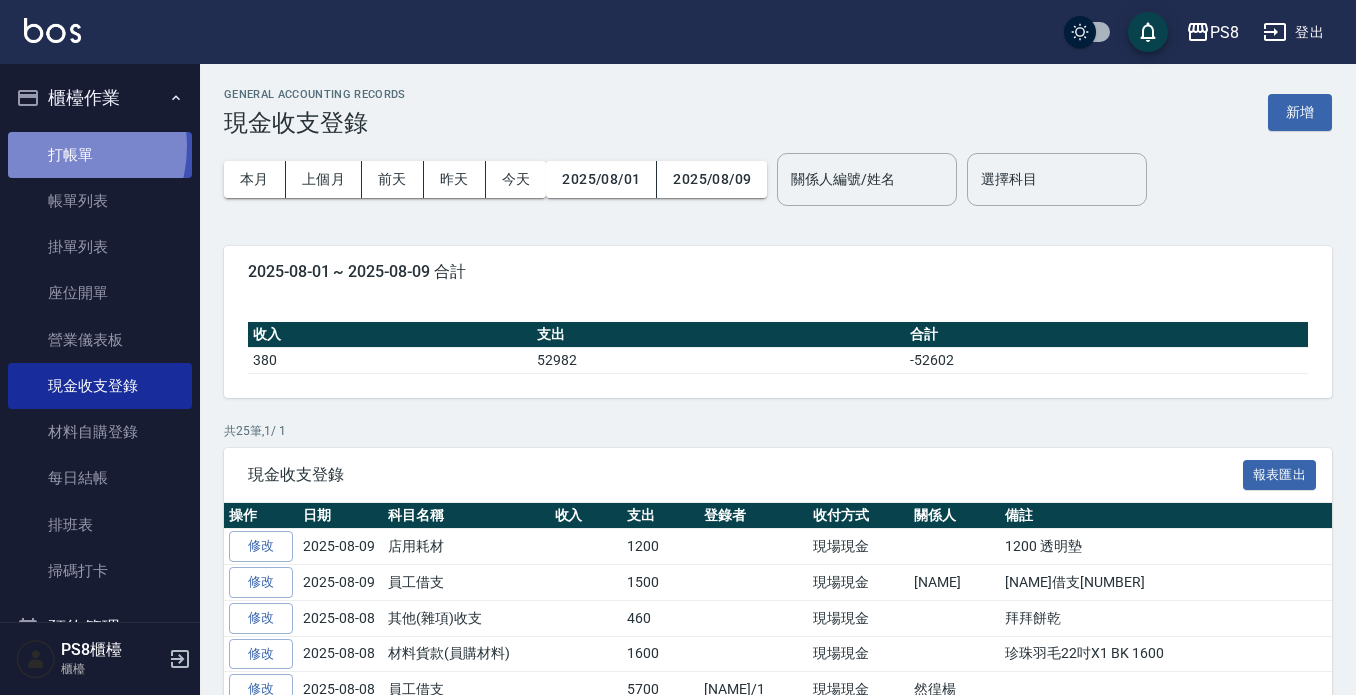 click on "打帳單" at bounding box center [100, 155] 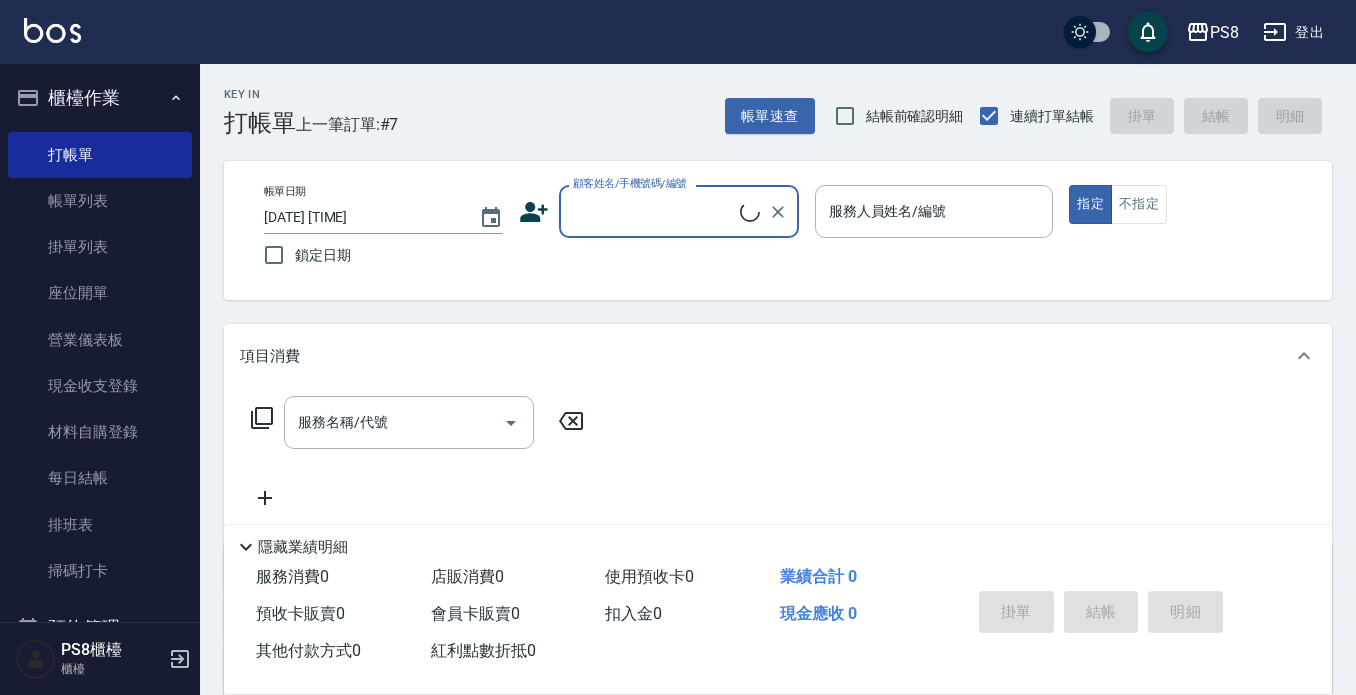 click on "顧客姓名/手機號碼/編號" at bounding box center [654, 211] 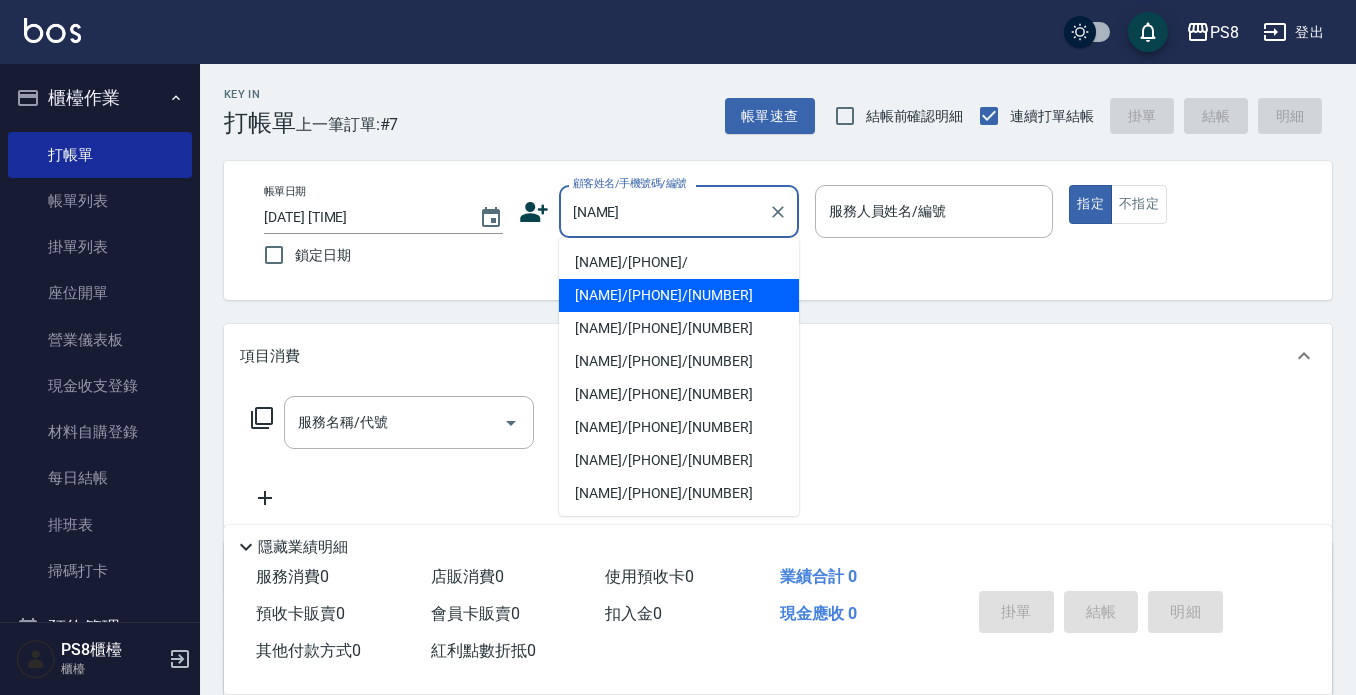 click on "陶品妤/0988091930/8963" at bounding box center (679, 295) 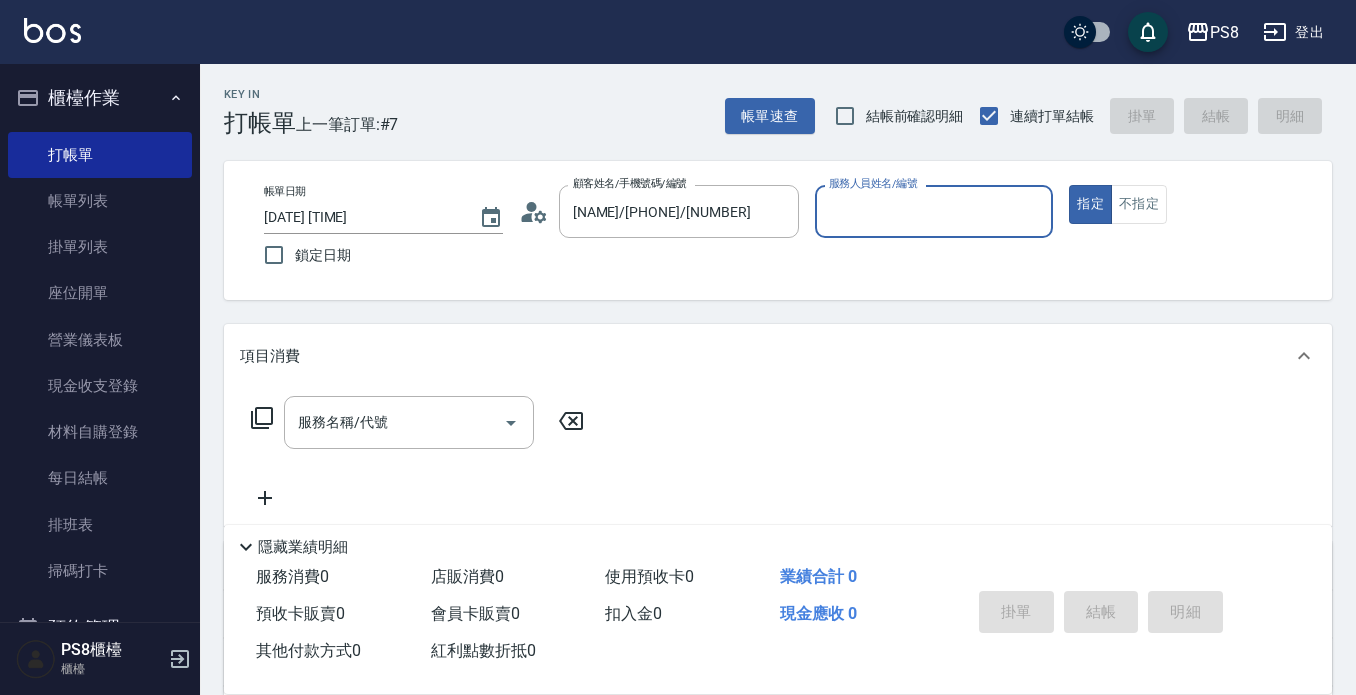 type on "佳亭-8" 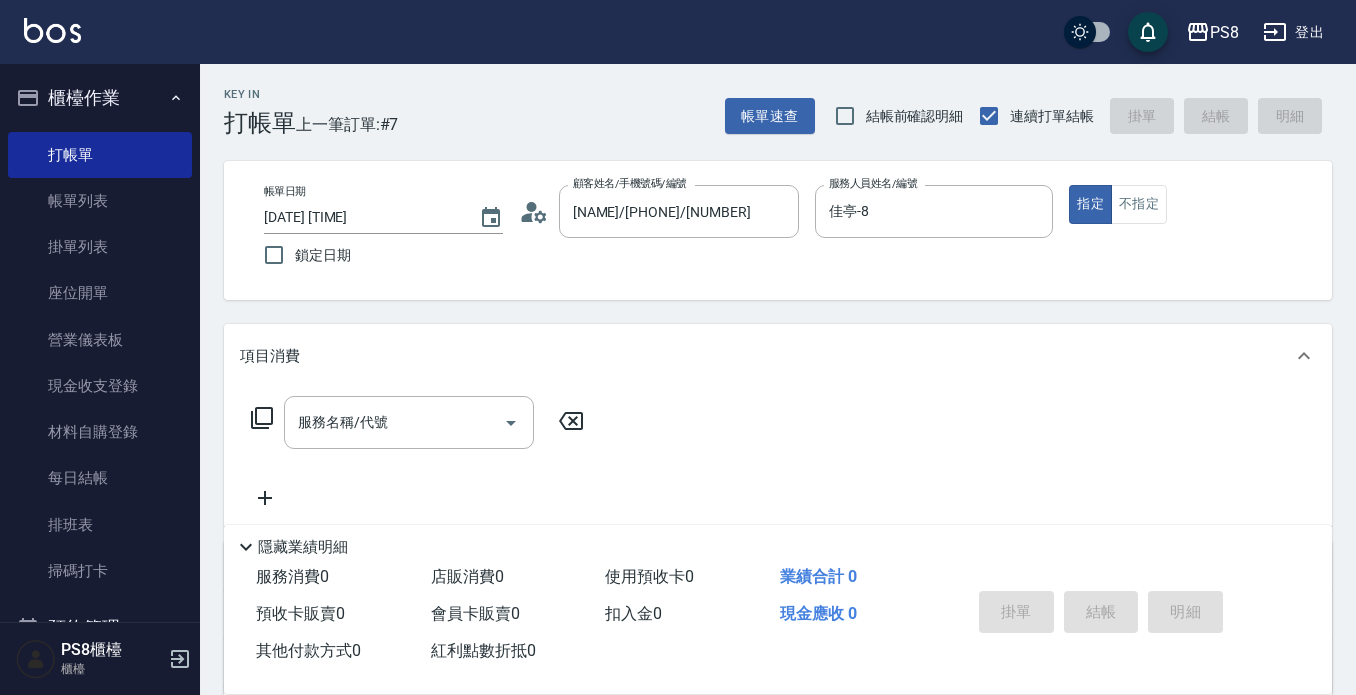 click 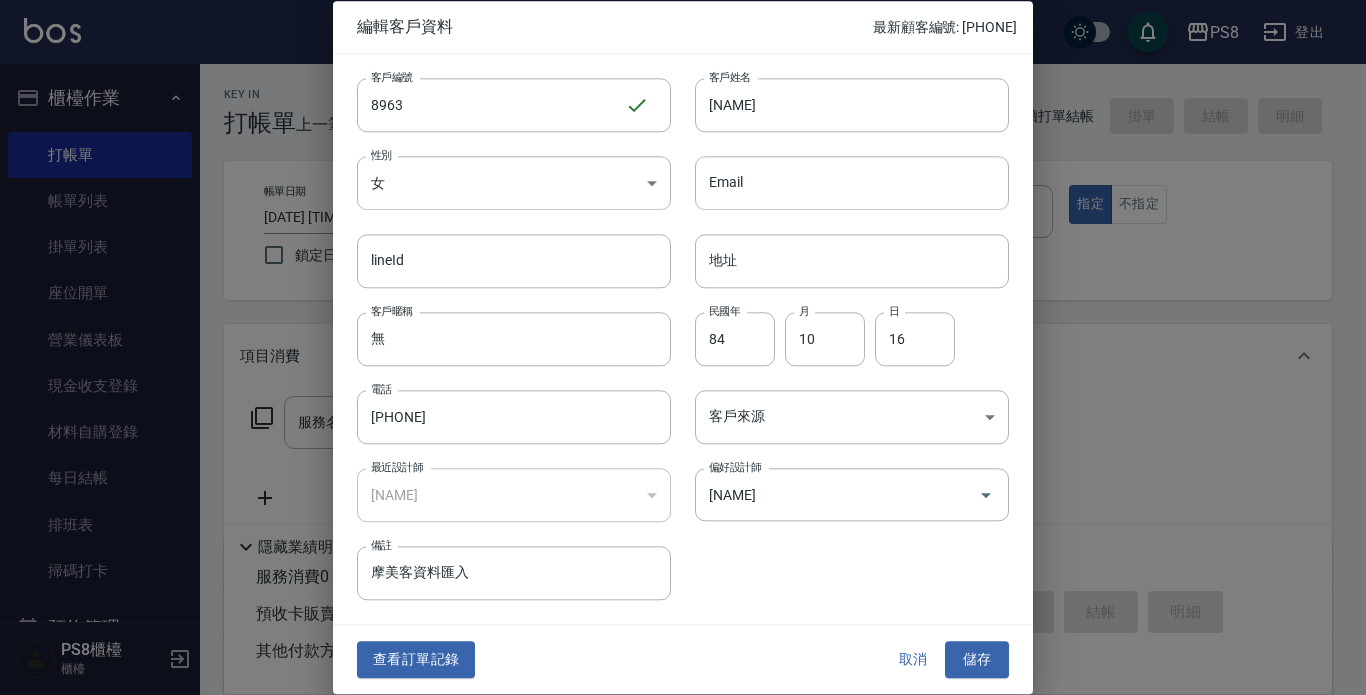 click on "查看訂單記錄" at bounding box center (416, 660) 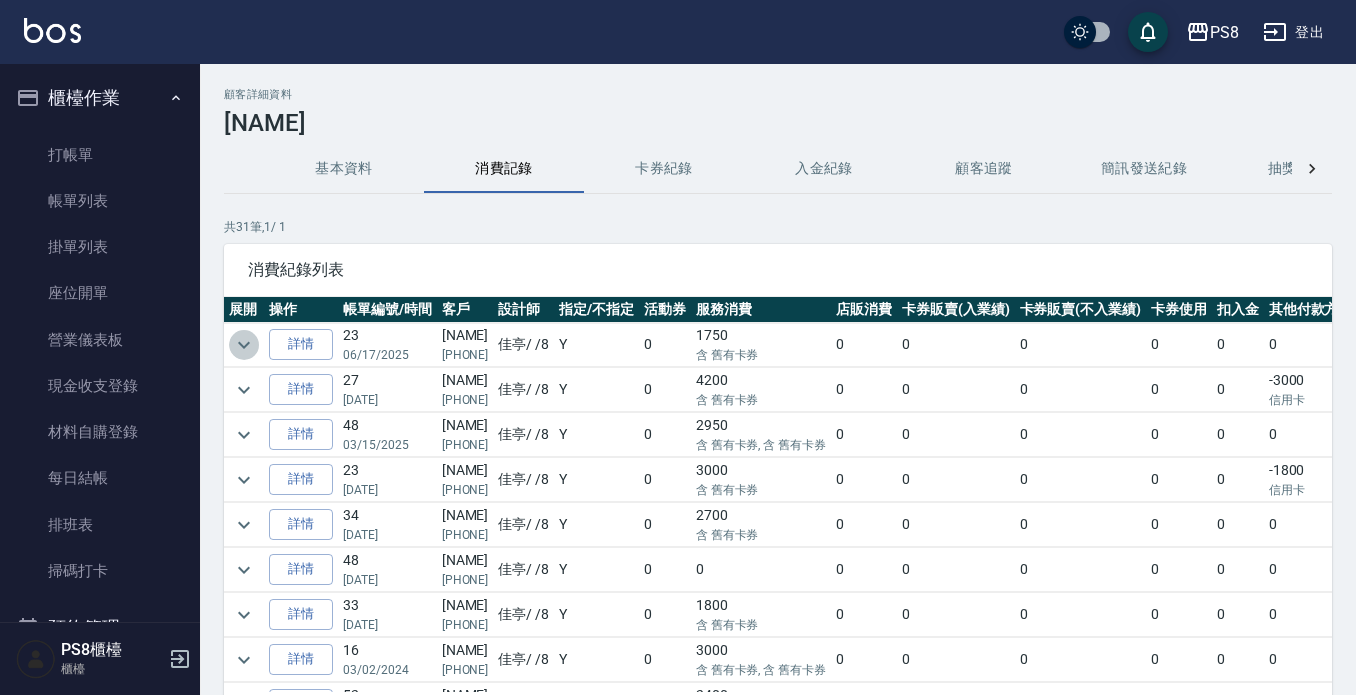 click 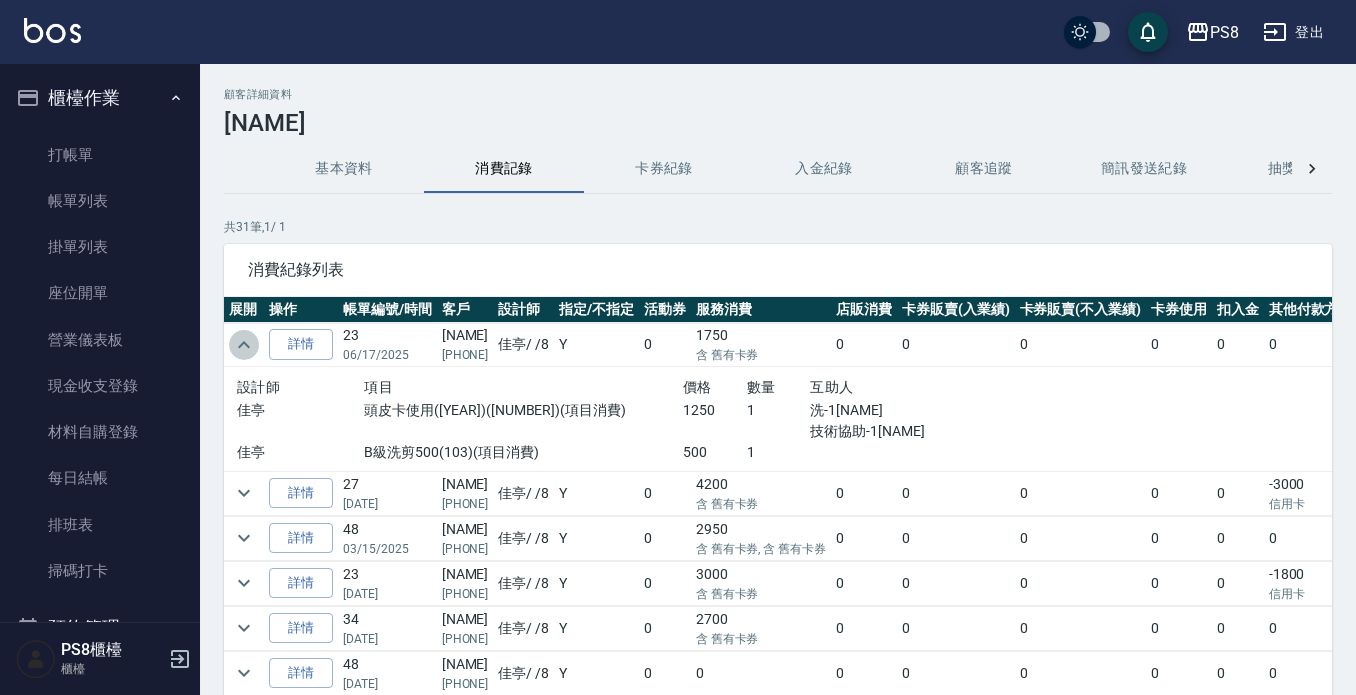 click 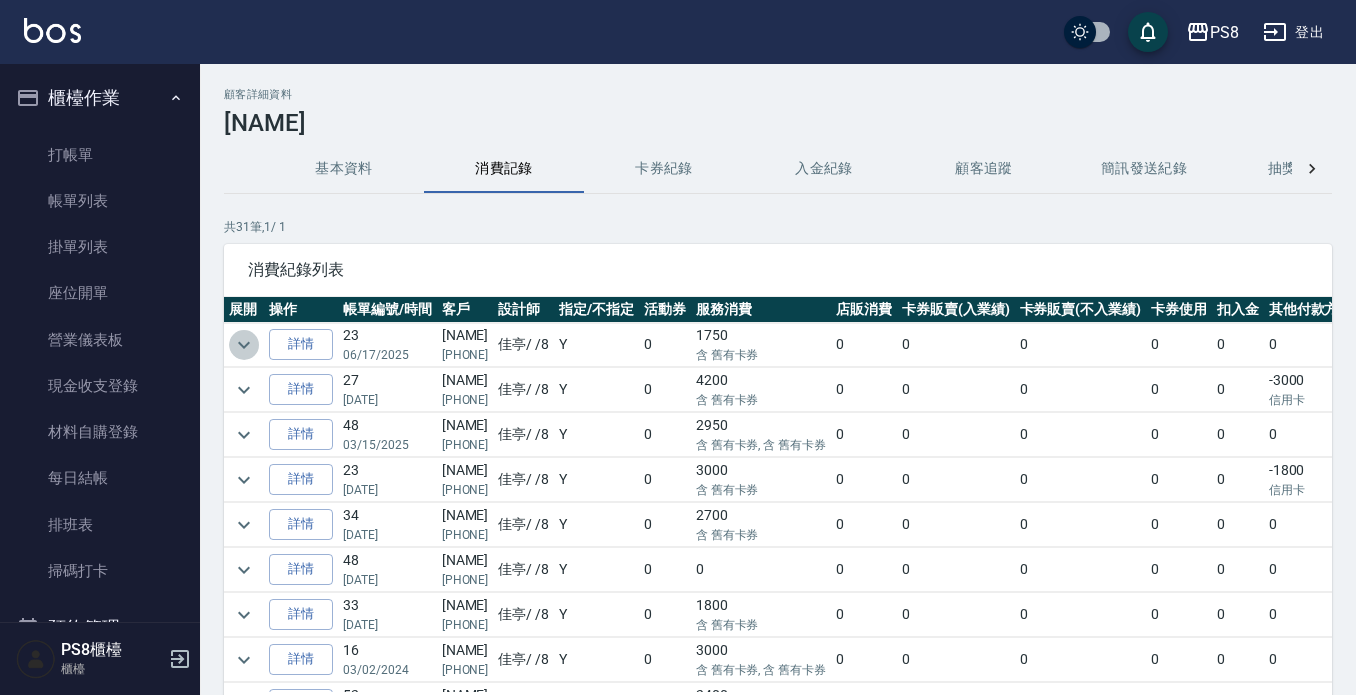 click 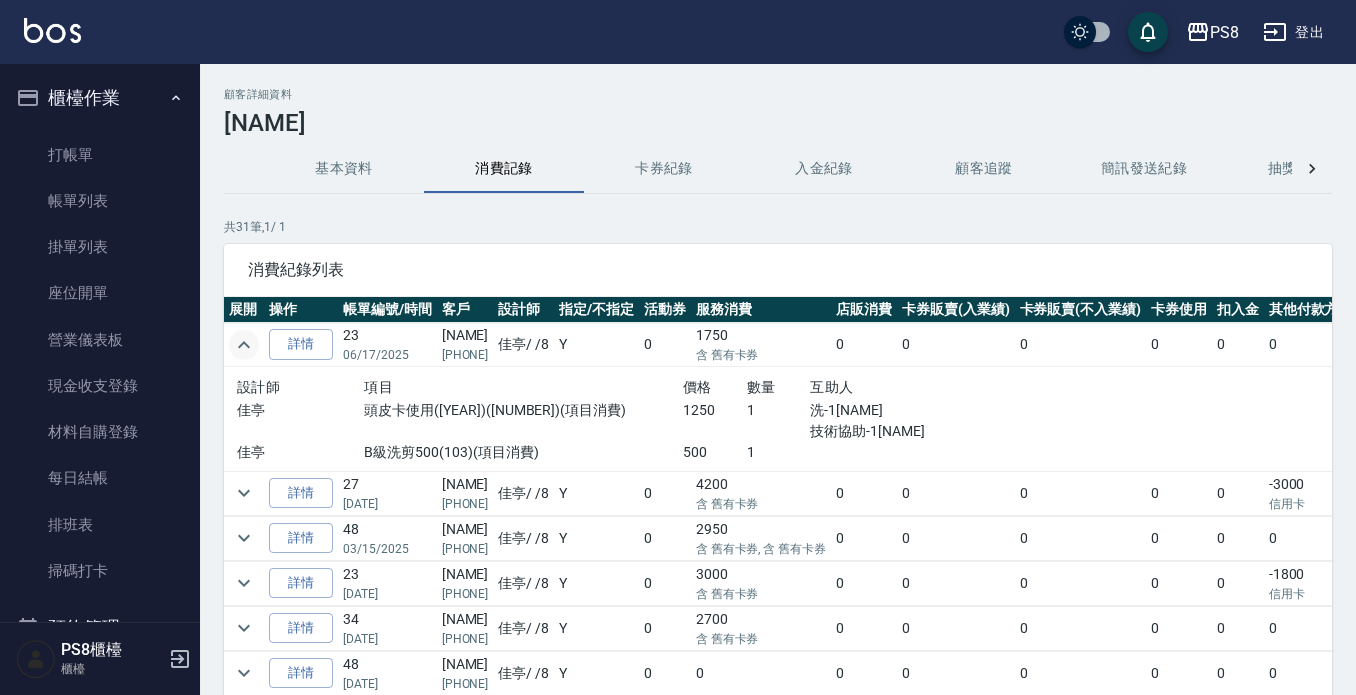 click 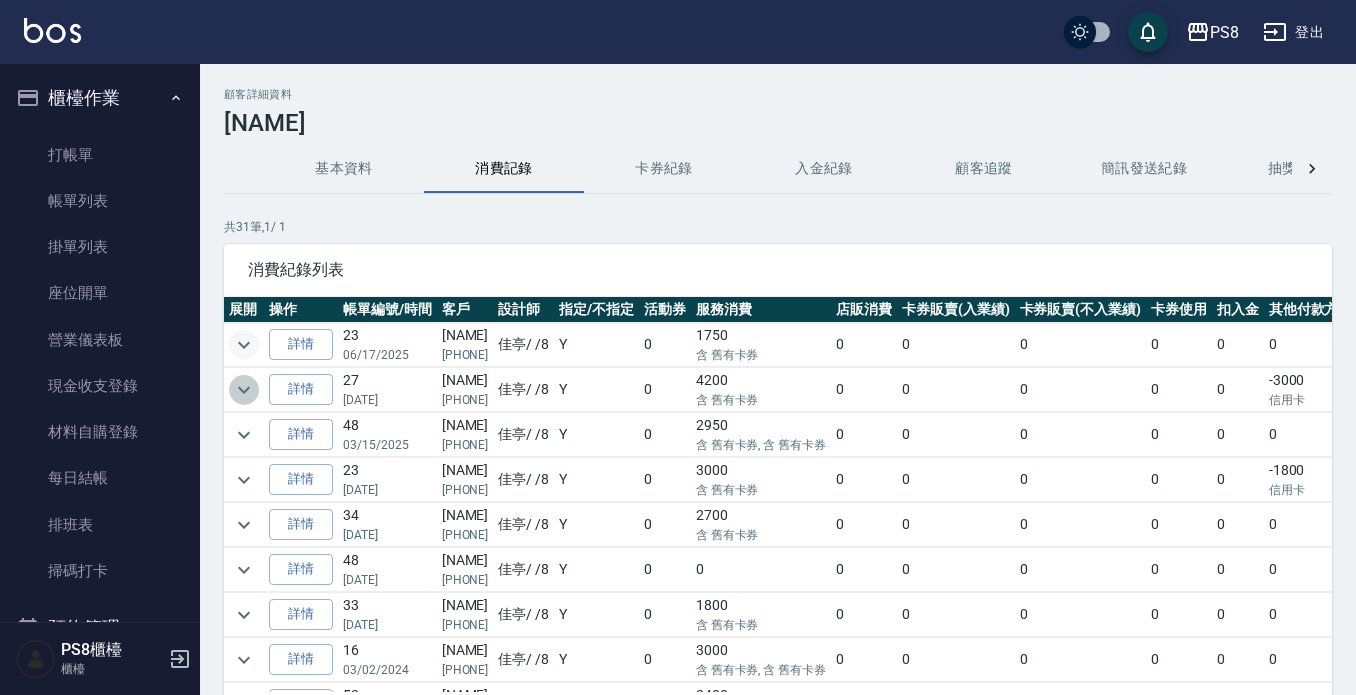 click 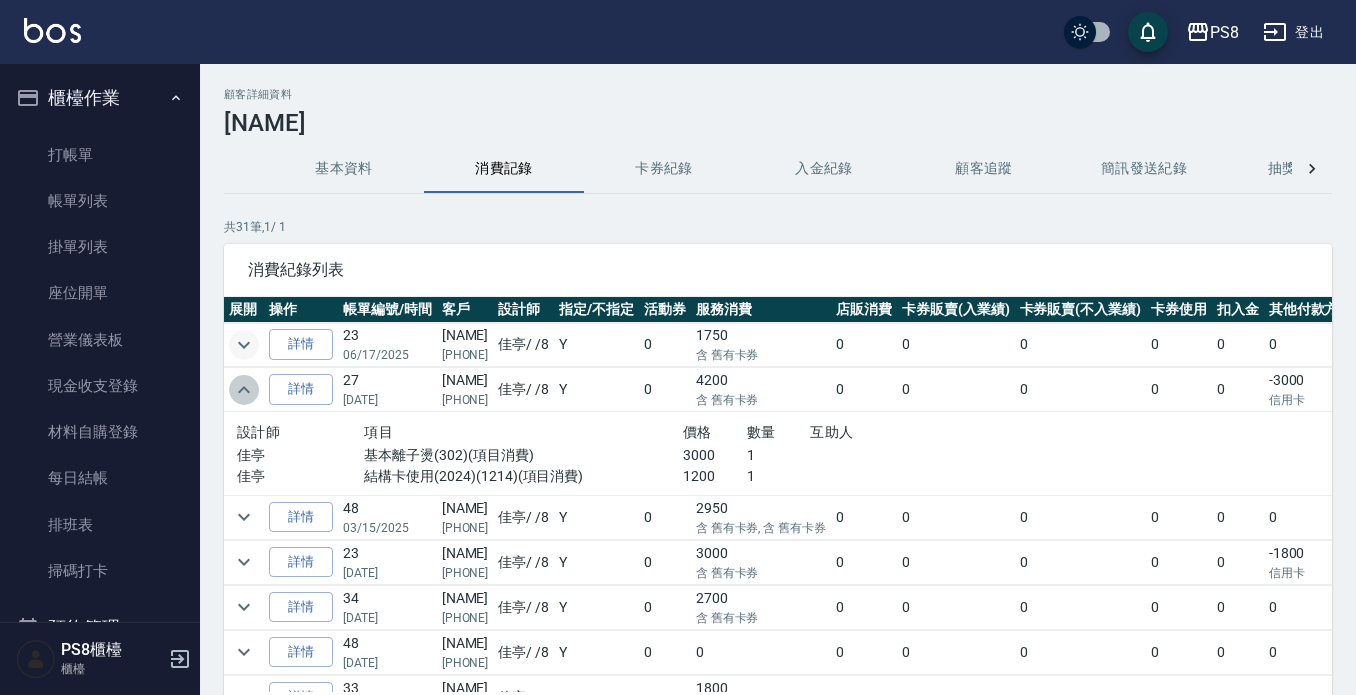 click 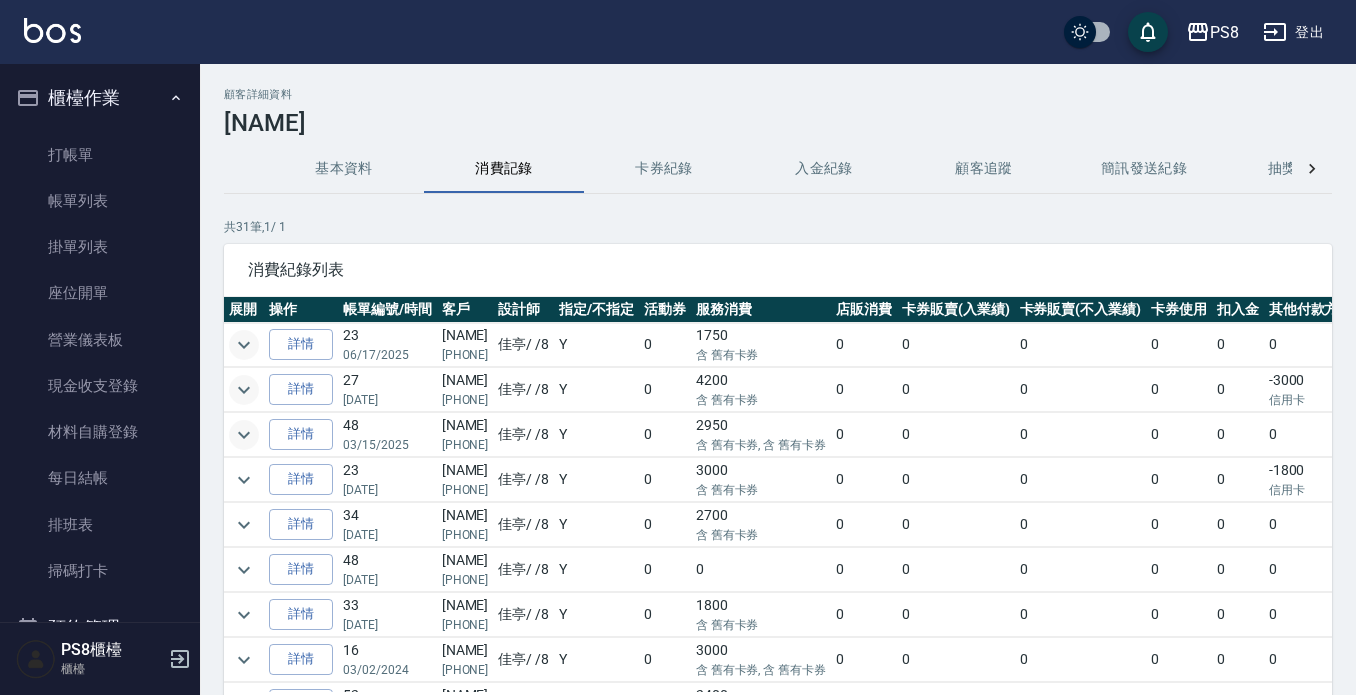 click 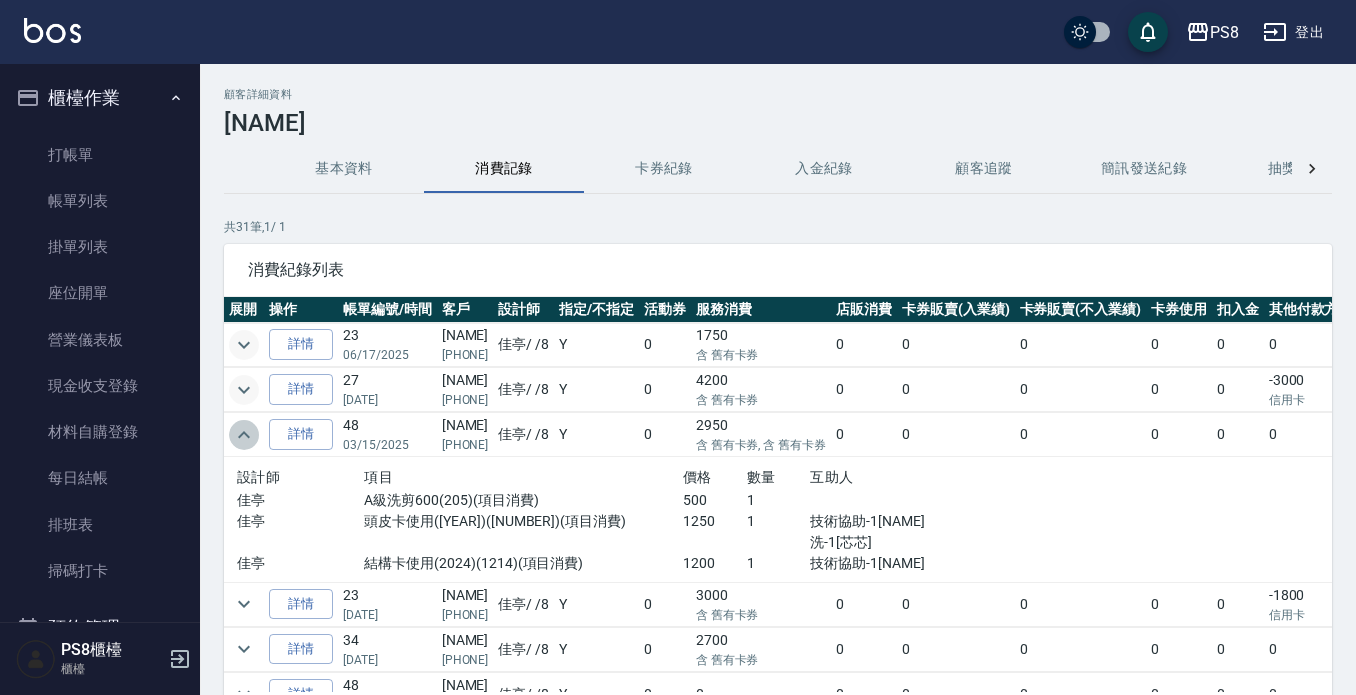 click 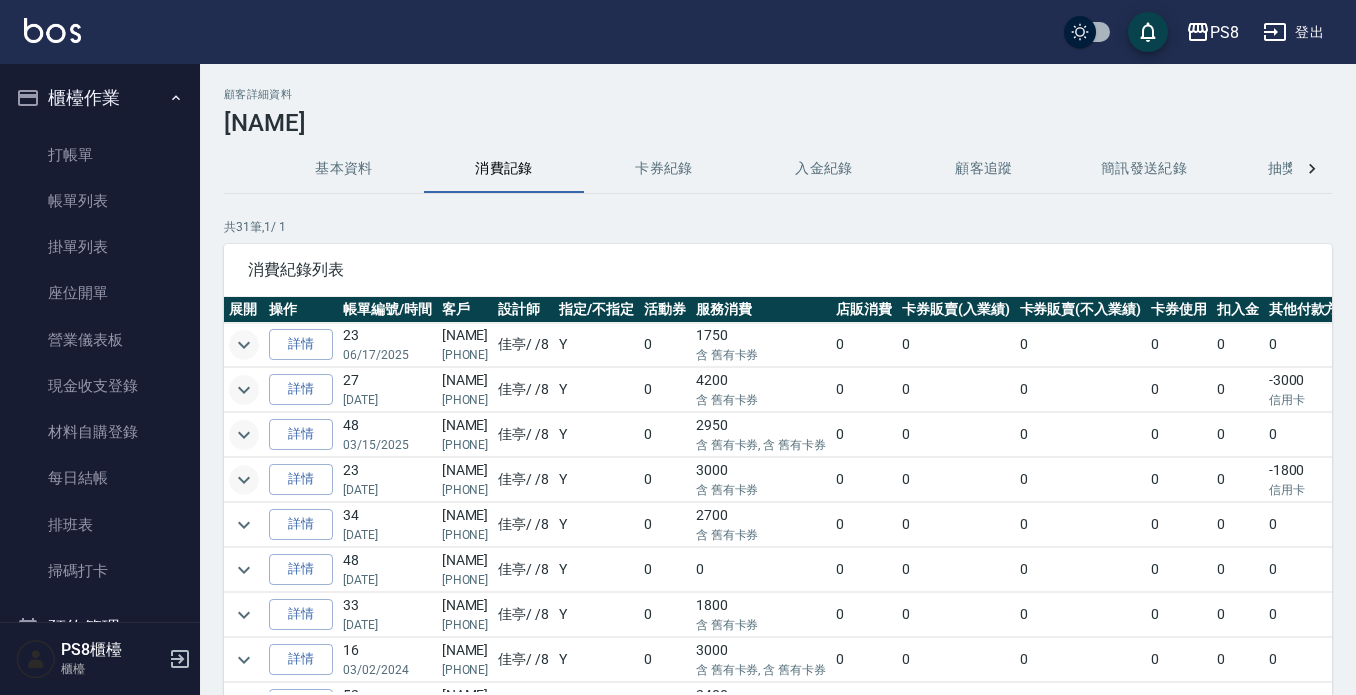 click 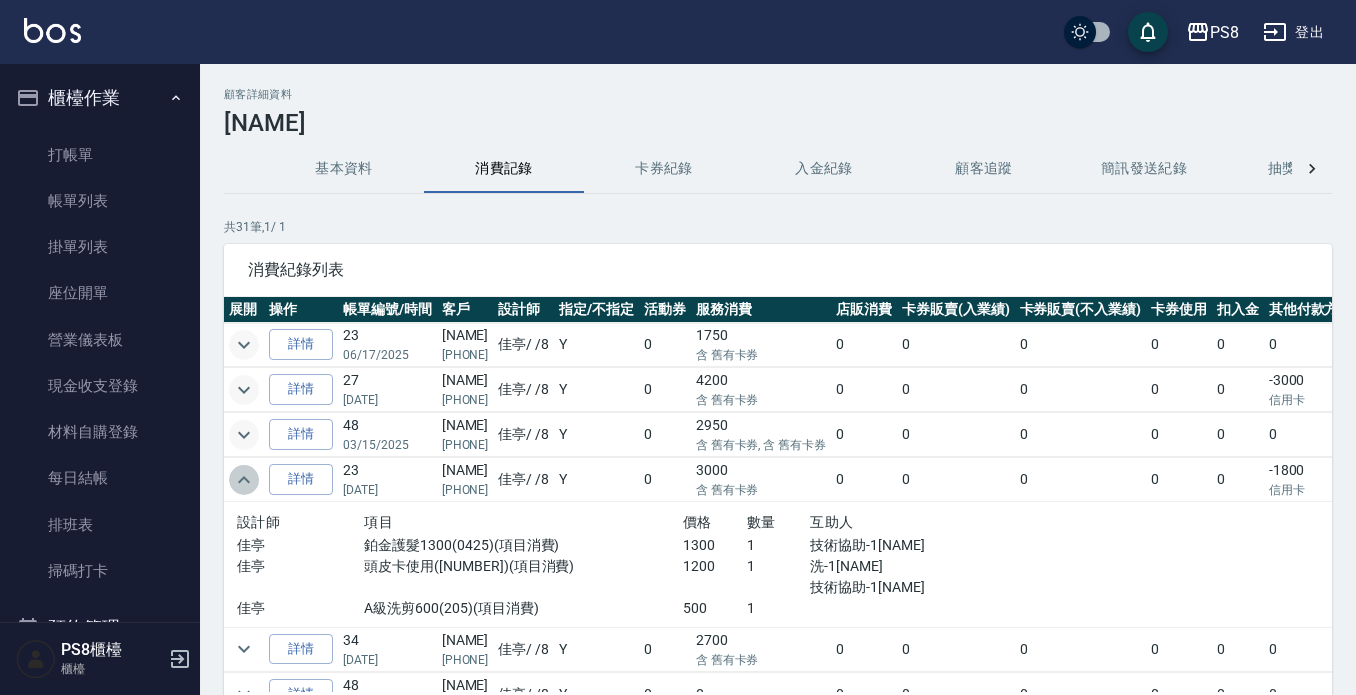 click 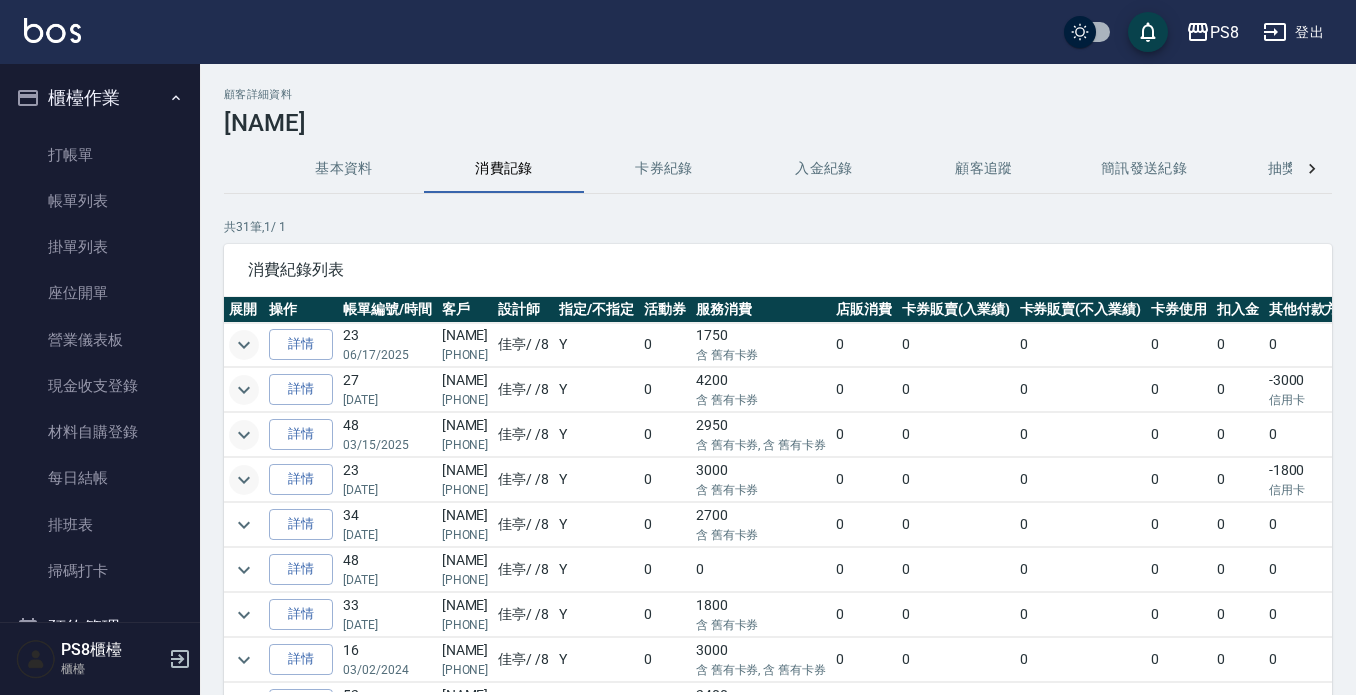 scroll, scrollTop: 200, scrollLeft: 0, axis: vertical 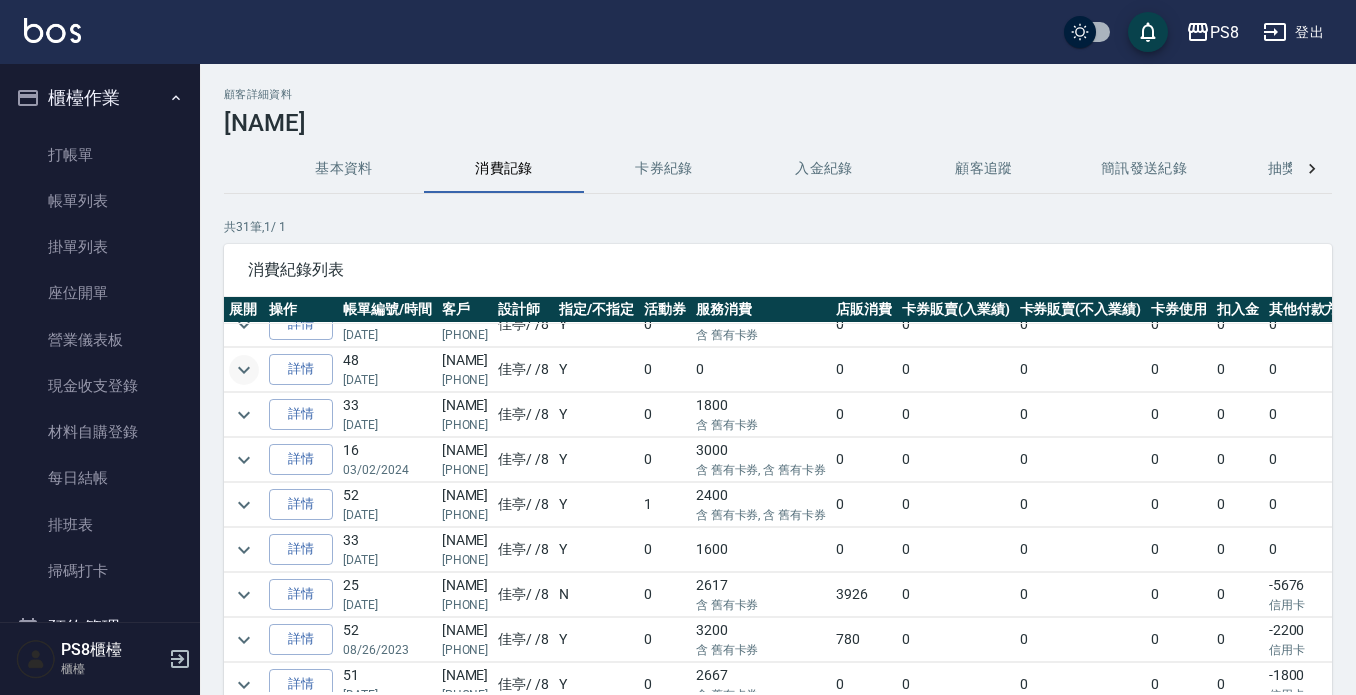 click 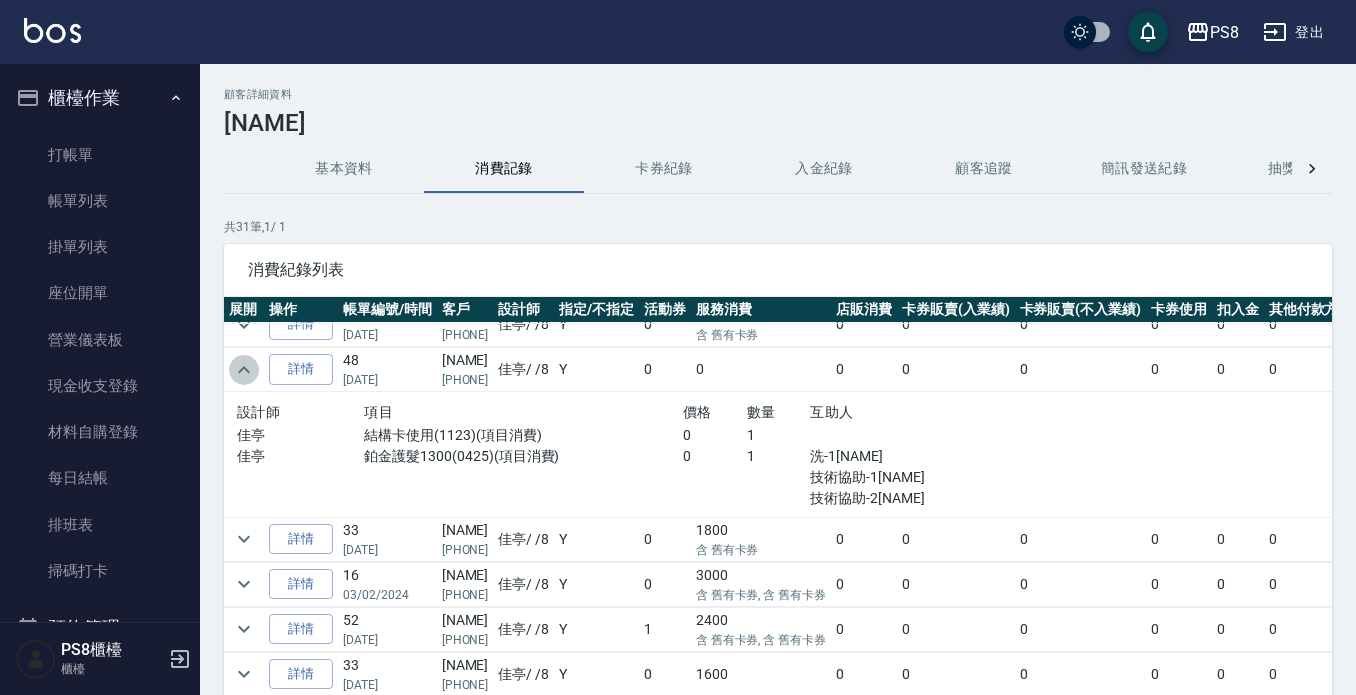 click 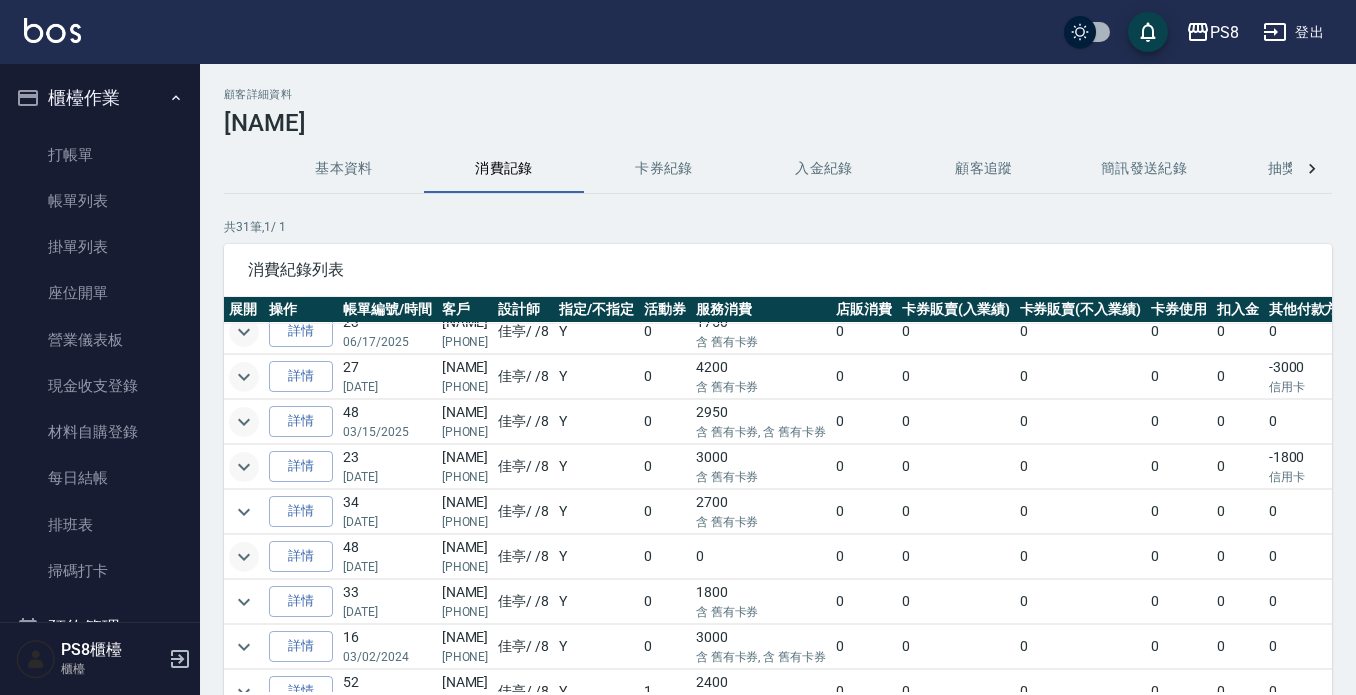 scroll, scrollTop: 0, scrollLeft: 0, axis: both 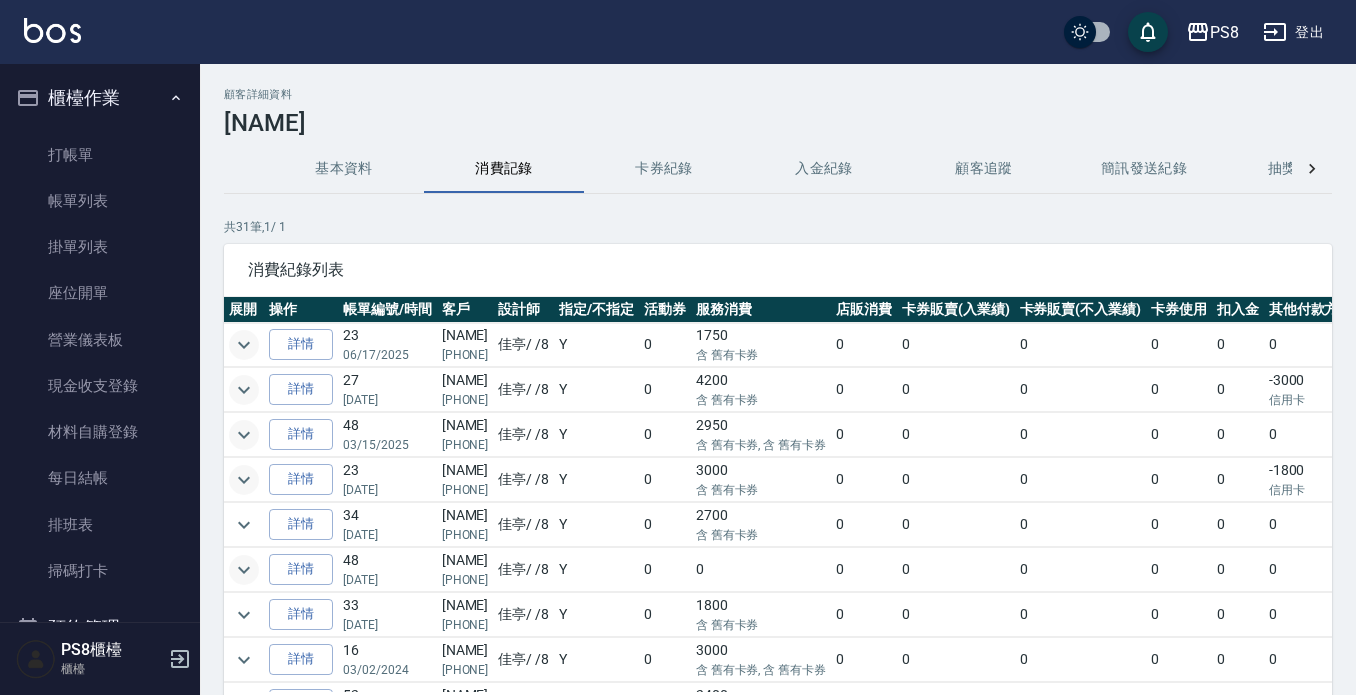 click on "共  31  筆,  1  /   1 消費紀錄列表 展開 操作 帳單編號/時間 客戶 設計師 指定/不指定 活動券 服務消費 店販消費 卡券販賣(入業績) 卡券販賣(不入業績) 卡券使用 扣入金 其他付款方式 現金應收 備註 詳情 23 06/17/2025 陶品妤 0988091930 佳亭  /   /8 Y 0 1750 含 舊有卡券 0 0 0 0 0 0 500 詳情 27 04/26/2025 陶品妤 0988091930 佳亭  /   /8 Y 0 4200 含 舊有卡券 0 0 0 0 0 -3000 信用卡 0 詳情 48 03/15/2025 陶品妤 0988091930 佳亭  /   /8 Y 0 2950 含 舊有卡券, 含 舊有卡券 0 0 0 0 0 0 500 詳情 23 11/14/2024 陶品妤 0988091930 佳亭  /   /8 Y 0 3000 含 舊有卡券 0 0 0 0 0 -1800 信用卡 0 詳情 34 08/27/2024 陶品妤 0988091930 佳亭  /   /8 Y 0 2700 含 舊有卡券 0 0 0 0 0 0 1500 詳情 48 06/08/2024 陶品妤 0988091930 佳亭  /   /8 Y 0 0 0 0 0 0 0 0 0 詳情 33 04/20/2024 陶品妤 0988091930 佳亭  /   /8 Y 0 1800 含 舊有卡券 0 0 0 0 0 0 600 詳情 16 03/02/2024 陶品妤 0988091930 佳亭" at bounding box center [778, 482] 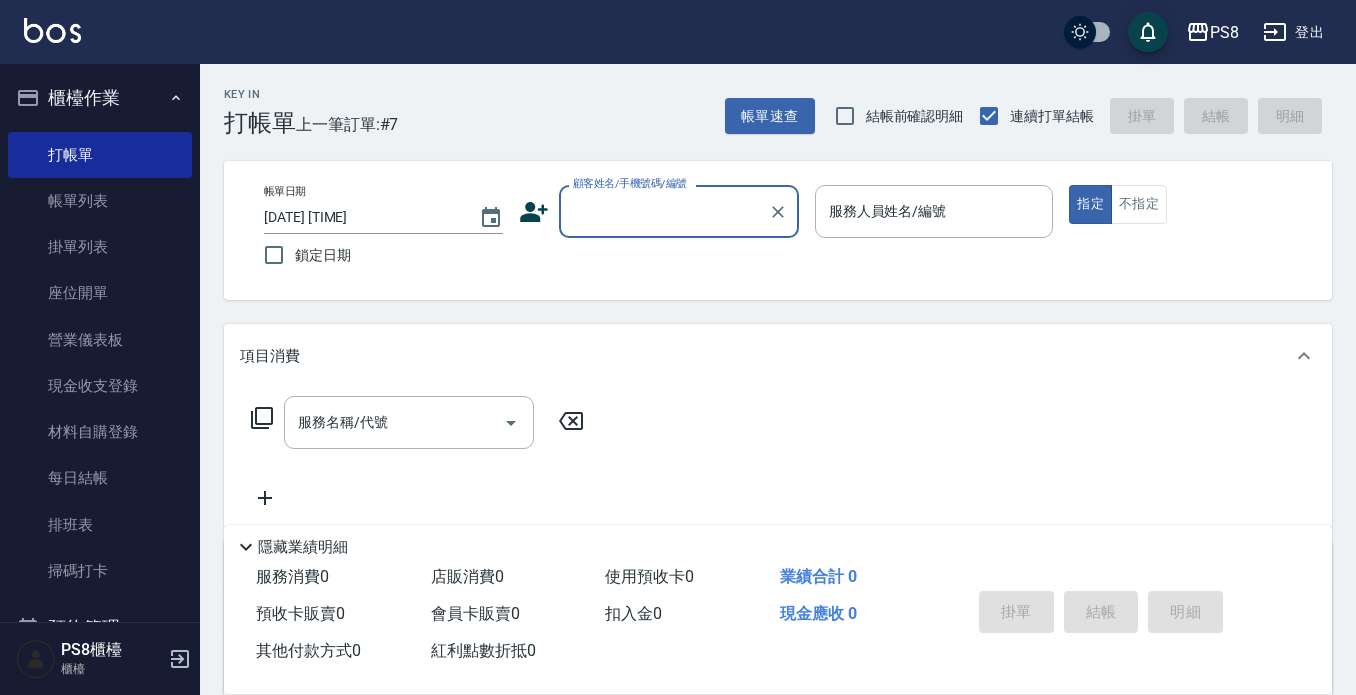 click on "顧客姓名/手機號碼/編號" at bounding box center [664, 211] 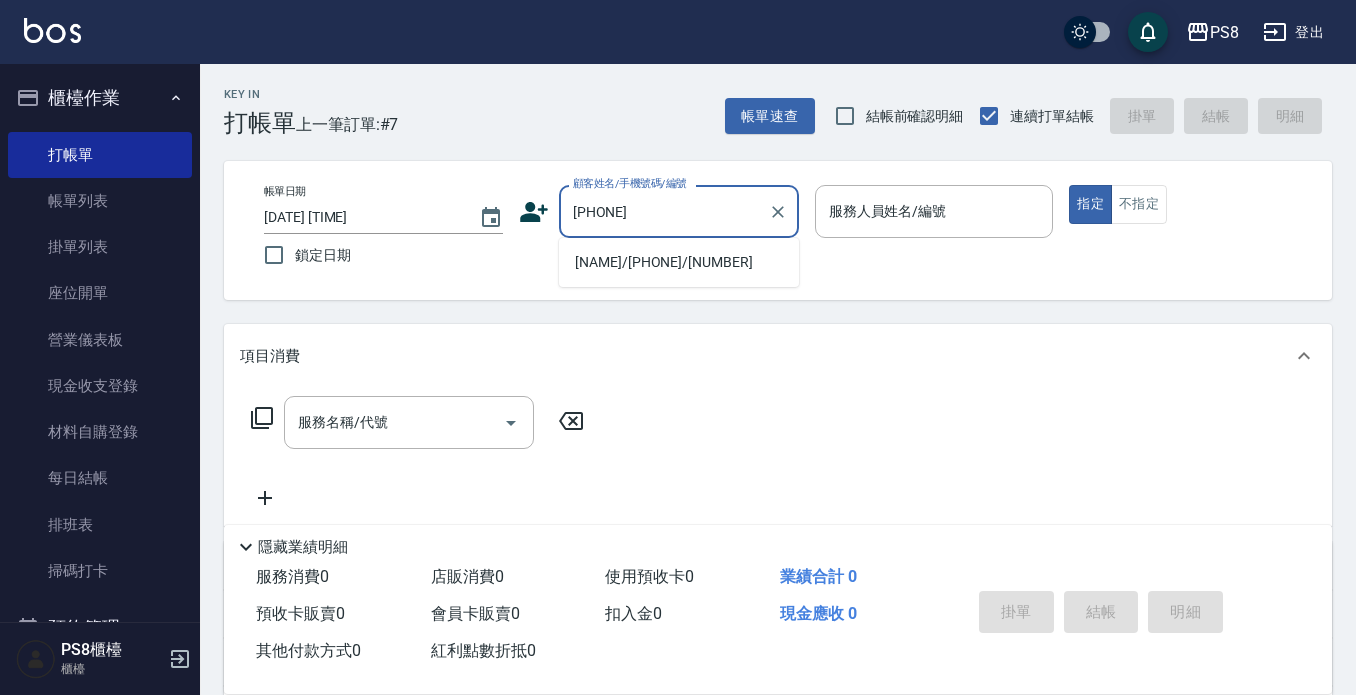 click on "許家傑/0908350859/16555" at bounding box center [679, 262] 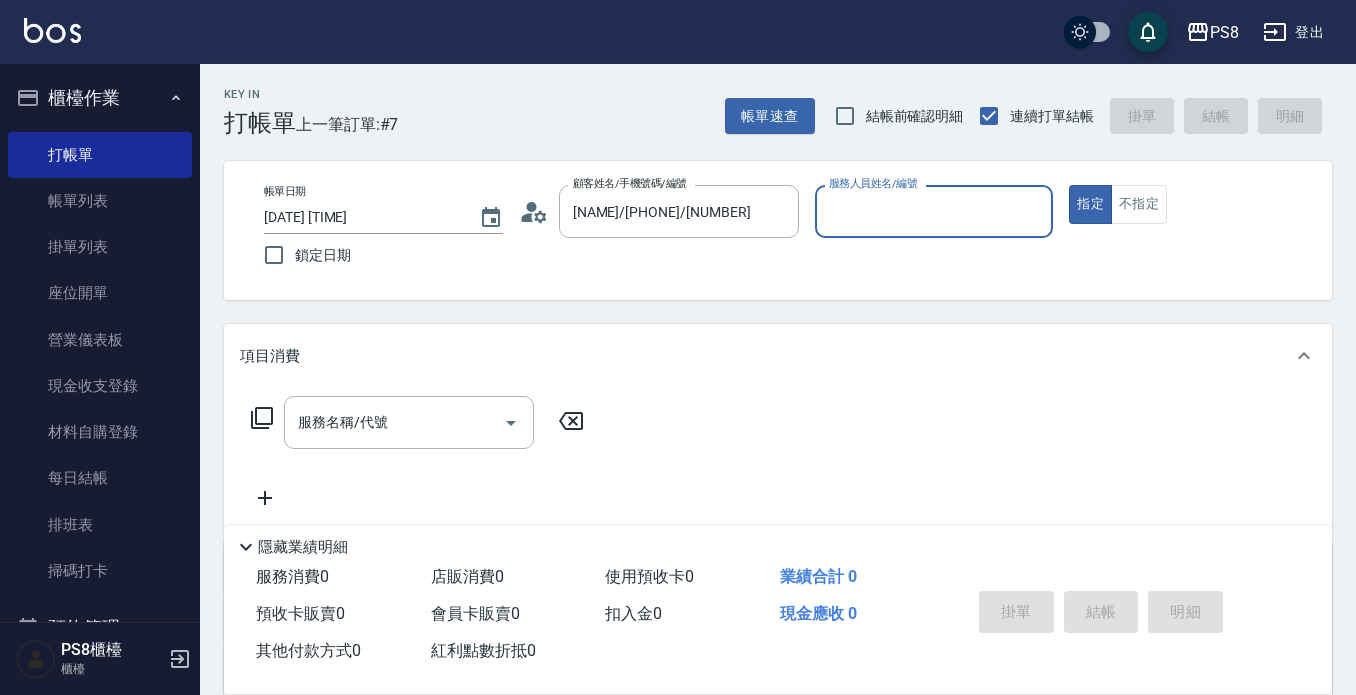 type on "佳亭-8" 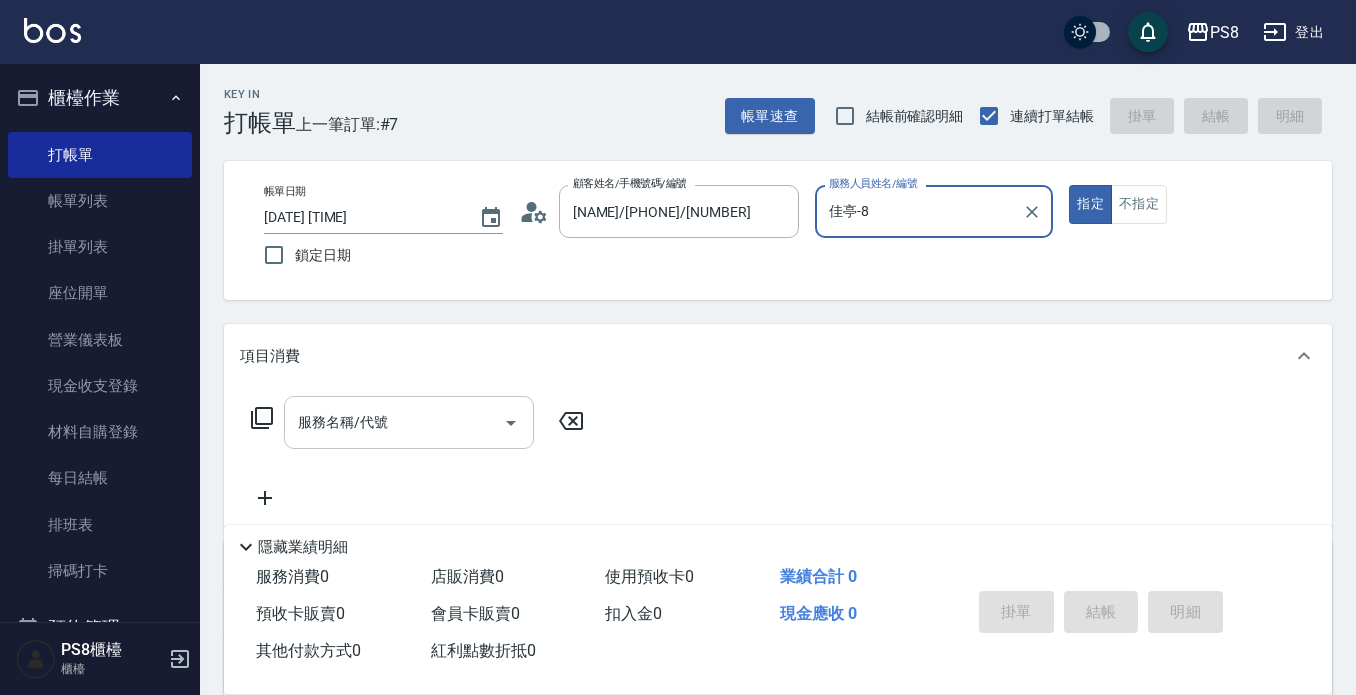 click on "服務名稱/代號 服務名稱/代號" at bounding box center (409, 422) 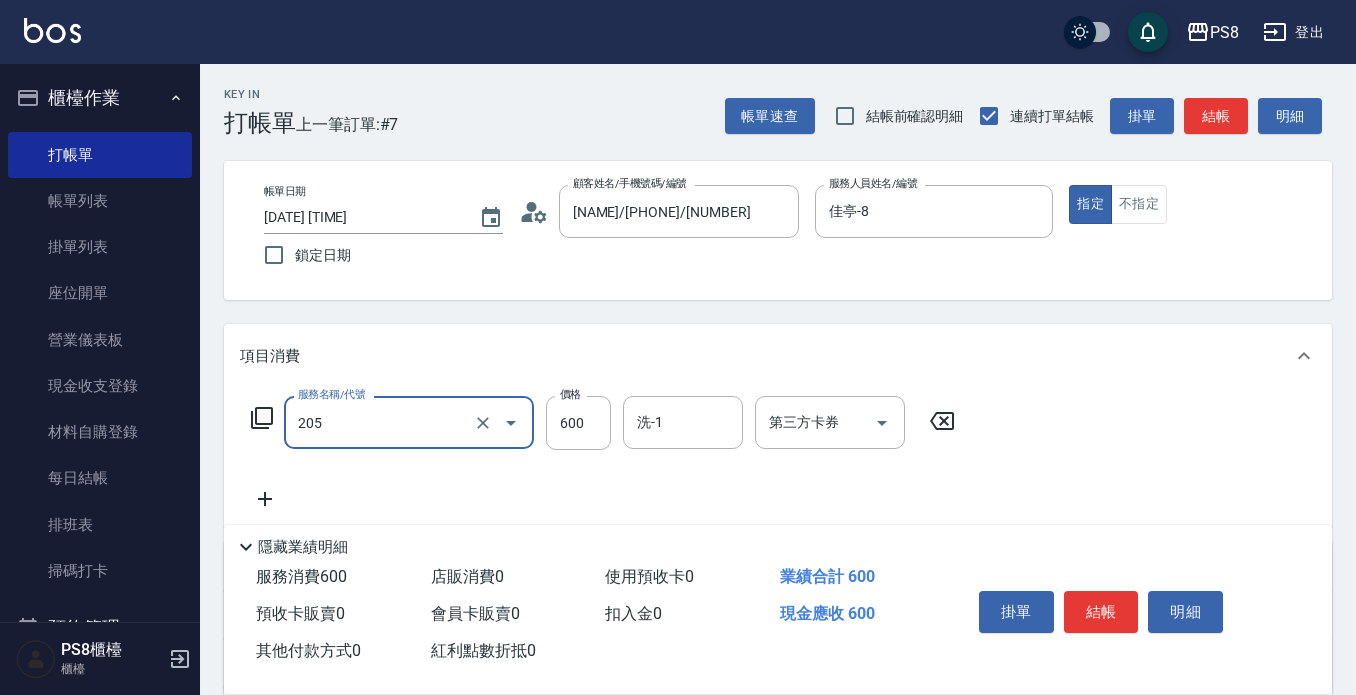 type on "A級洗剪600(205)" 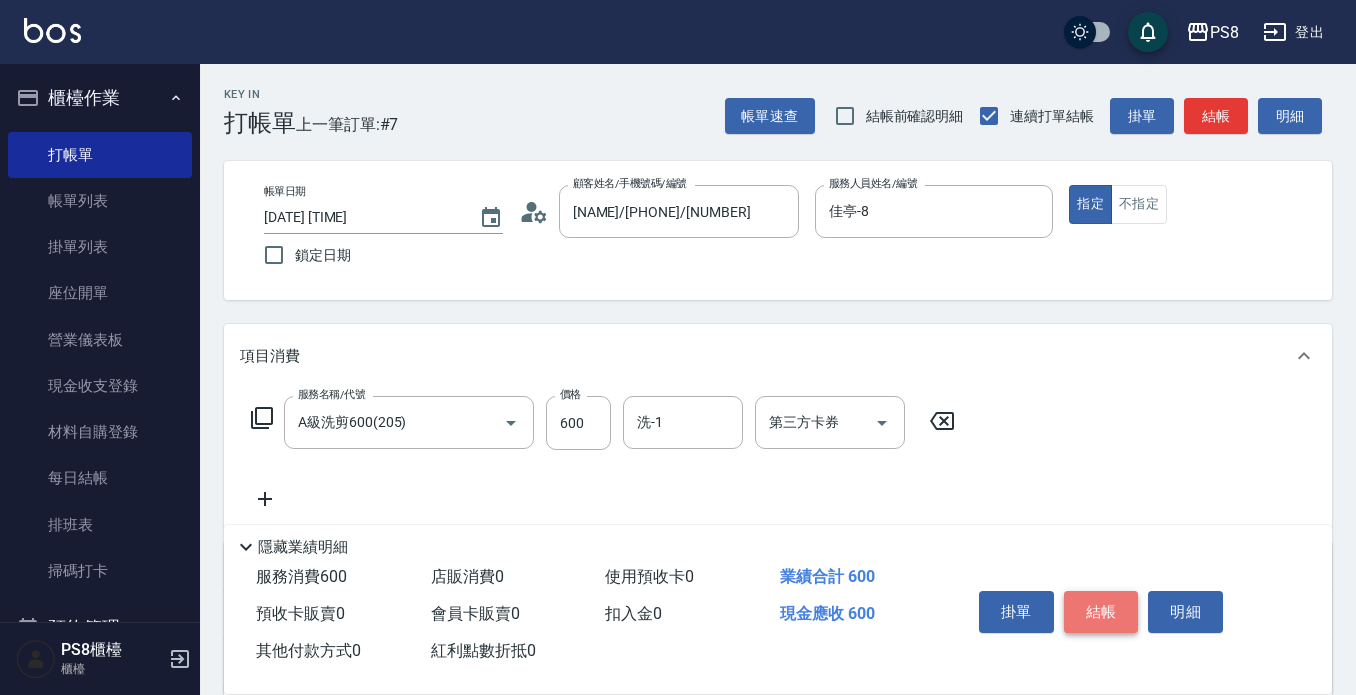 click on "結帳" at bounding box center (1101, 612) 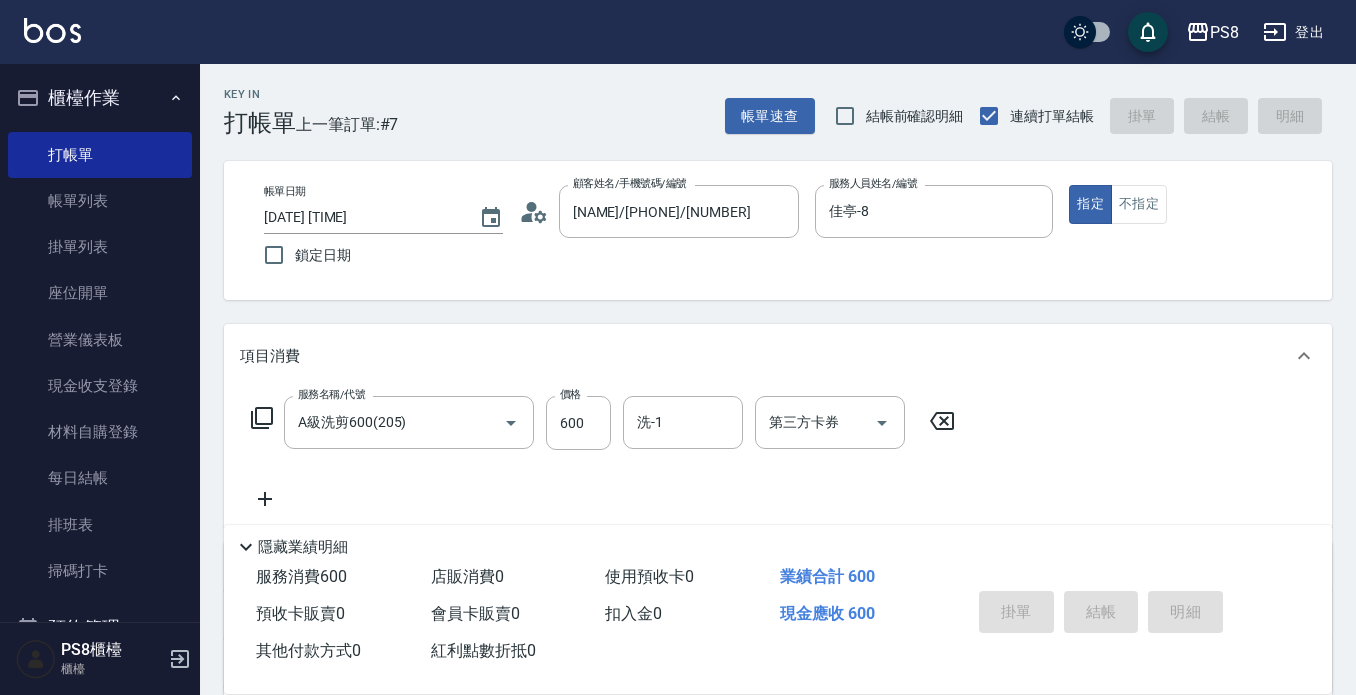 type on "2025/08/09 15:44" 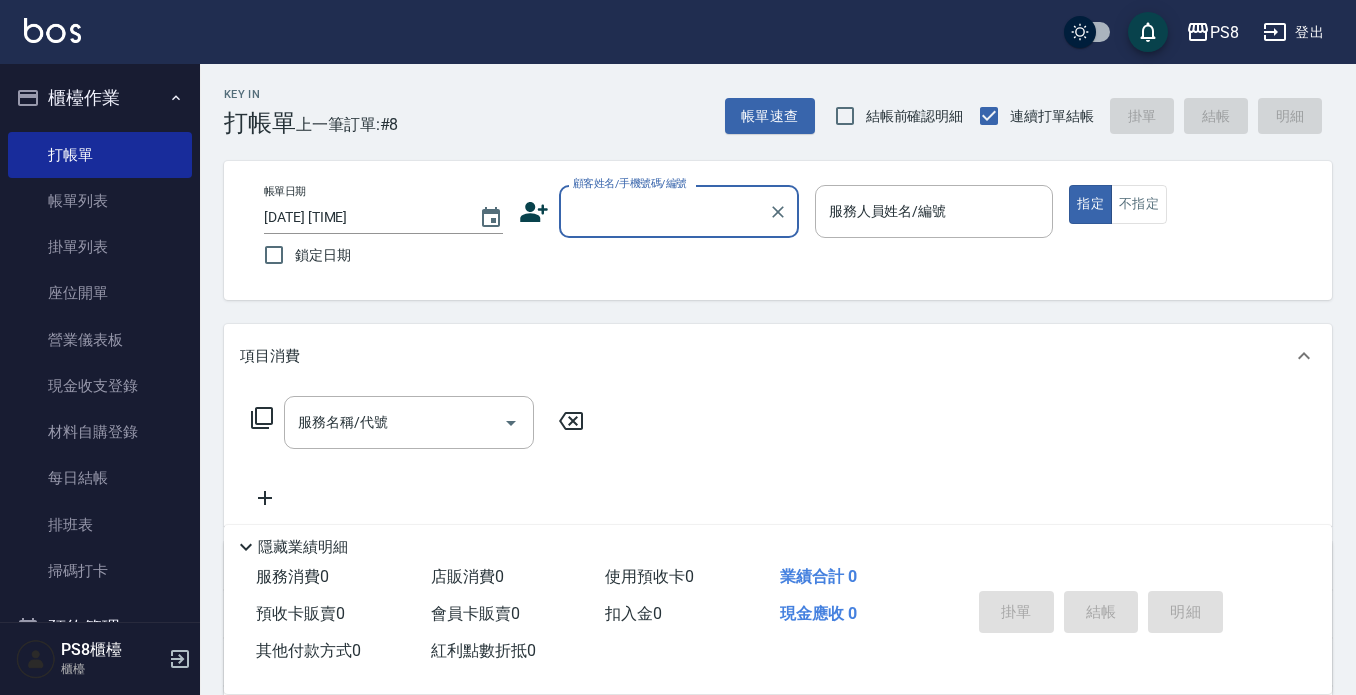 click on "顧客姓名/手機號碼/編號" at bounding box center [664, 211] 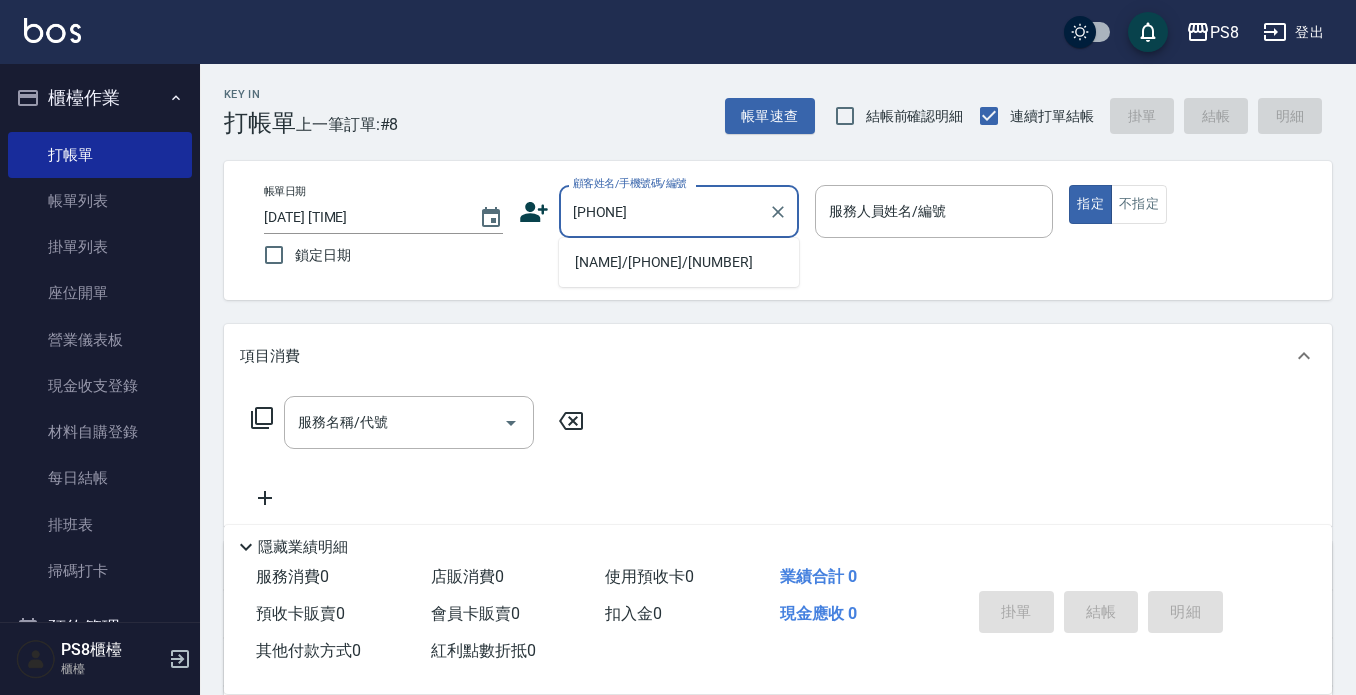 click on "陶品妤/0988091930/8963" at bounding box center (679, 262) 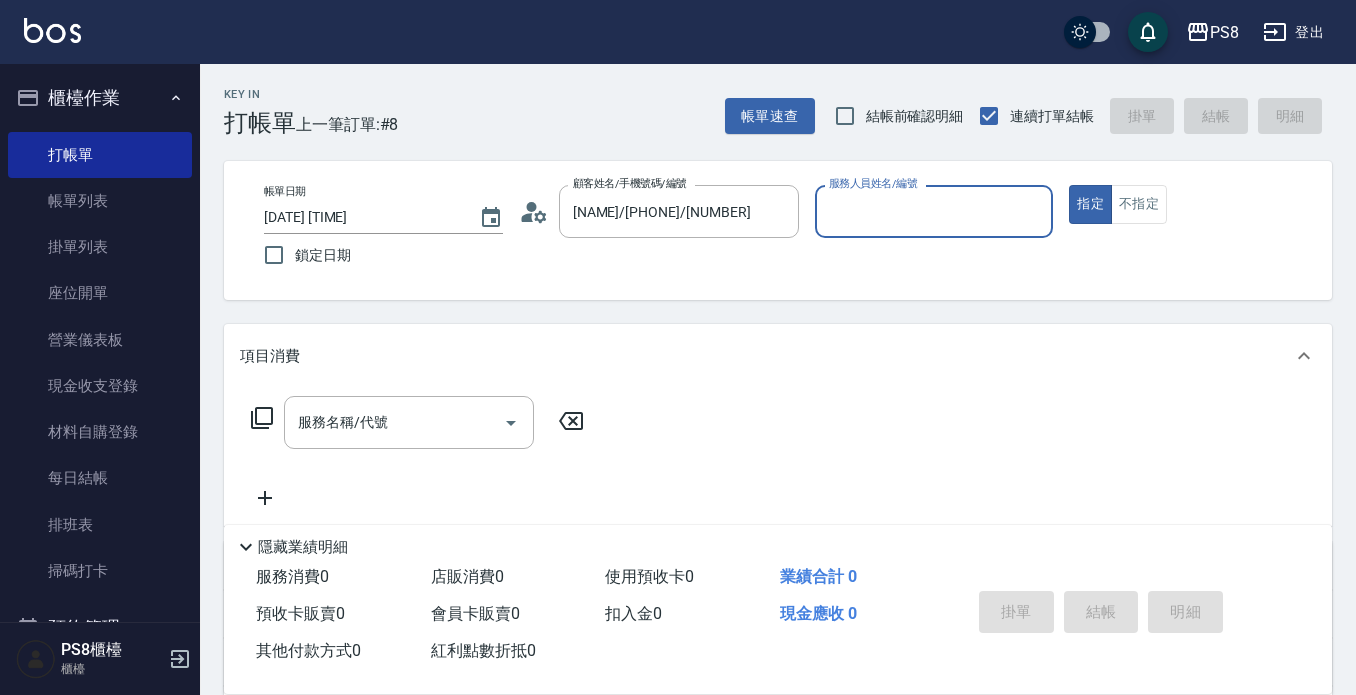 type on "佳亭-8" 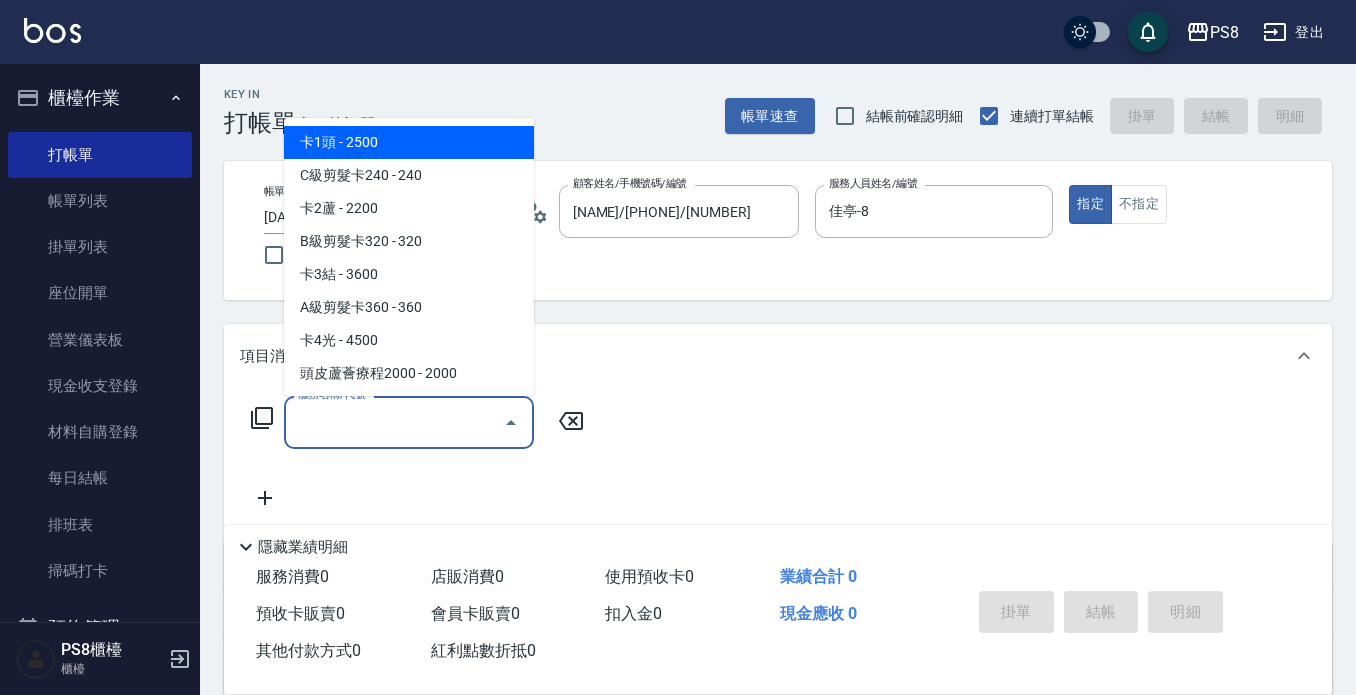 click on "服務名稱/代號" at bounding box center (394, 422) 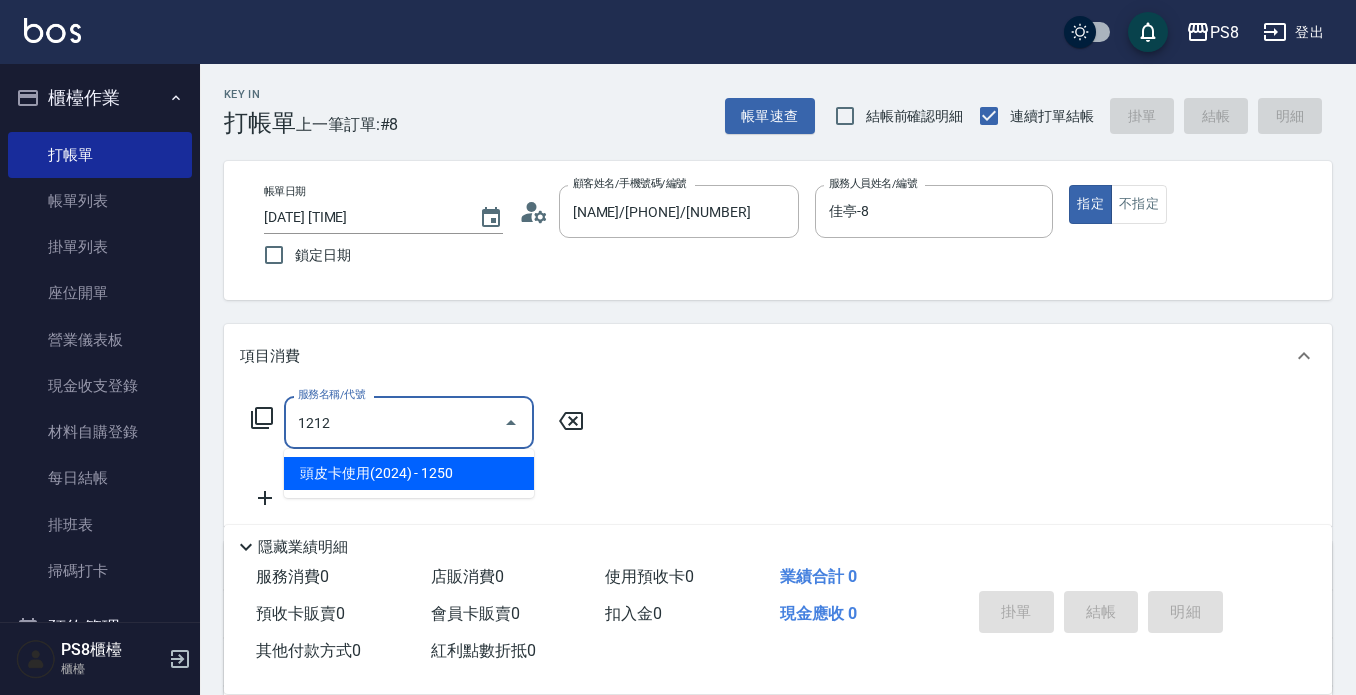 click on "頭皮卡使用(2024) - 1250" at bounding box center (409, 473) 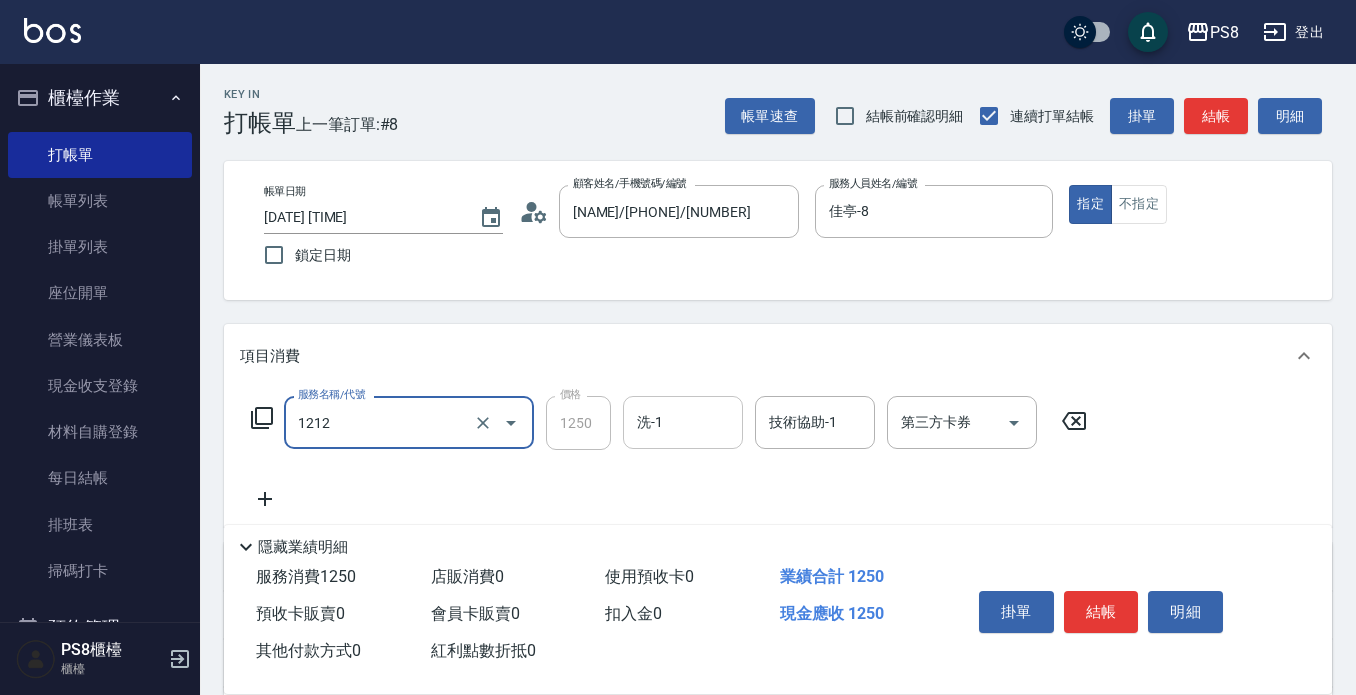 click on "洗-1" at bounding box center [683, 422] 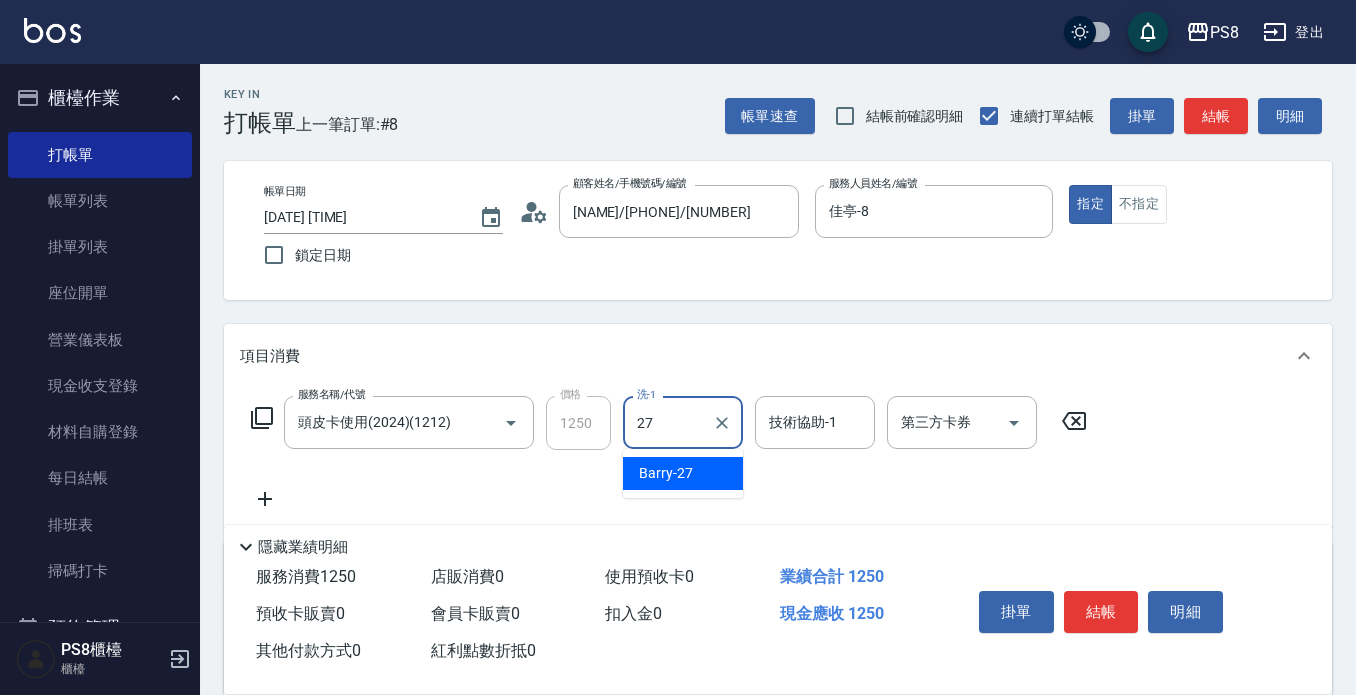 type on "[NAME]-[NUMBER]" 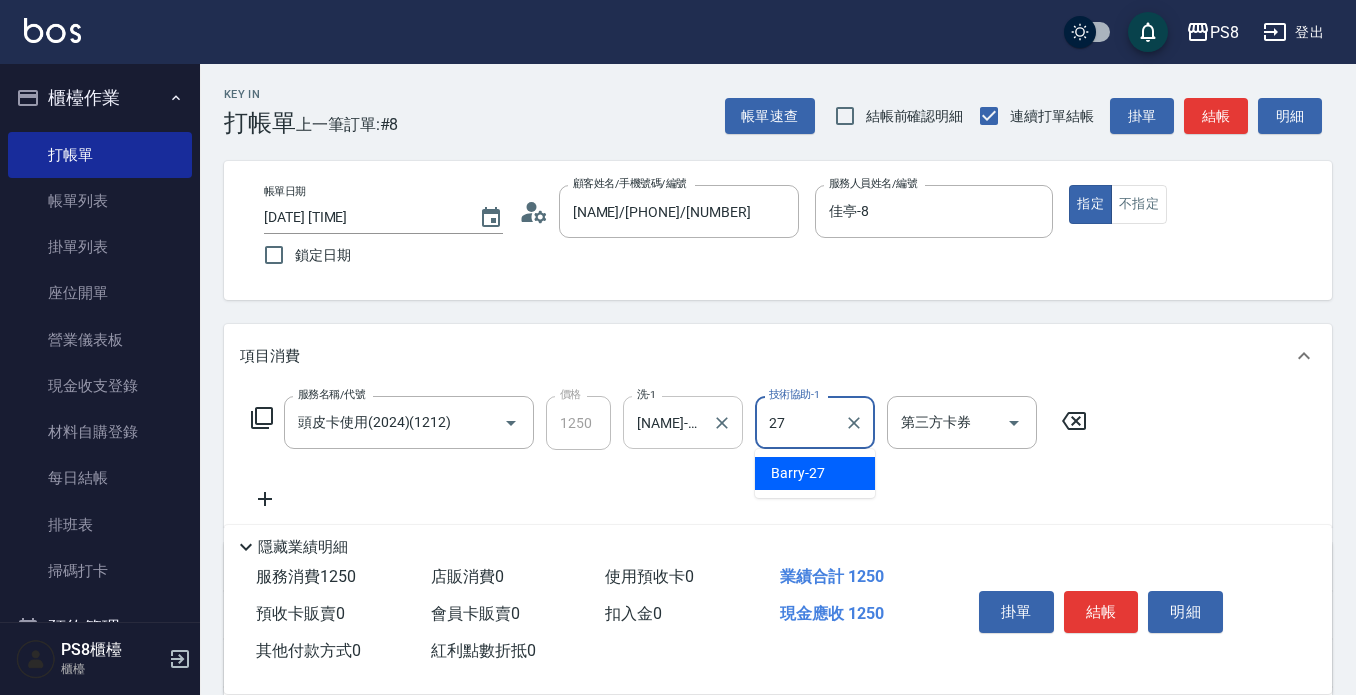 type on "[NAME]-[NUMBER]" 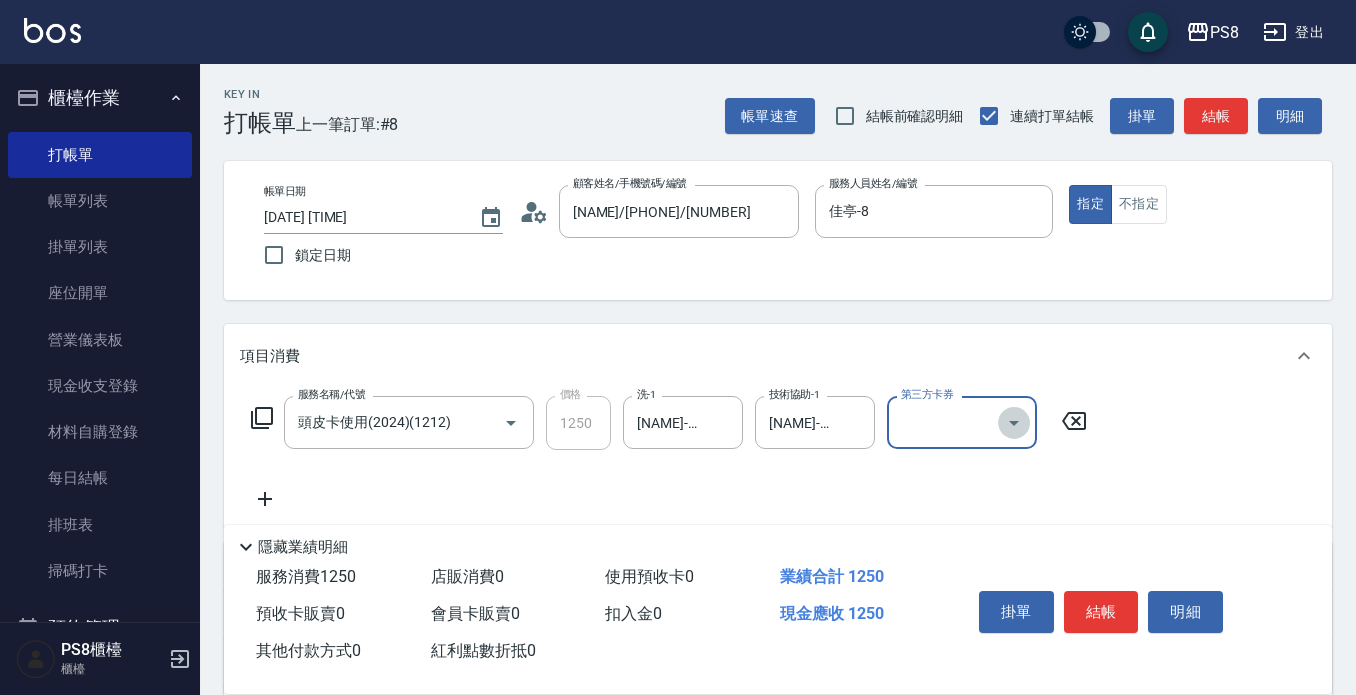 click at bounding box center (1014, 423) 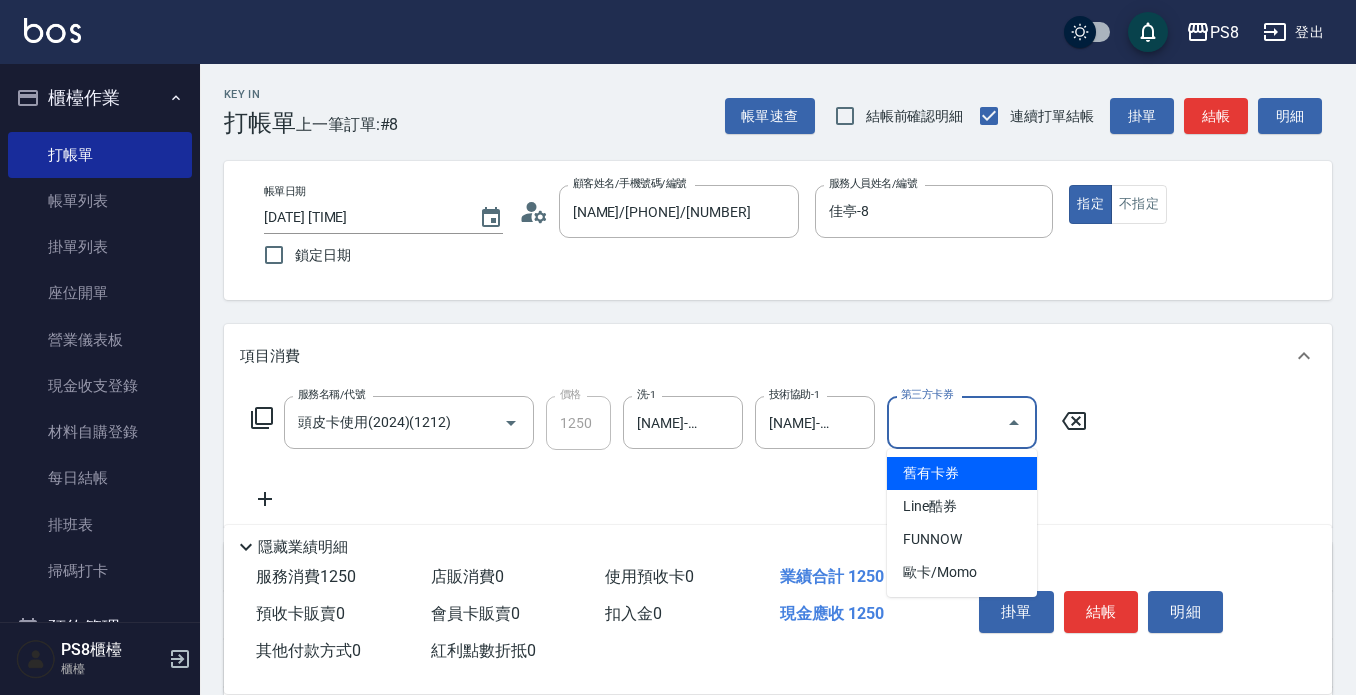 click on "舊有卡券" at bounding box center [962, 473] 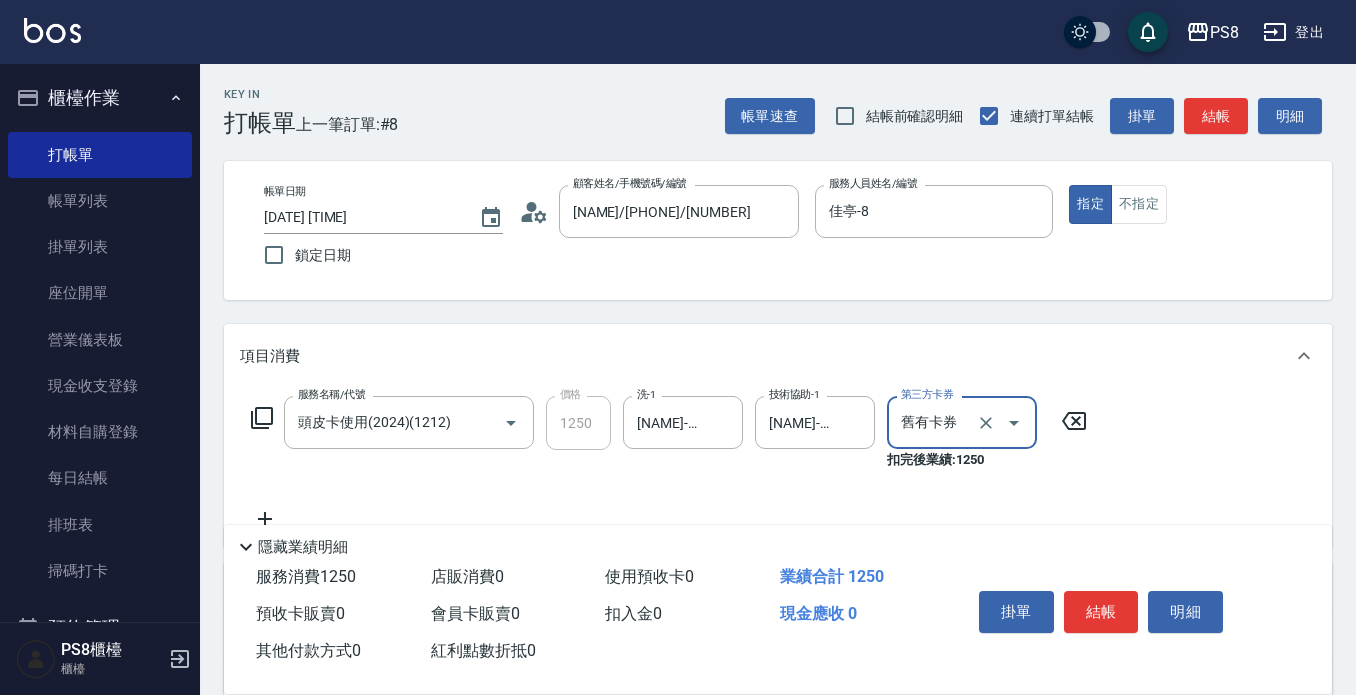 type on "舊有卡券" 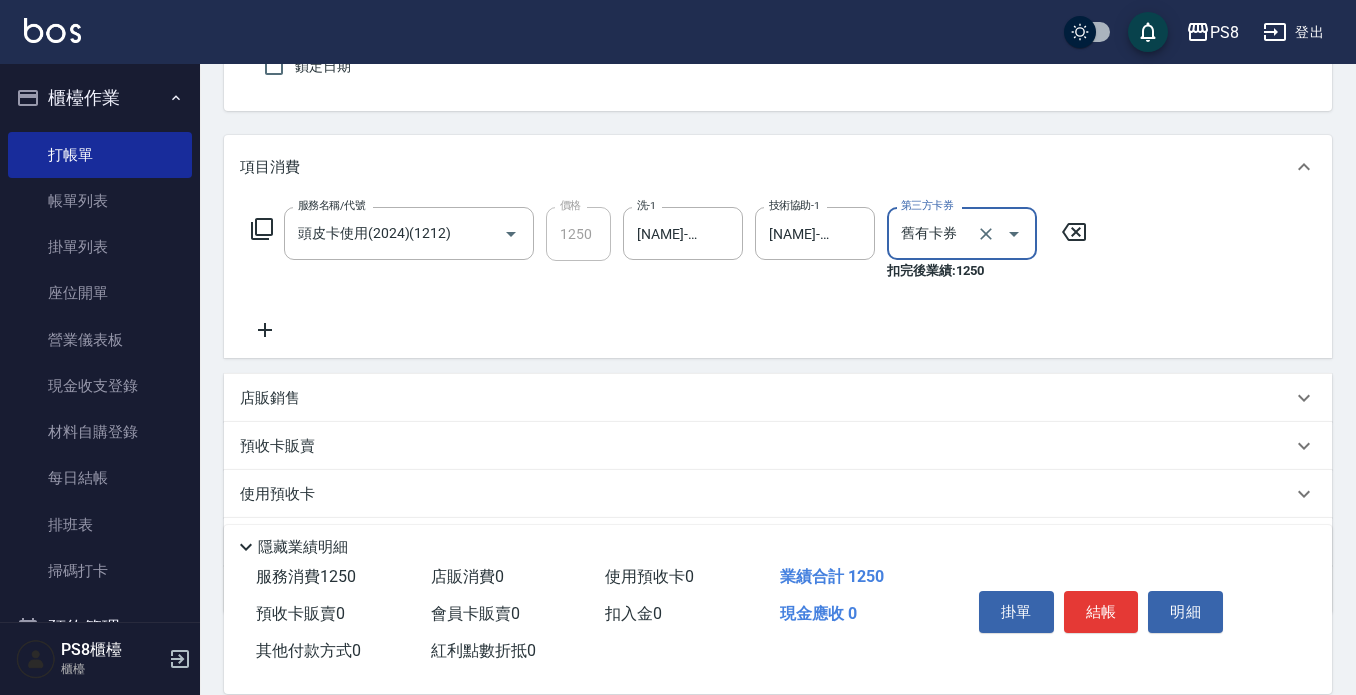 scroll, scrollTop: 200, scrollLeft: 0, axis: vertical 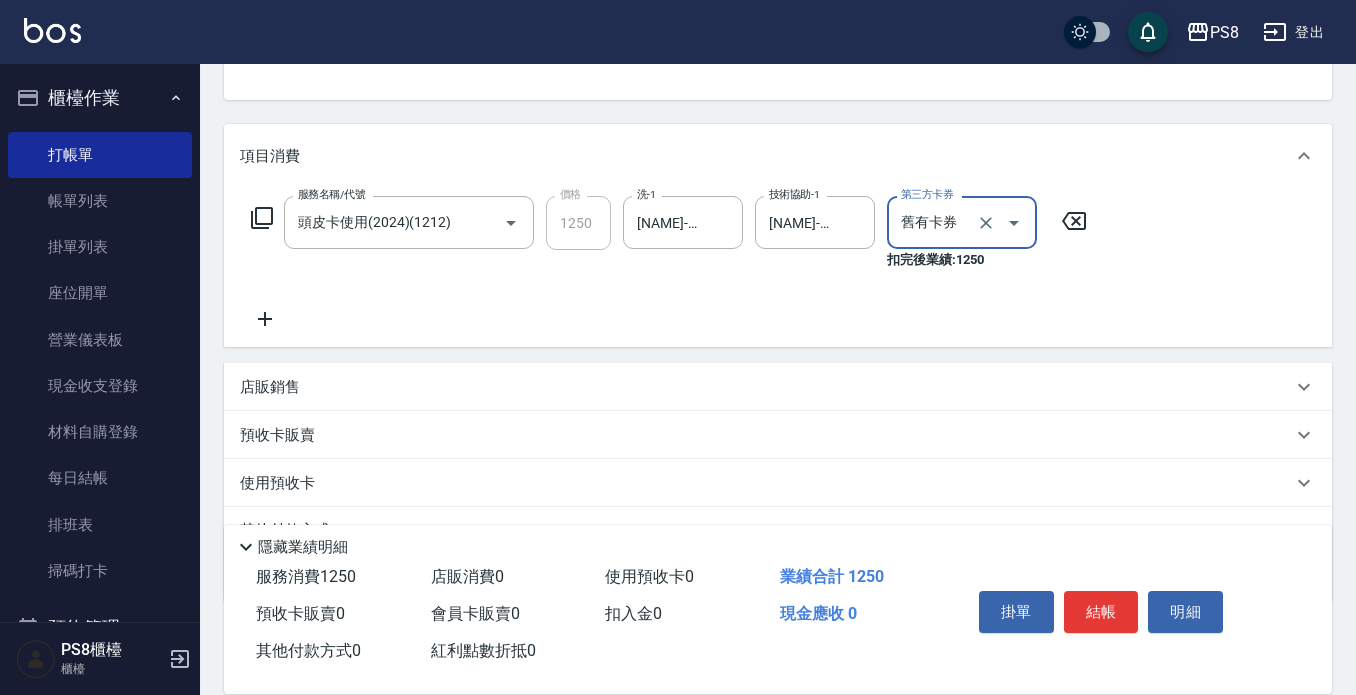 click 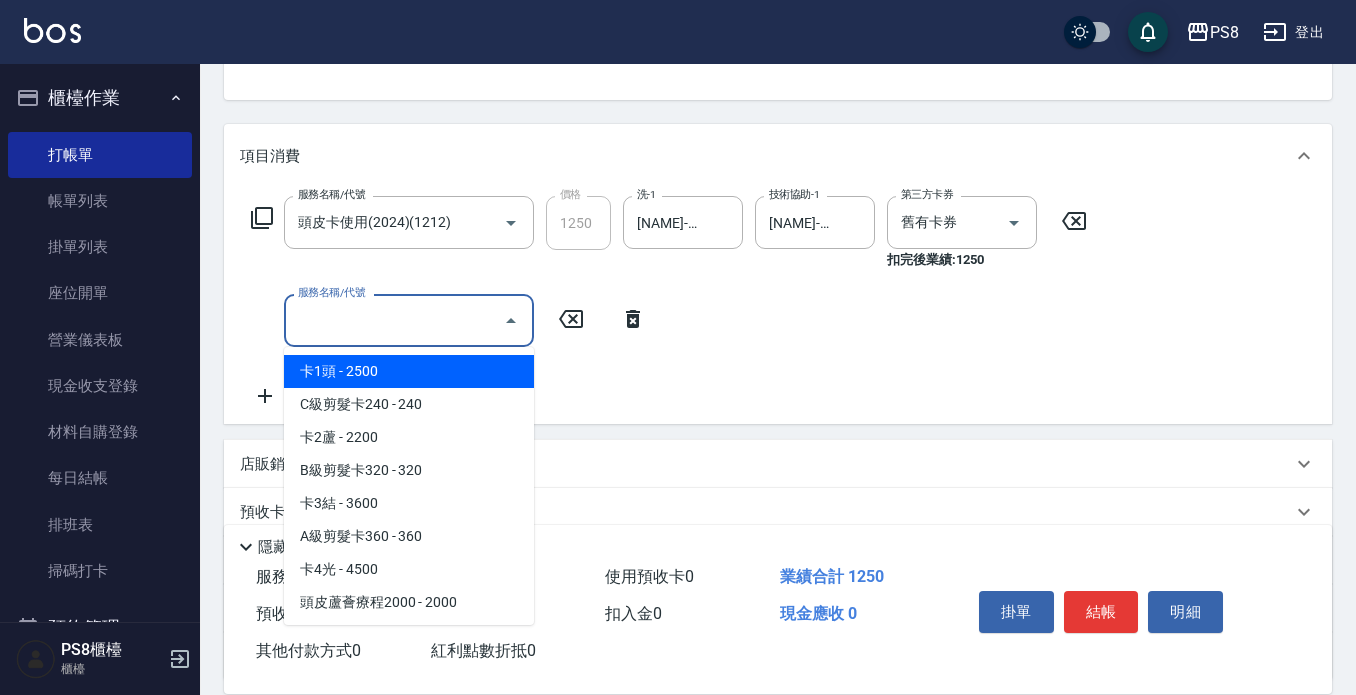 click on "服務名稱/代號" at bounding box center [394, 320] 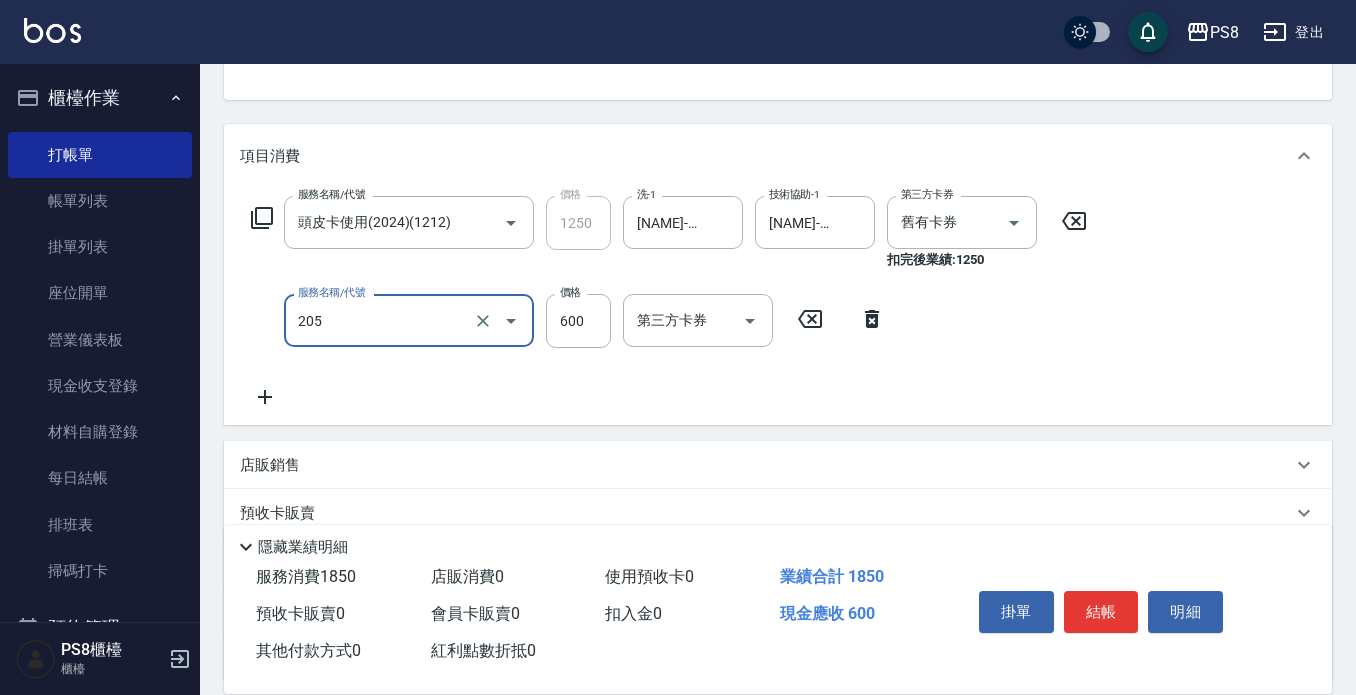 type on "A級洗剪600(205)" 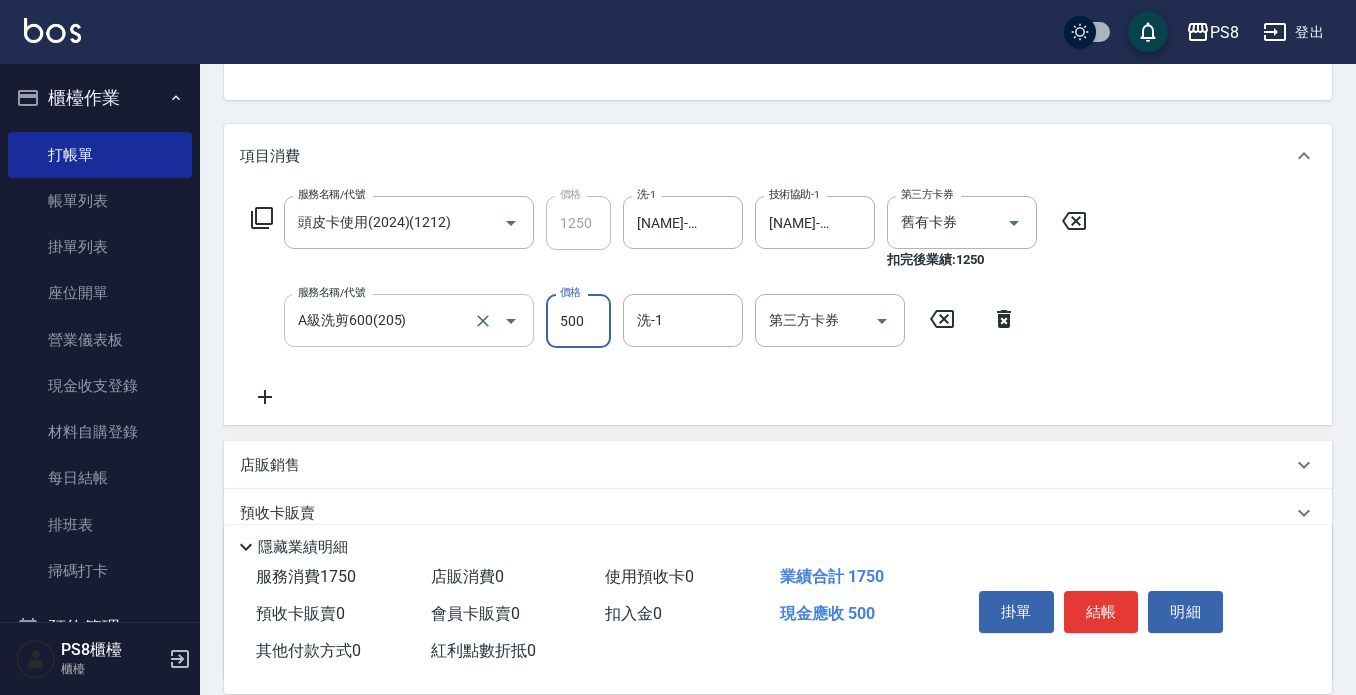 type on "500" 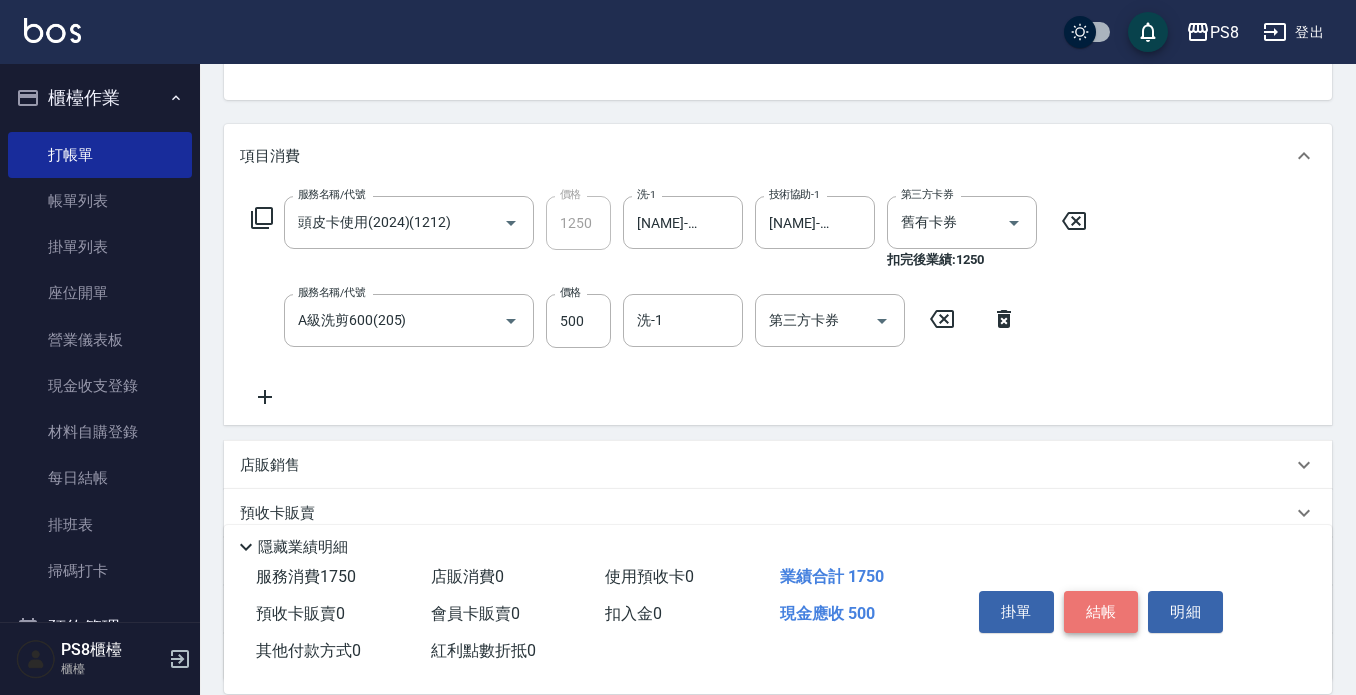 click on "結帳" at bounding box center [1101, 612] 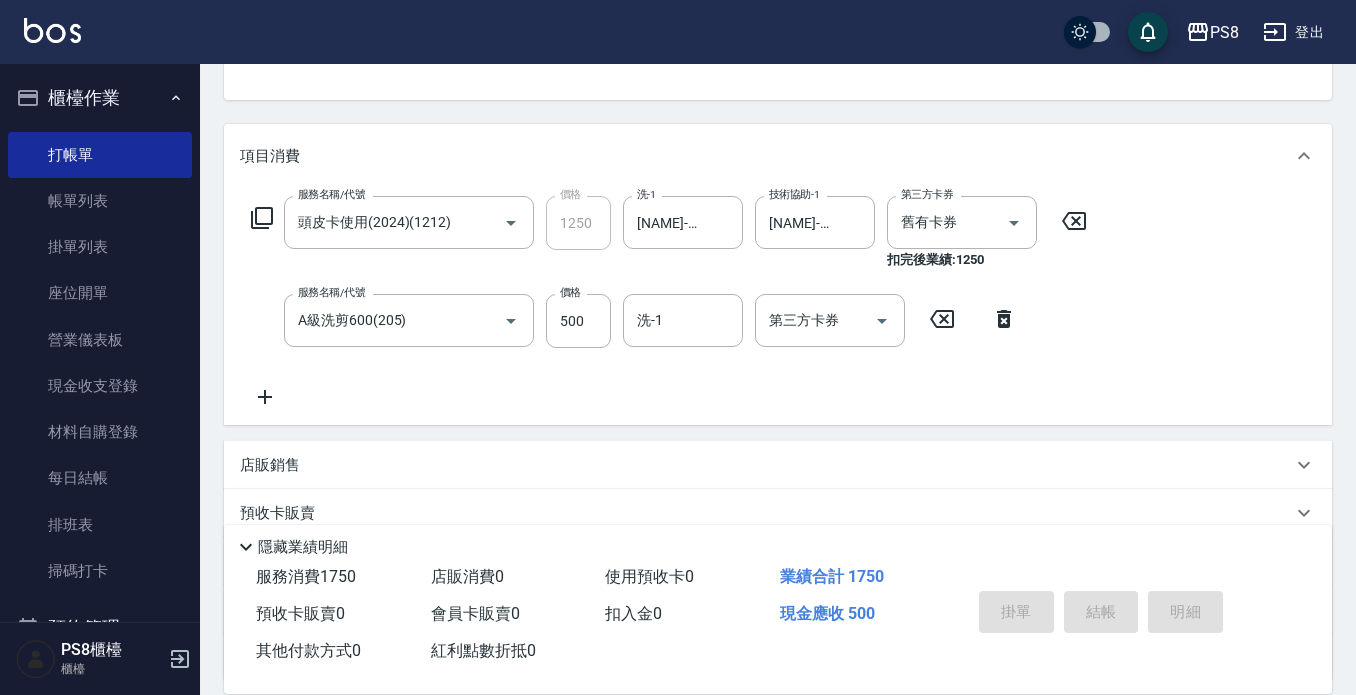 type on "2025/08/09 15:45" 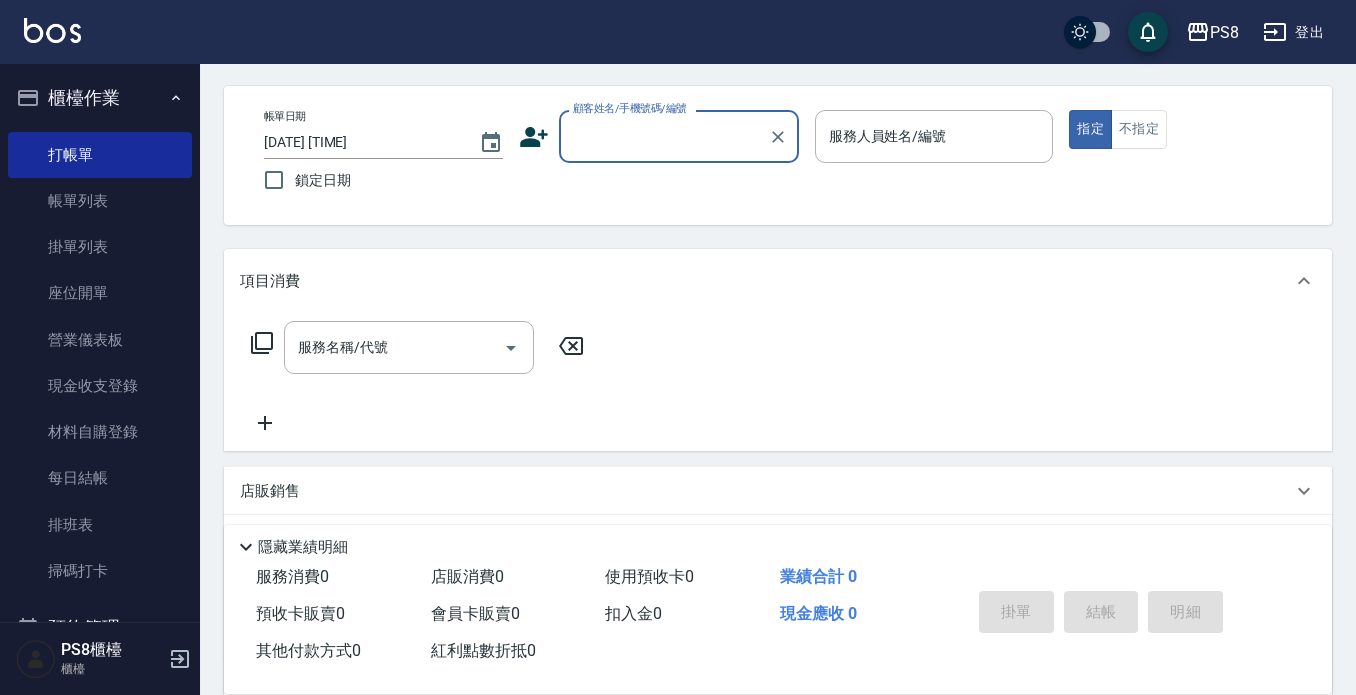 scroll, scrollTop: 0, scrollLeft: 0, axis: both 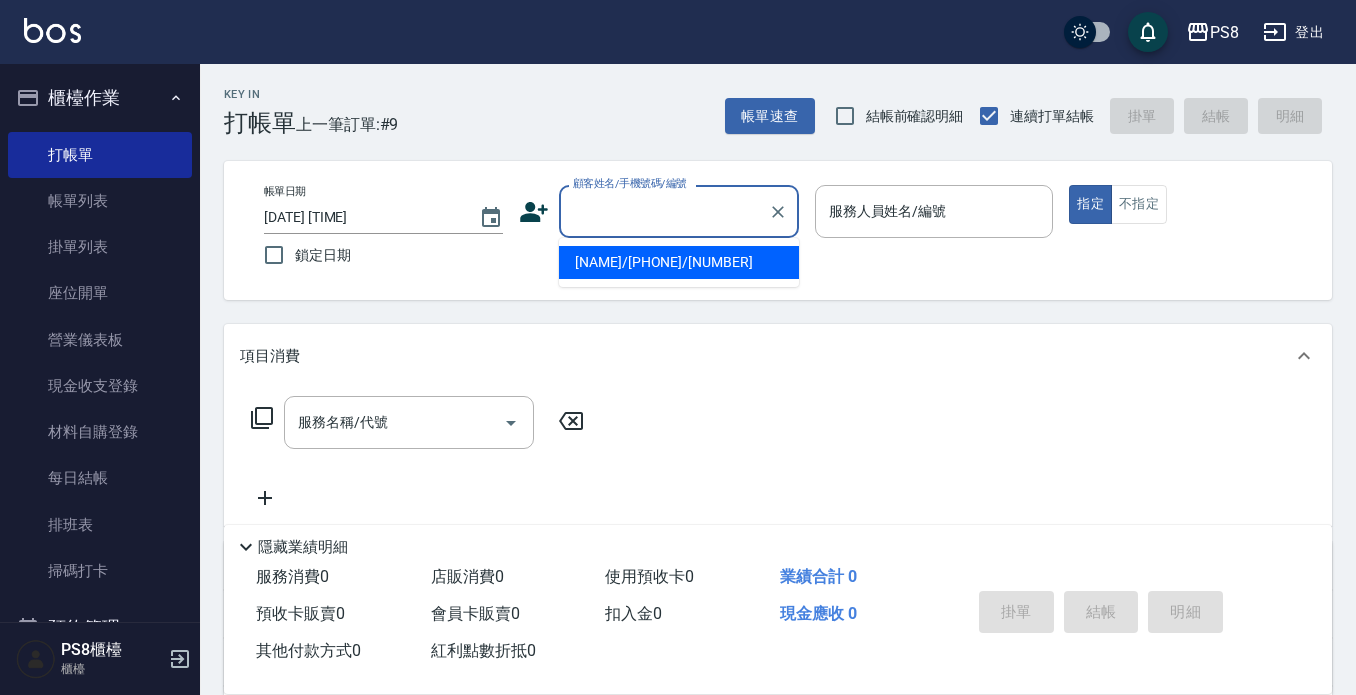 click on "顧客姓名/手機號碼/編號" at bounding box center (664, 211) 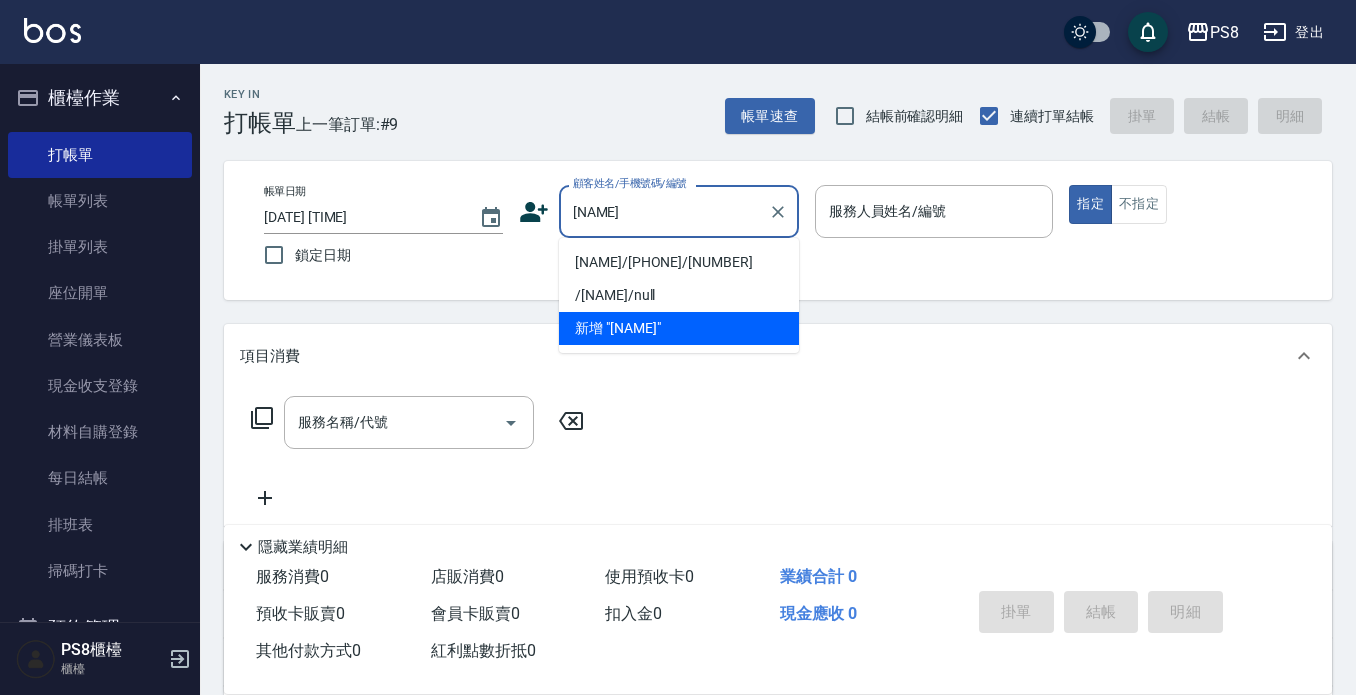 click on "傅信為/0938201370/17503 /傅信為/null 新增 "傅信"" at bounding box center (679, 295) 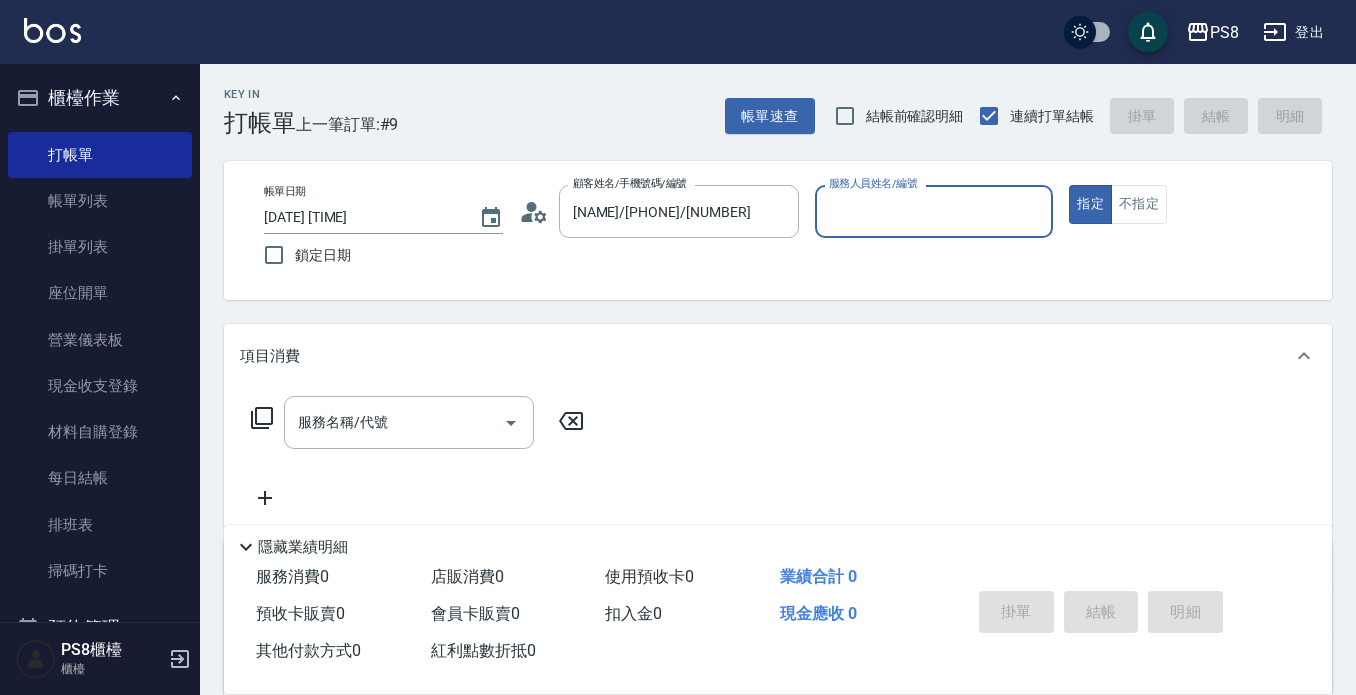 type on "佳亭-8" 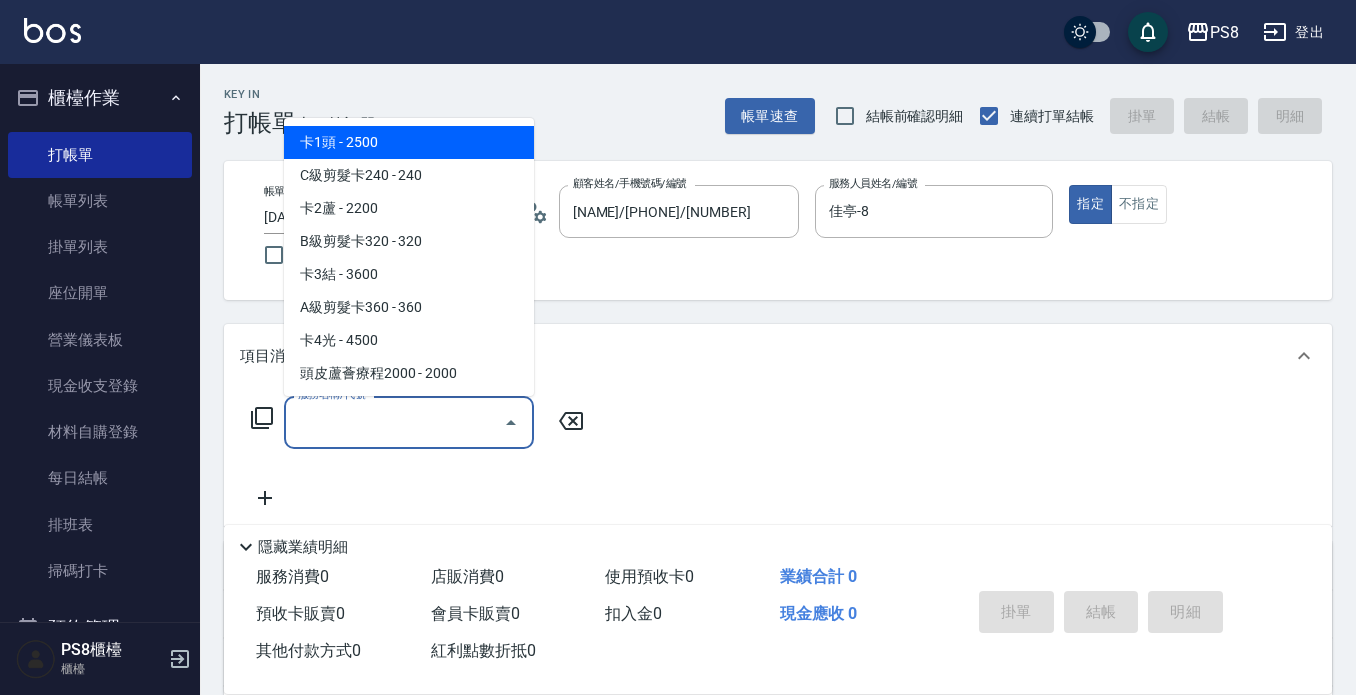 click on "服務名稱/代號" at bounding box center [394, 422] 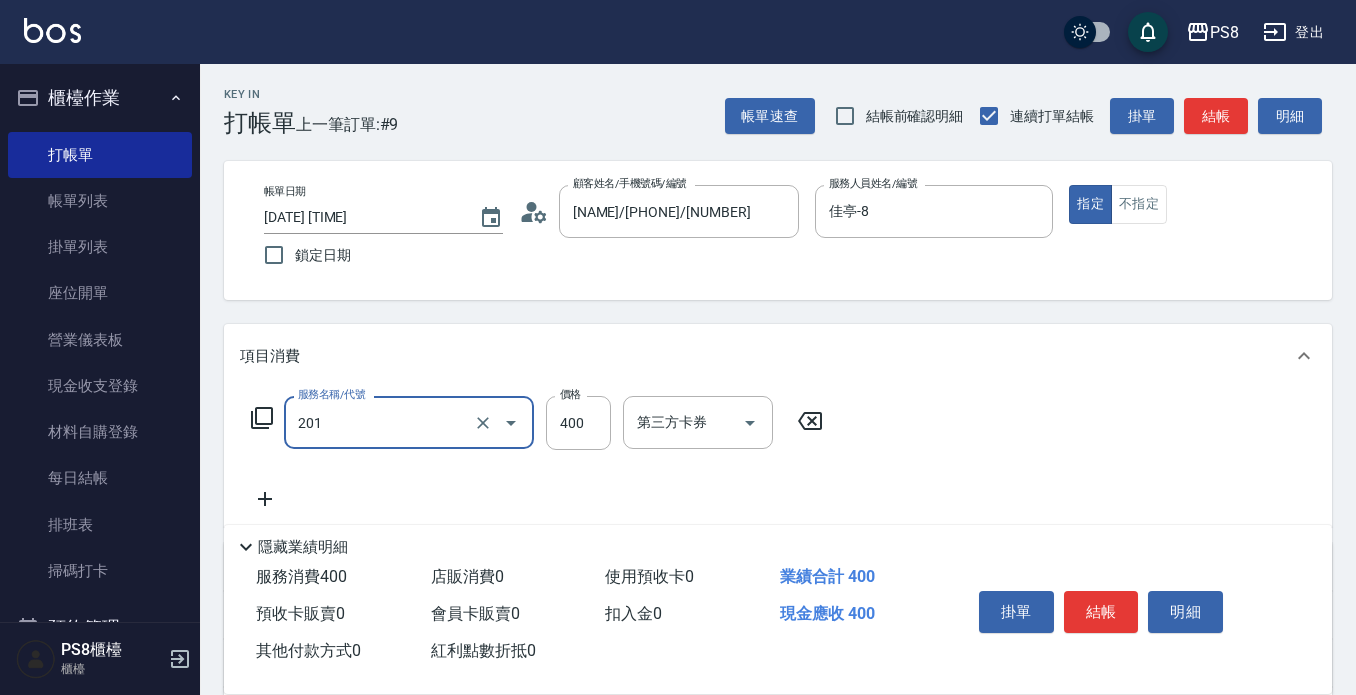 type on "洗剪400(201)" 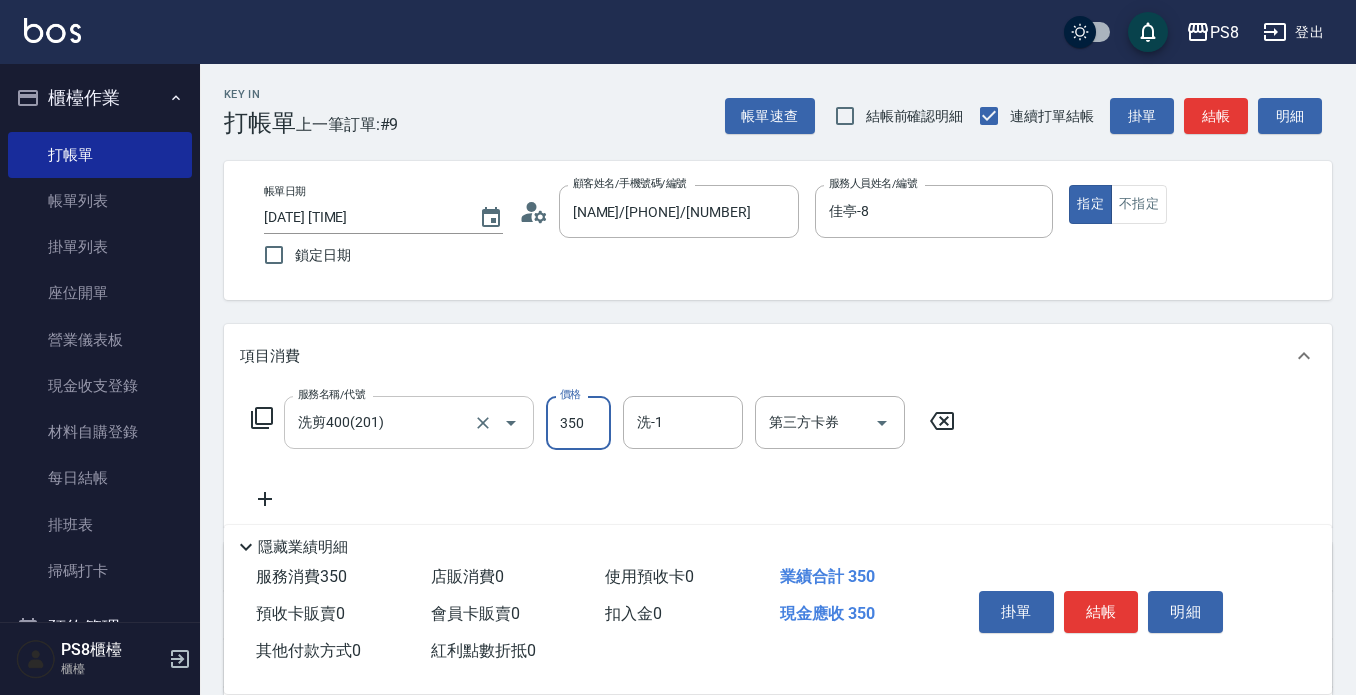 type on "350" 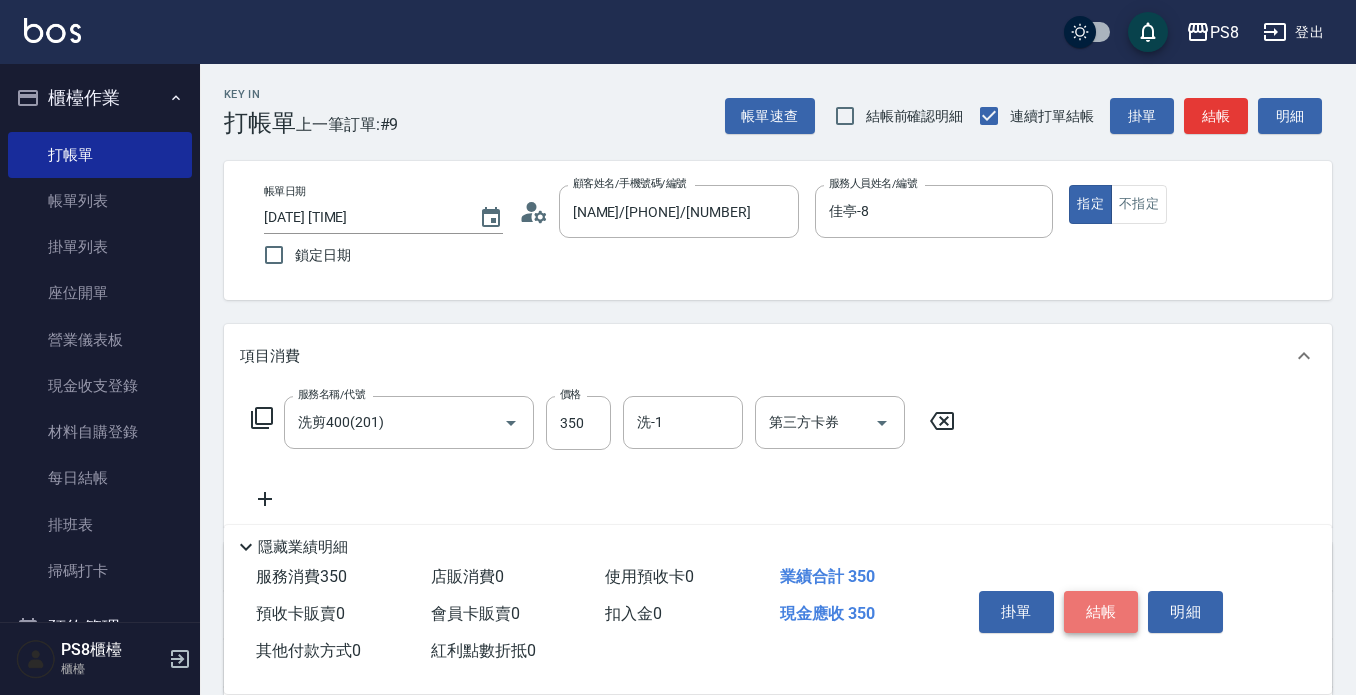 click on "結帳" at bounding box center (1101, 612) 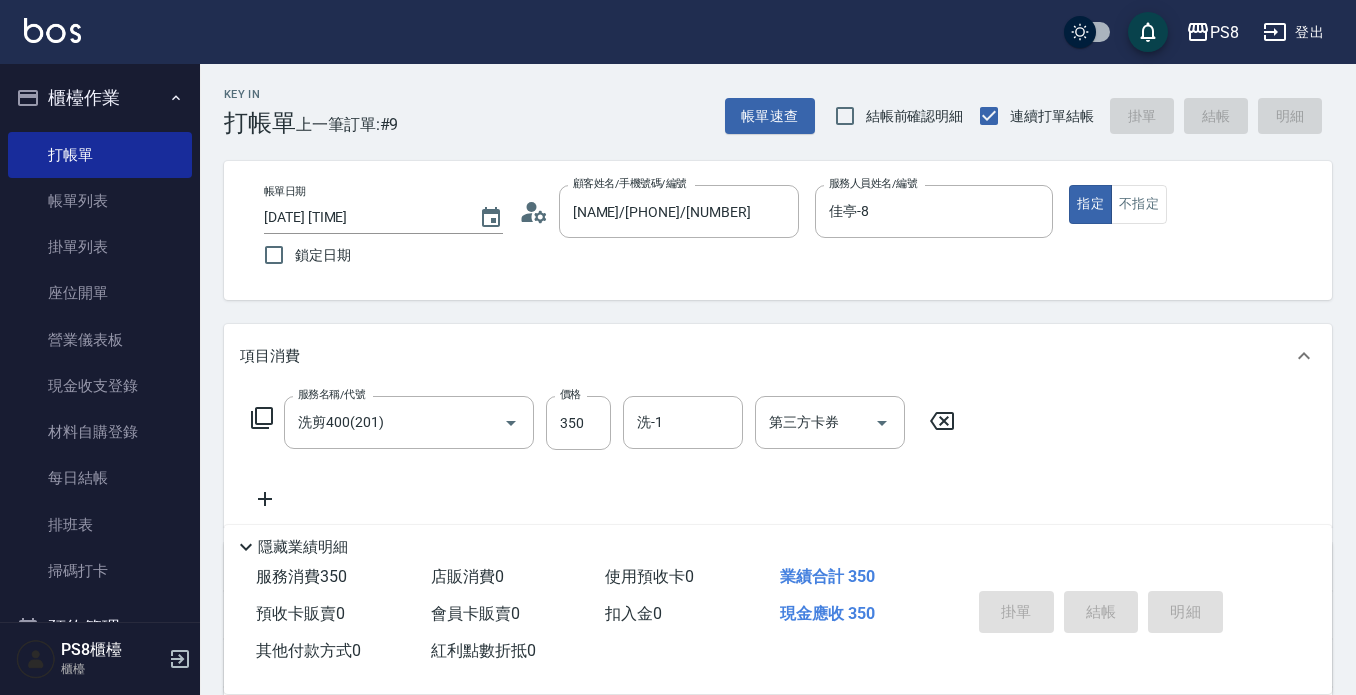 type 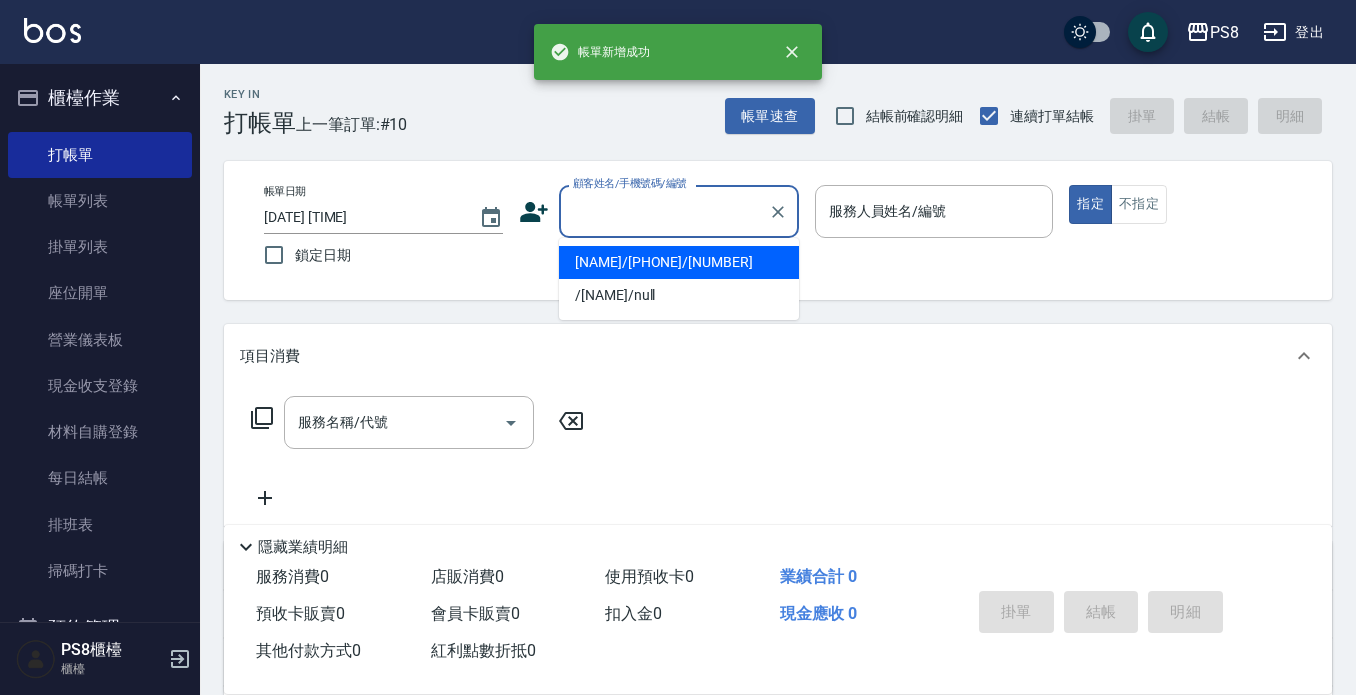 click on "顧客姓名/手機號碼/編號" at bounding box center [664, 211] 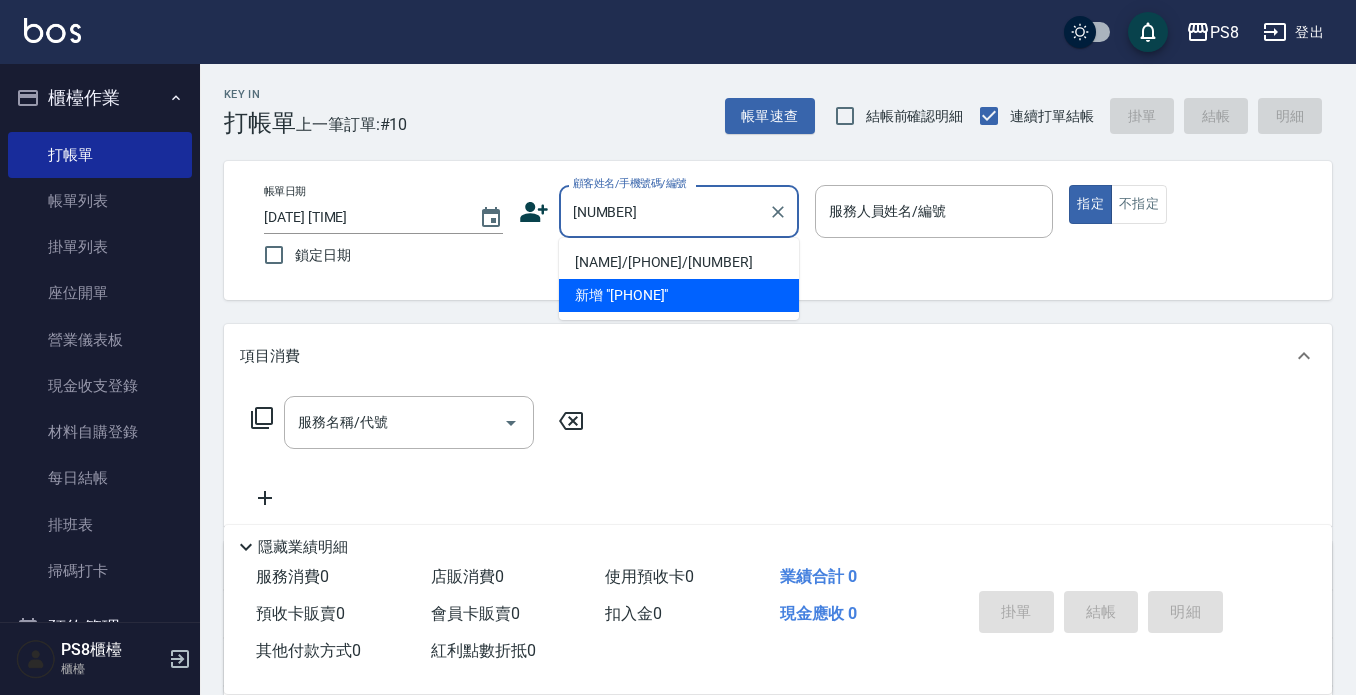 click on "洪榮/0979655837/17657" at bounding box center (679, 262) 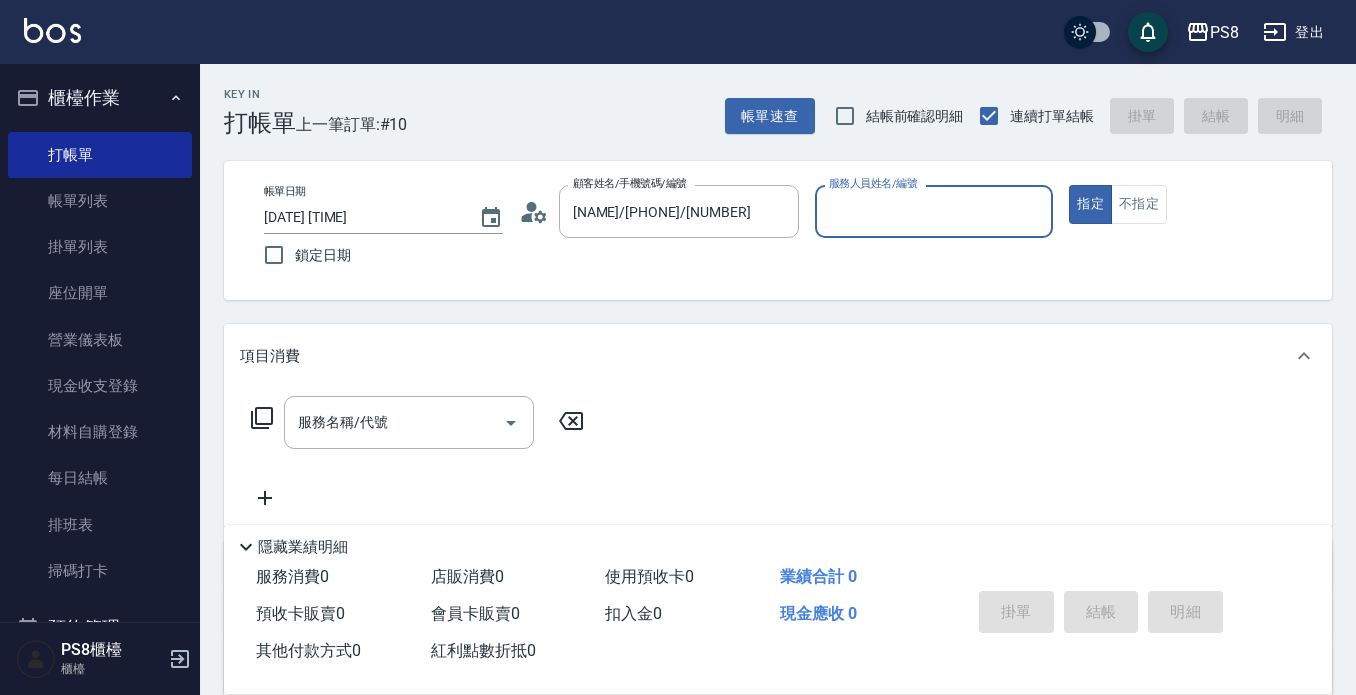 type on "佳亭-8" 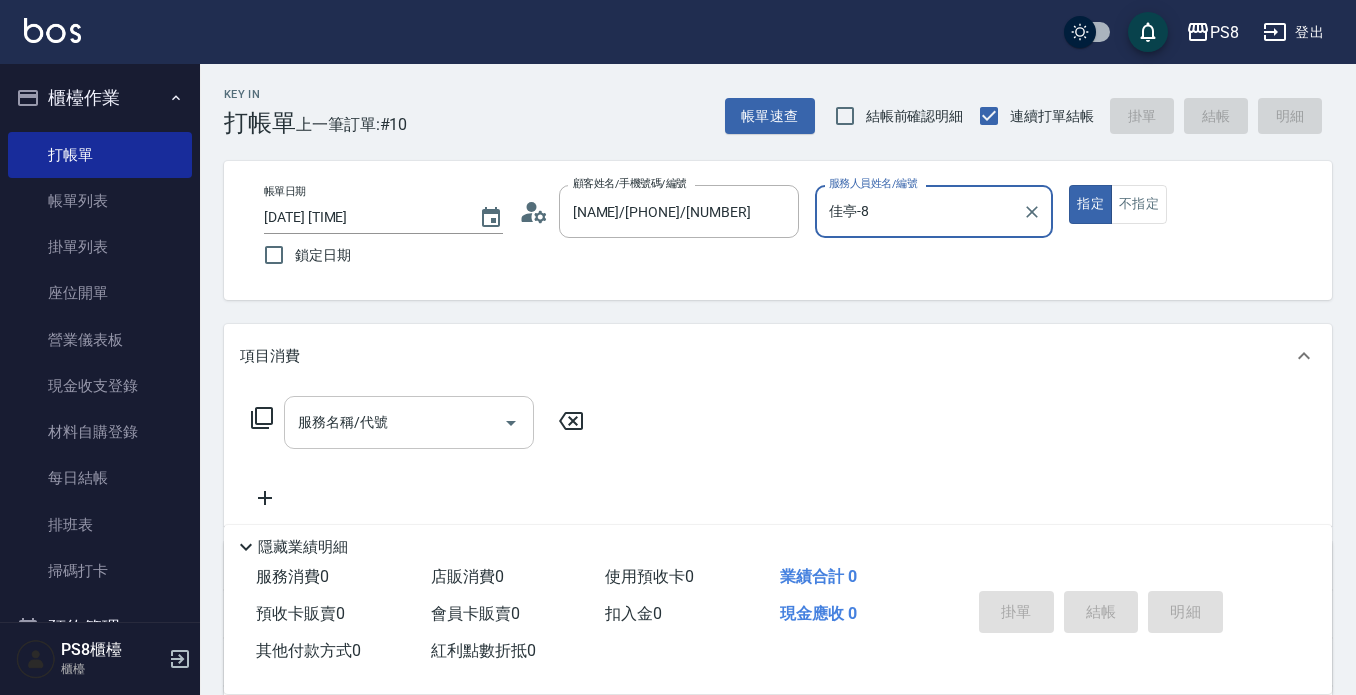 click on "服務名稱/代號" at bounding box center (409, 422) 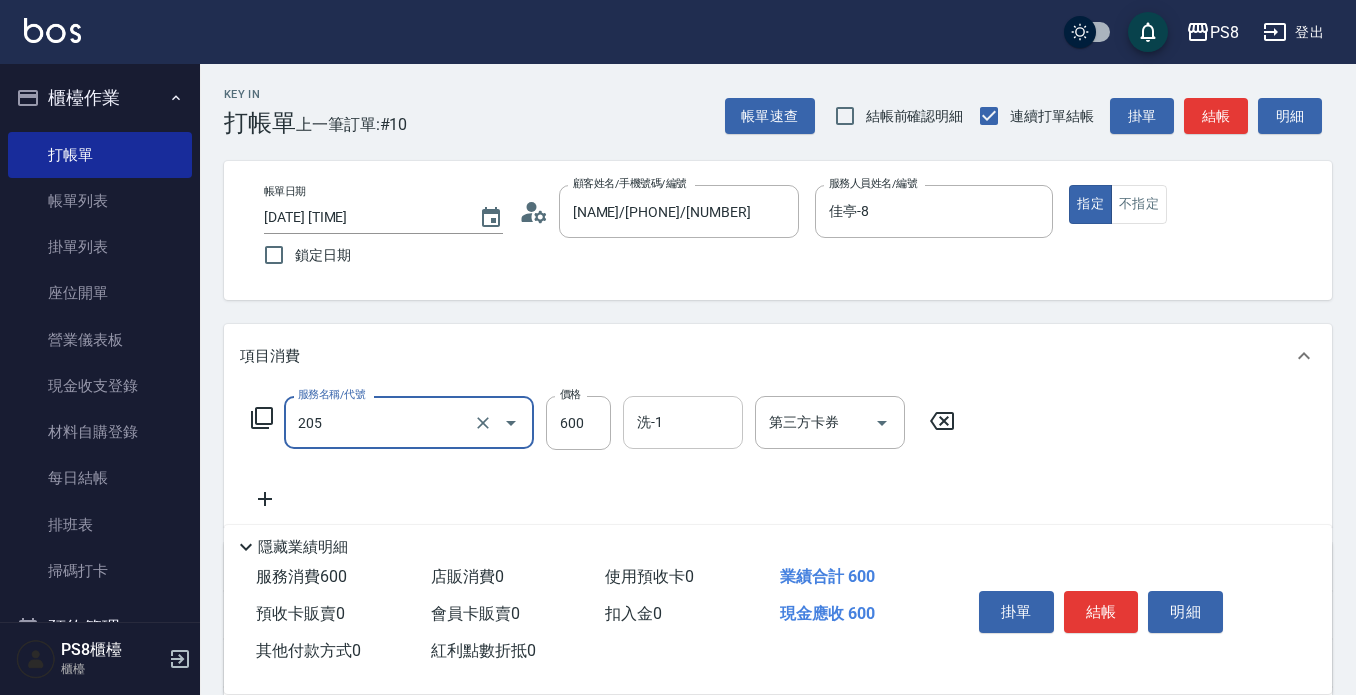 type on "A級洗剪600(205)" 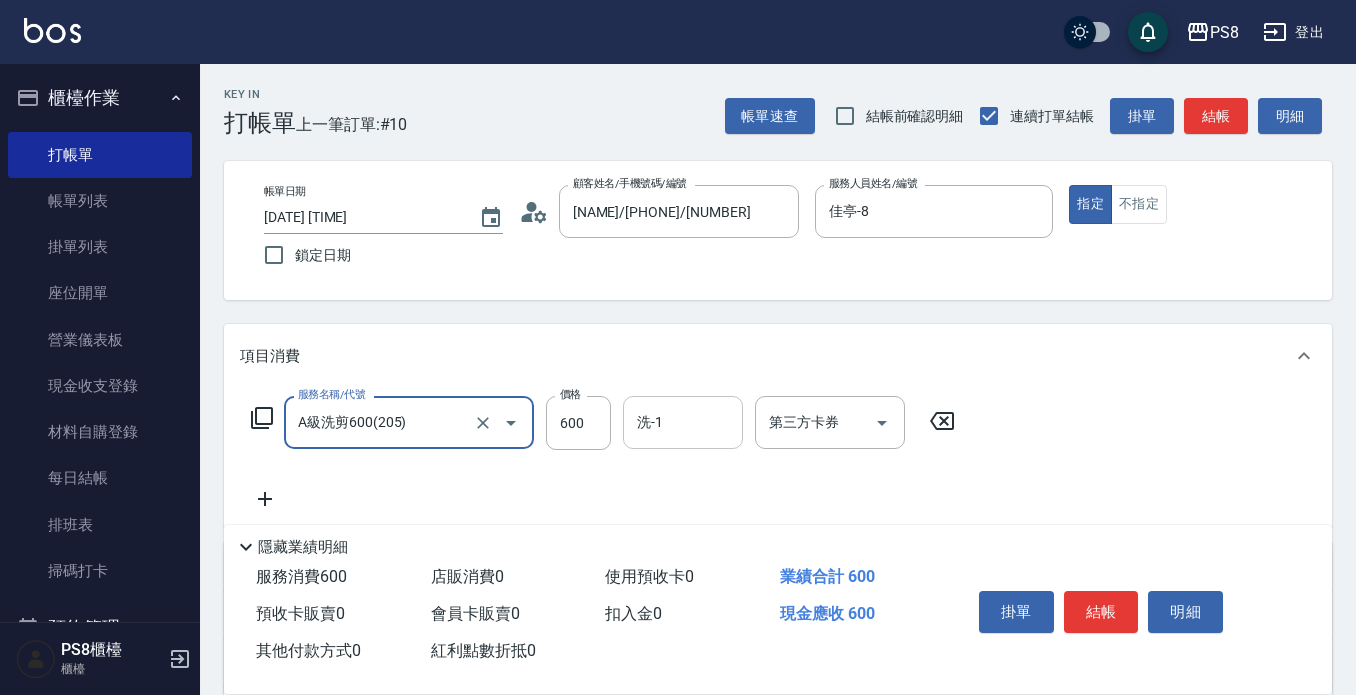 click on "洗-1" at bounding box center (683, 422) 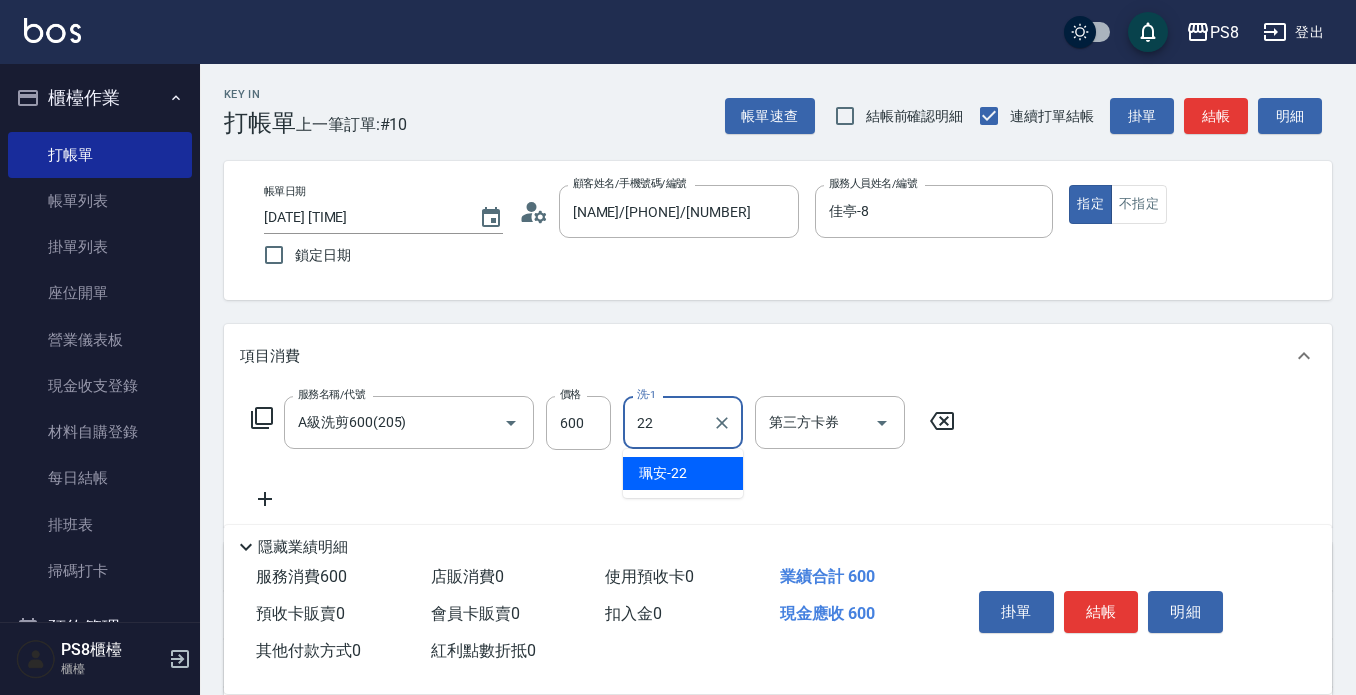 type on "珮安-22" 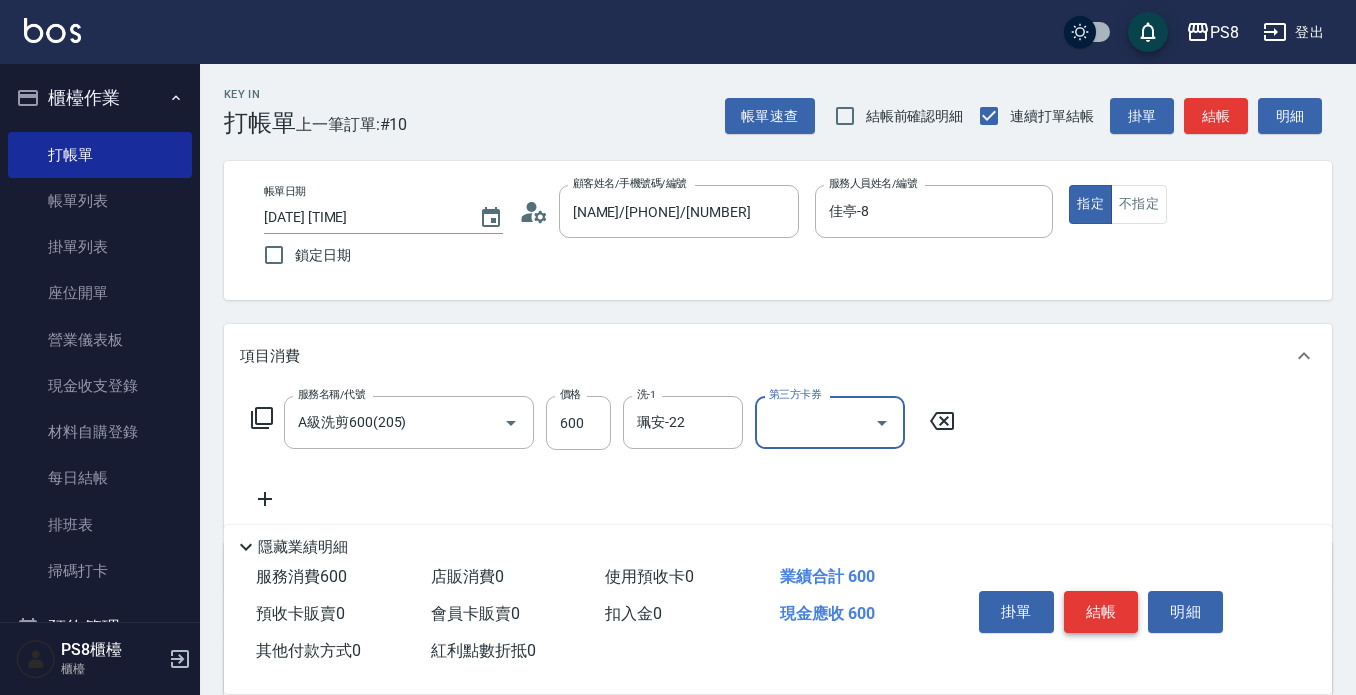 click on "結帳" at bounding box center (1101, 612) 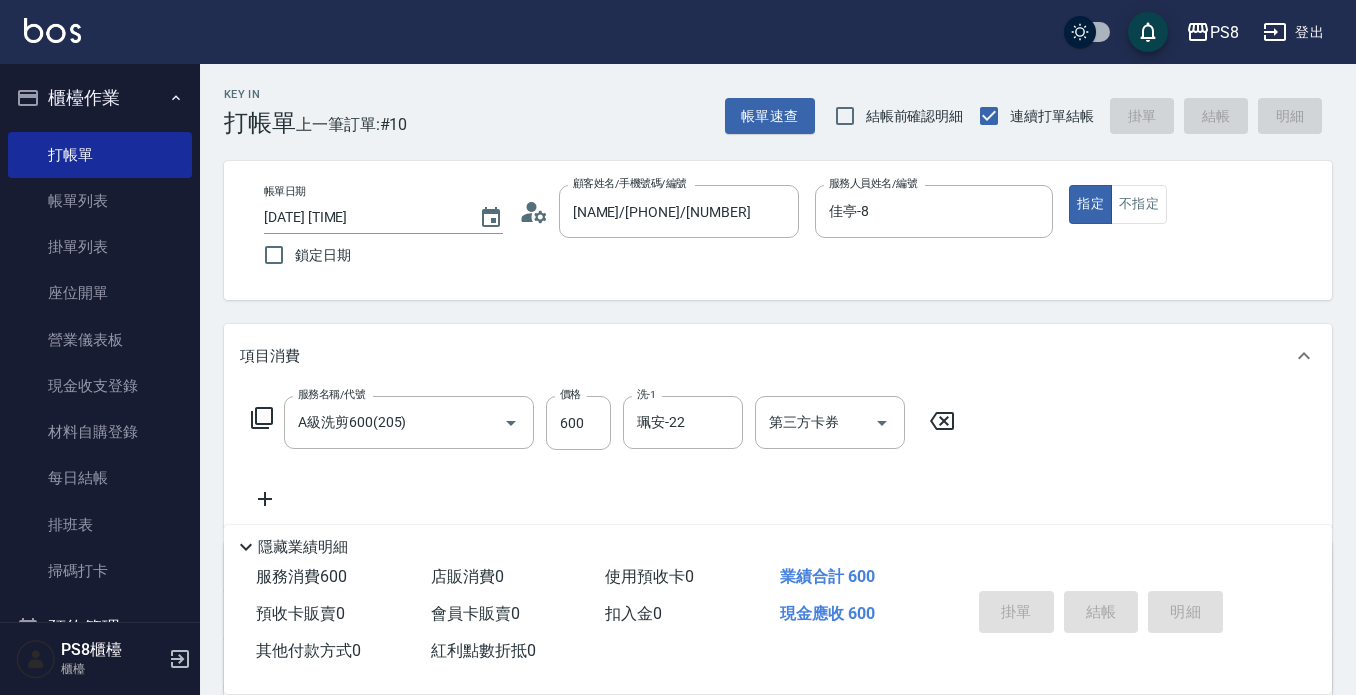 type 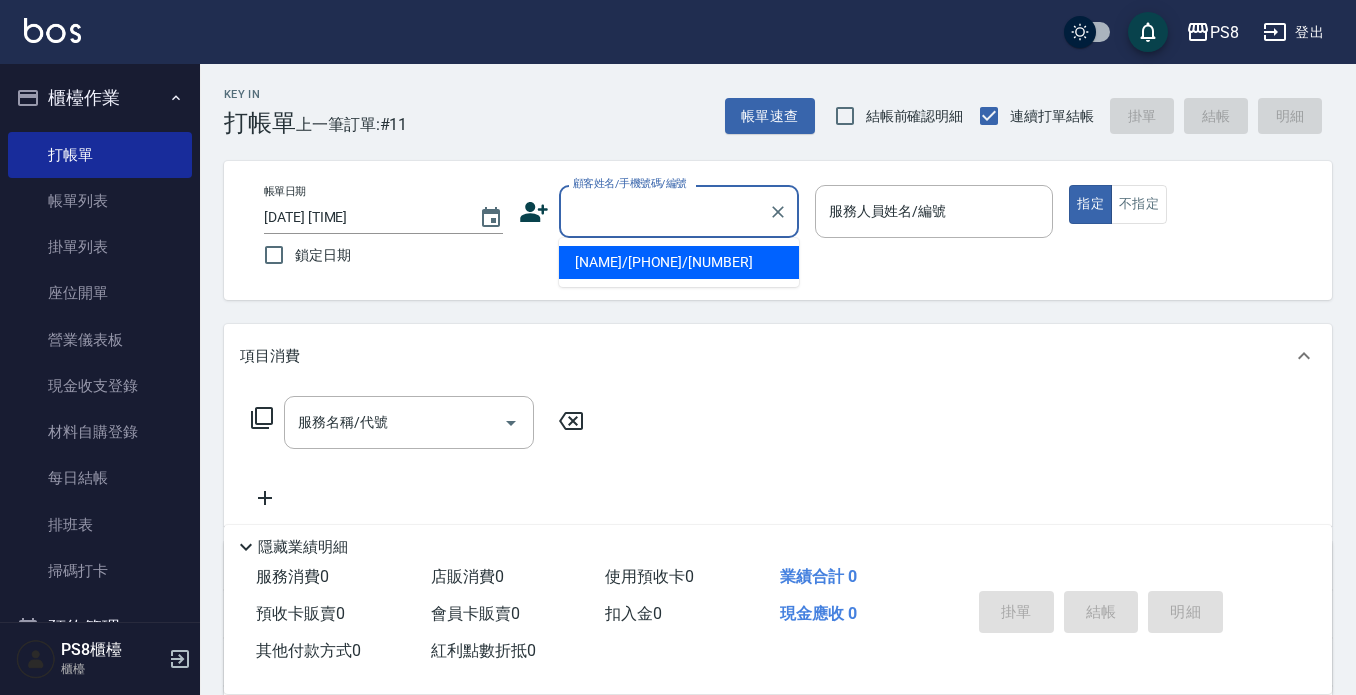 click on "顧客姓名/手機號碼/編號" at bounding box center (664, 211) 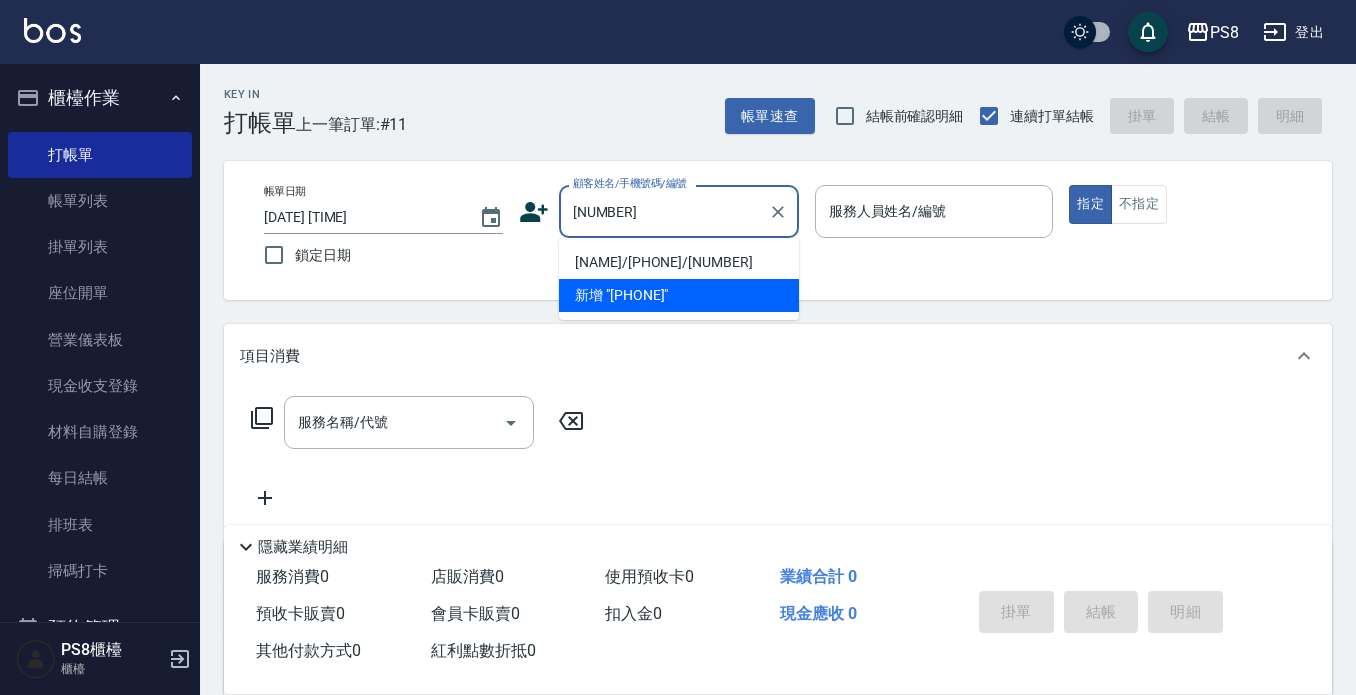click on "蔡昀哲/0955264206/17684" at bounding box center [679, 262] 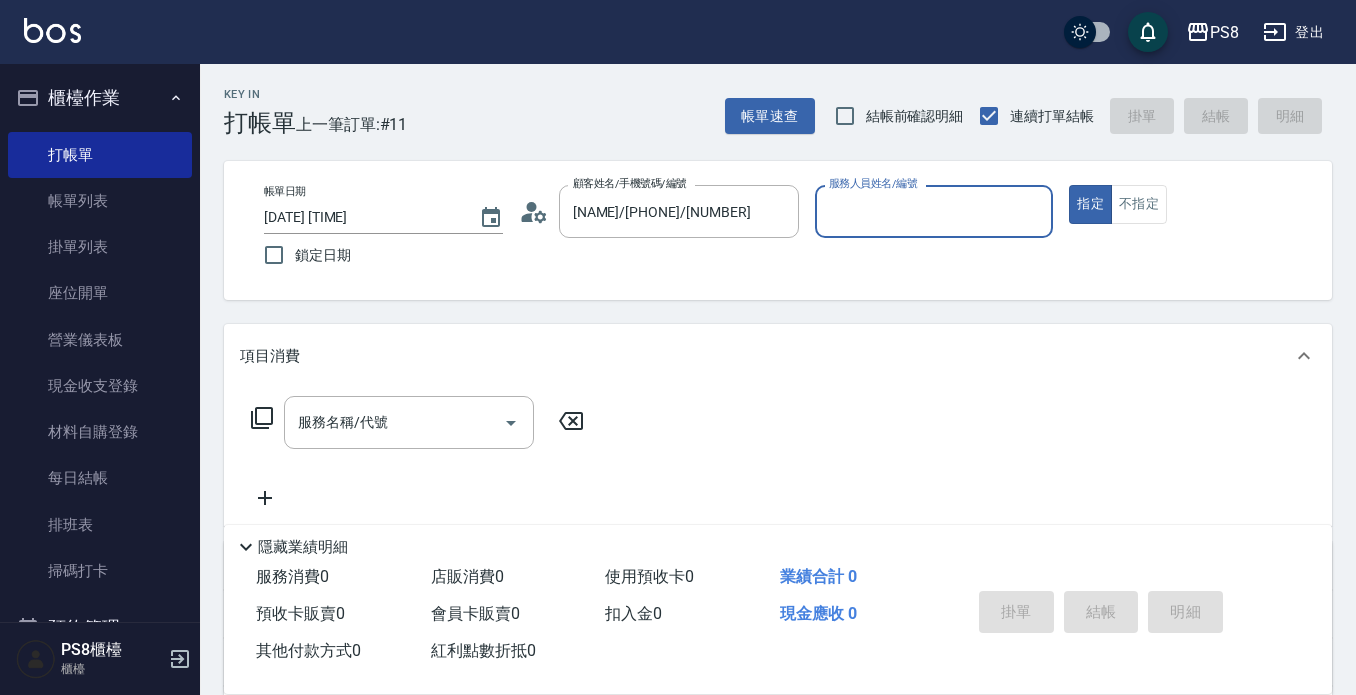 type on "佳亭-8" 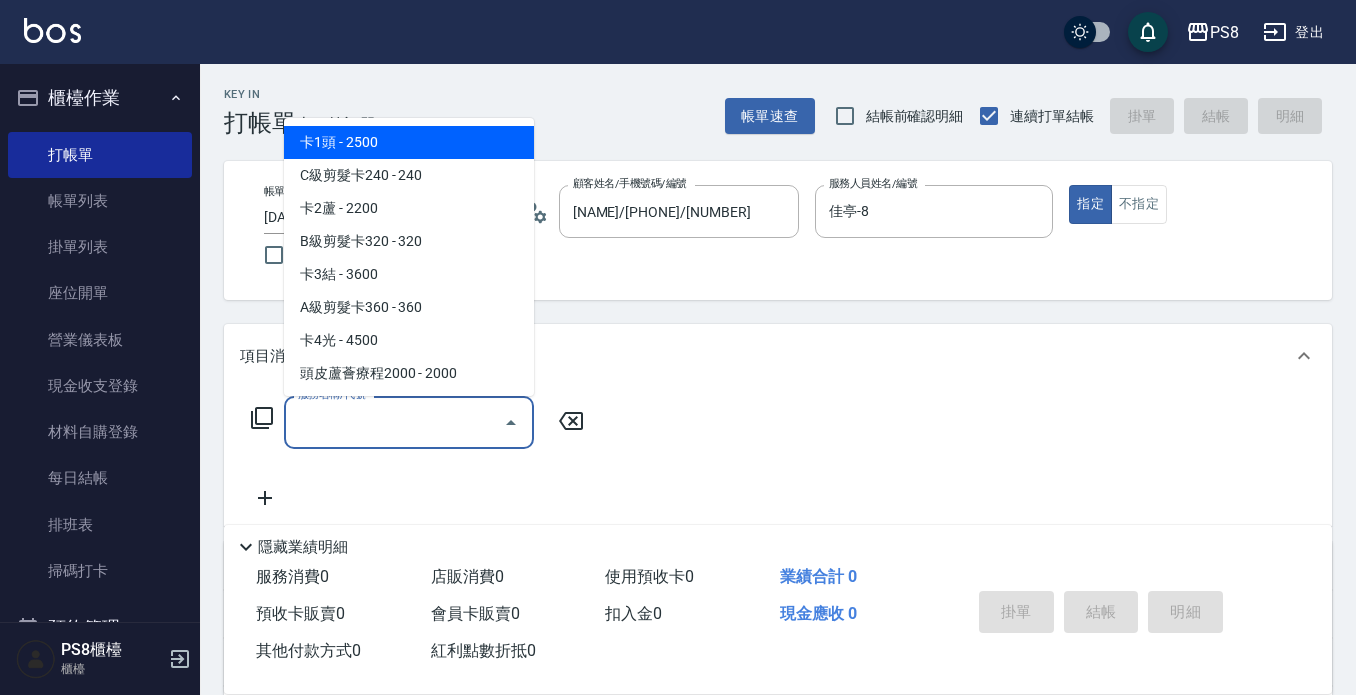 click on "服務名稱/代號 服務名稱/代號" at bounding box center [409, 422] 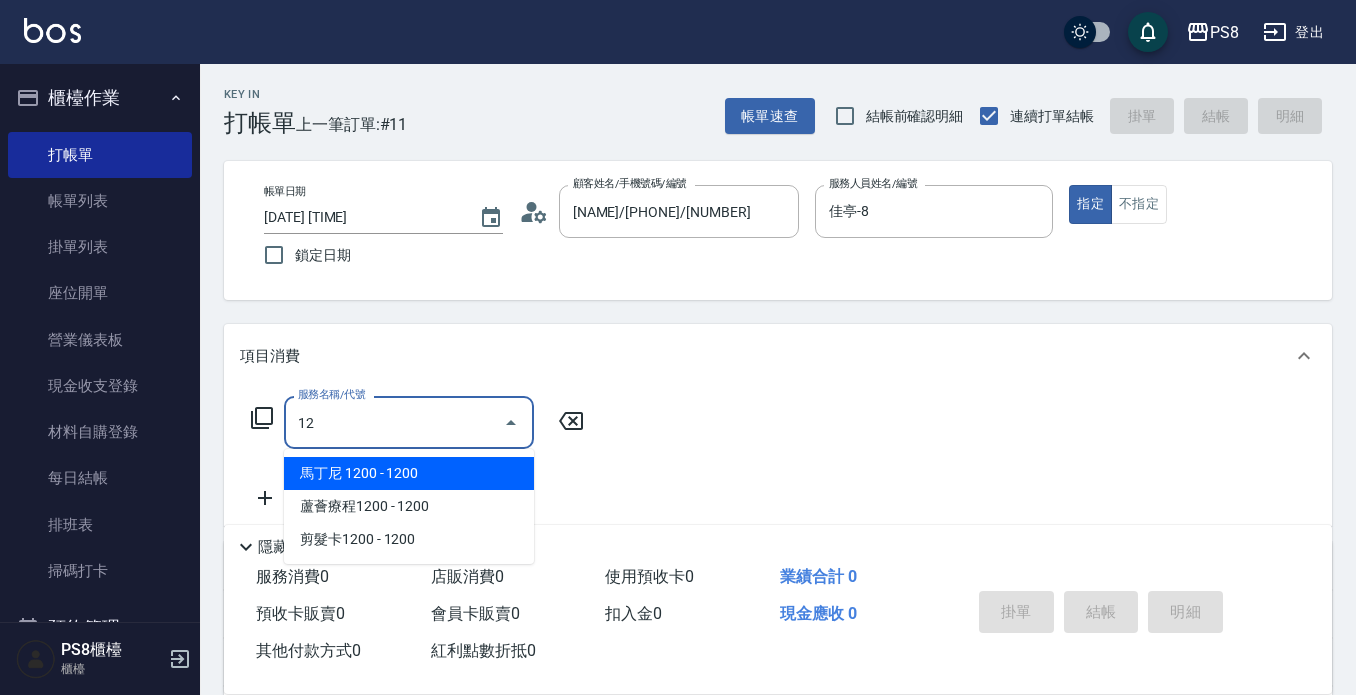 type on "1" 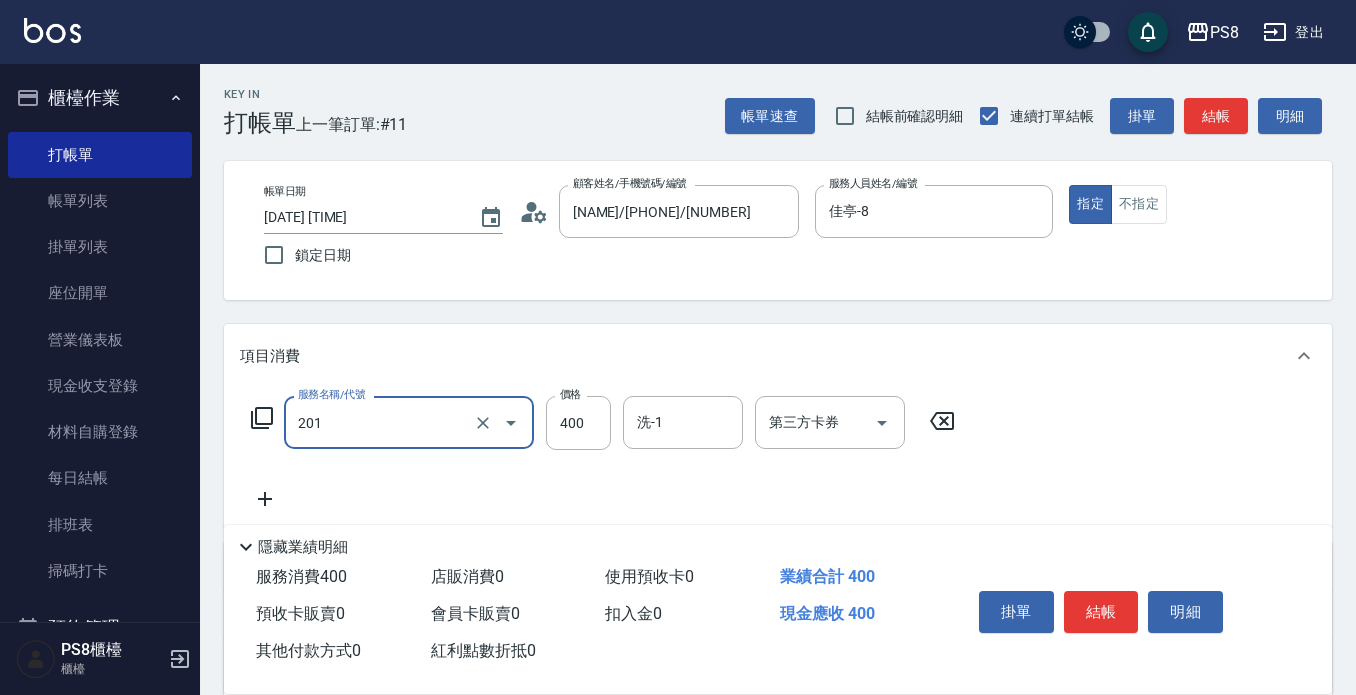 type on "洗剪400(201)" 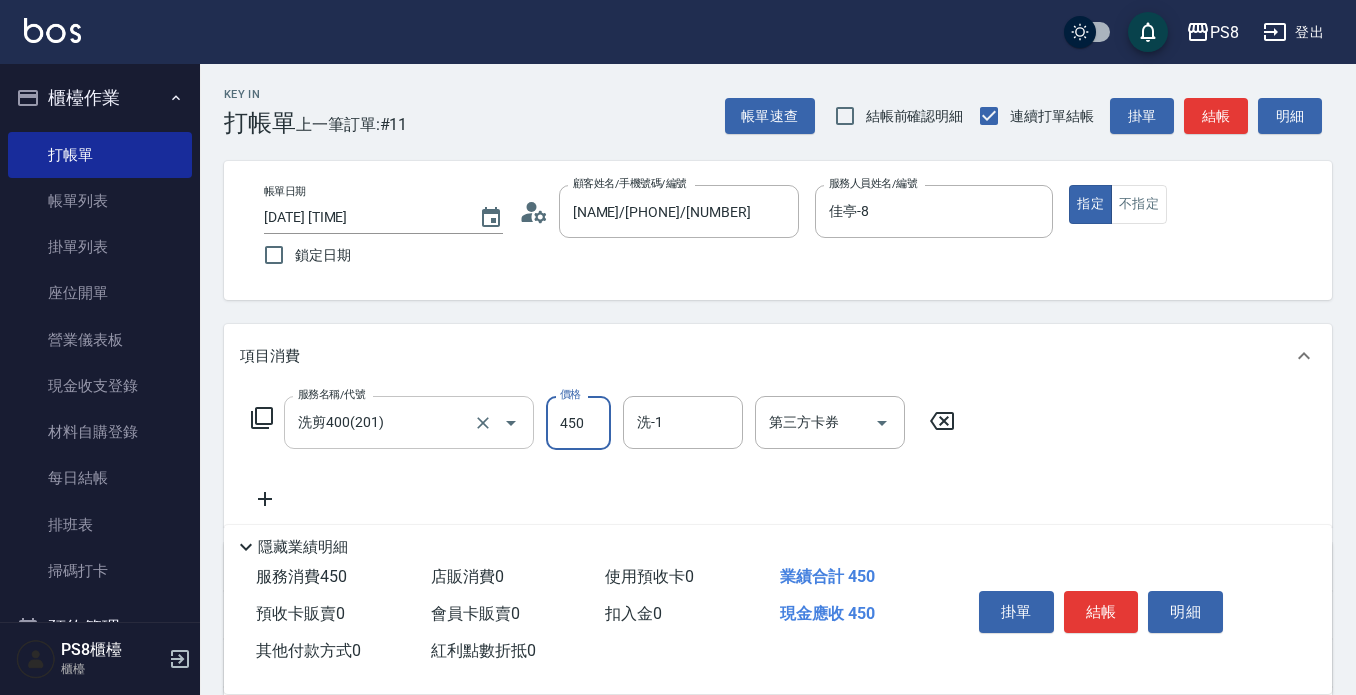 type on "450" 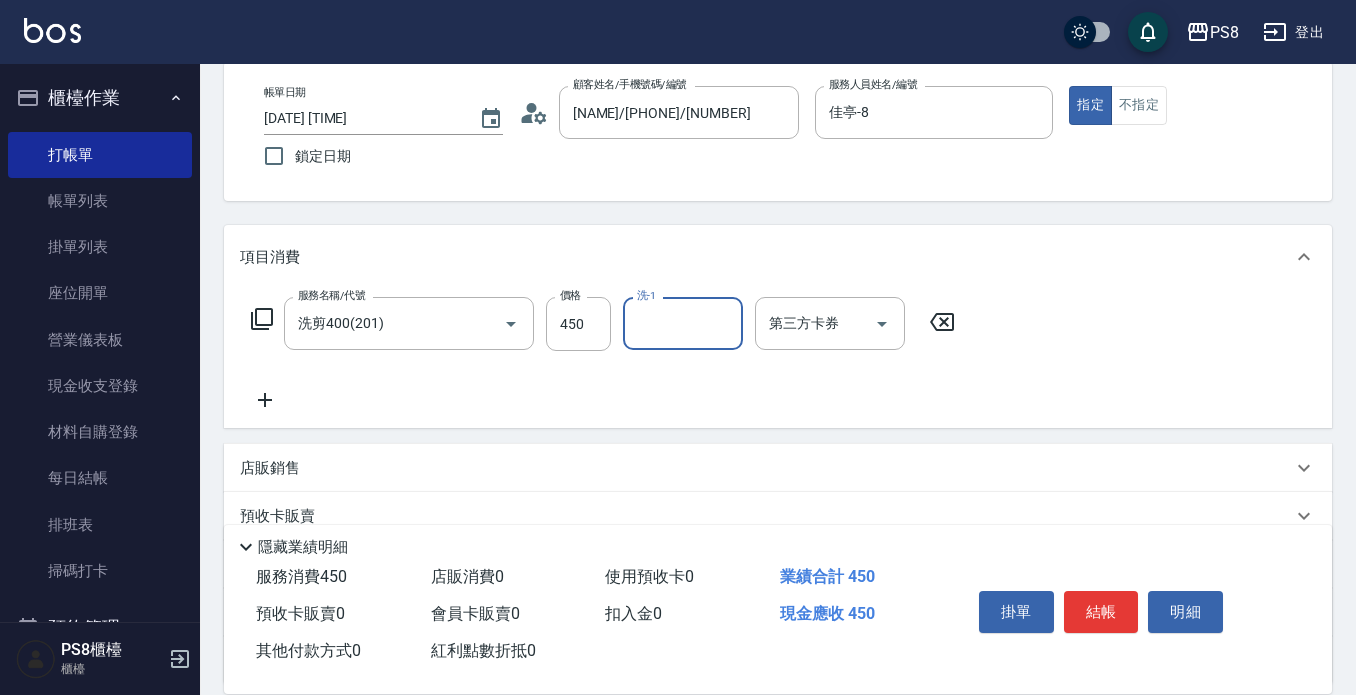 scroll, scrollTop: 200, scrollLeft: 0, axis: vertical 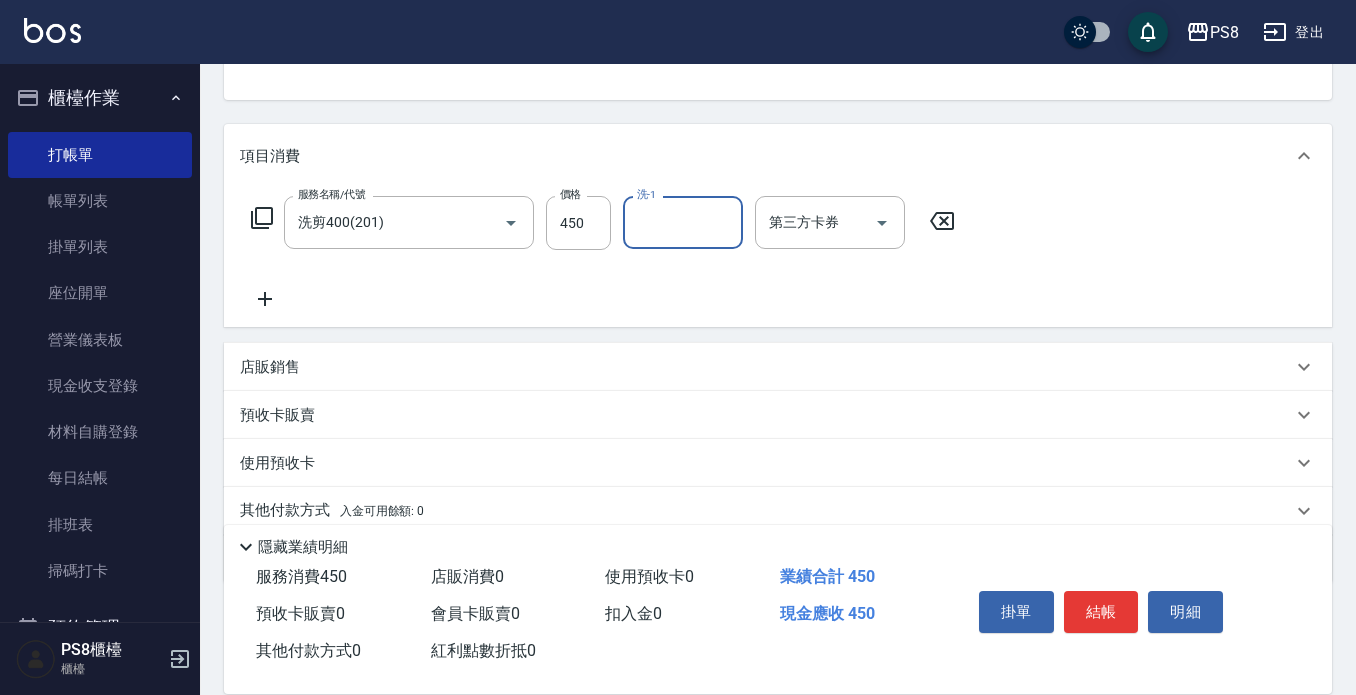 click on "店販銷售" at bounding box center (270, 367) 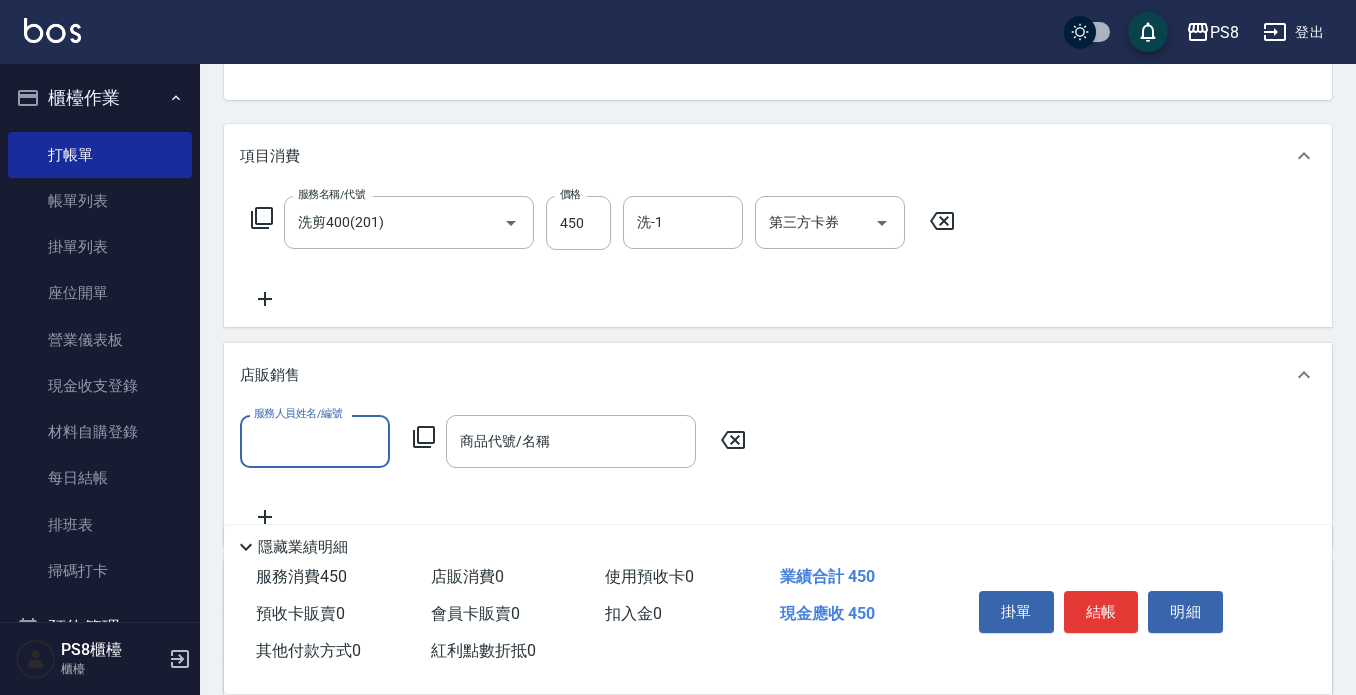 scroll, scrollTop: 0, scrollLeft: 0, axis: both 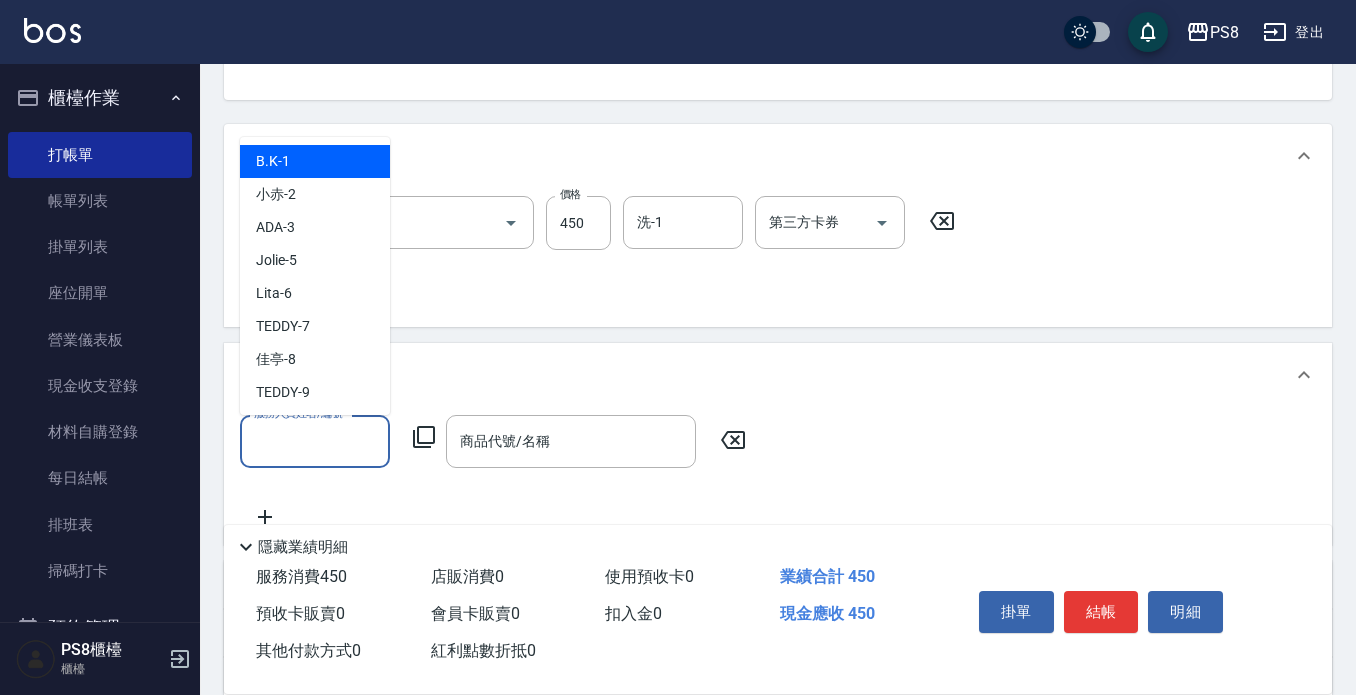 click on "服務人員姓名/編號" at bounding box center (315, 441) 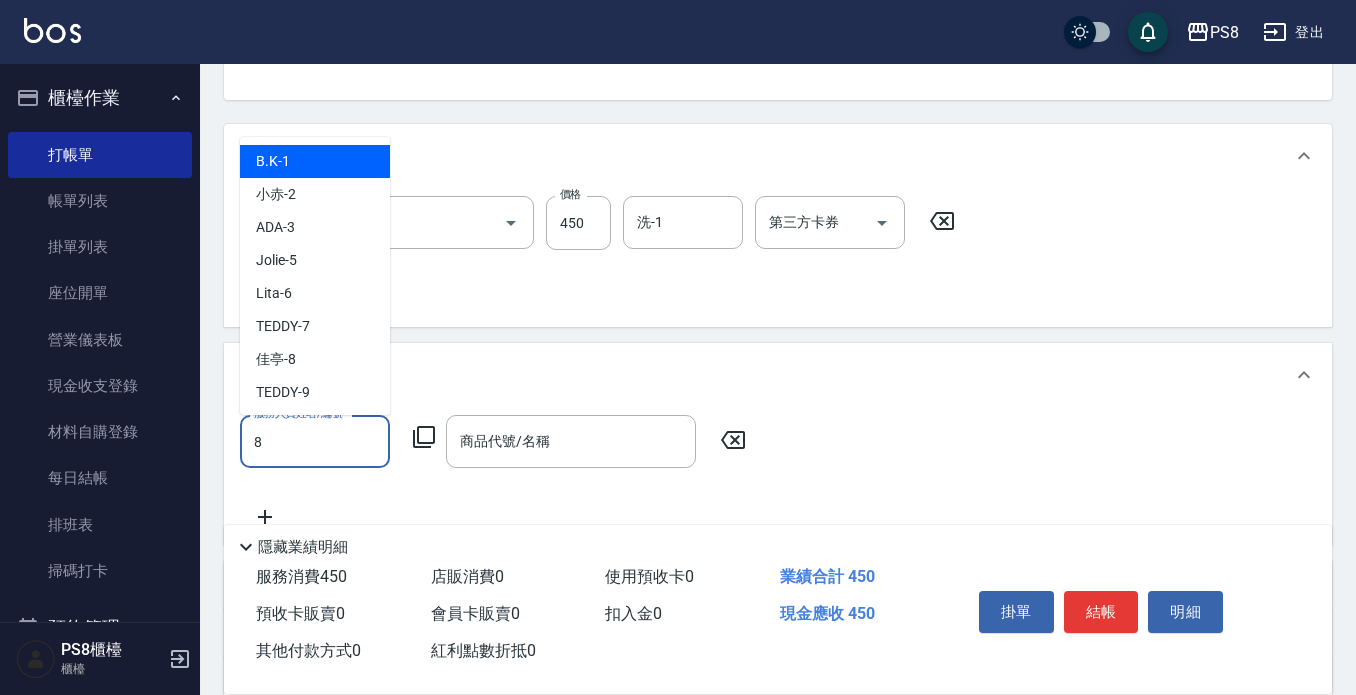 type on "佳亭-8" 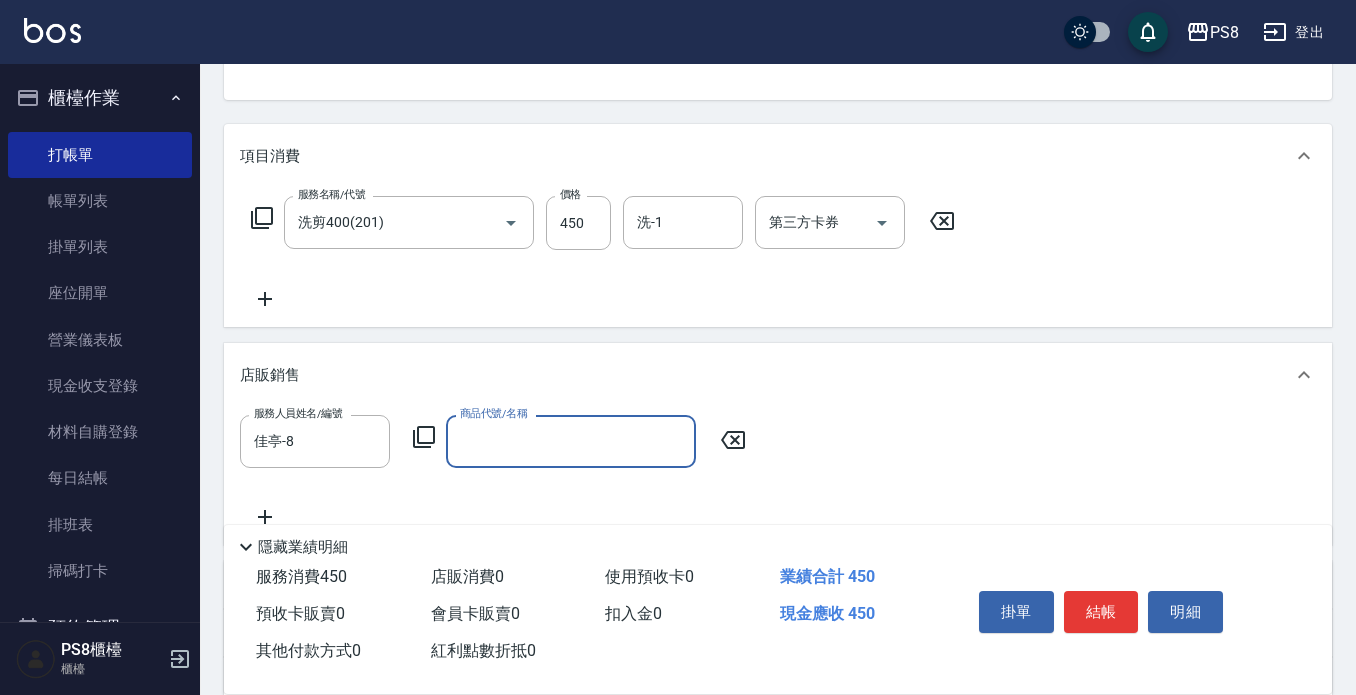 click on "商品代號/名稱" at bounding box center [571, 441] 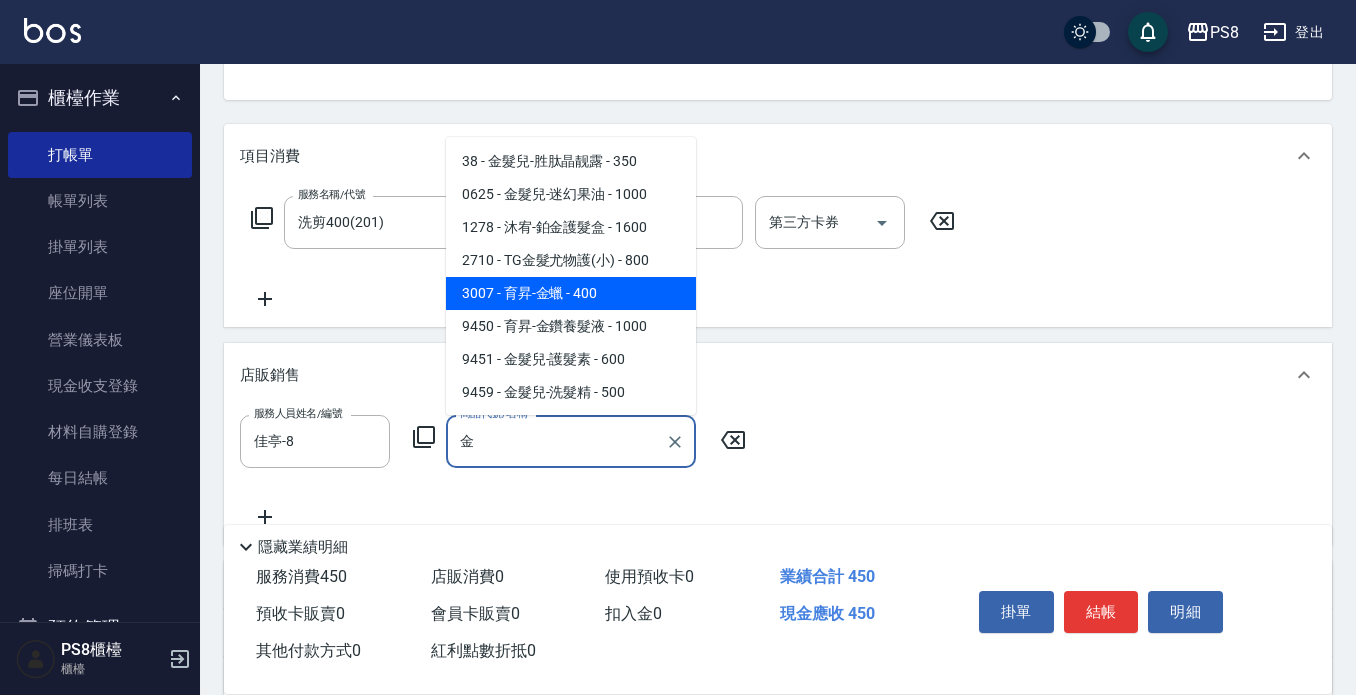 click on "3007 - 育昇-金蠟 - 400" at bounding box center [571, 293] 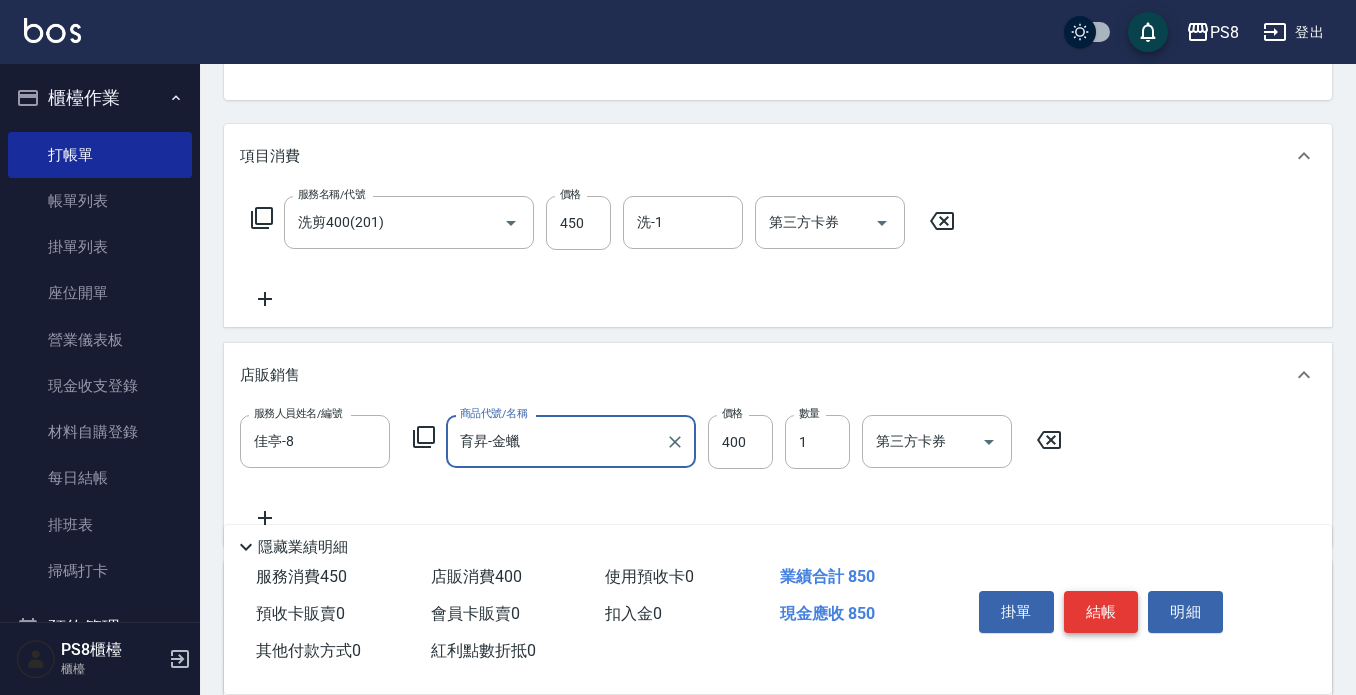 type on "育昇-金蠟" 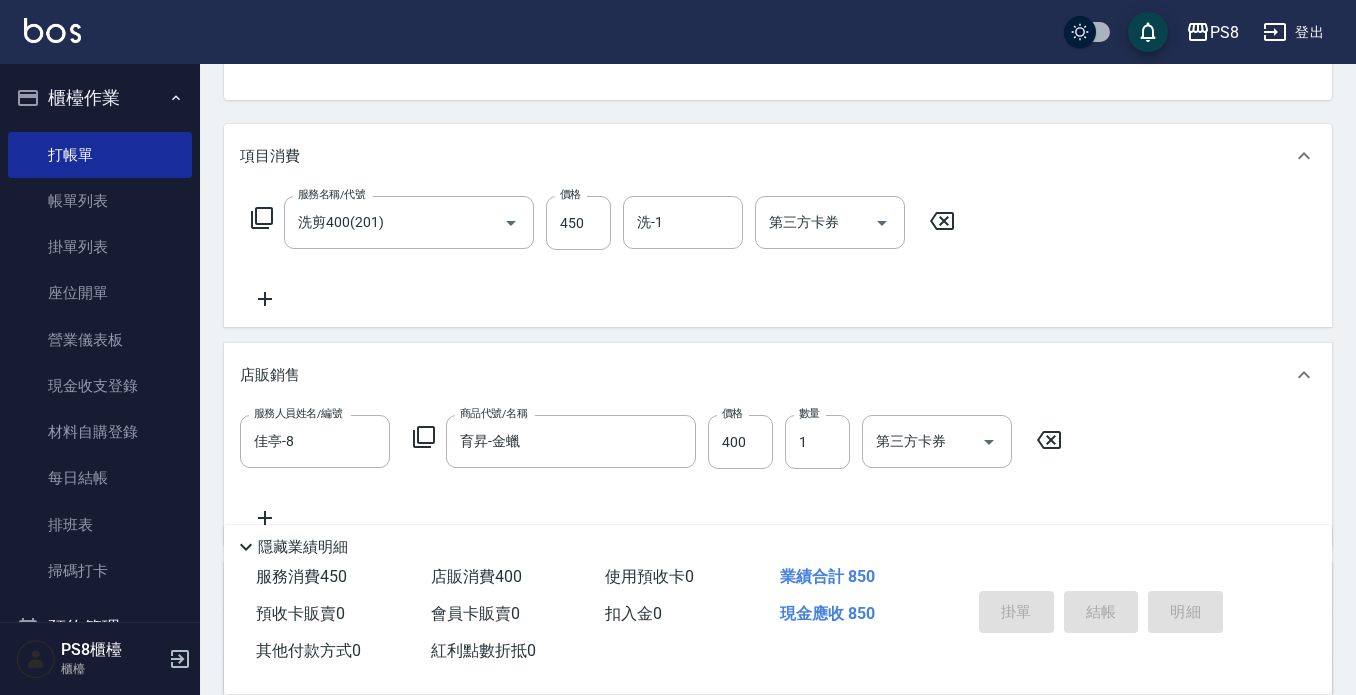 type on "2025/08/09 15:46" 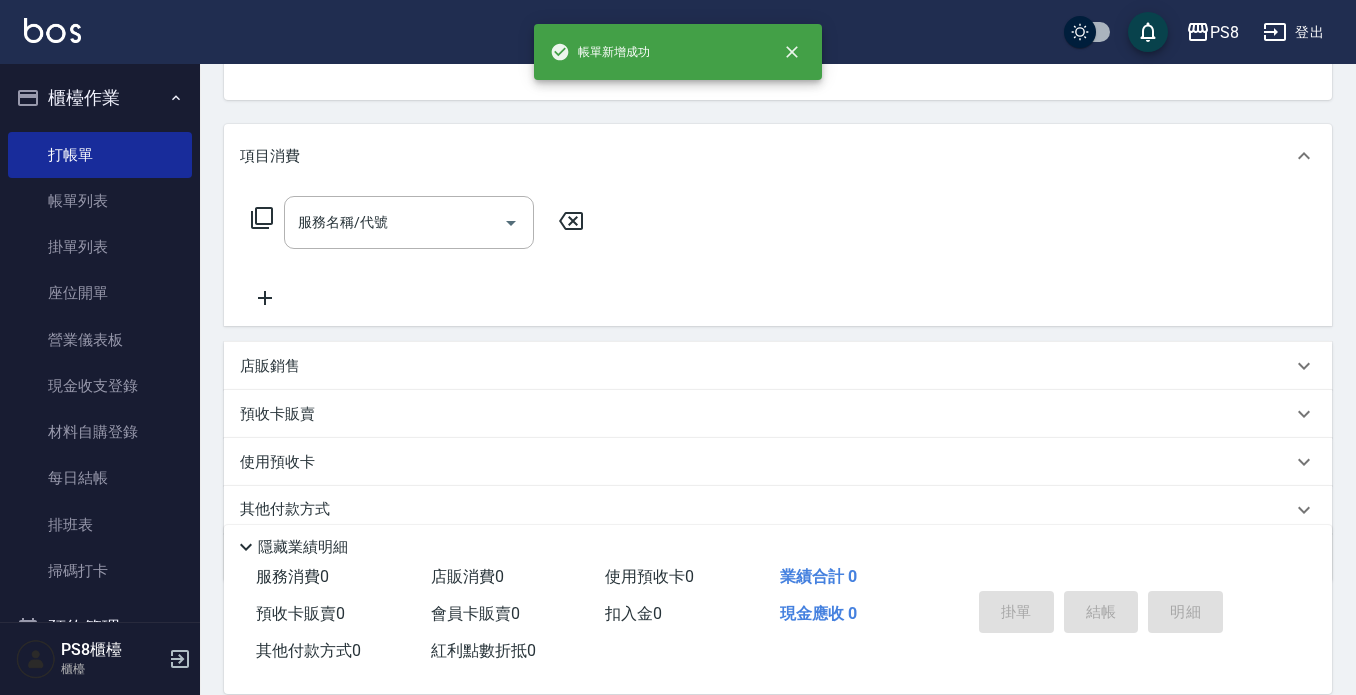 scroll, scrollTop: 194, scrollLeft: 0, axis: vertical 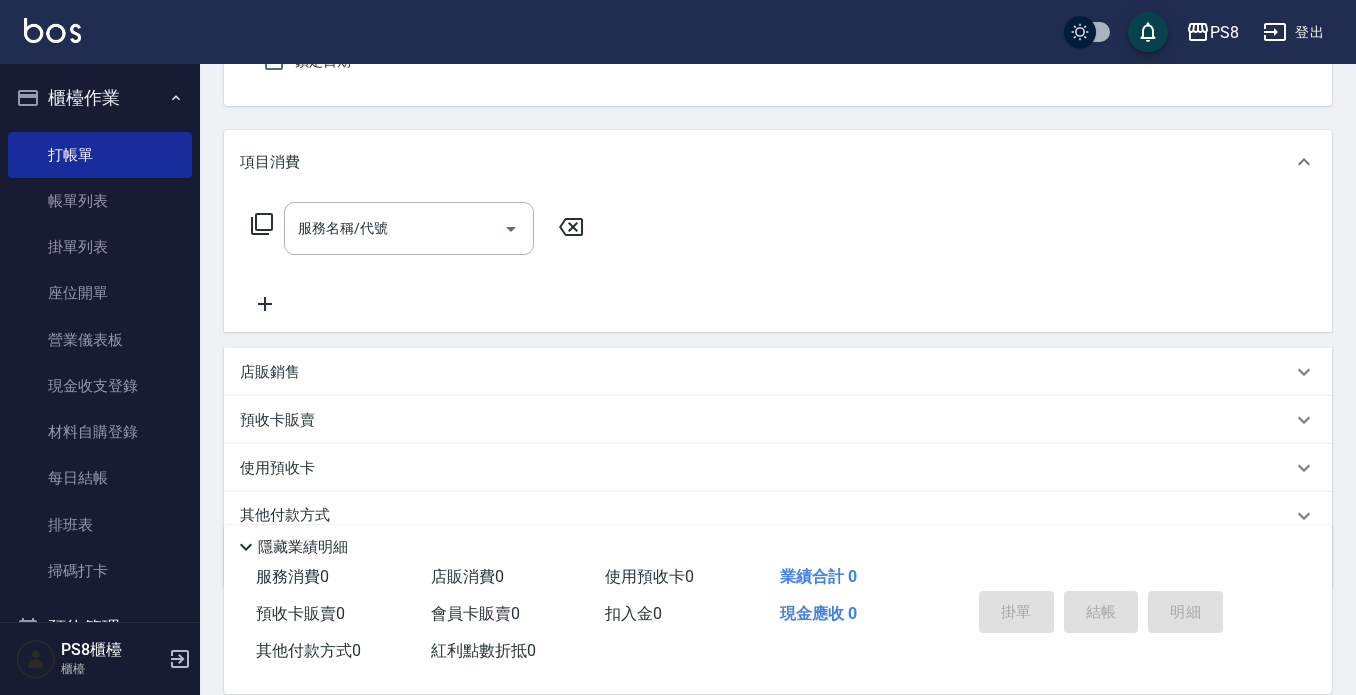 click on "項目消費" at bounding box center [778, 162] 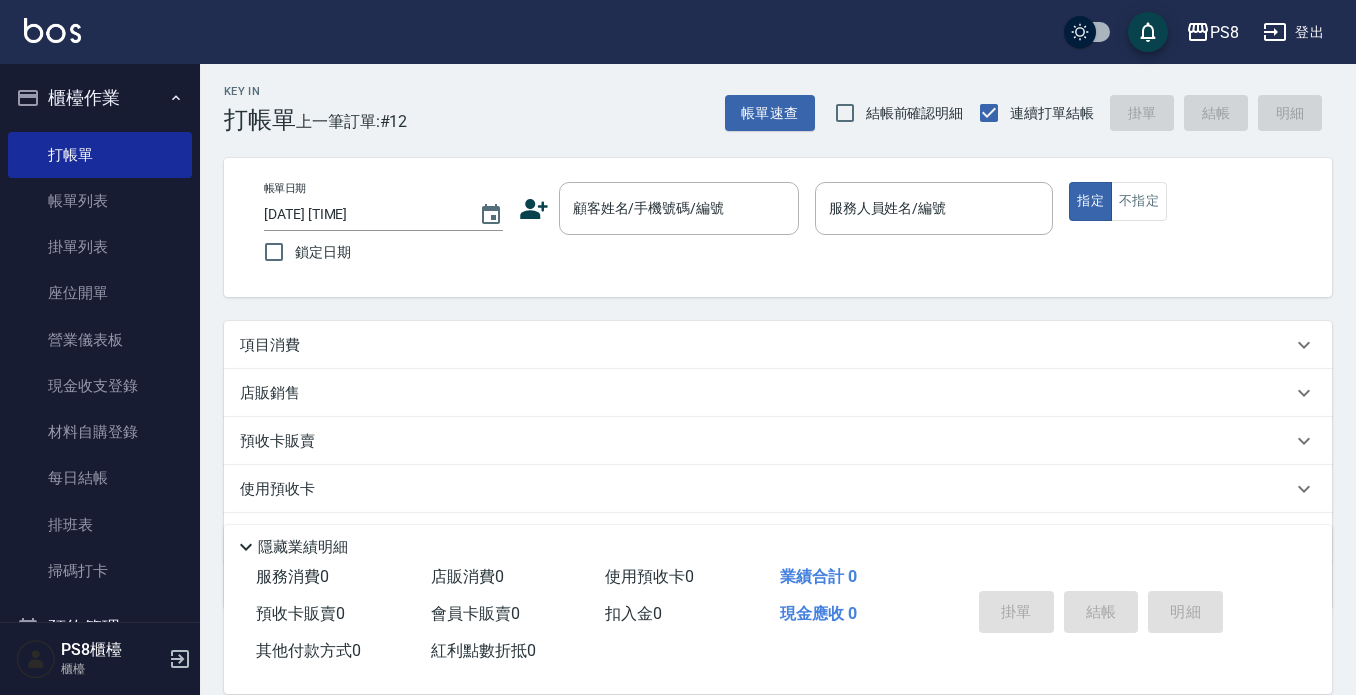 scroll, scrollTop: 0, scrollLeft: 0, axis: both 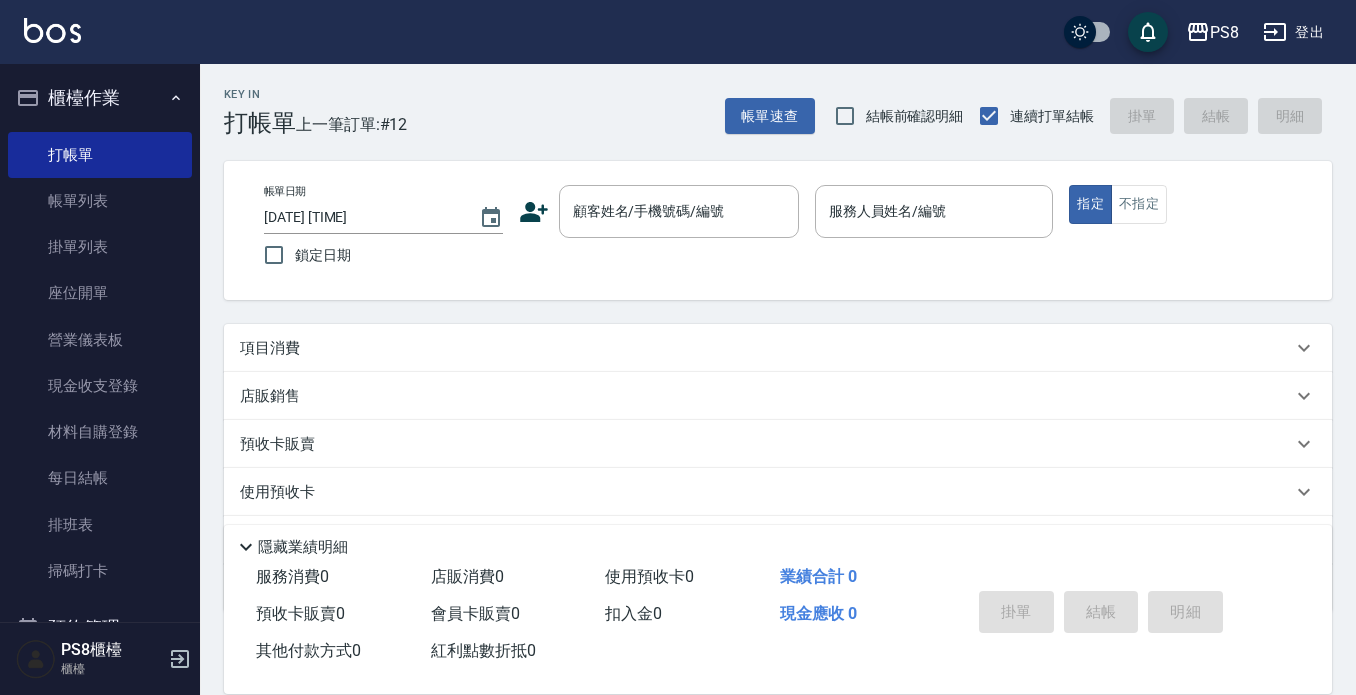 click on "項目消費" at bounding box center (270, 348) 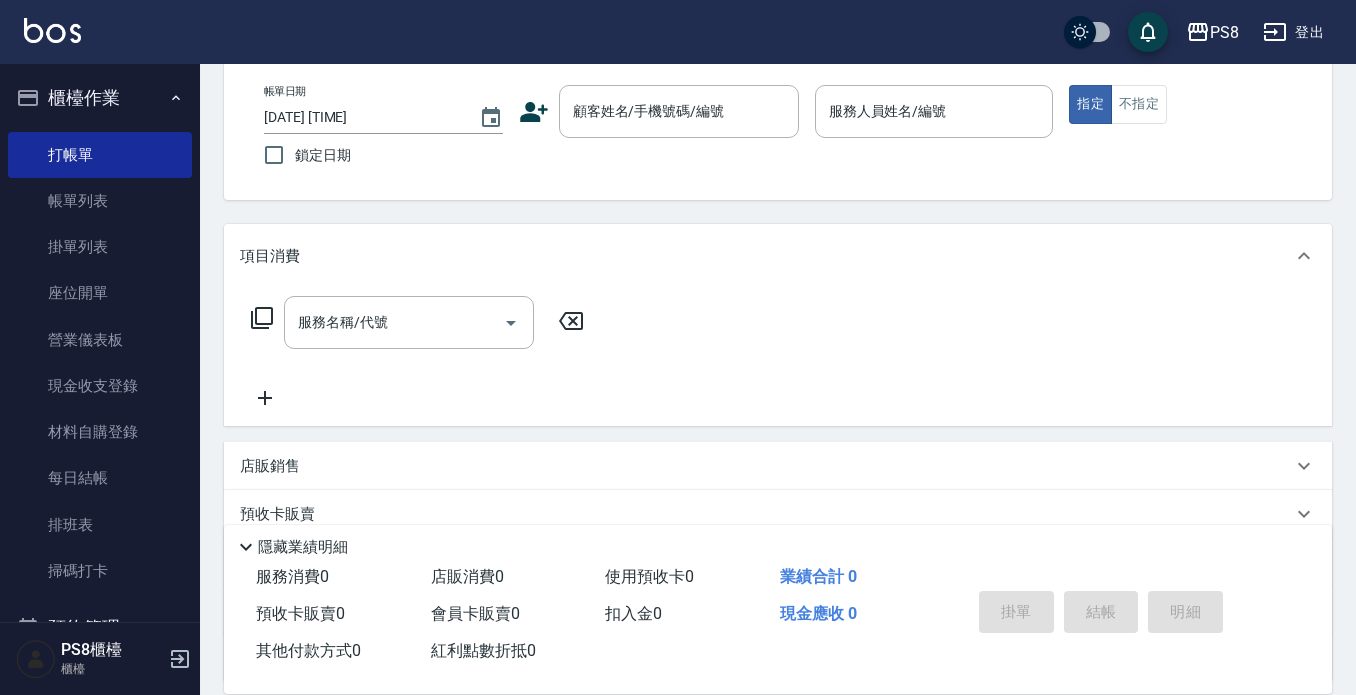 scroll, scrollTop: 200, scrollLeft: 0, axis: vertical 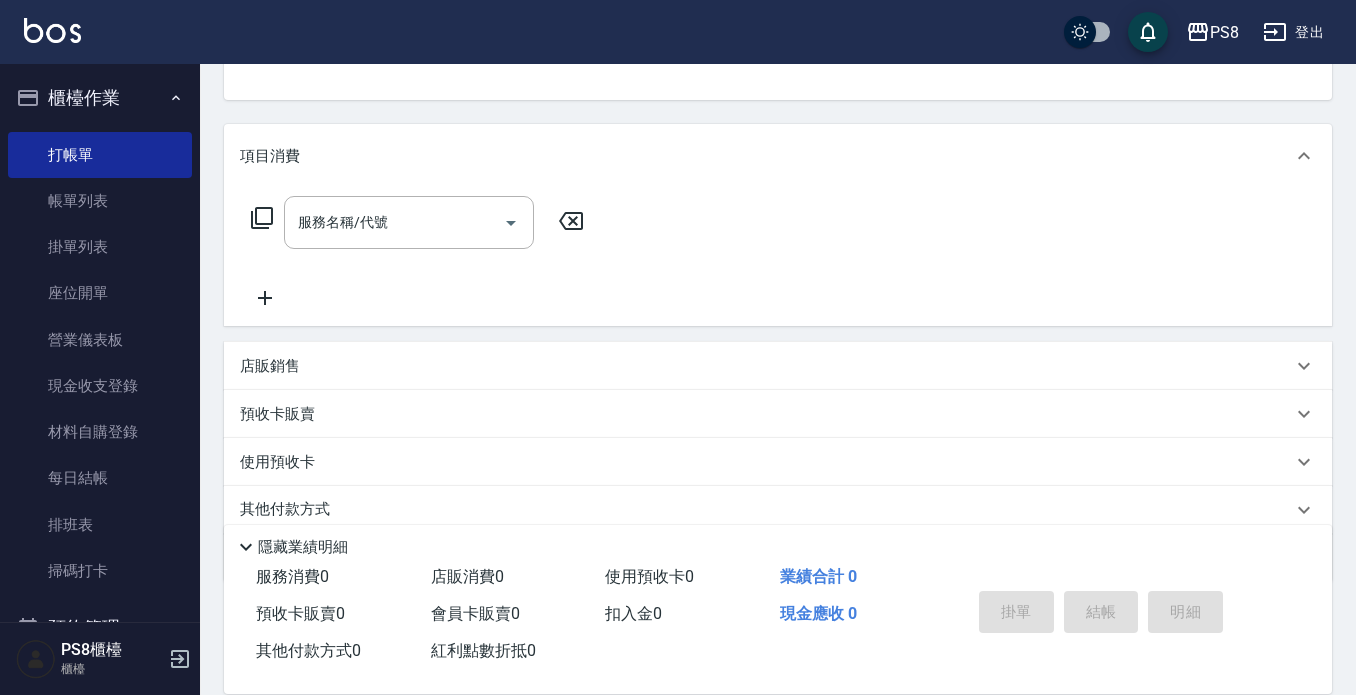 click on "店販銷售" at bounding box center (270, 366) 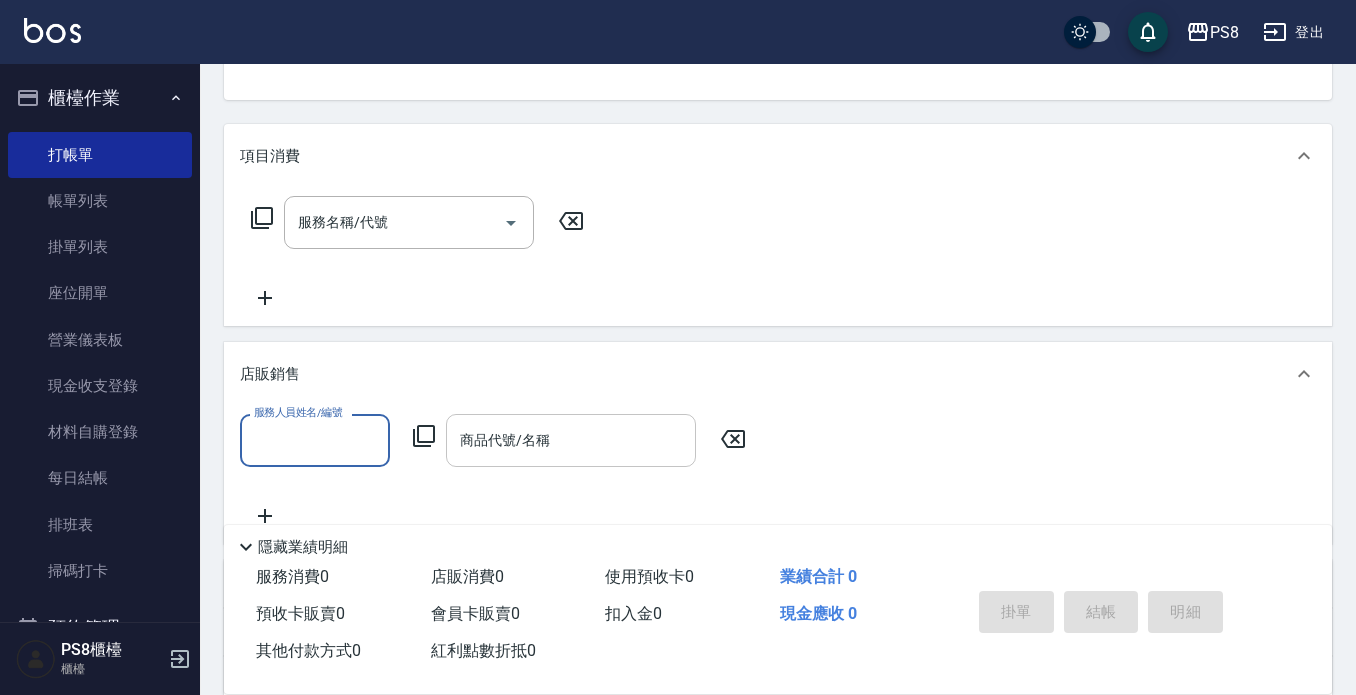 scroll, scrollTop: 0, scrollLeft: 0, axis: both 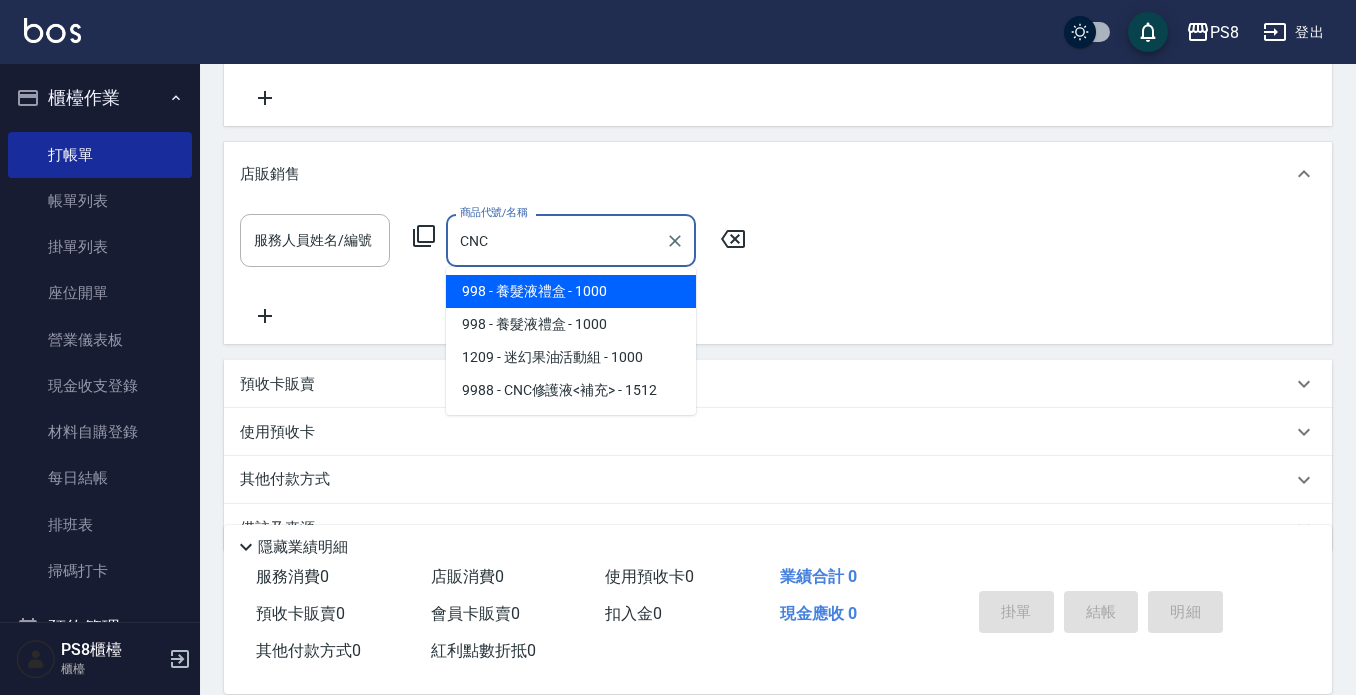 click on "CNC" at bounding box center (556, 240) 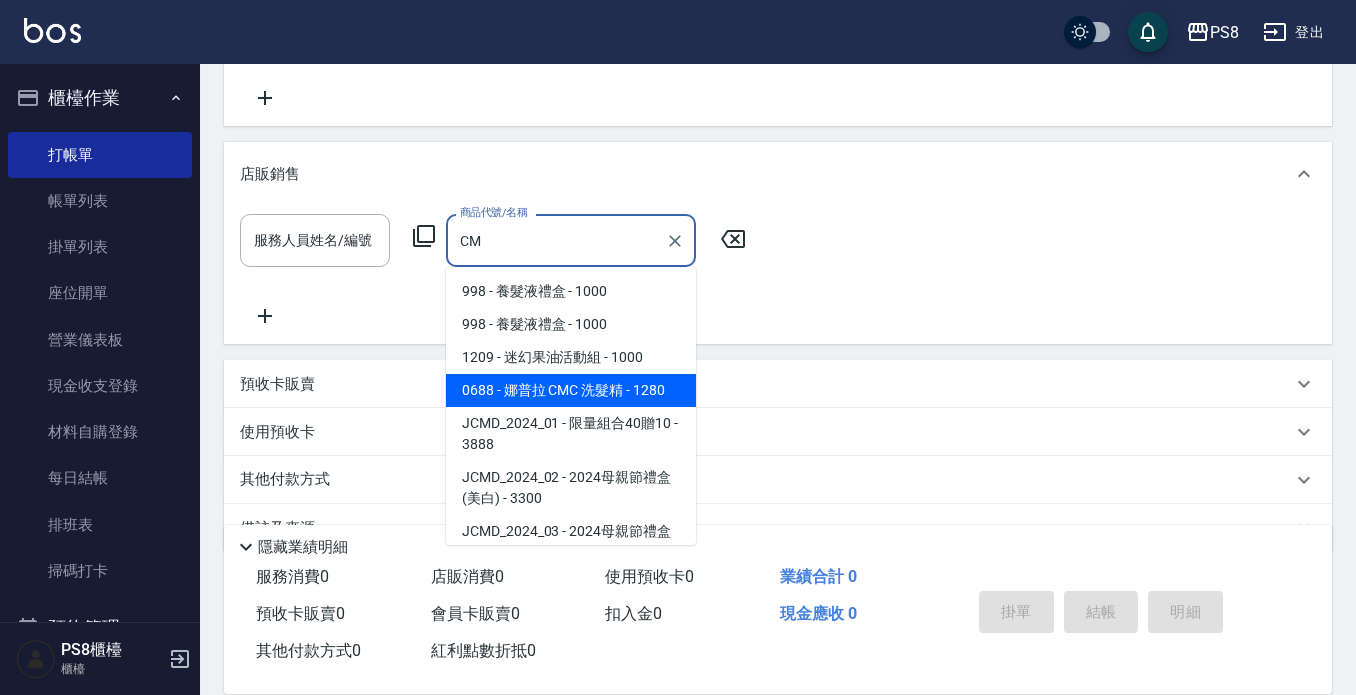 type on "CMC" 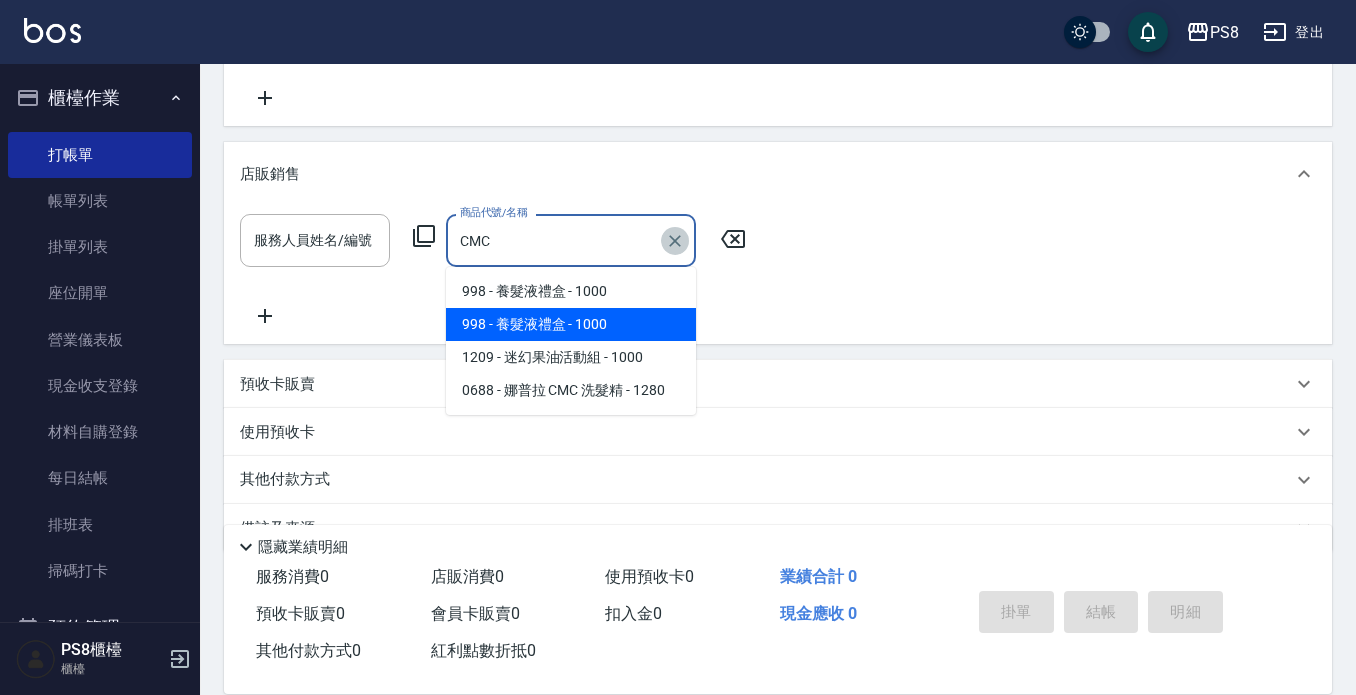click 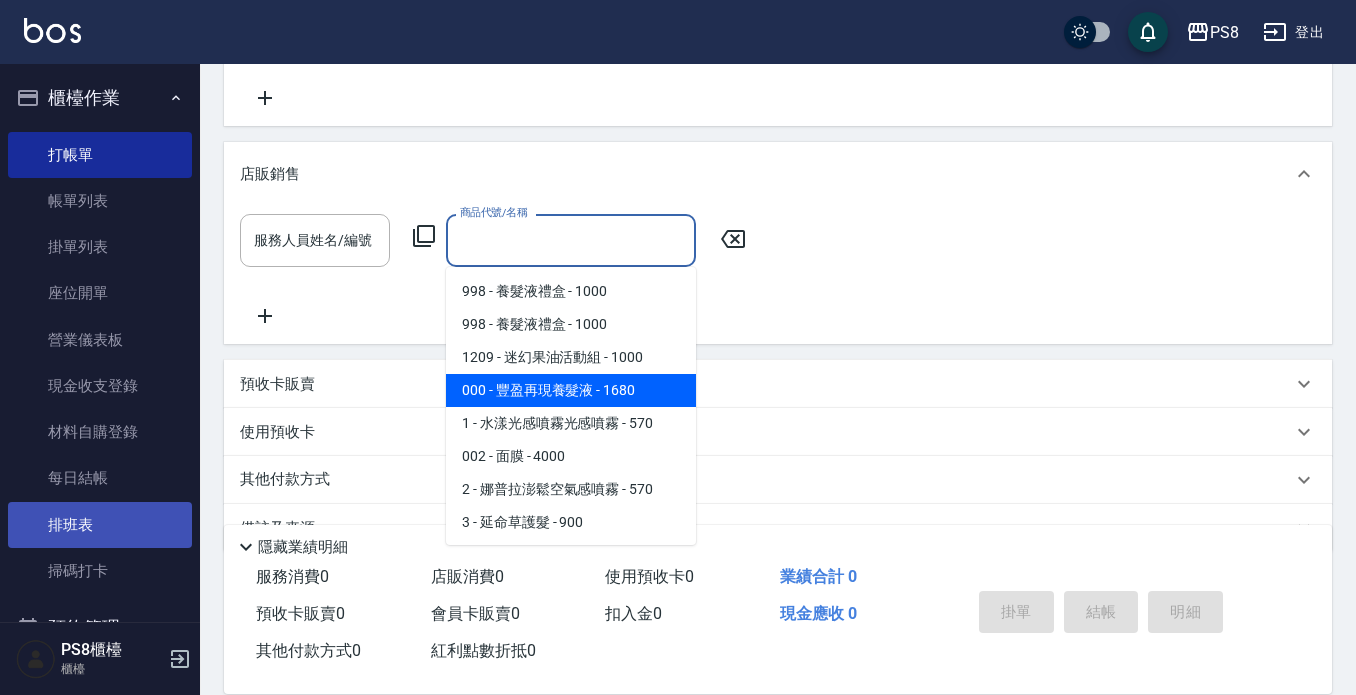 click on "排班表" at bounding box center (100, 525) 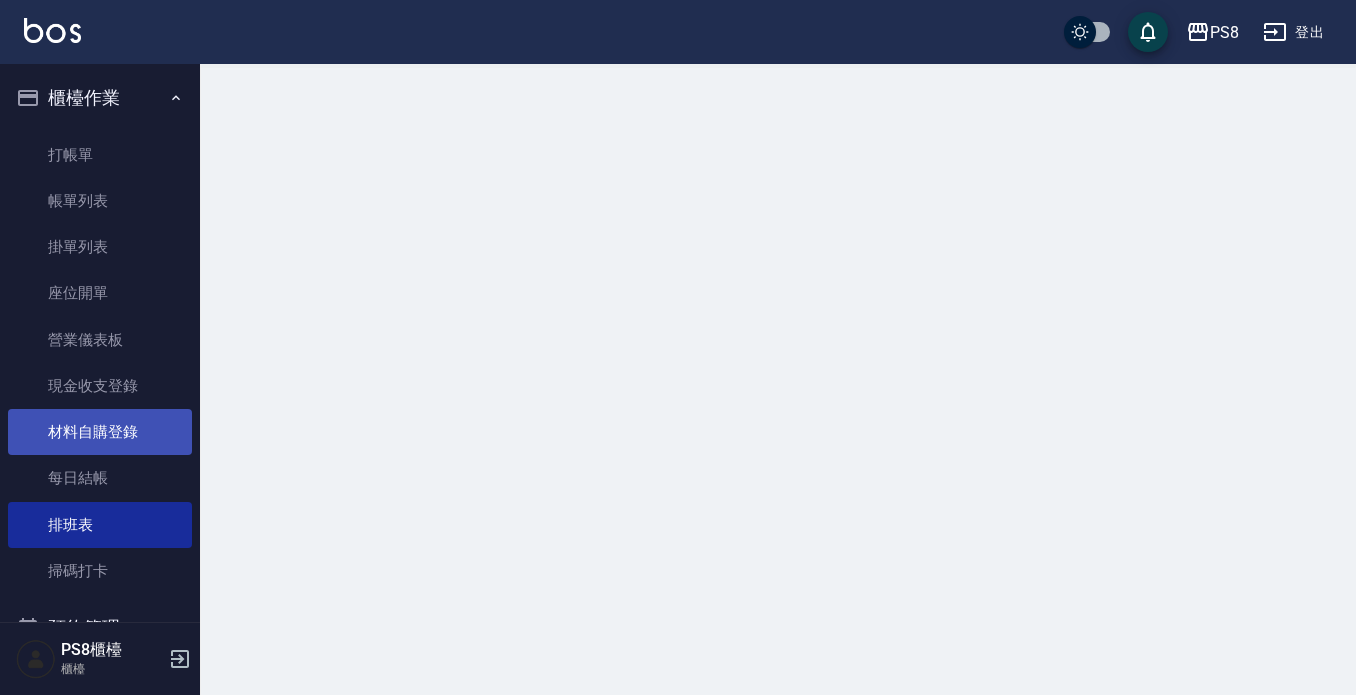 scroll, scrollTop: 0, scrollLeft: 0, axis: both 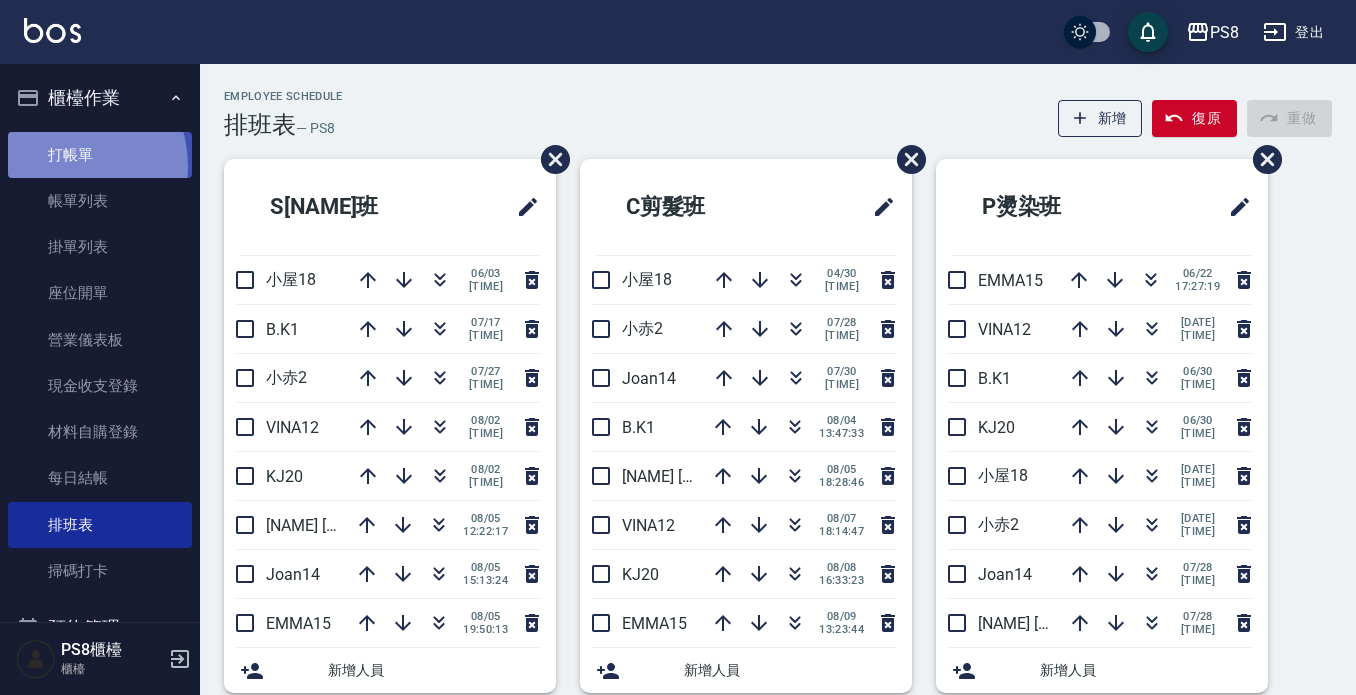 click on "打帳單" at bounding box center [100, 155] 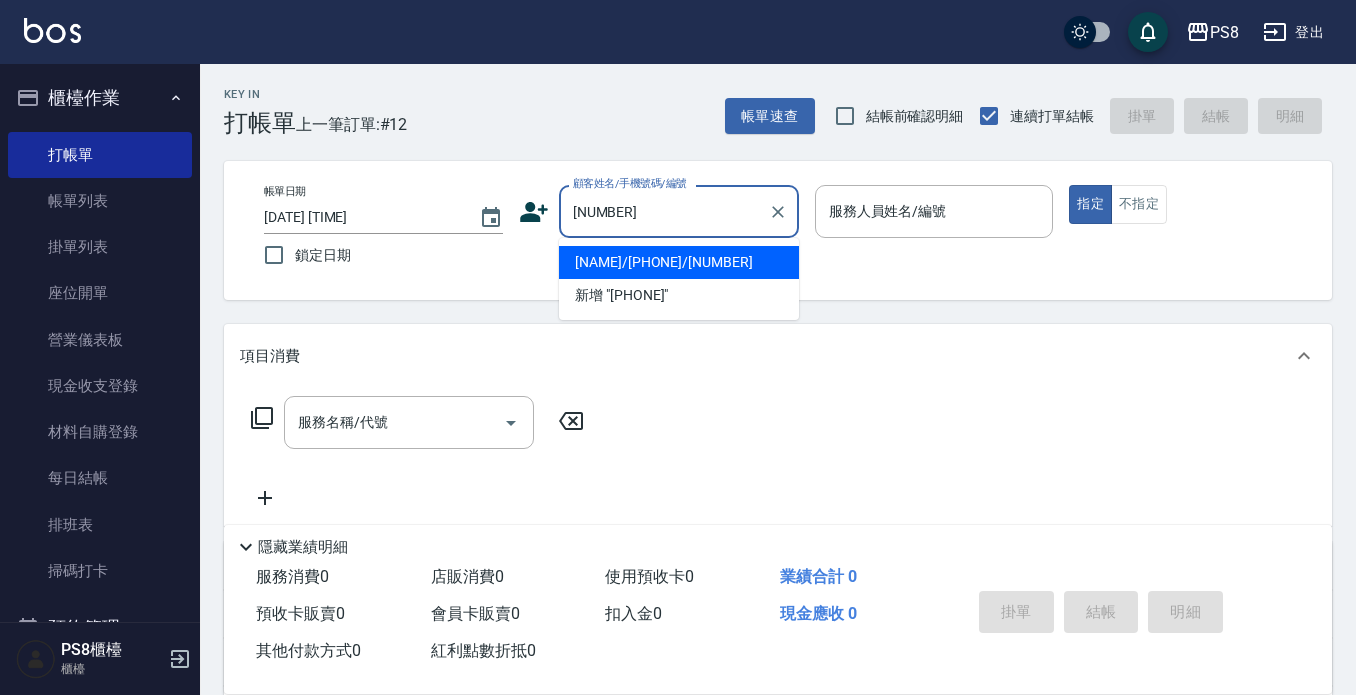 click on "林東樺/0905777121/13248" at bounding box center (679, 262) 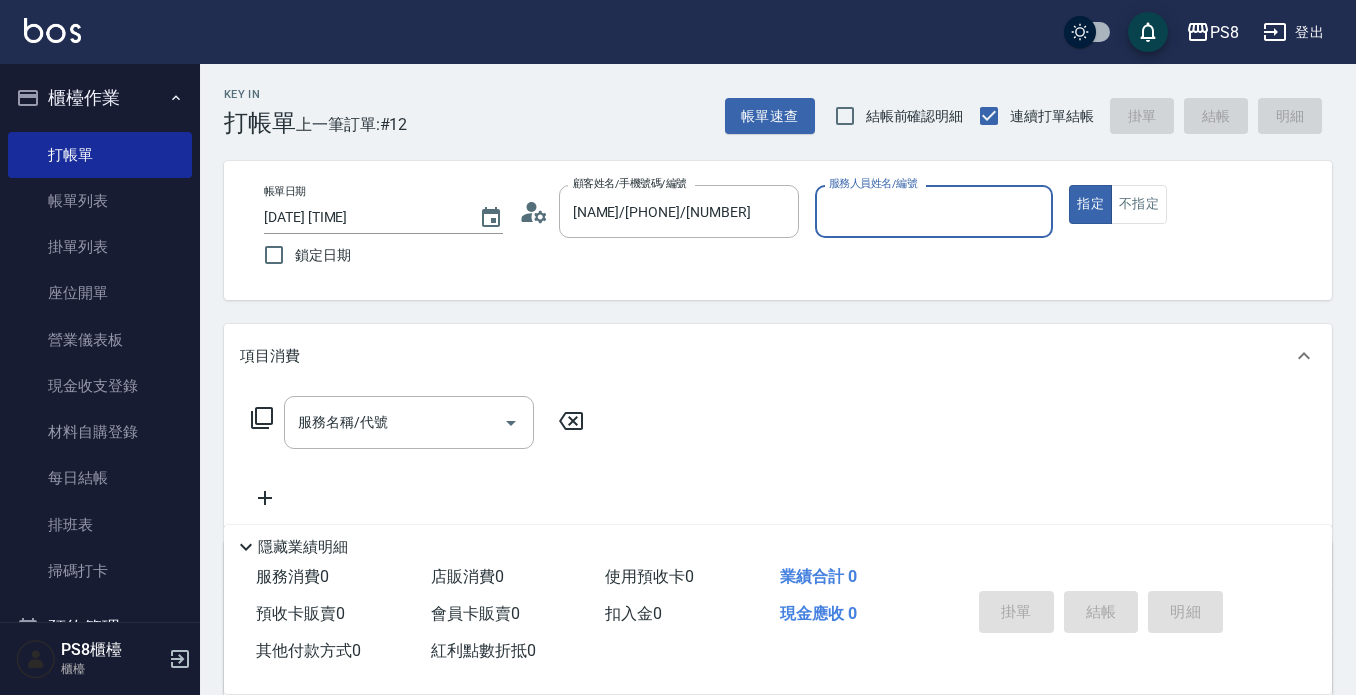 type on "Jolie-5" 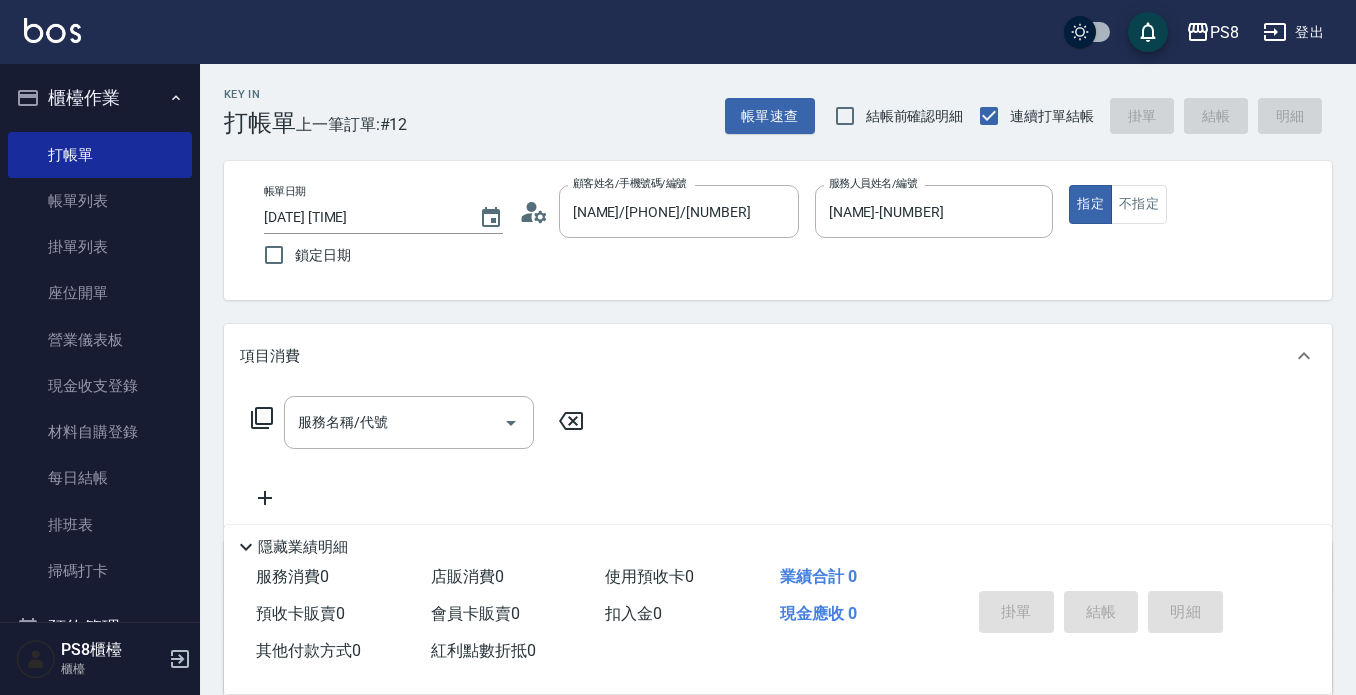 click 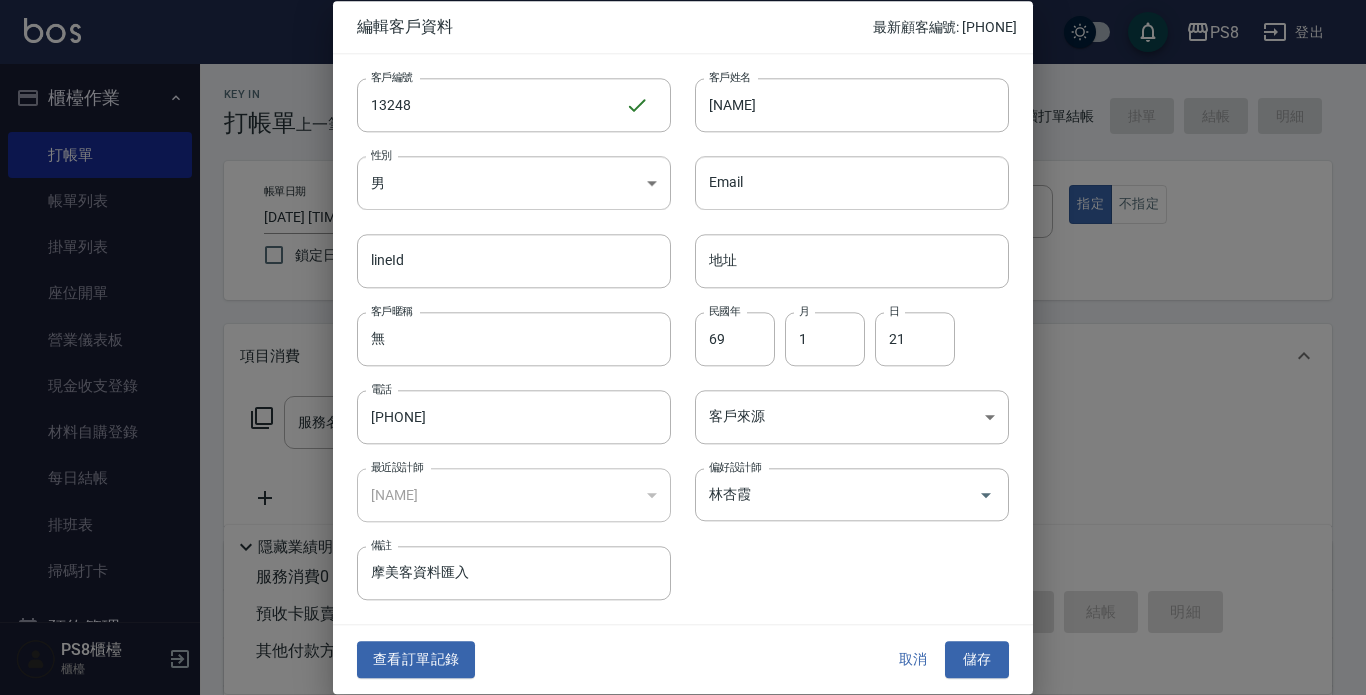 click on "查看訂單記錄" at bounding box center [416, 660] 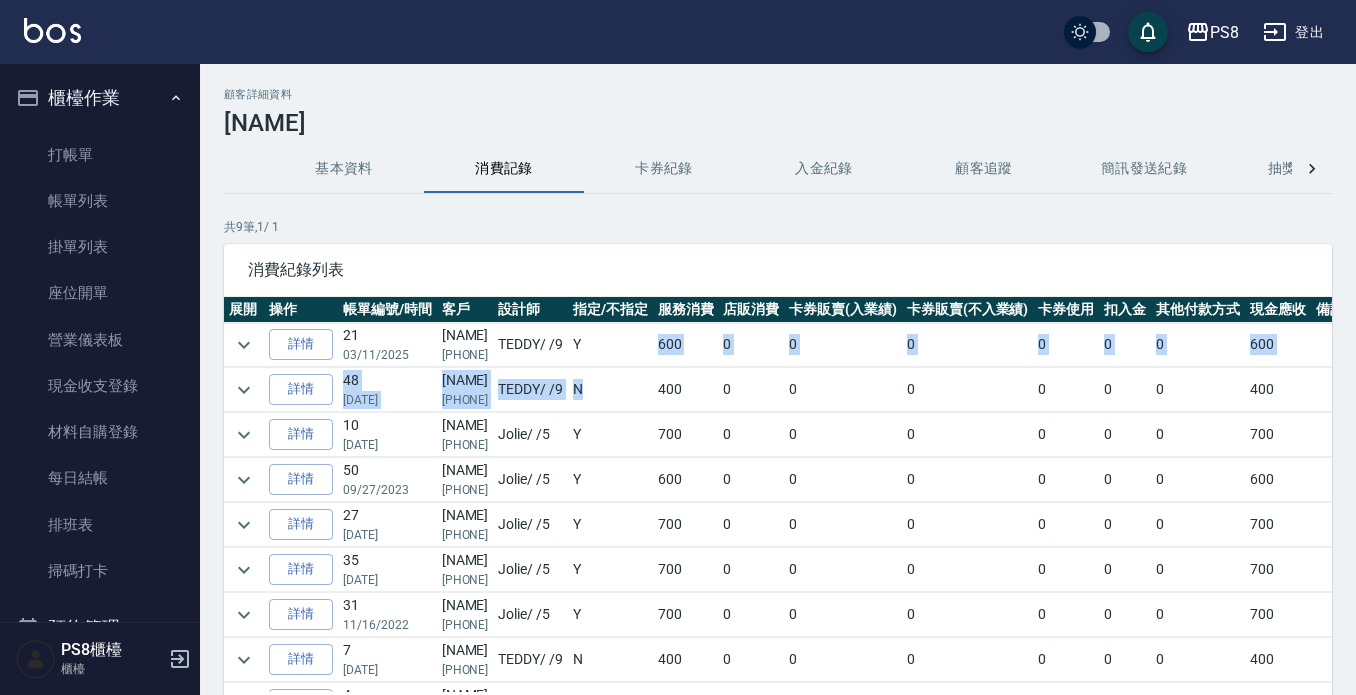 drag, startPoint x: 610, startPoint y: 360, endPoint x: 610, endPoint y: 409, distance: 49 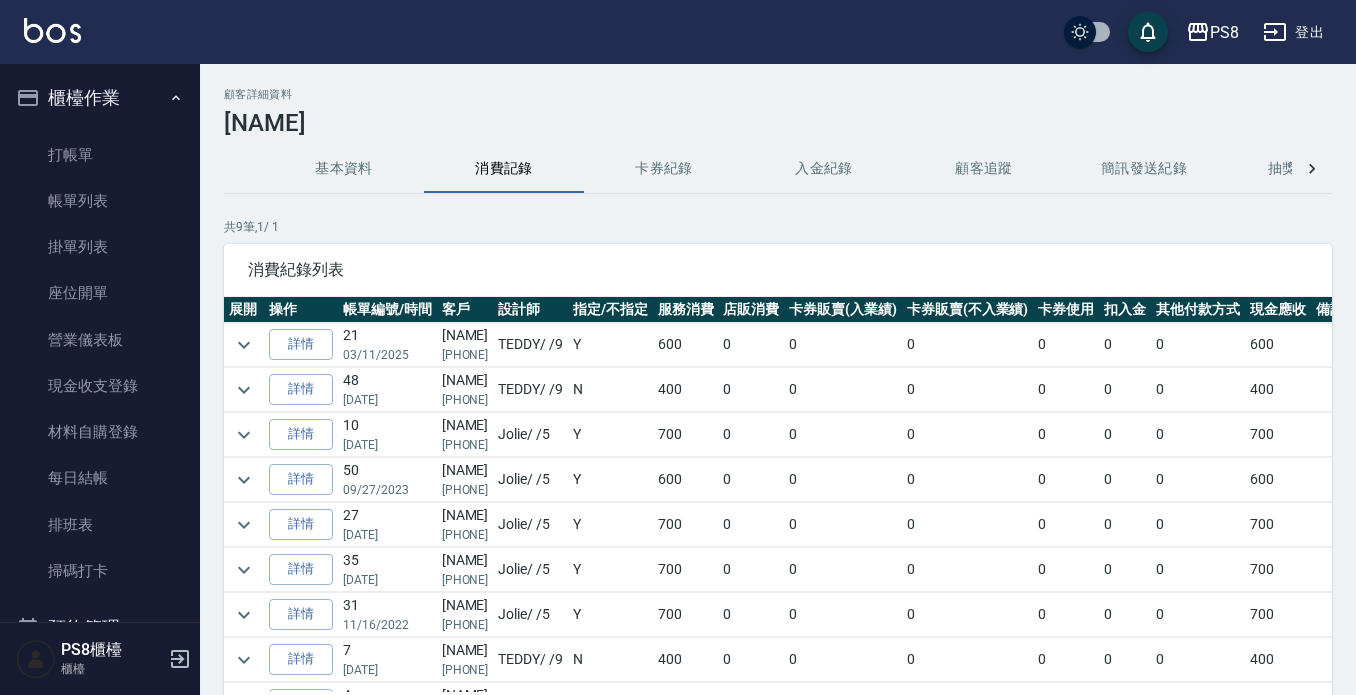 scroll, scrollTop: 53, scrollLeft: 0, axis: vertical 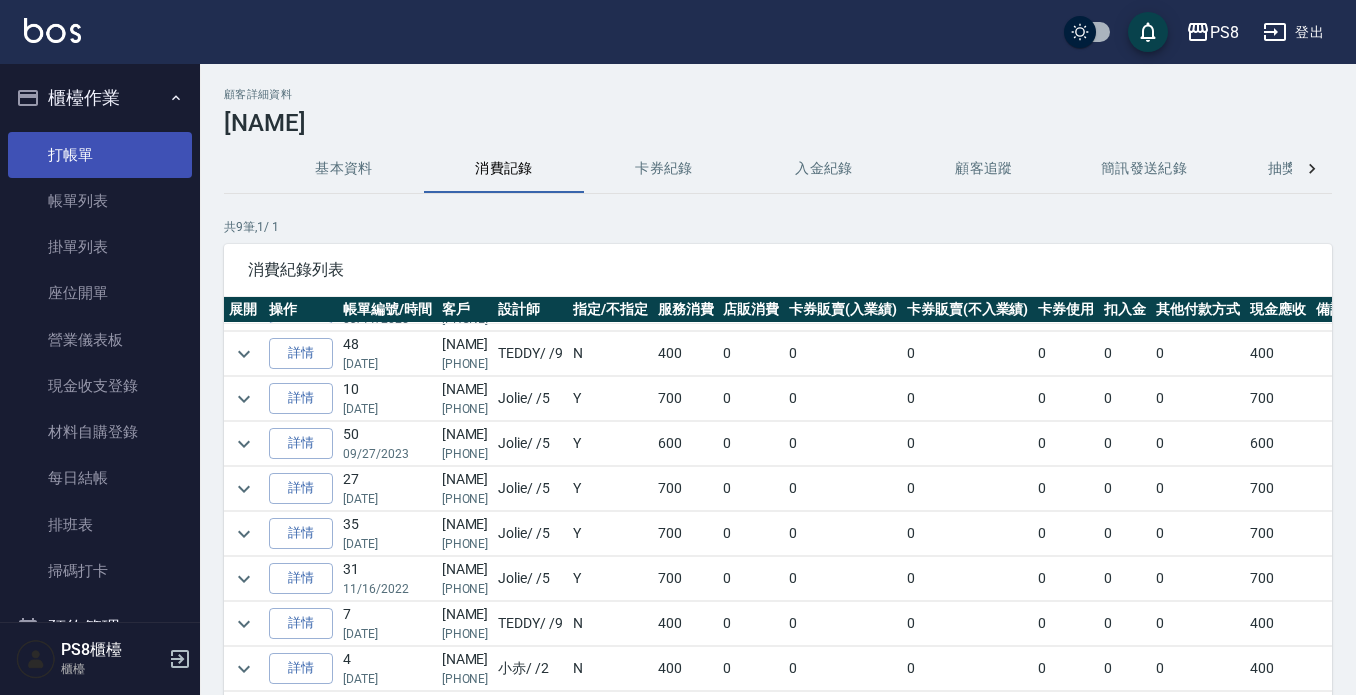 click on "打帳單" at bounding box center [100, 155] 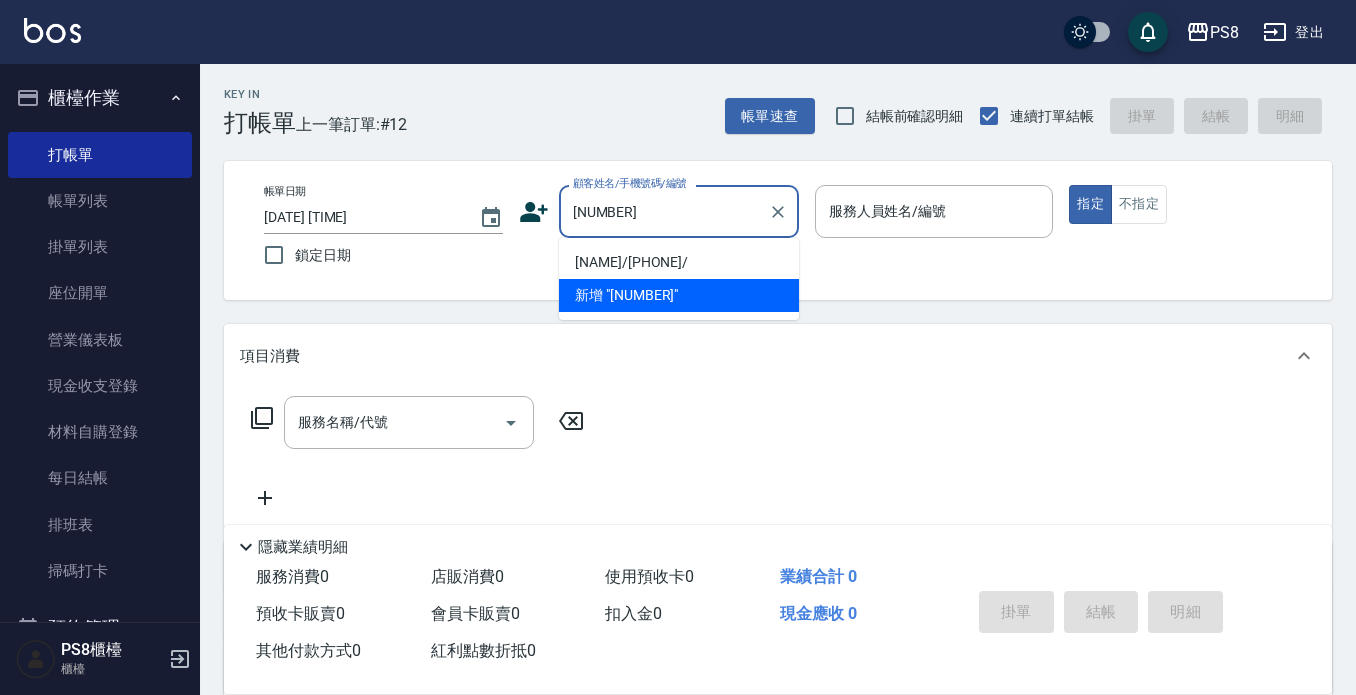 click on "鄭雯菁/0931157371/" at bounding box center [679, 262] 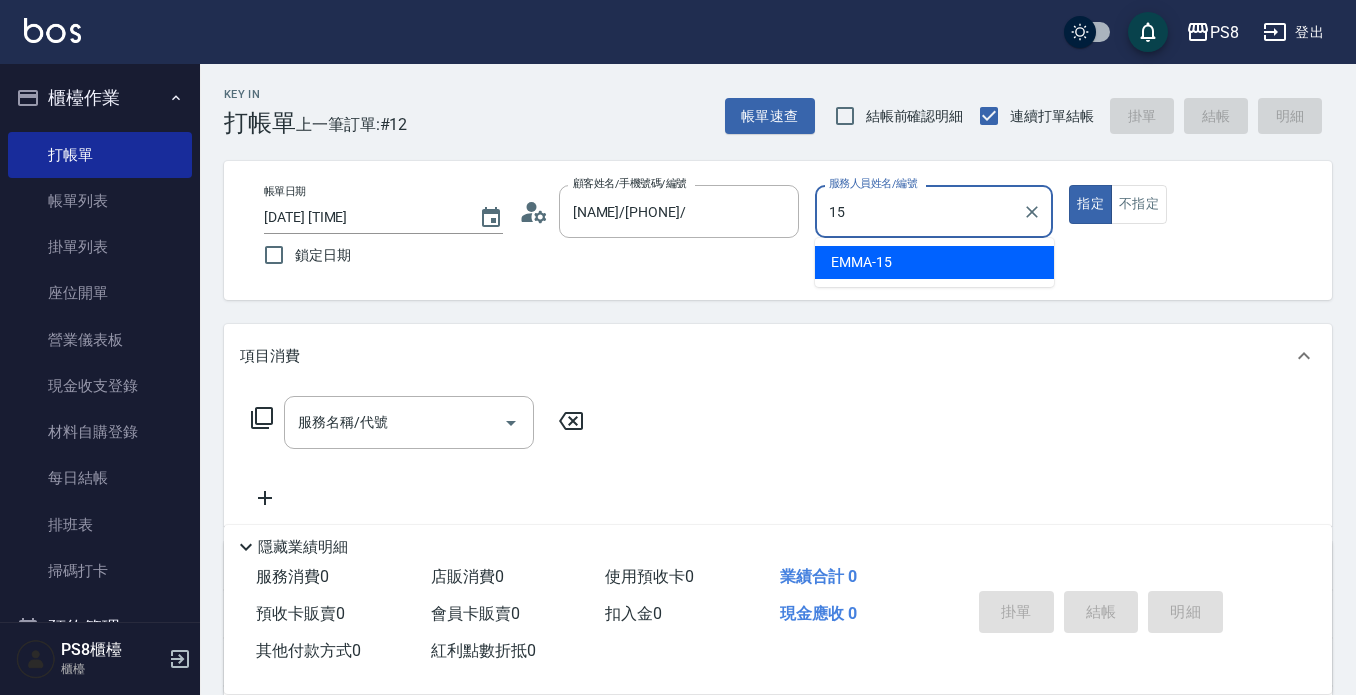 type on "EMMA-15" 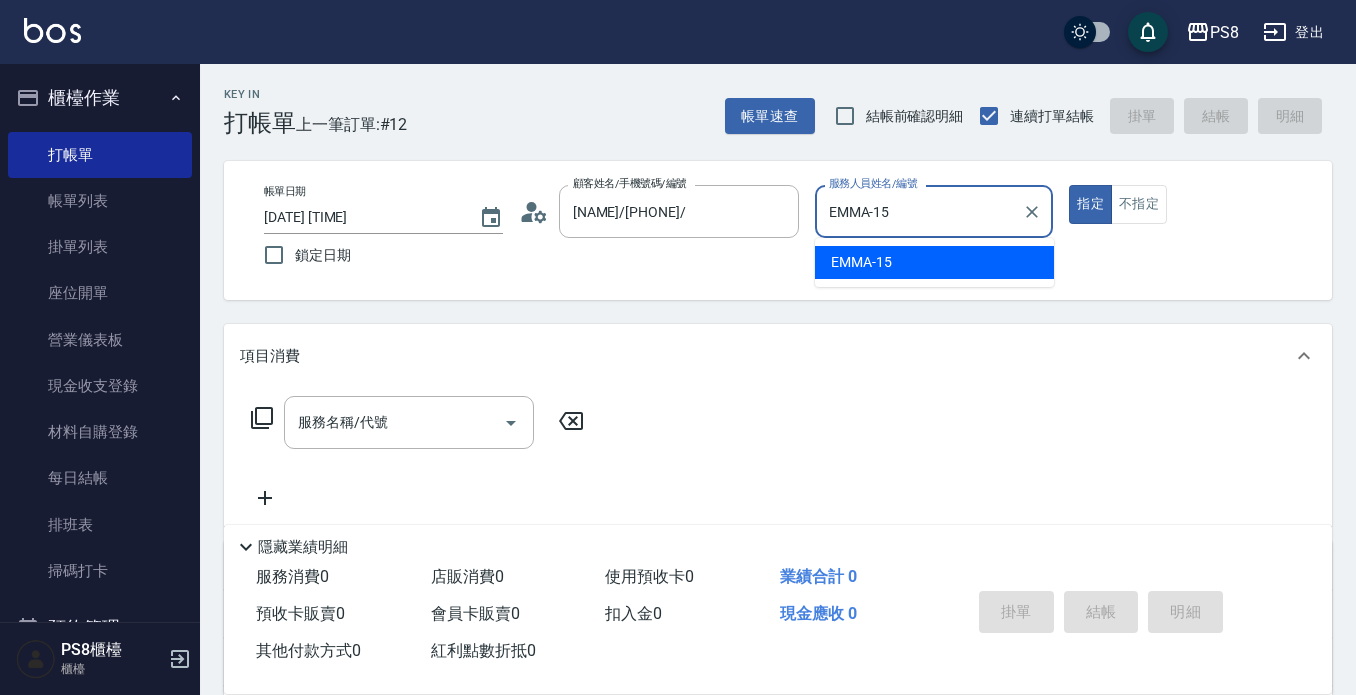 type on "true" 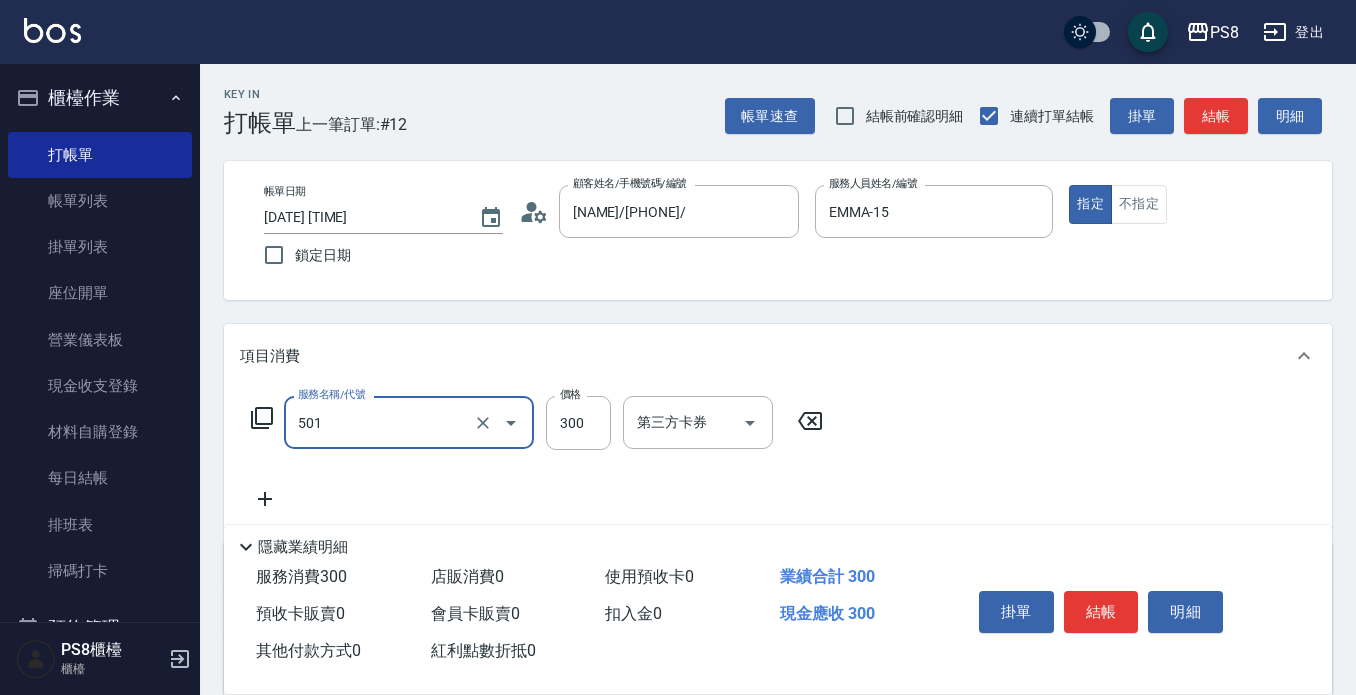 type on "自備護髮(501)" 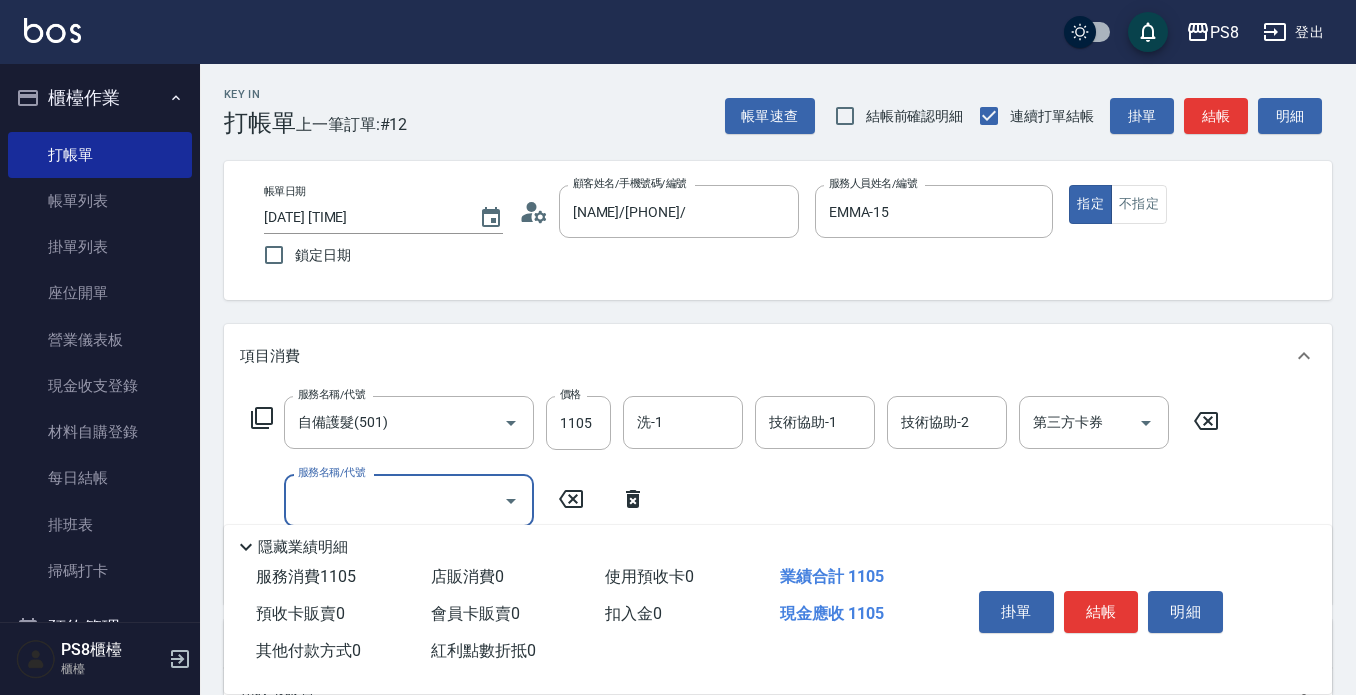 scroll, scrollTop: 100, scrollLeft: 0, axis: vertical 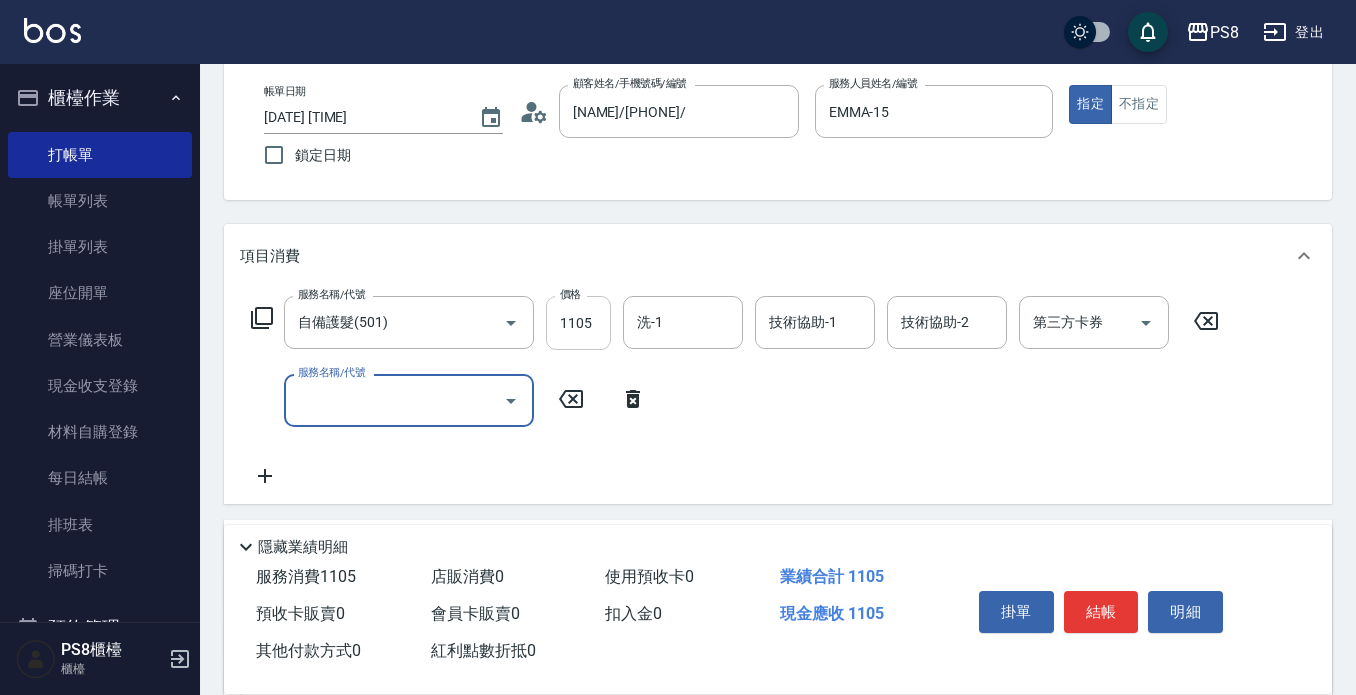 click on "1105" at bounding box center (578, 323) 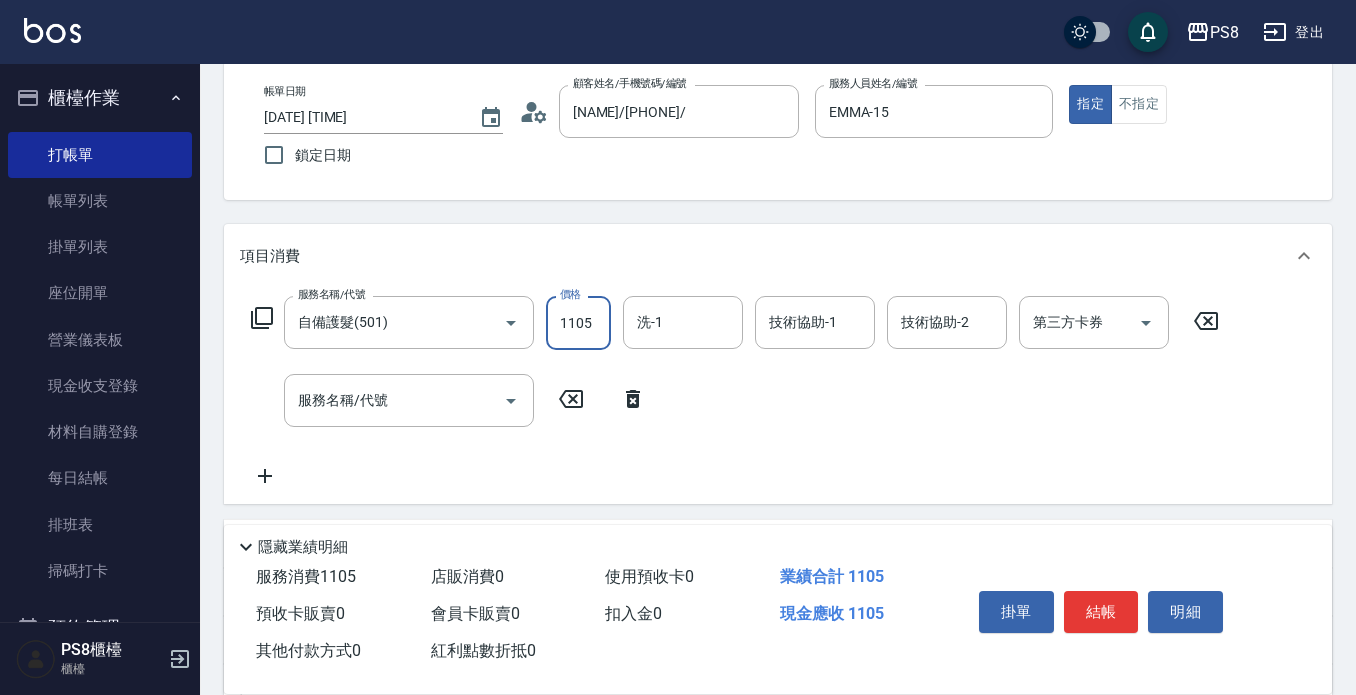 click 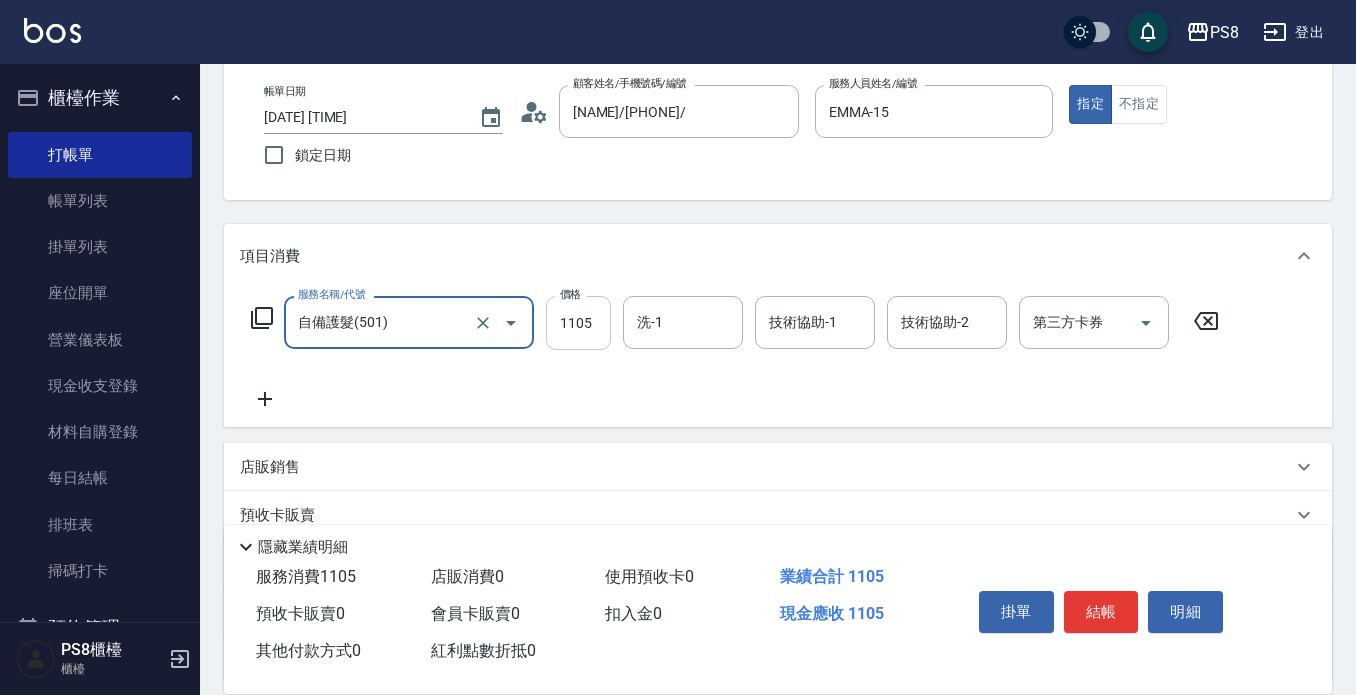 click on "1105" at bounding box center (578, 323) 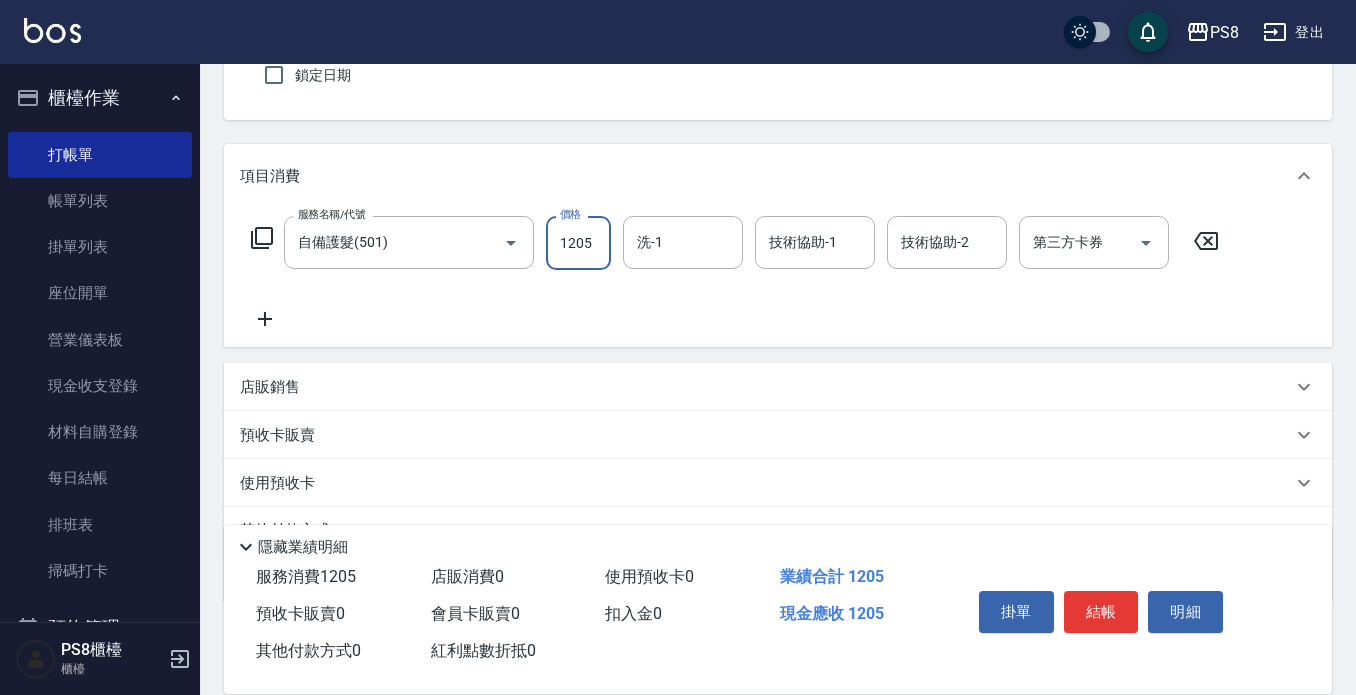scroll, scrollTop: 280, scrollLeft: 0, axis: vertical 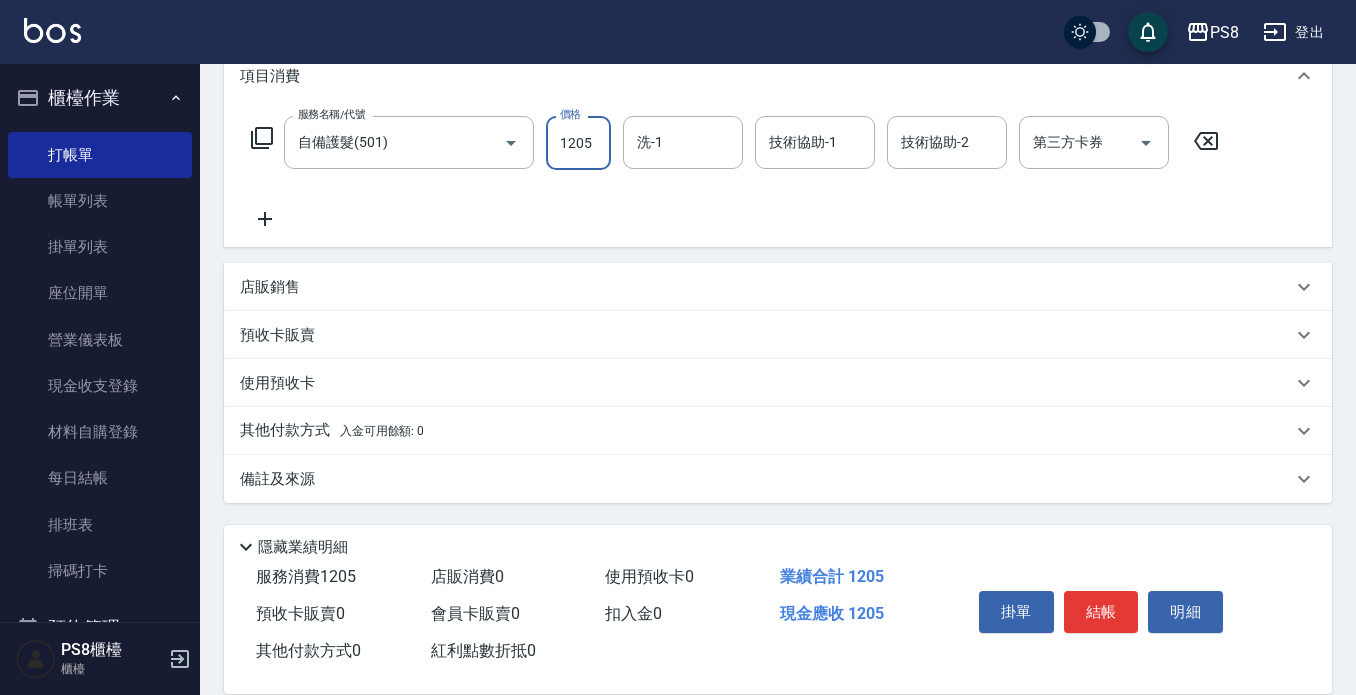 type on "1205" 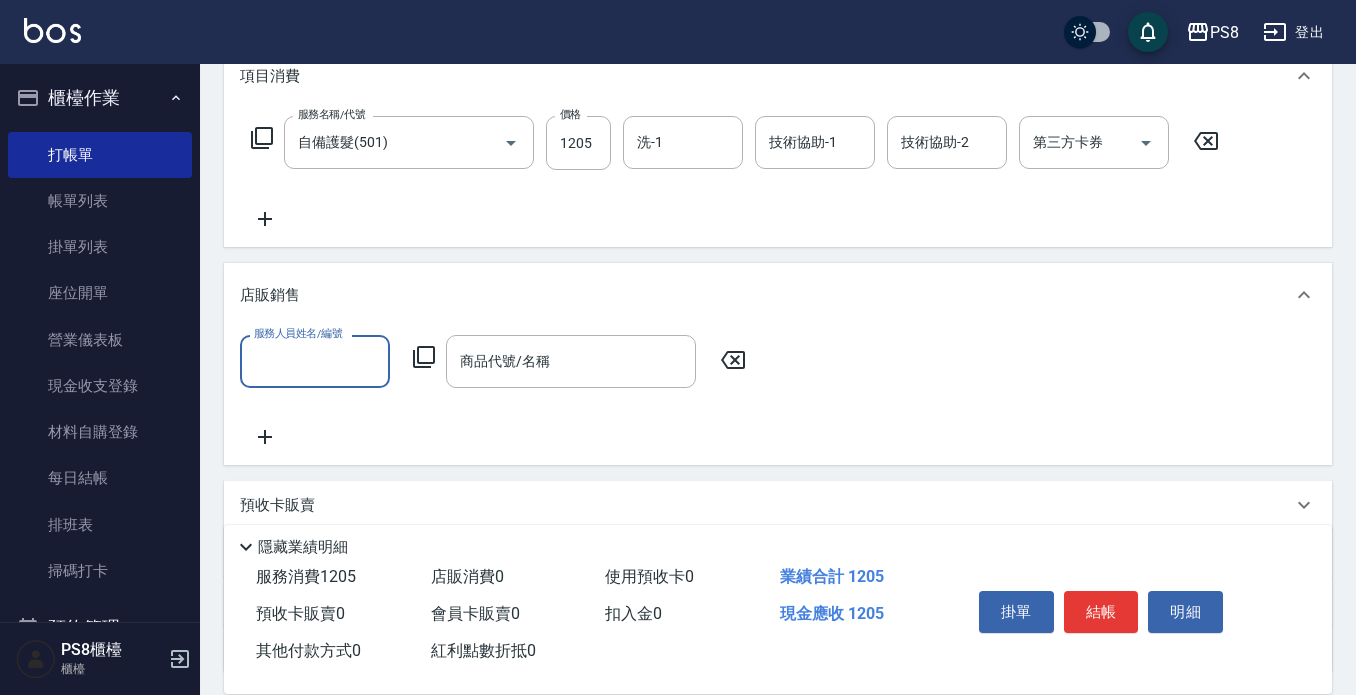 scroll, scrollTop: 0, scrollLeft: 0, axis: both 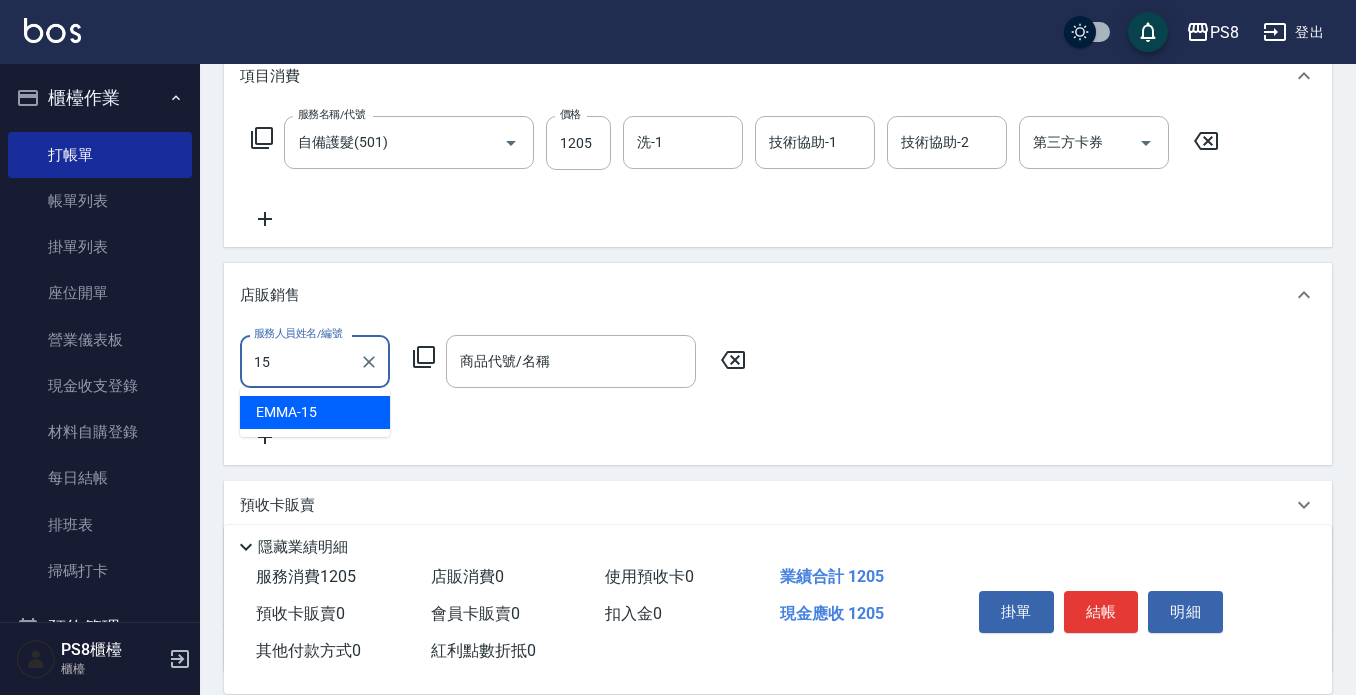 type on "EMMA-15" 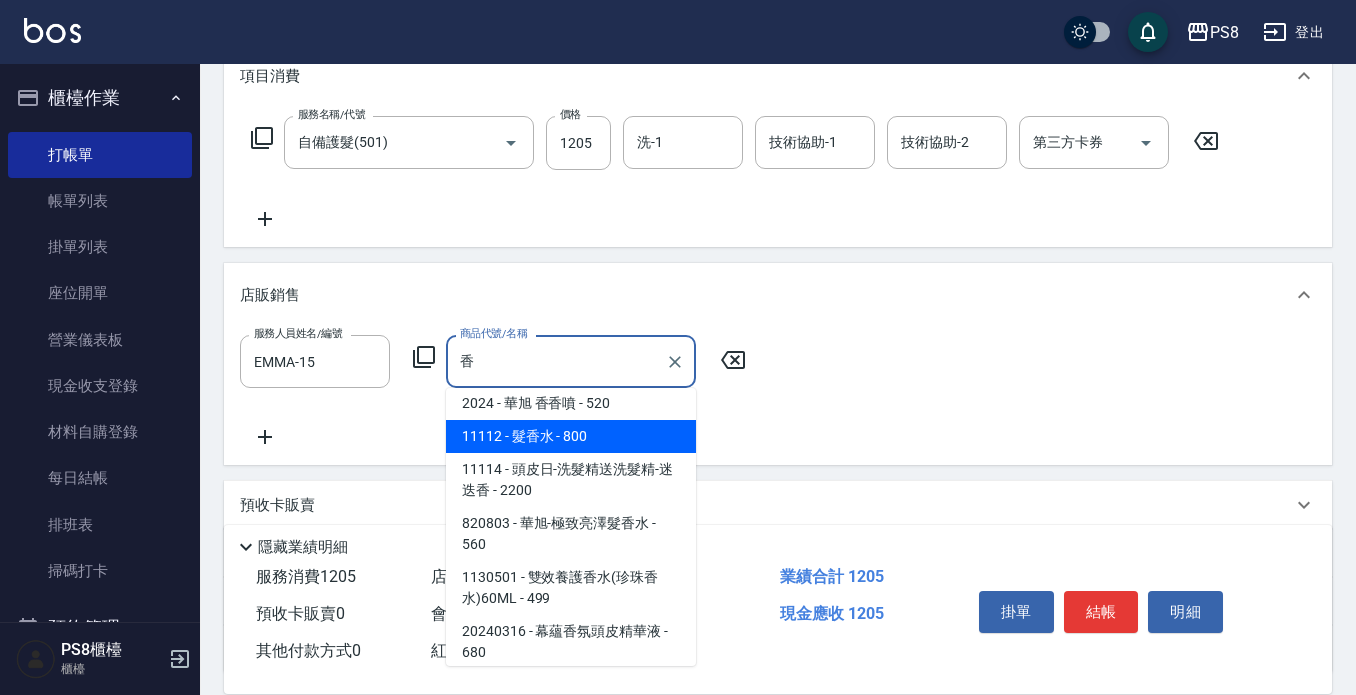 scroll, scrollTop: 128, scrollLeft: 0, axis: vertical 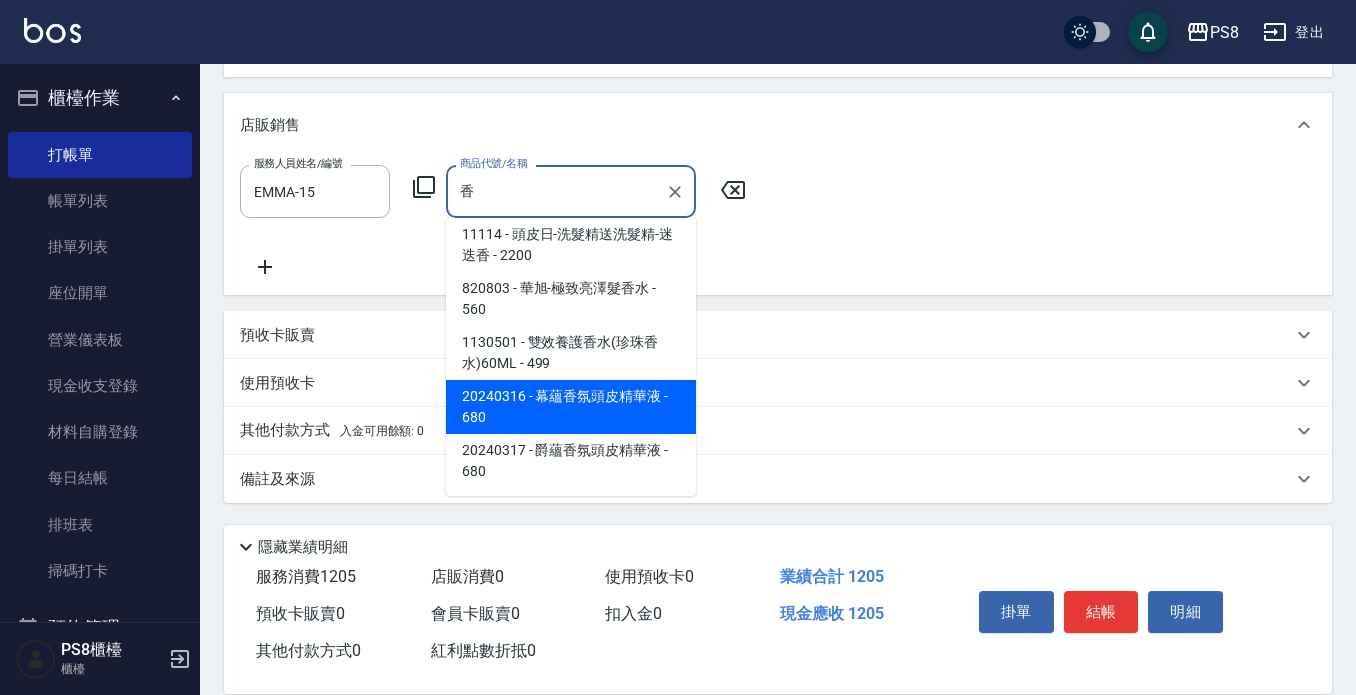 click on "20240316 - 幕蘊香氛頭皮精華液 - 680" at bounding box center (571, 407) 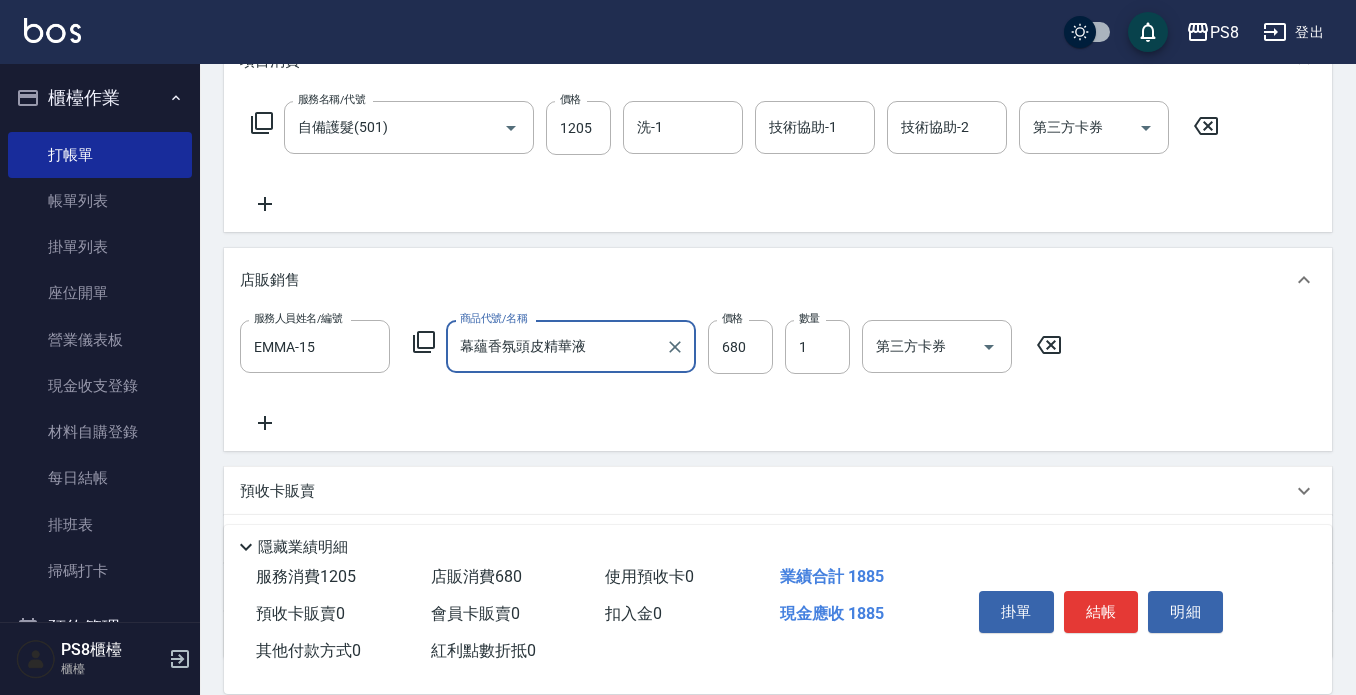 scroll, scrollTop: 150, scrollLeft: 0, axis: vertical 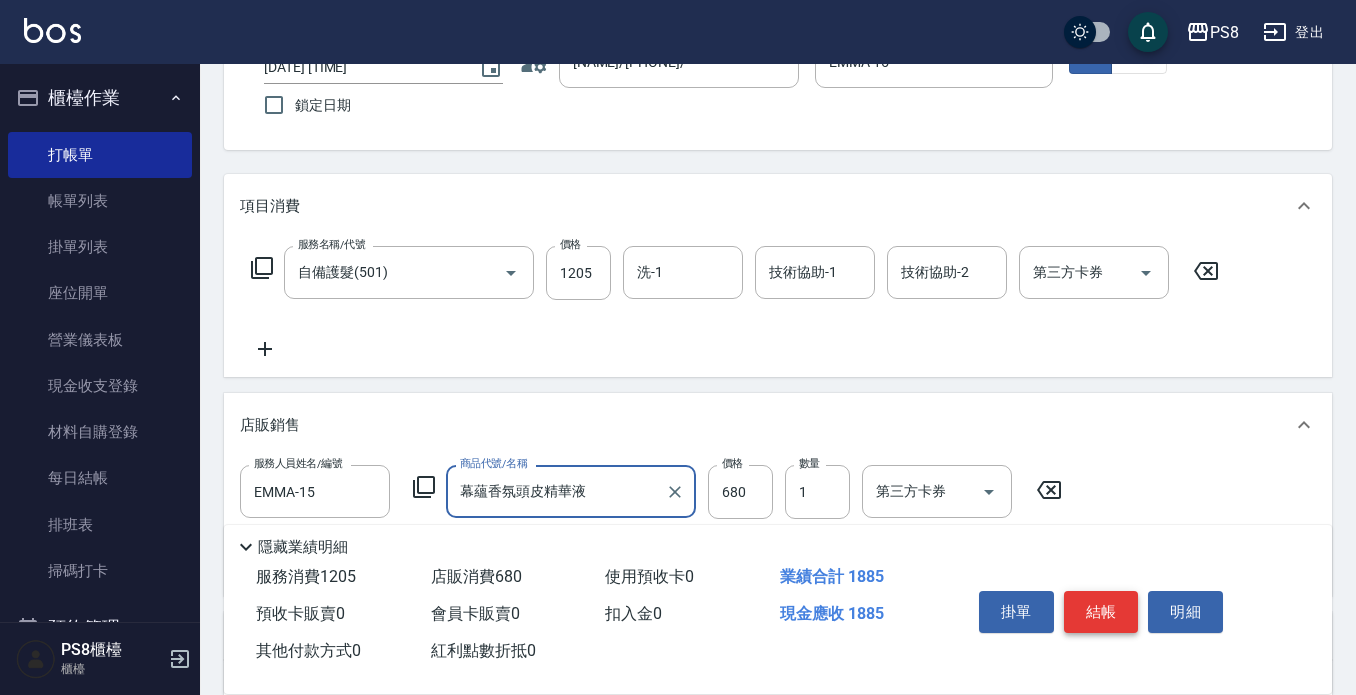 type on "幕蘊香氛頭皮精華液" 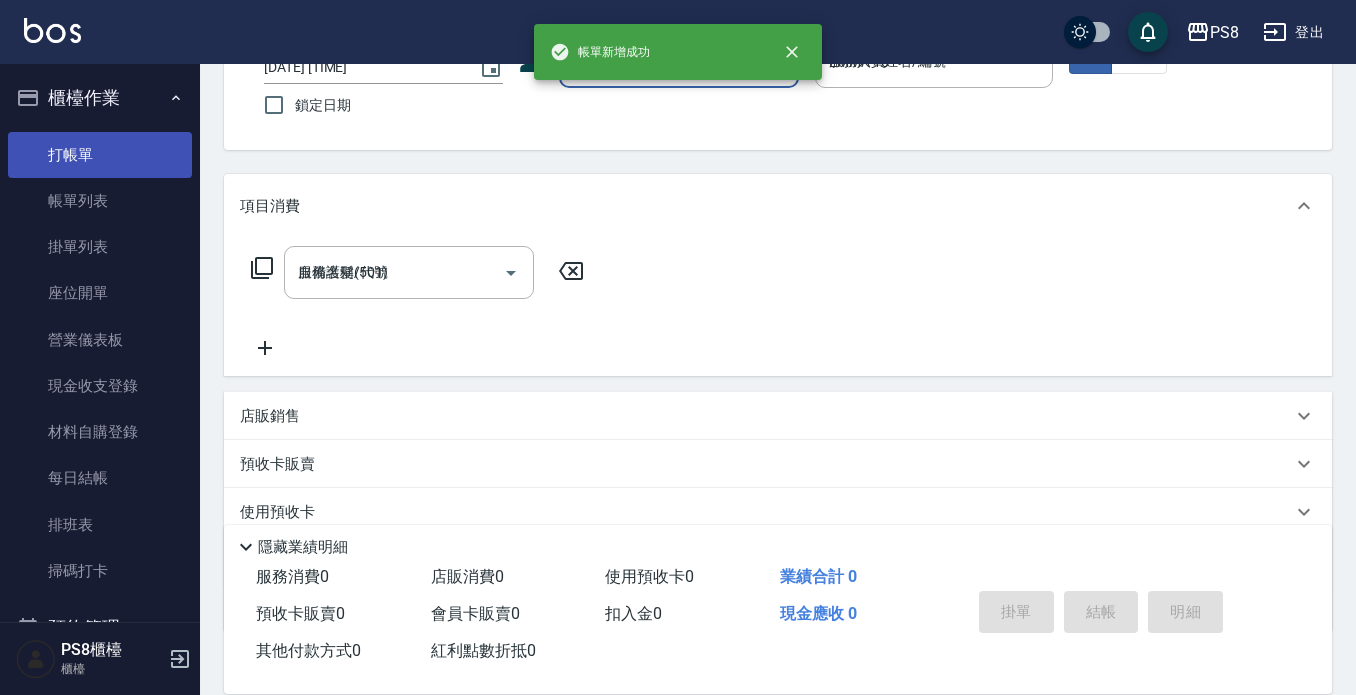 type on "2025/08/09 16:06" 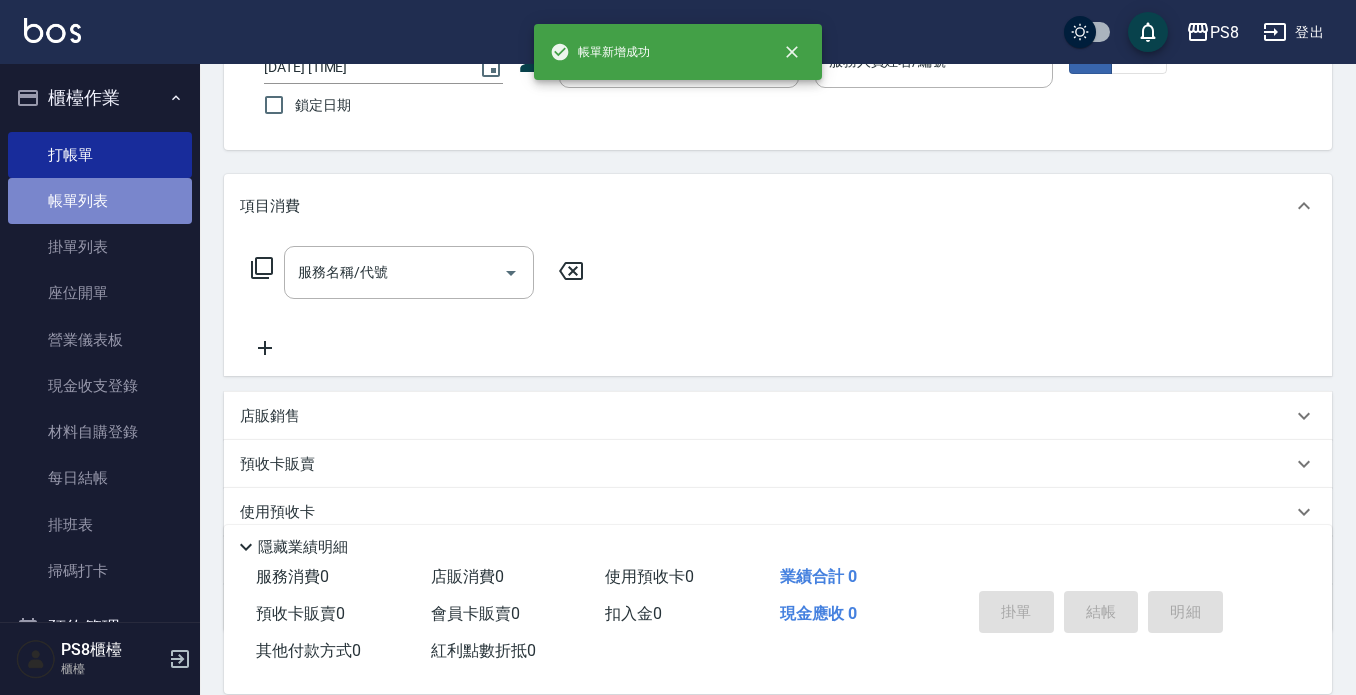 click on "帳單列表" at bounding box center (100, 201) 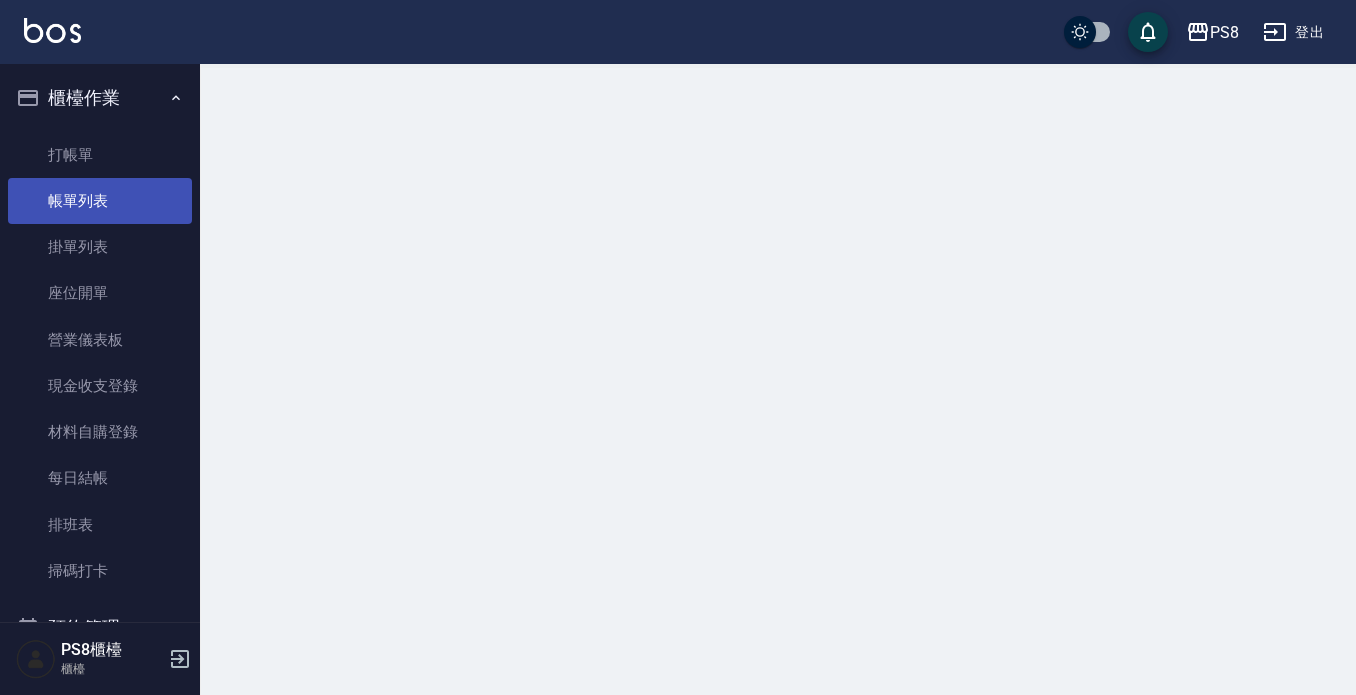 scroll, scrollTop: 0, scrollLeft: 0, axis: both 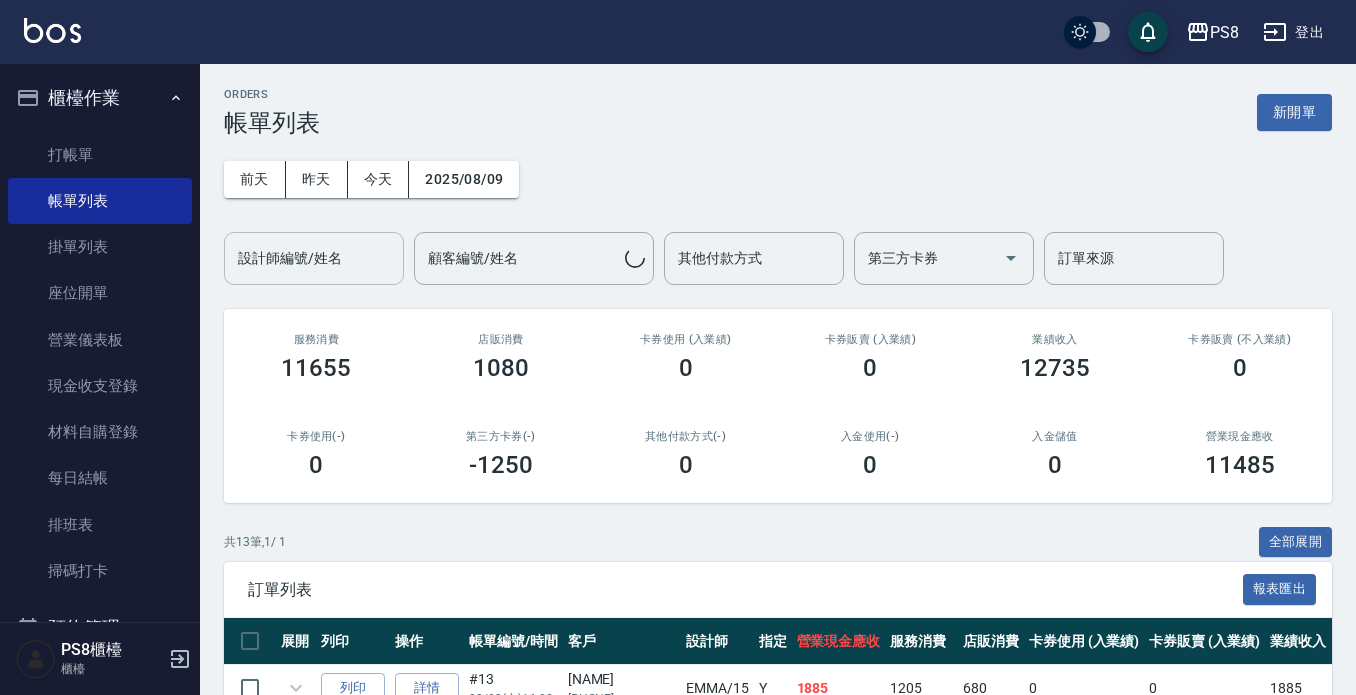 click on "設計師編號/姓名" at bounding box center [314, 258] 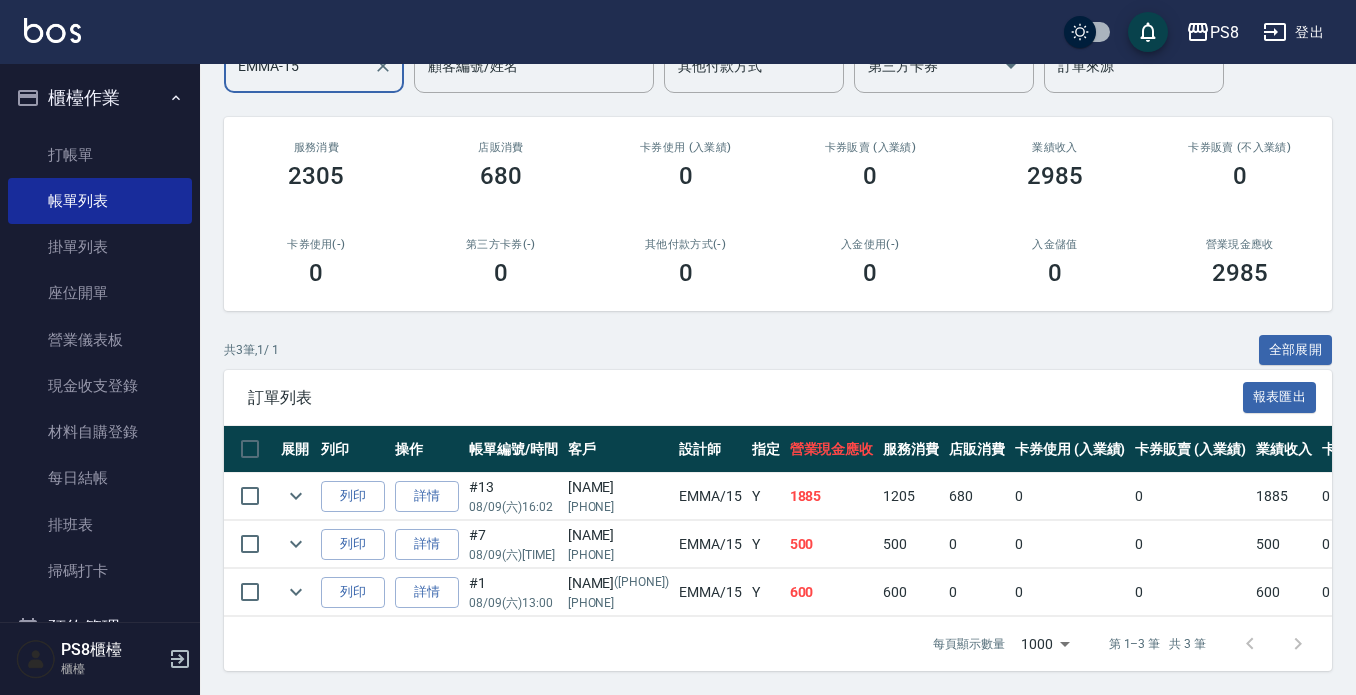 scroll, scrollTop: 209, scrollLeft: 0, axis: vertical 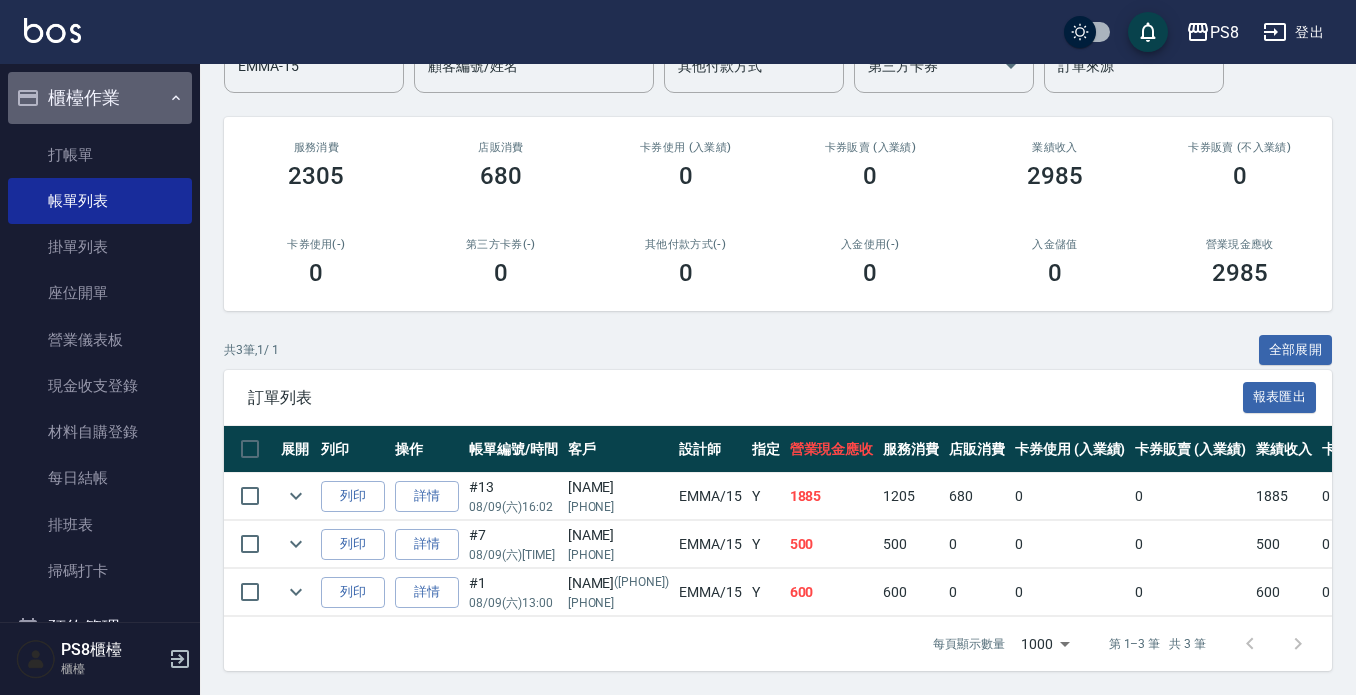 click on "櫃檯作業" at bounding box center (100, 98) 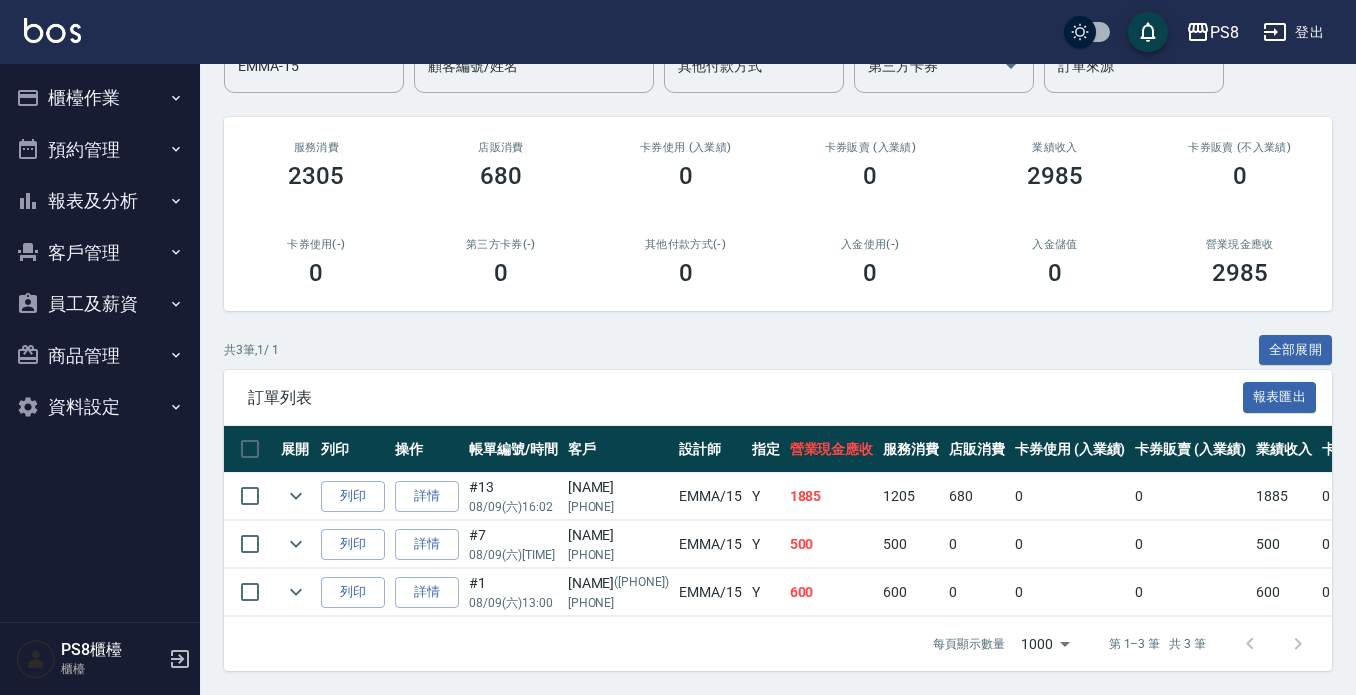 click on "報表及分析" at bounding box center (100, 201) 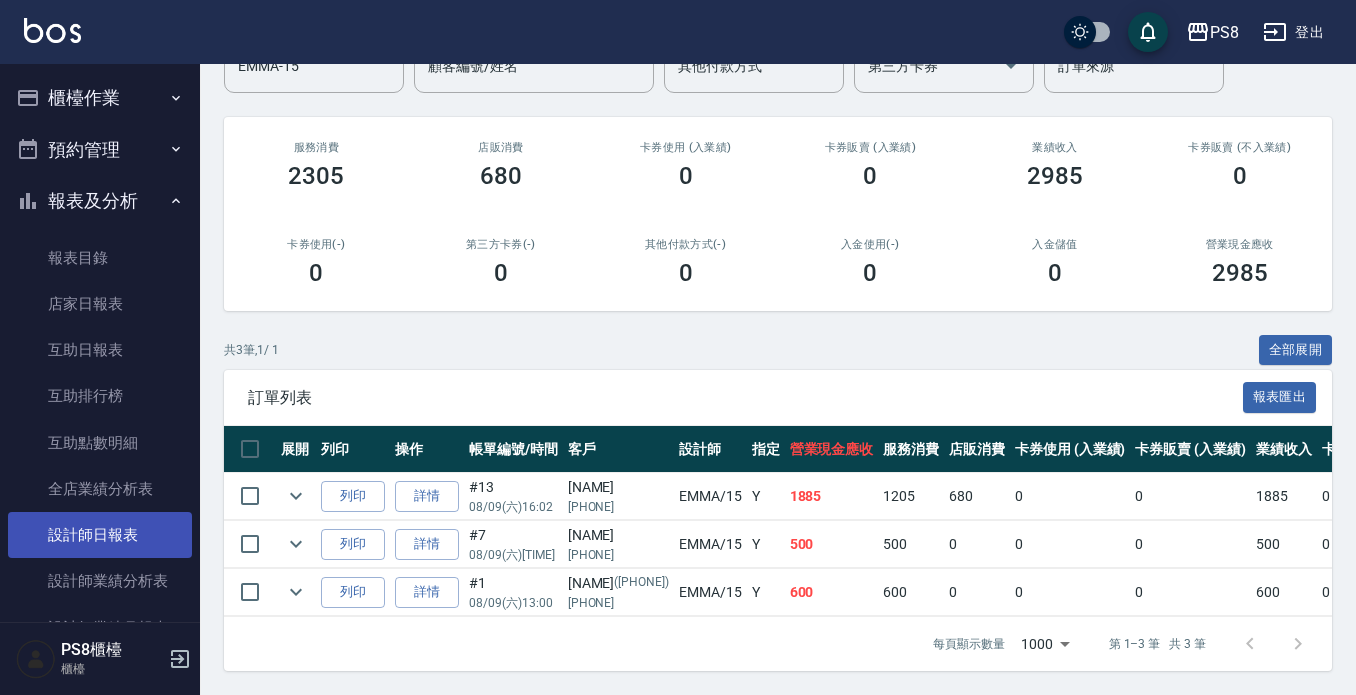 click on "設計師日報表" at bounding box center (100, 535) 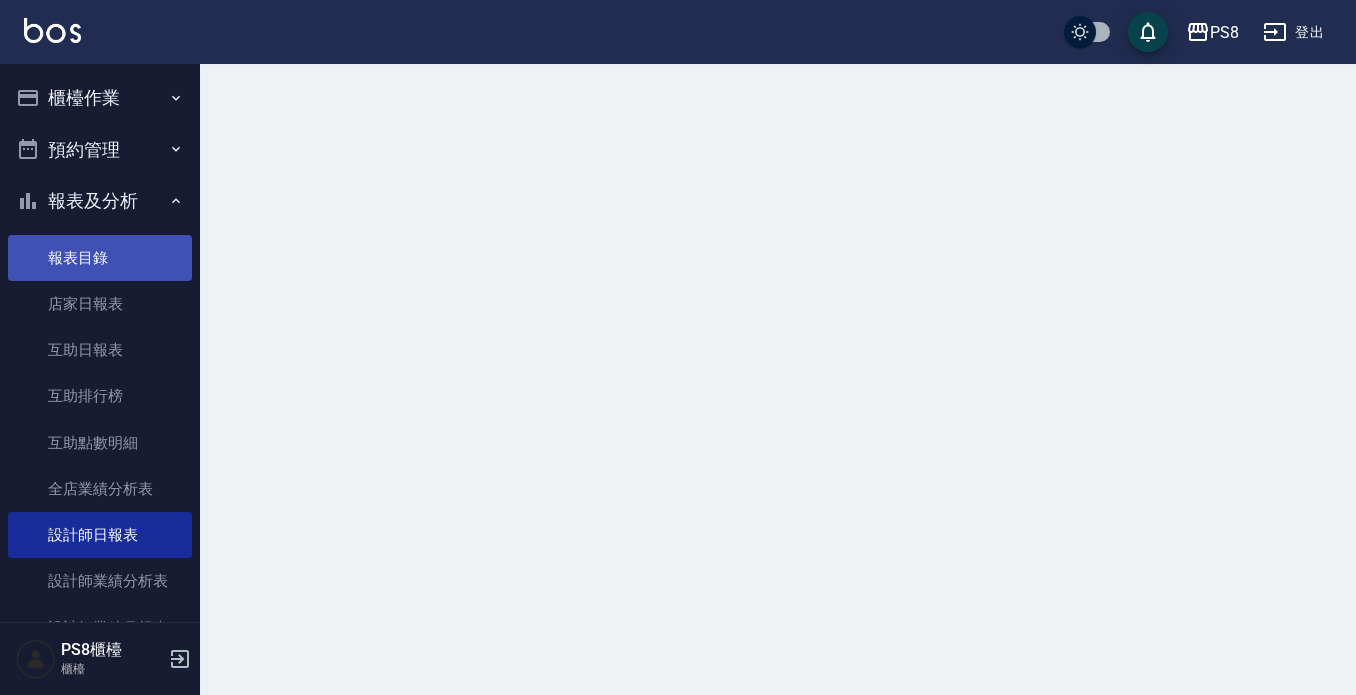 scroll, scrollTop: 0, scrollLeft: 0, axis: both 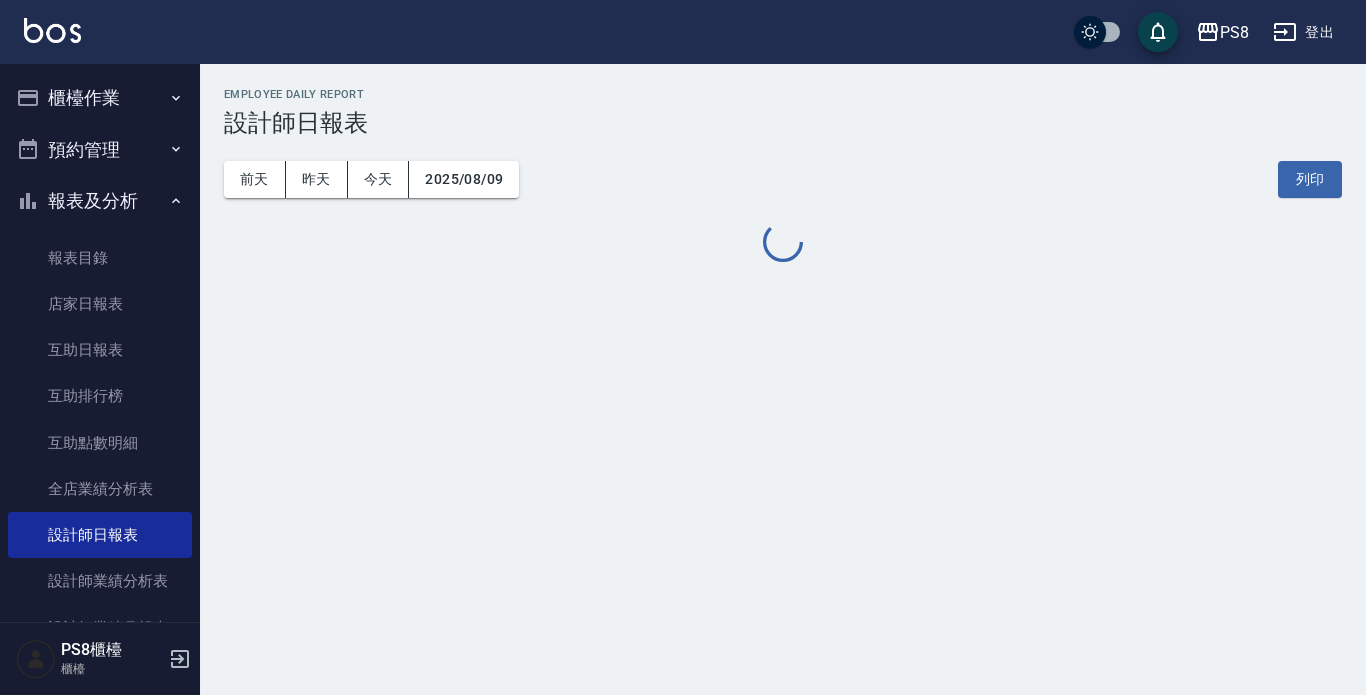 click on "報表及分析" at bounding box center (100, 201) 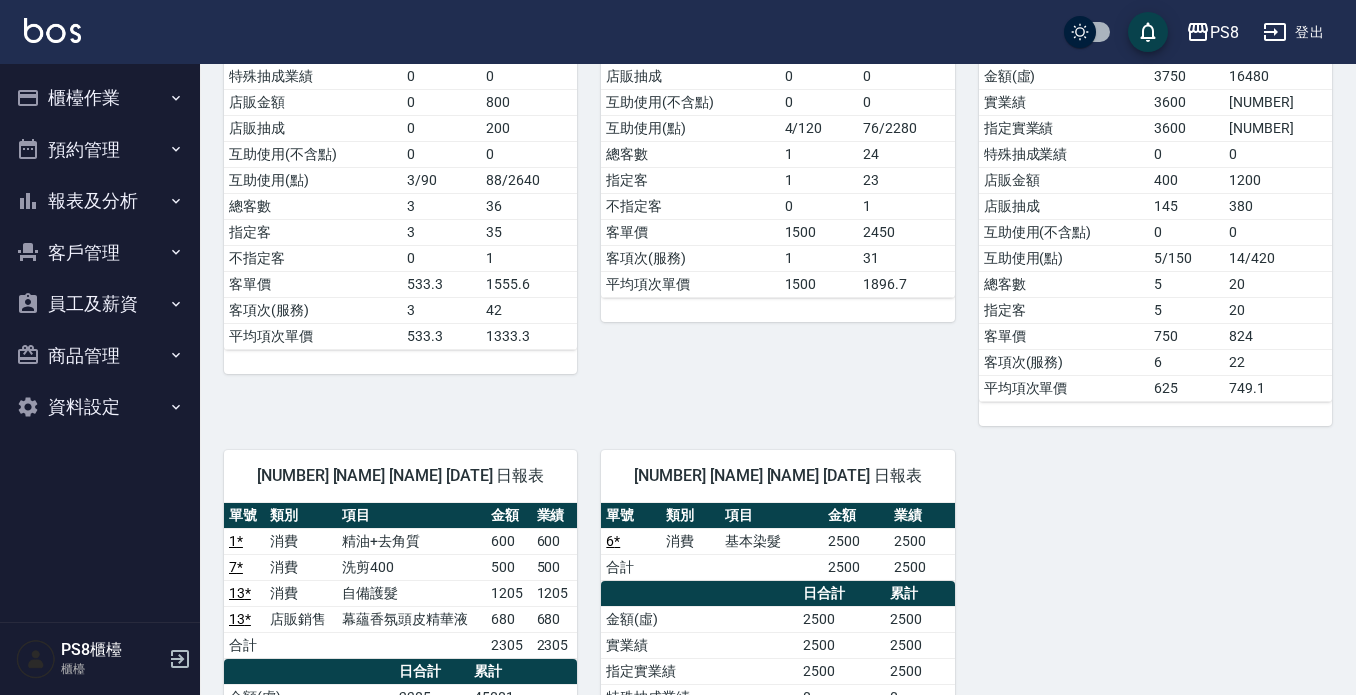 scroll, scrollTop: 800, scrollLeft: 0, axis: vertical 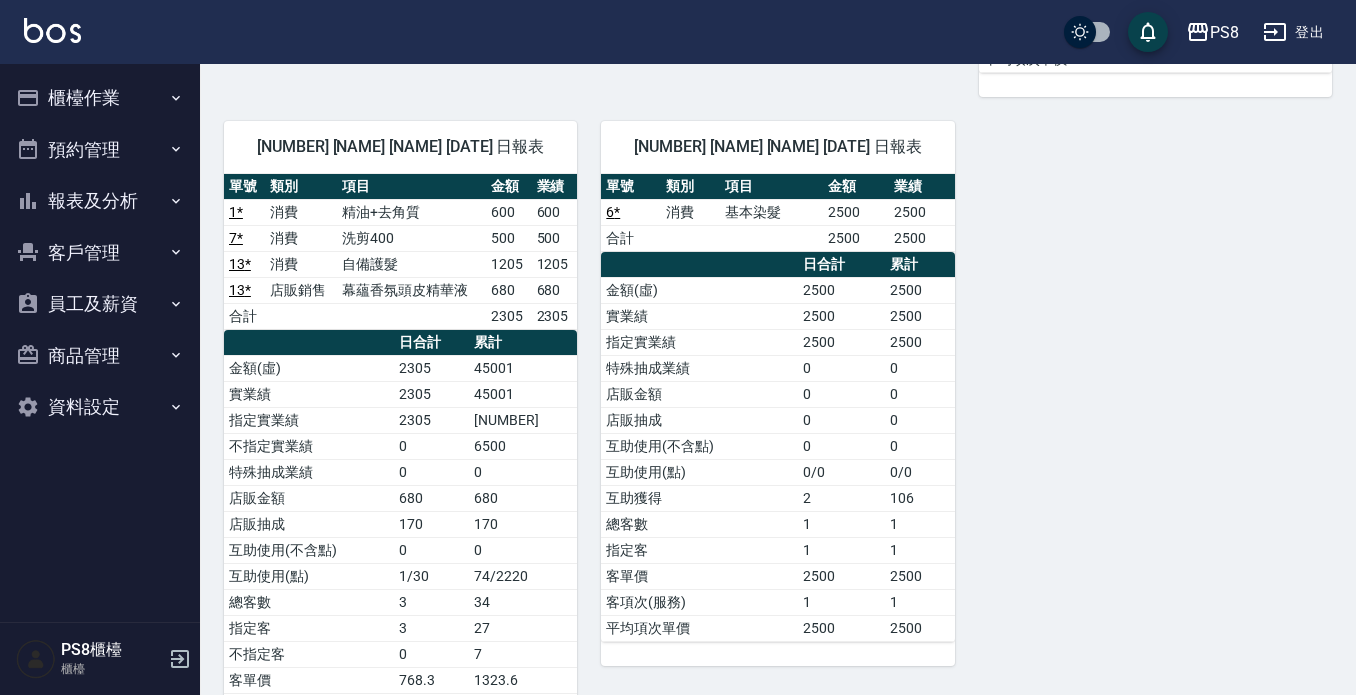 click 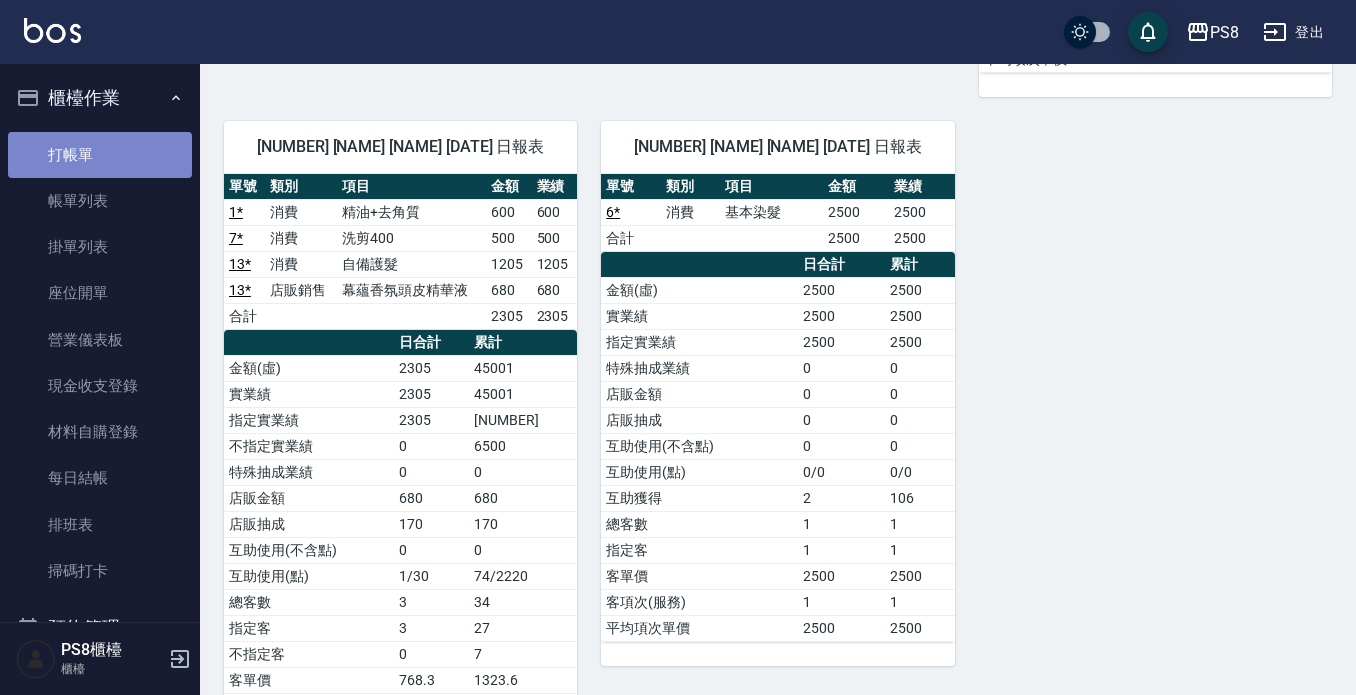 click on "打帳單" at bounding box center [100, 155] 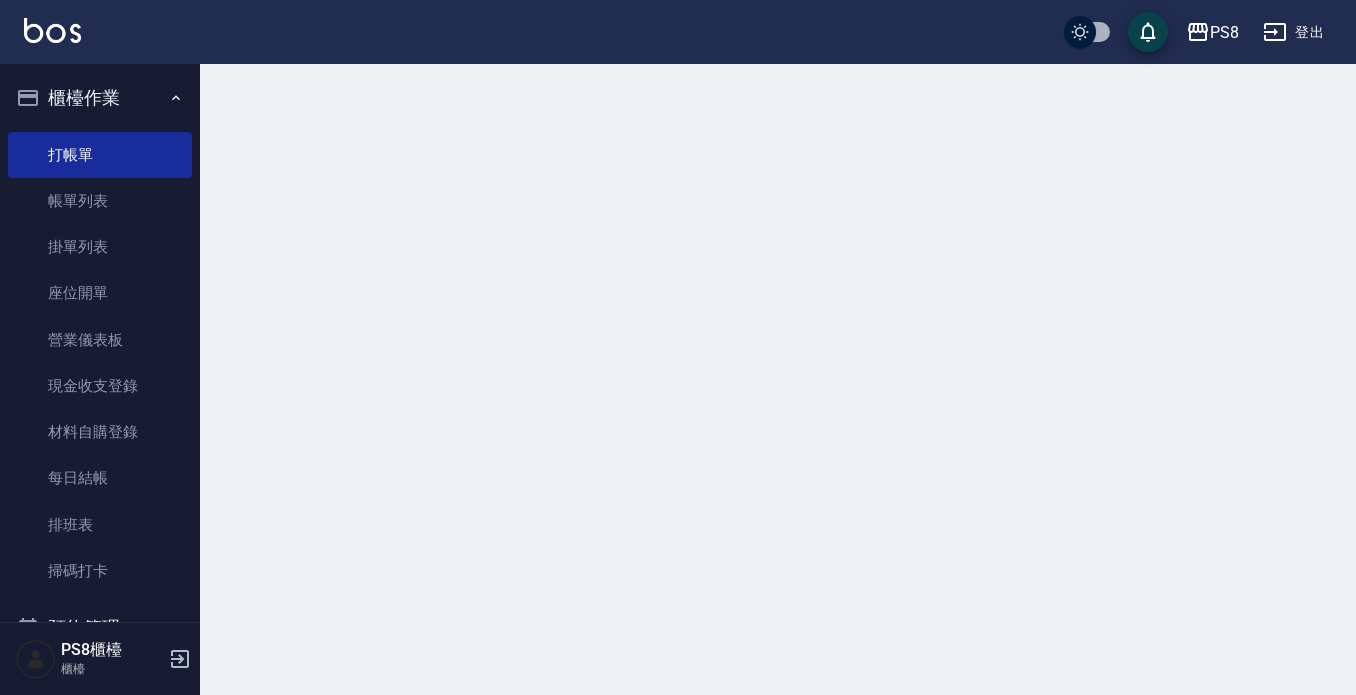 scroll, scrollTop: 0, scrollLeft: 0, axis: both 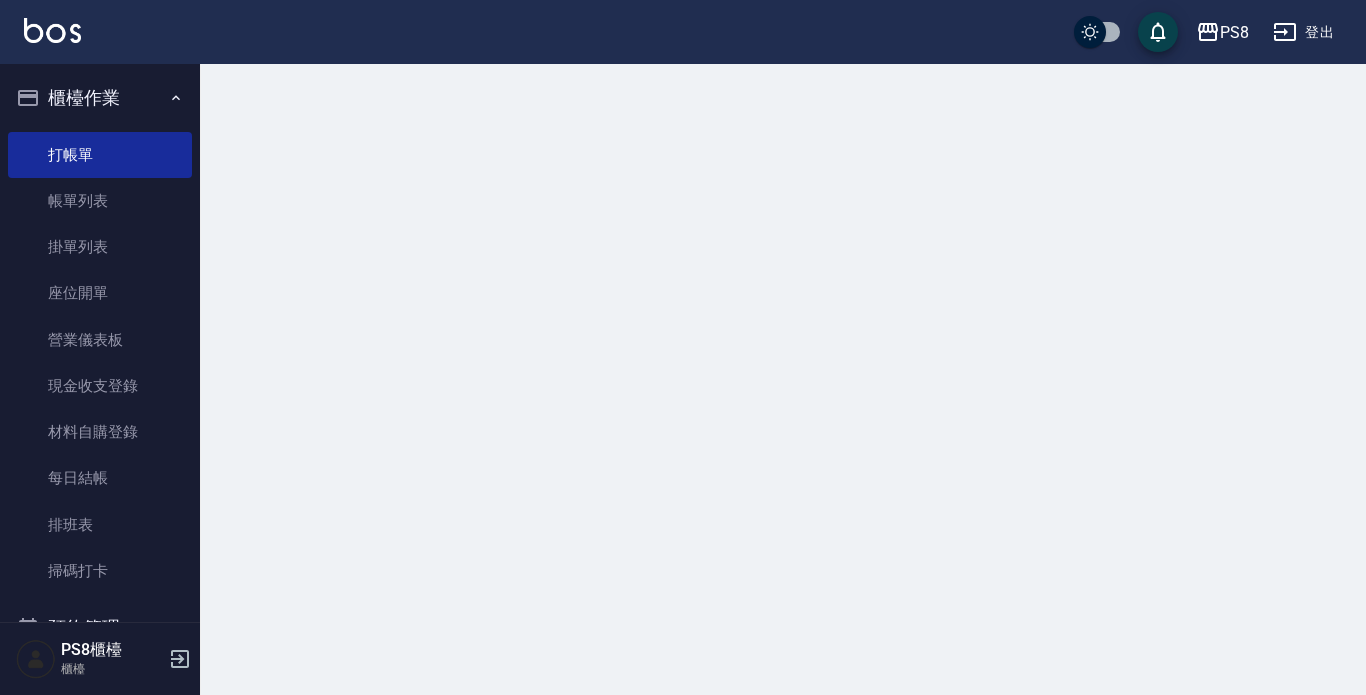 click on "櫃檯作業" at bounding box center [100, 98] 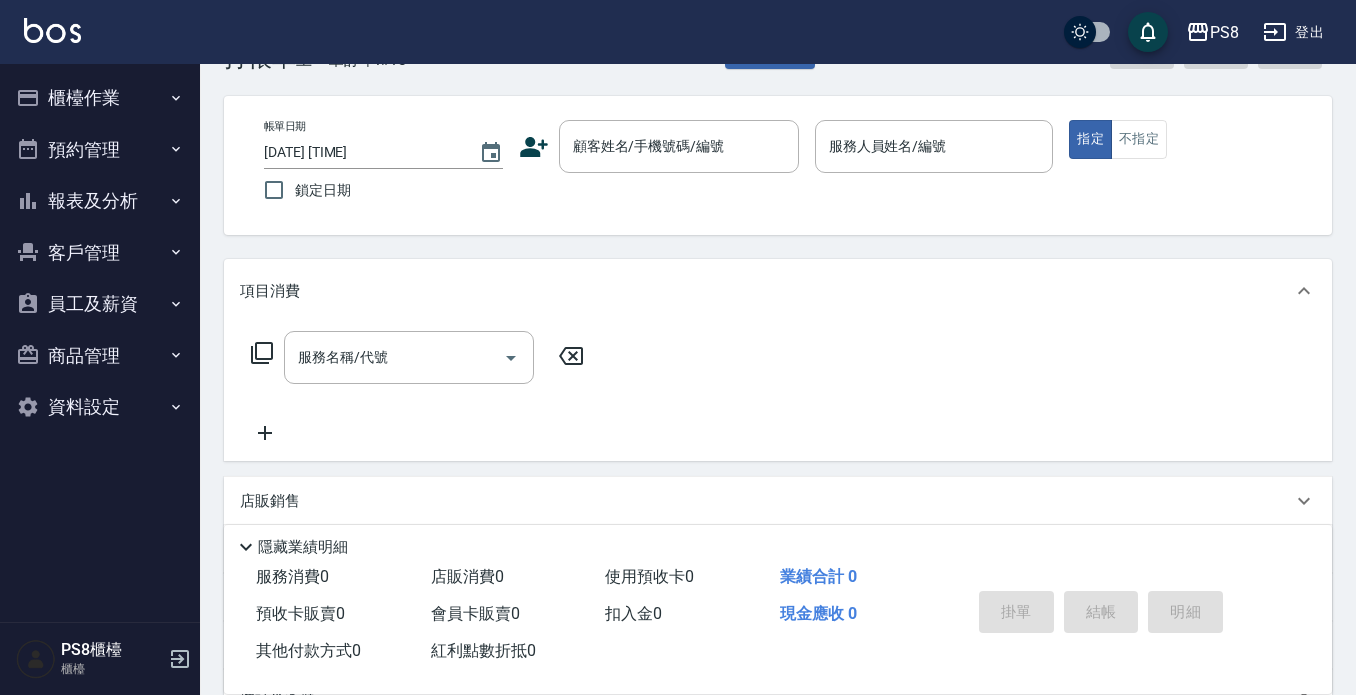 scroll, scrollTop: 100, scrollLeft: 0, axis: vertical 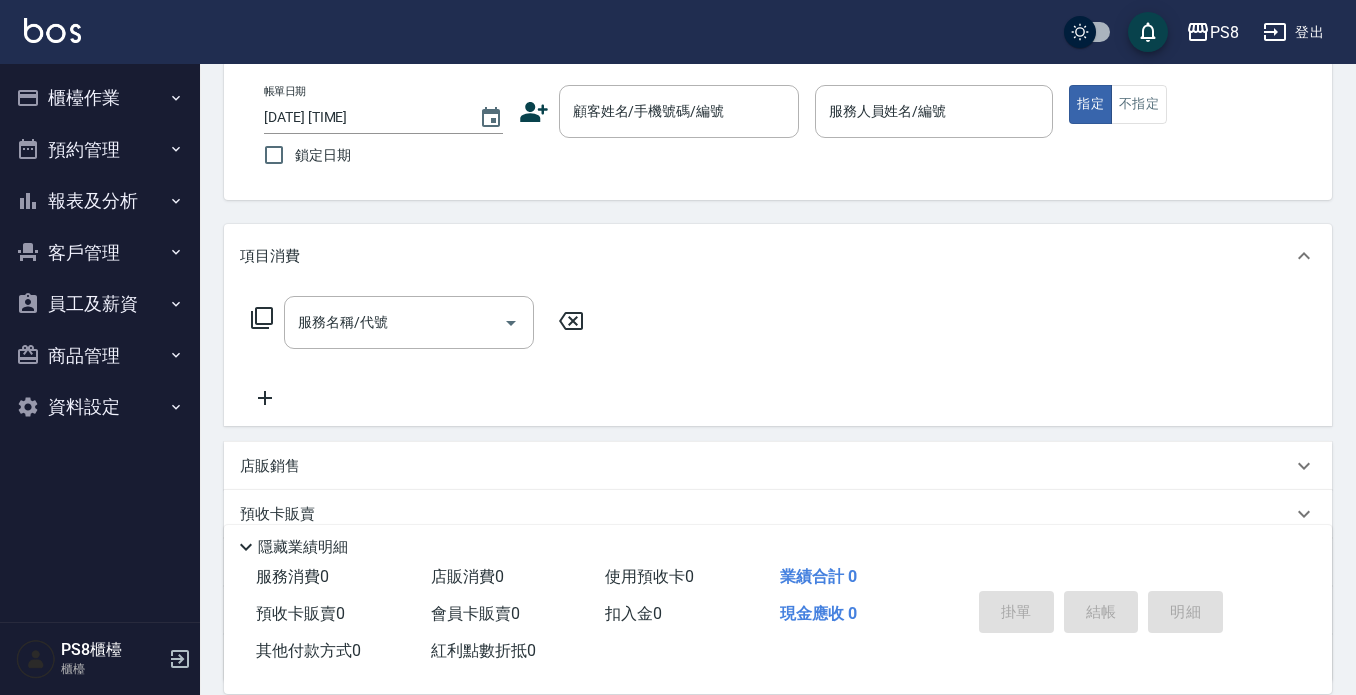 click on "報表及分析" at bounding box center [100, 201] 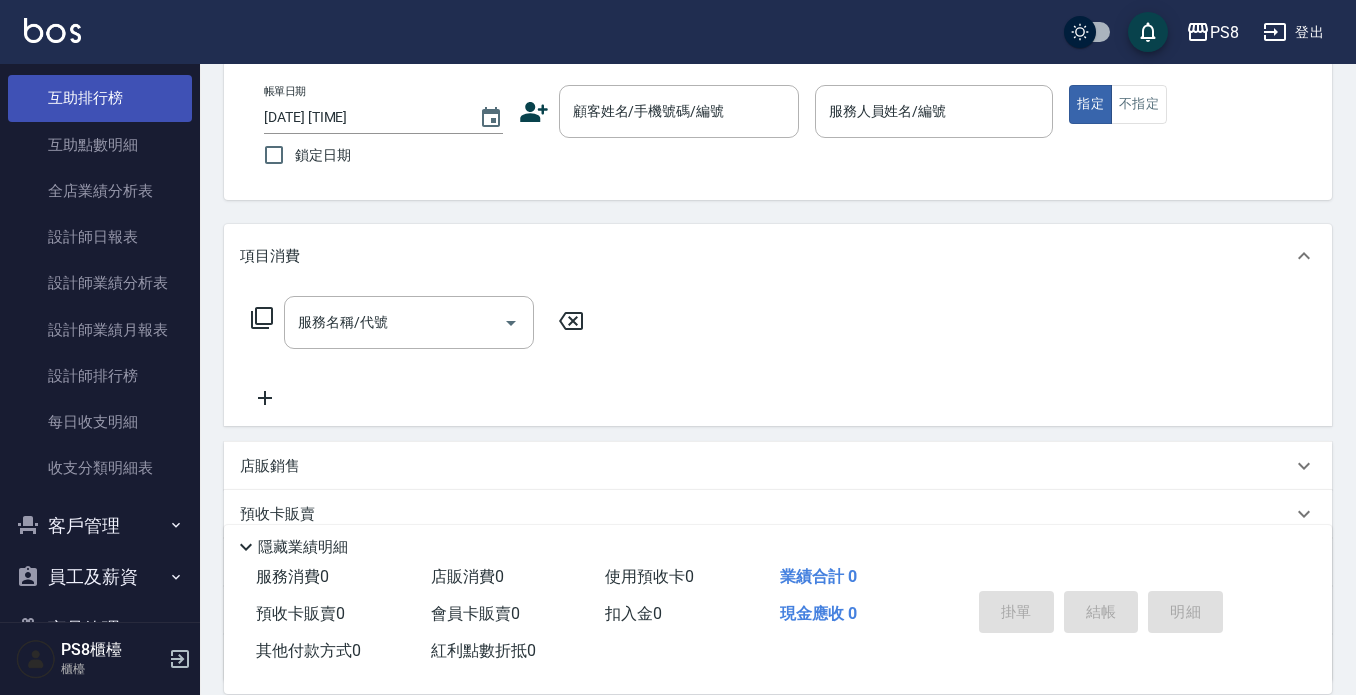 scroll, scrollTop: 300, scrollLeft: 0, axis: vertical 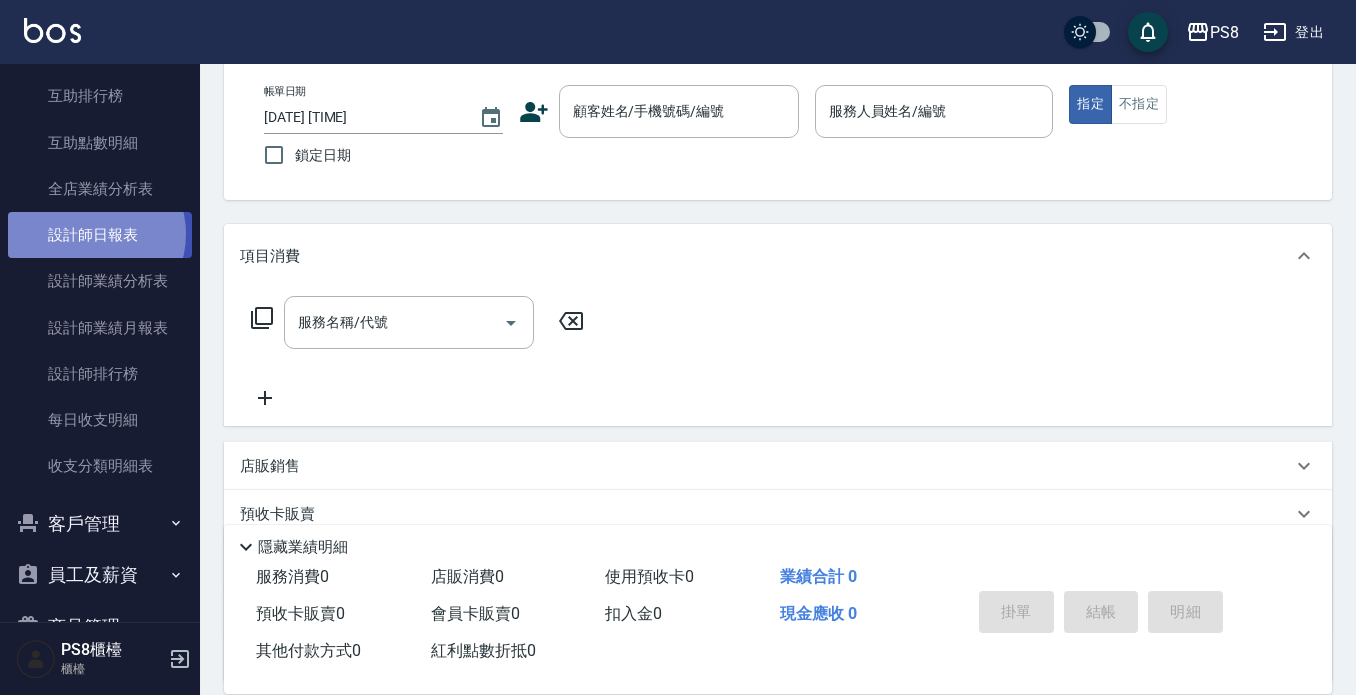 click on "設計師日報表" at bounding box center [100, 235] 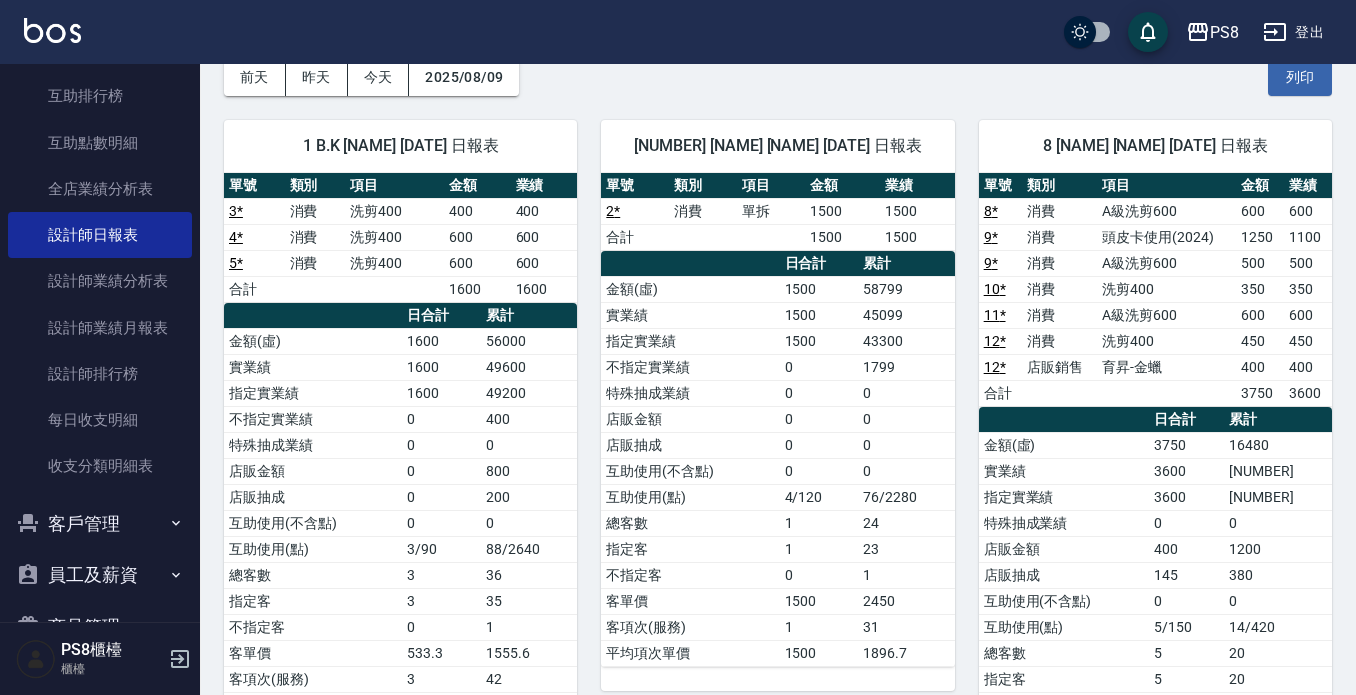 scroll, scrollTop: 0, scrollLeft: 0, axis: both 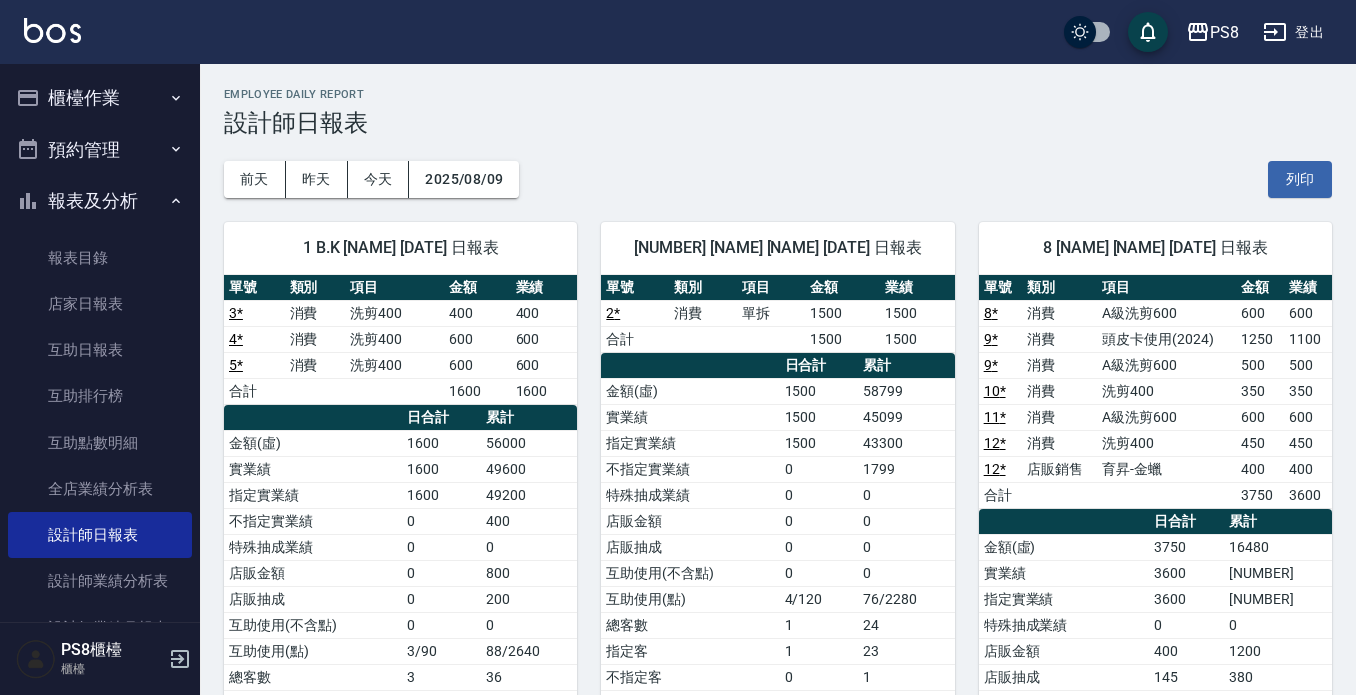 click on "櫃檯作業" at bounding box center (100, 98) 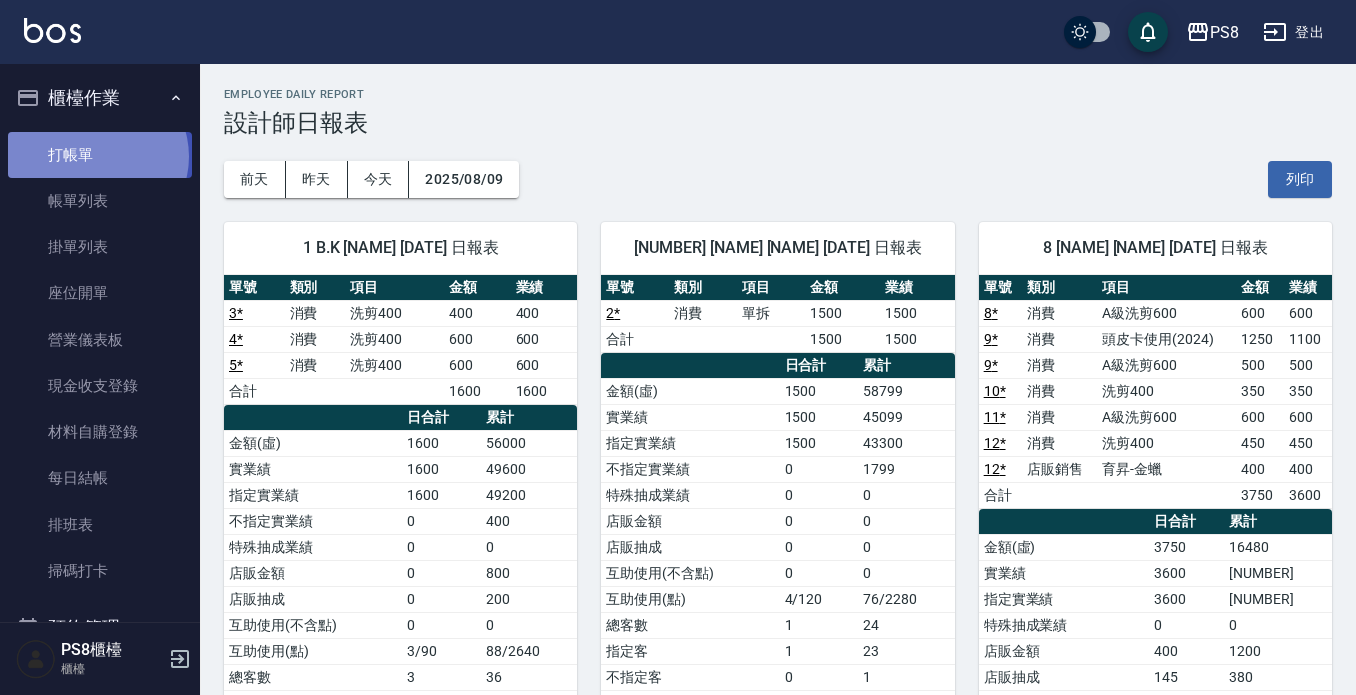 click on "打帳單" at bounding box center [100, 155] 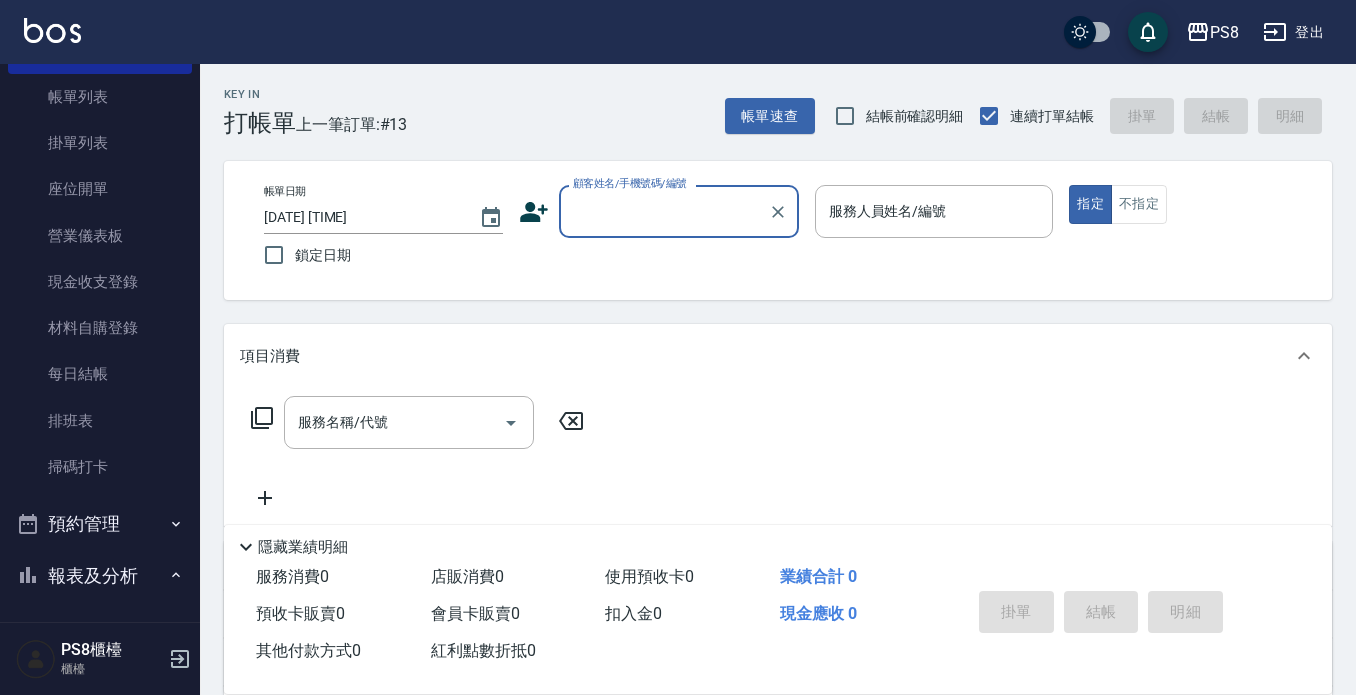scroll, scrollTop: 0, scrollLeft: 0, axis: both 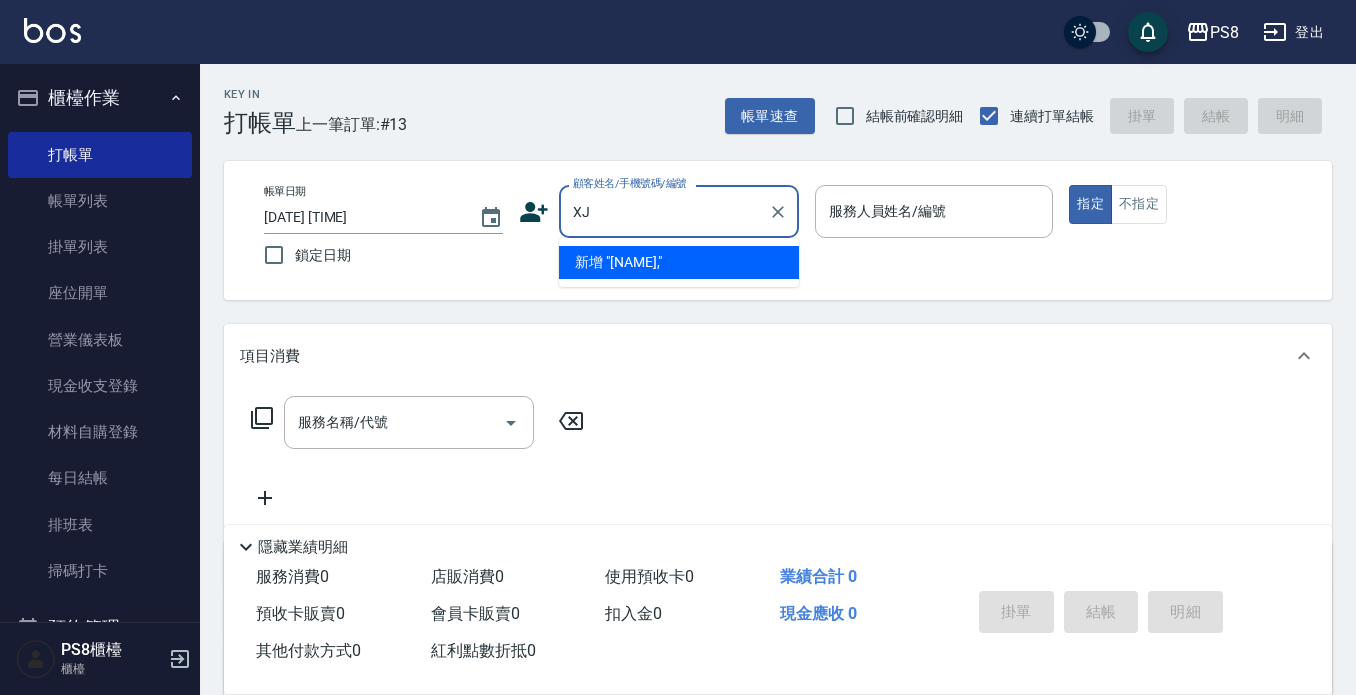 type on "X" 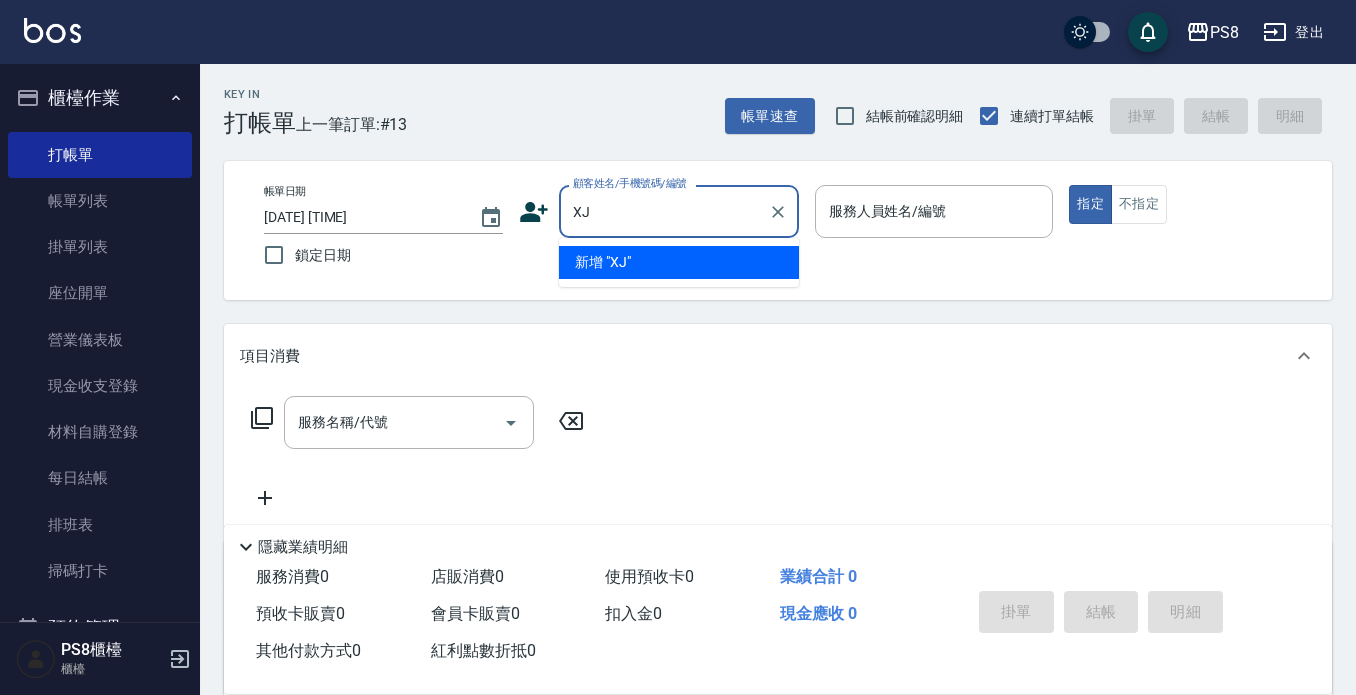 type on "X" 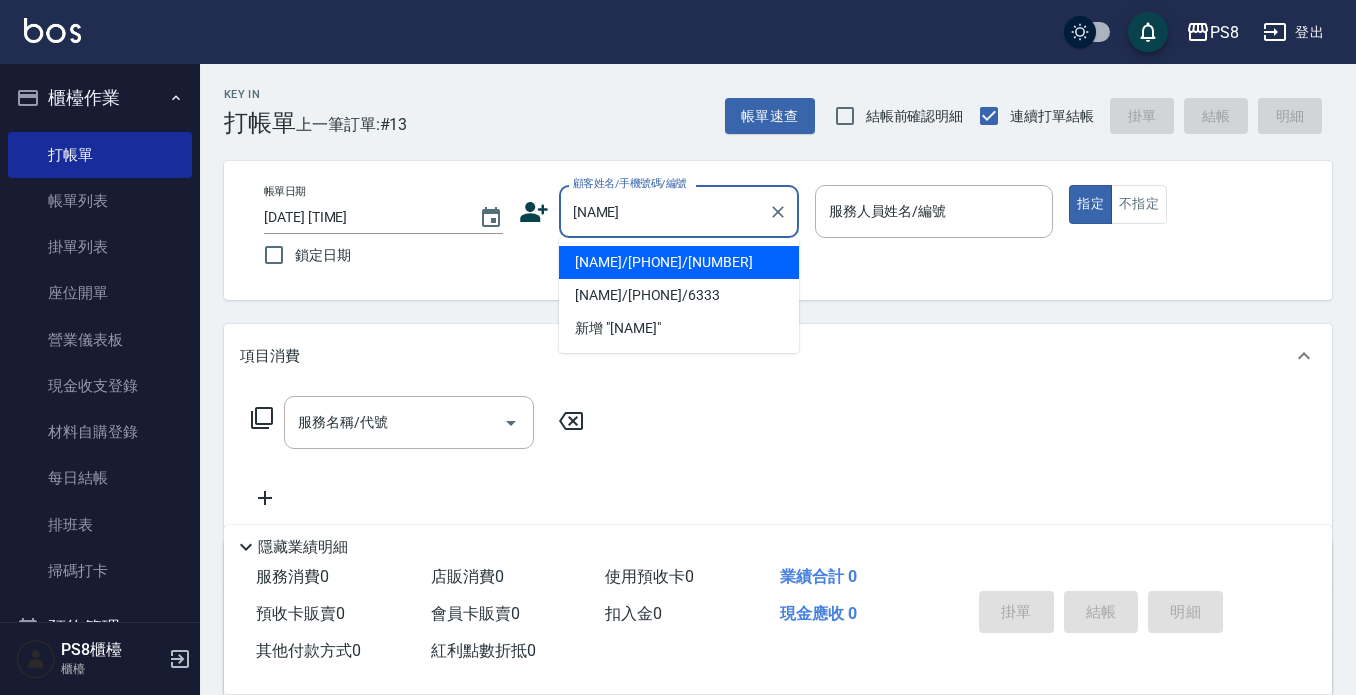 click on "羅傑/0975188396/15347" at bounding box center (679, 262) 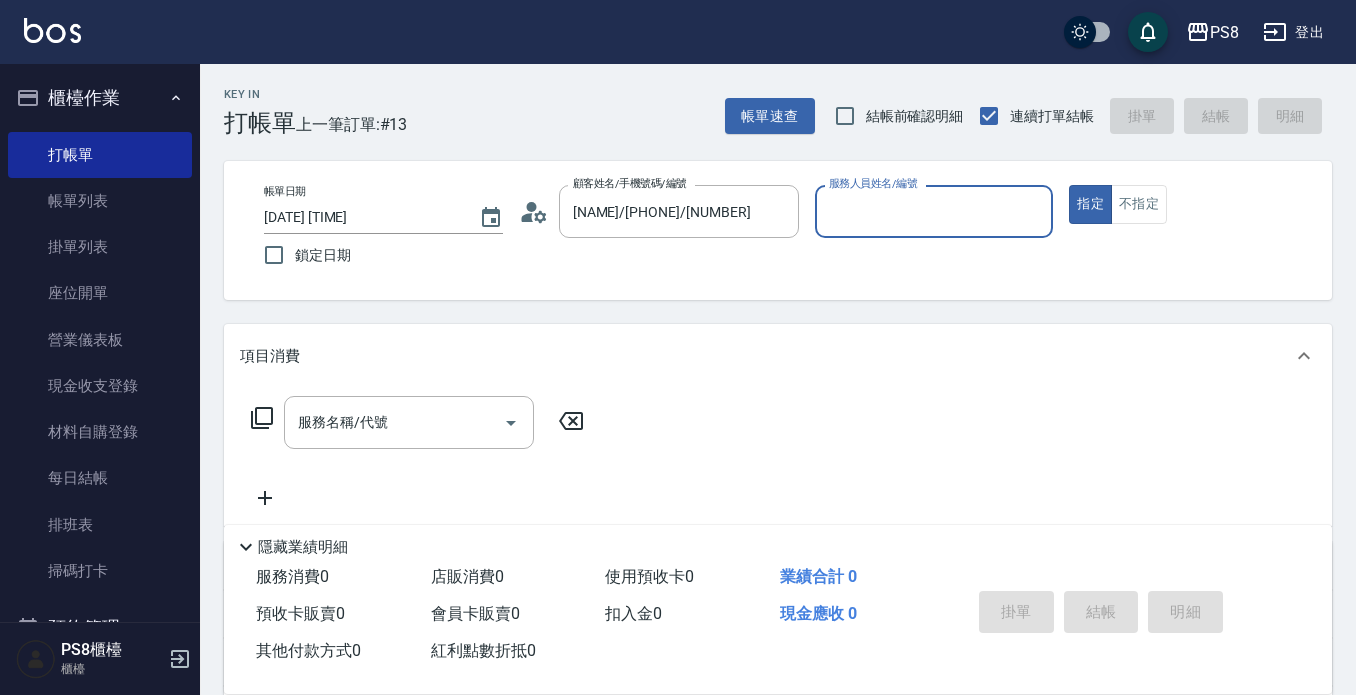 type on "小赤-2" 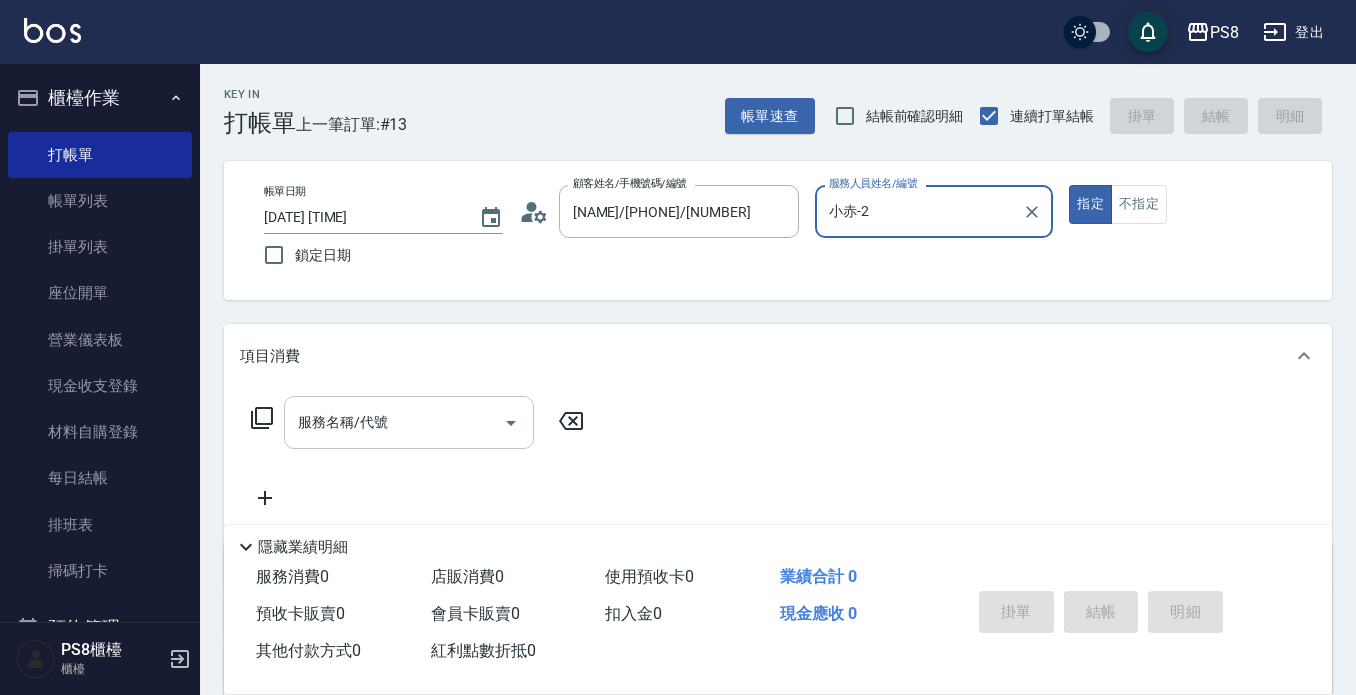 click on "服務名稱/代號" at bounding box center [394, 422] 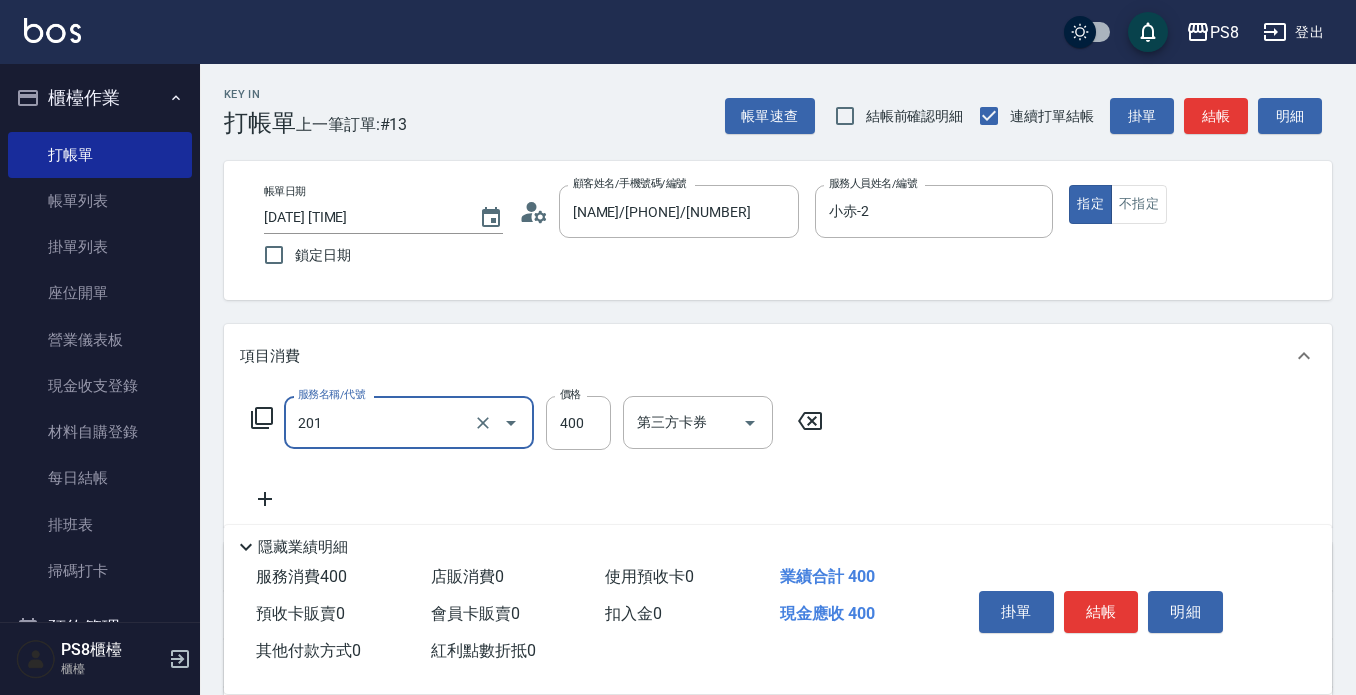 type on "洗剪400(201)" 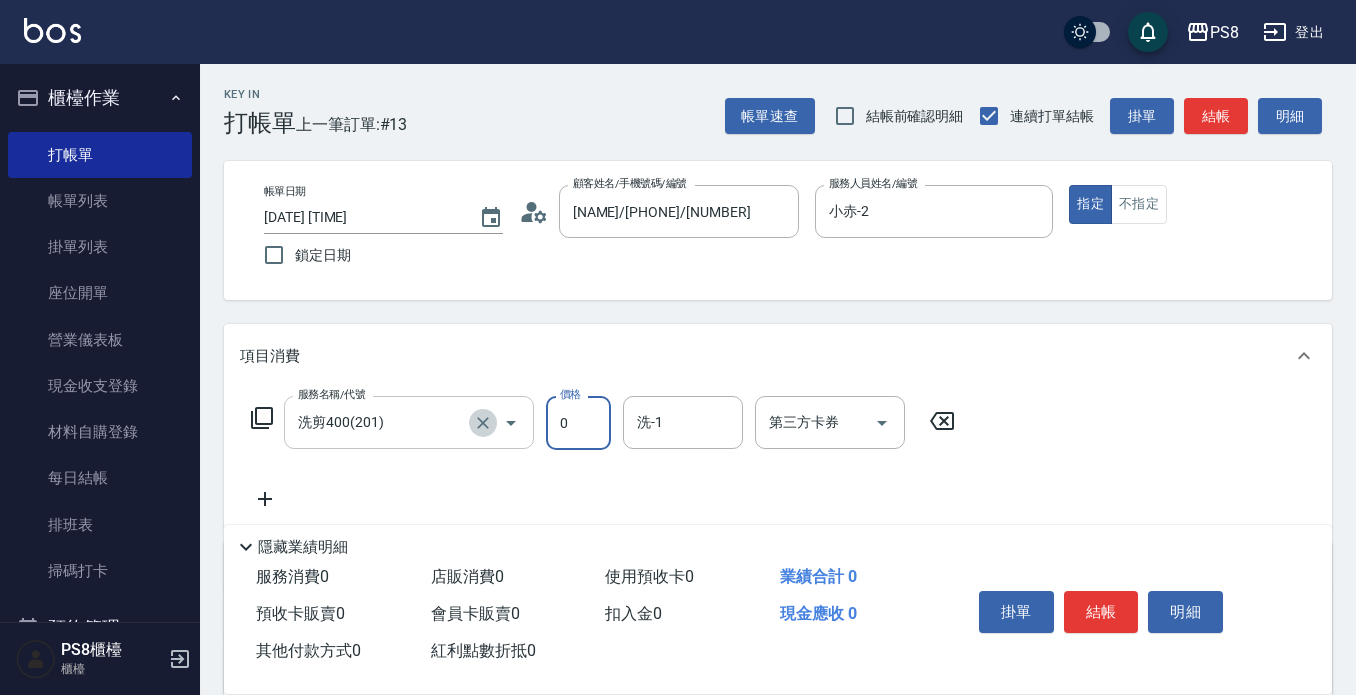 drag, startPoint x: 482, startPoint y: 424, endPoint x: 448, endPoint y: 421, distance: 34.132095 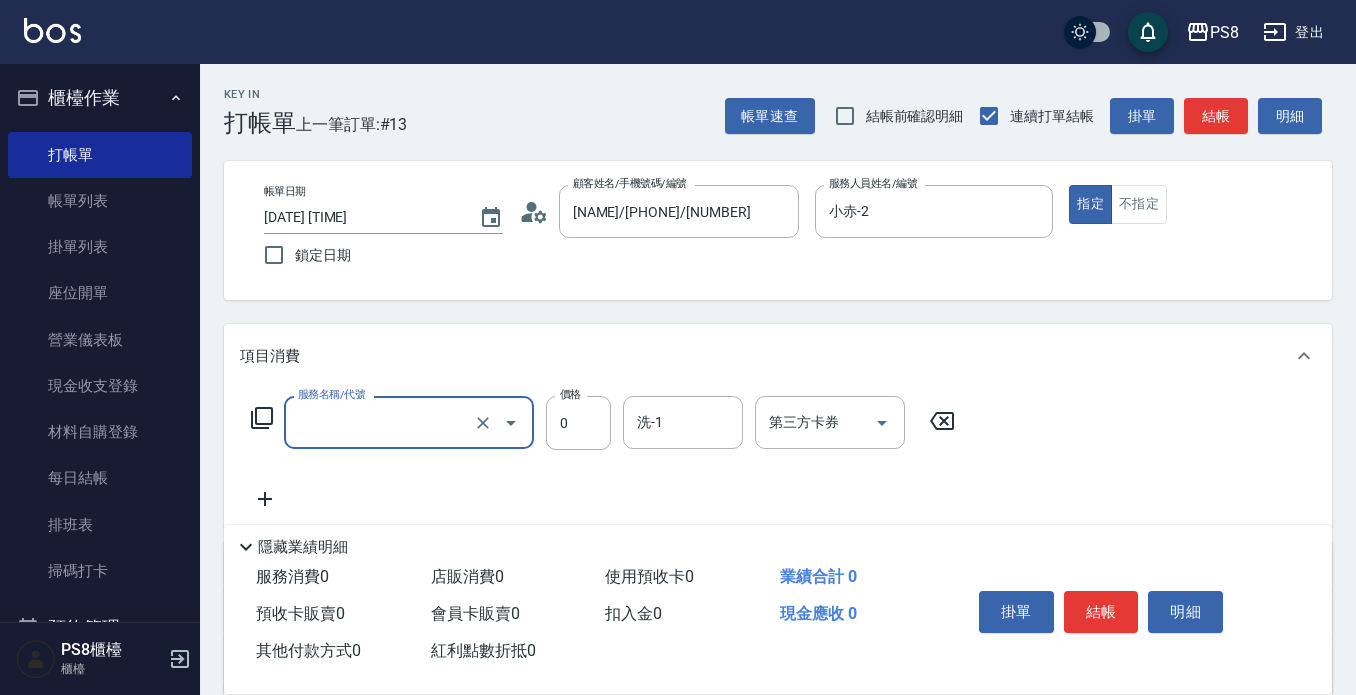 type on "ㄌㄥ" 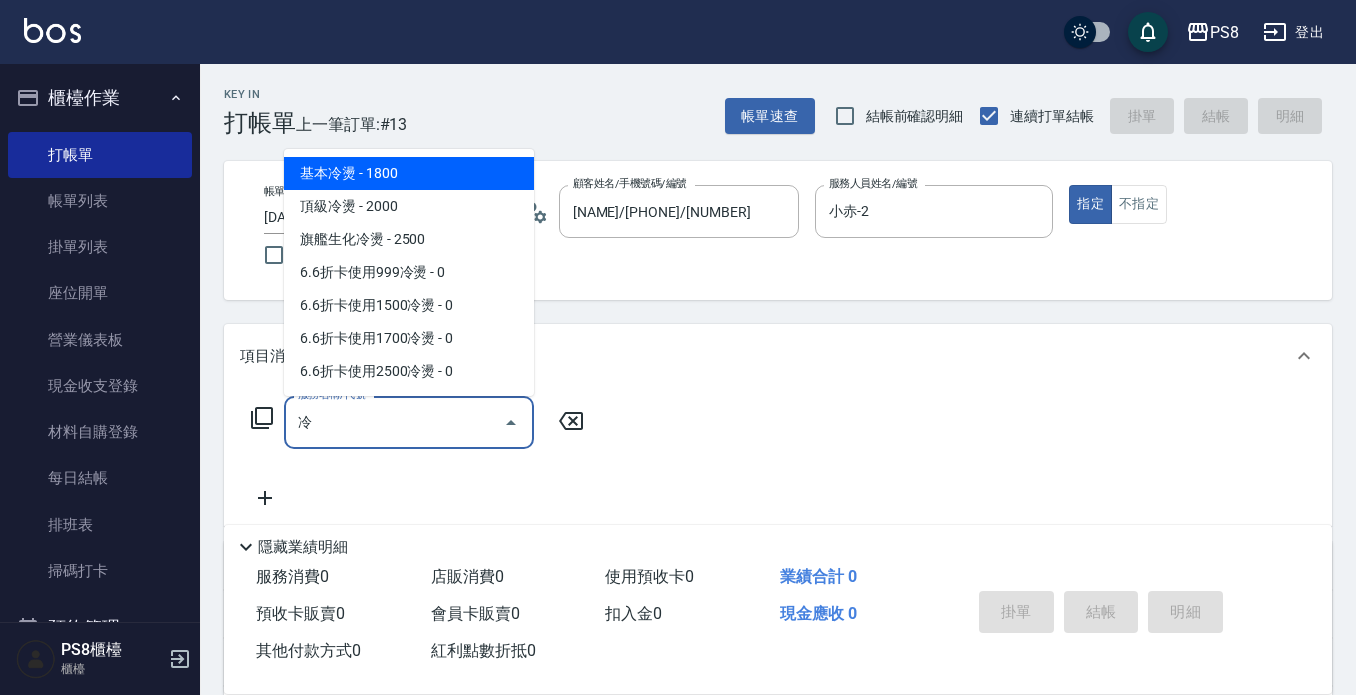 click on "基本冷燙 - 1800" at bounding box center [409, 173] 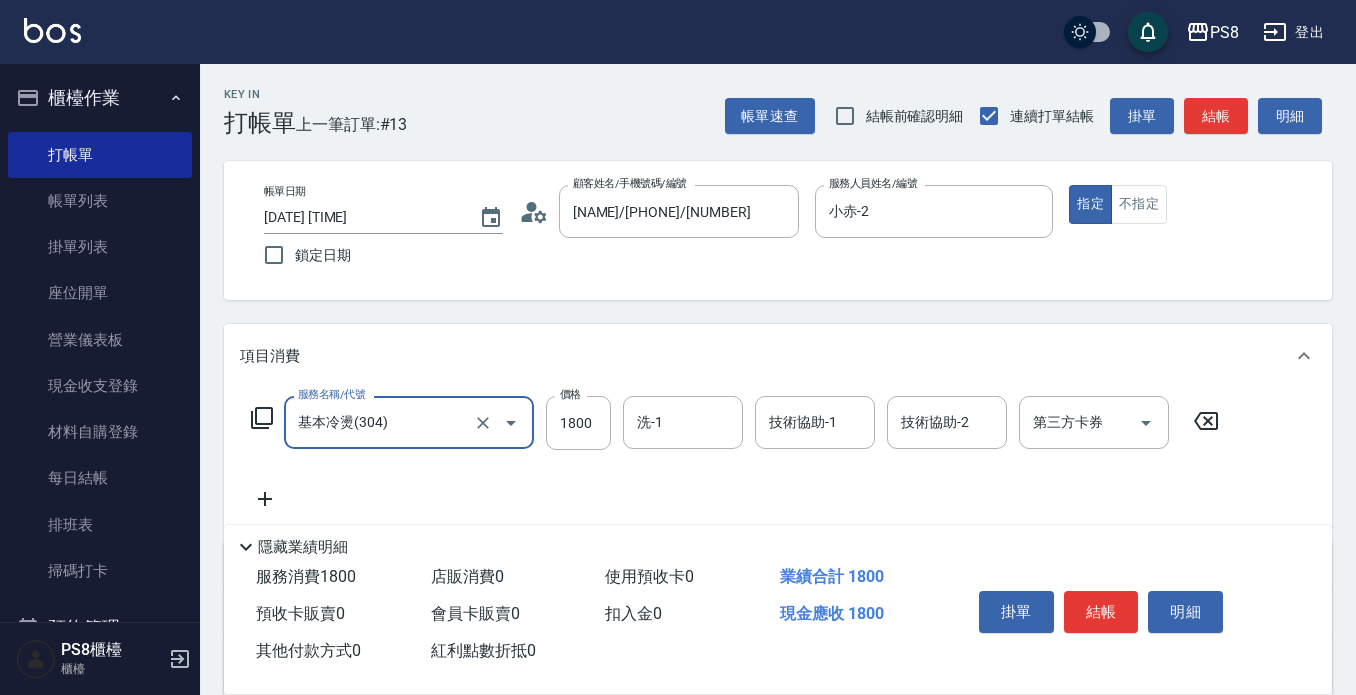type on "基本冷燙(304)" 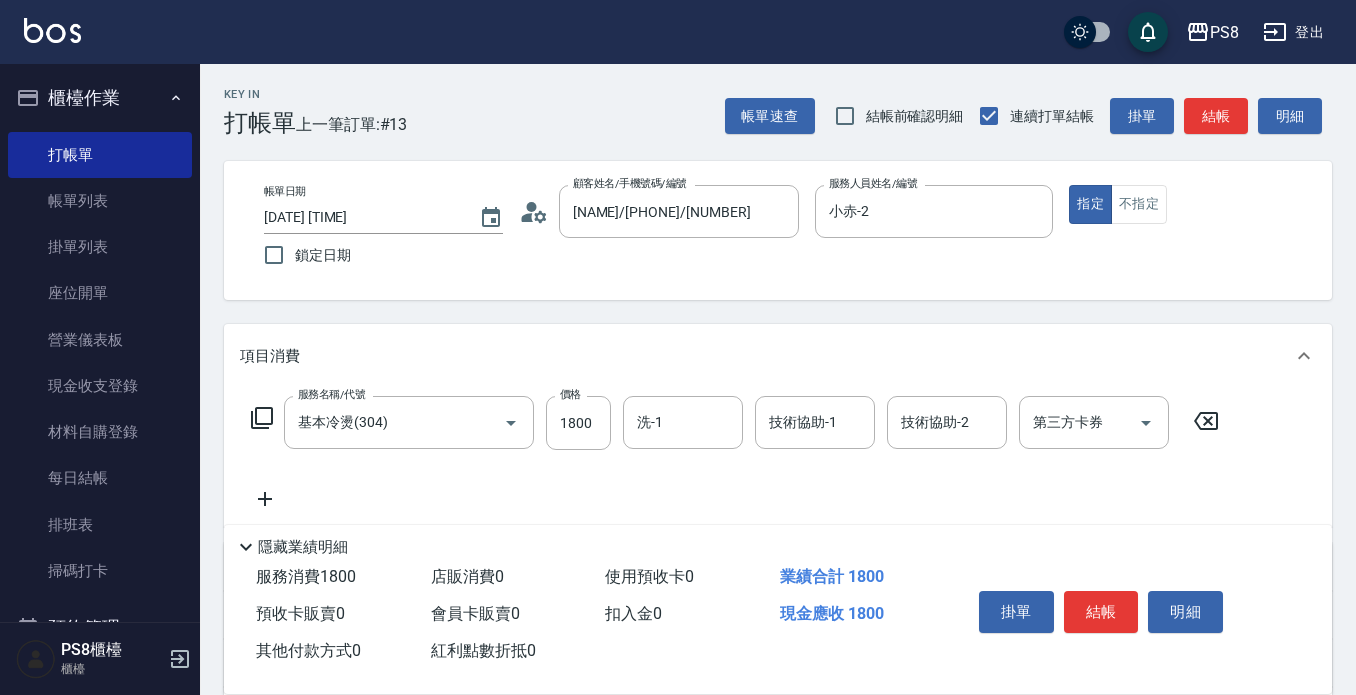 click on "服務名稱/代號 基本冷燙(304) 服務名稱/代號 價格 1800 價格 洗-1 洗-1 技術協助-1 技術協助-1 技術協助-2 技術協助-2 第三方卡券 第三方卡券" at bounding box center (735, 453) 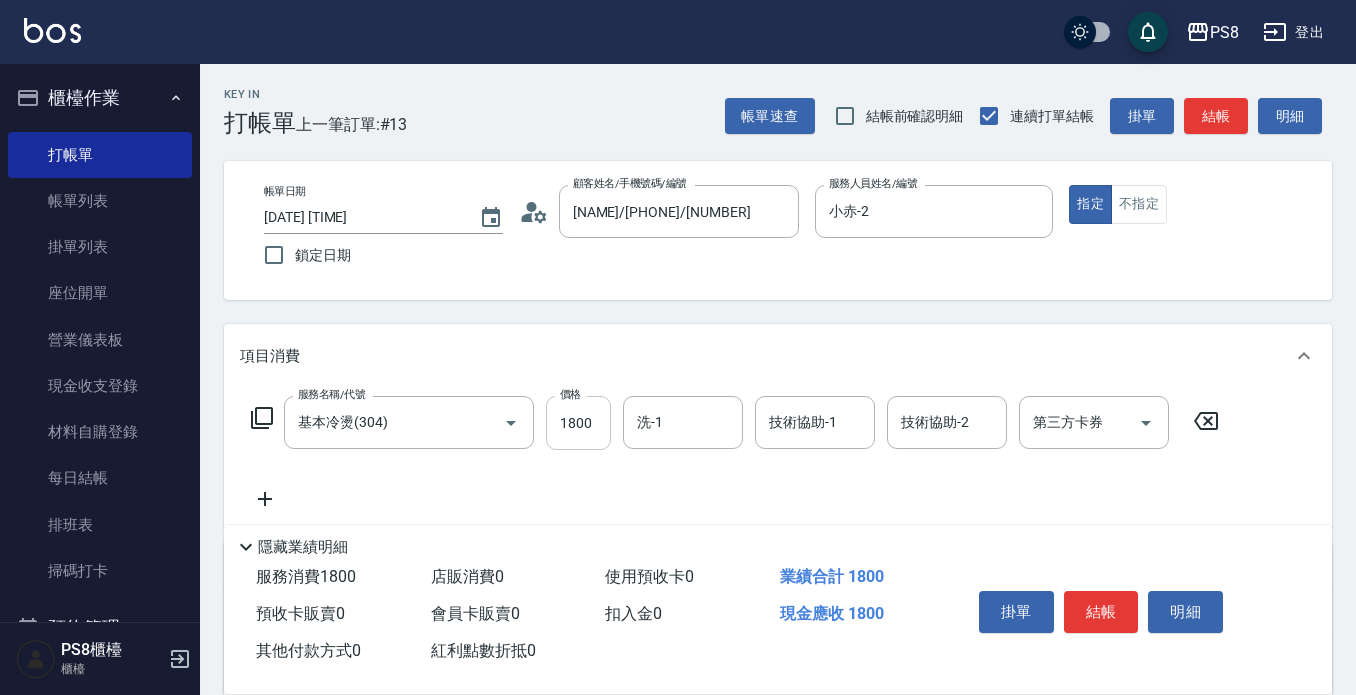 click on "1800" at bounding box center [578, 423] 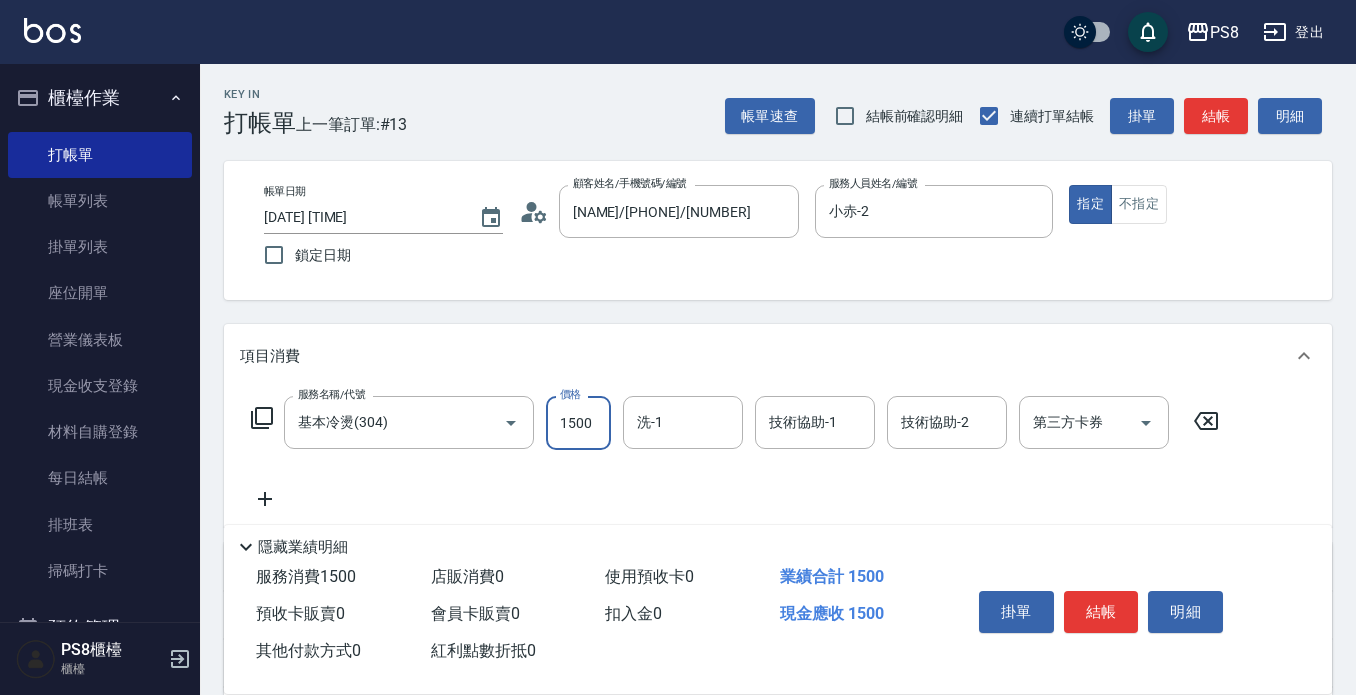 scroll, scrollTop: 0, scrollLeft: 0, axis: both 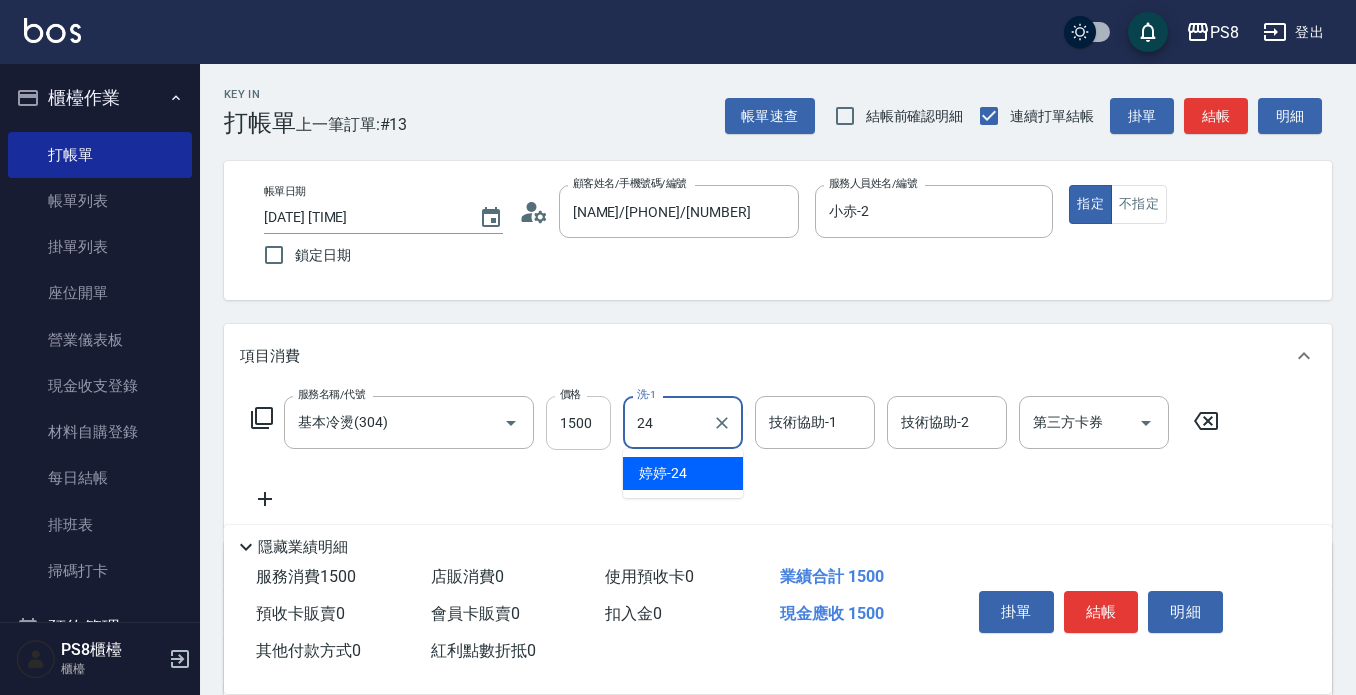type on "婷婷-24" 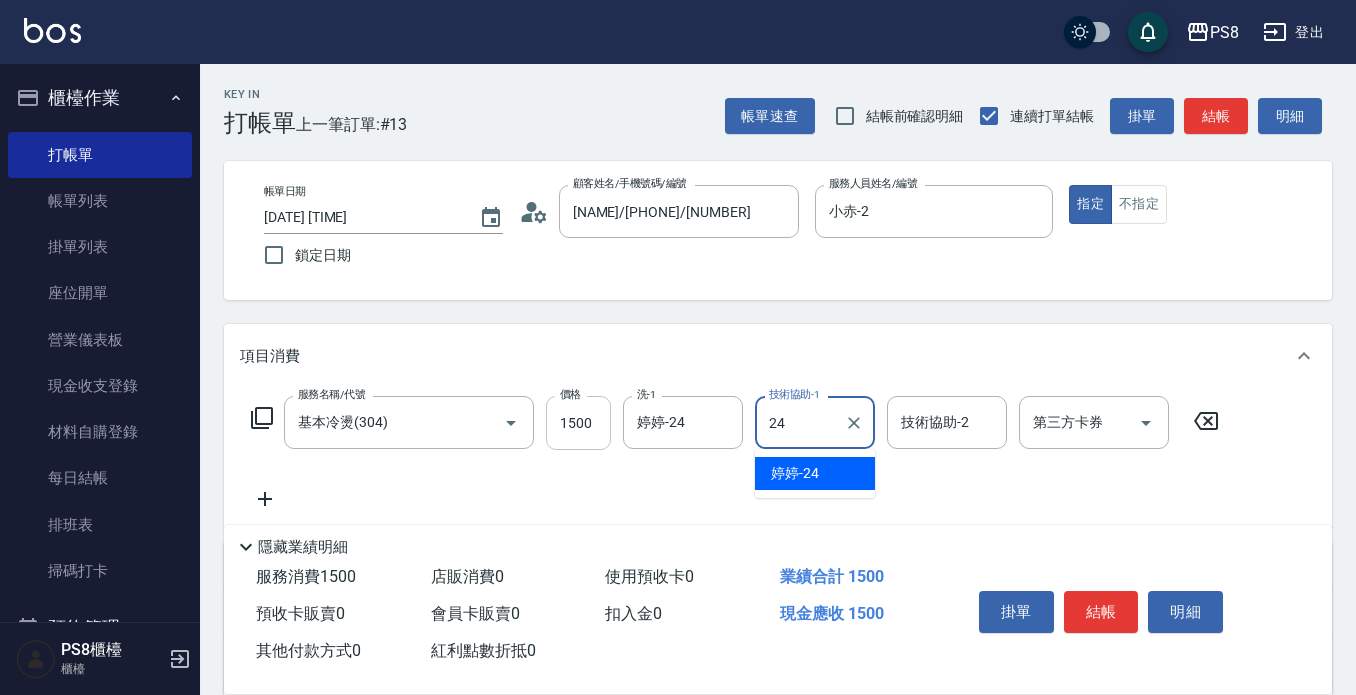 type on "婷婷-24" 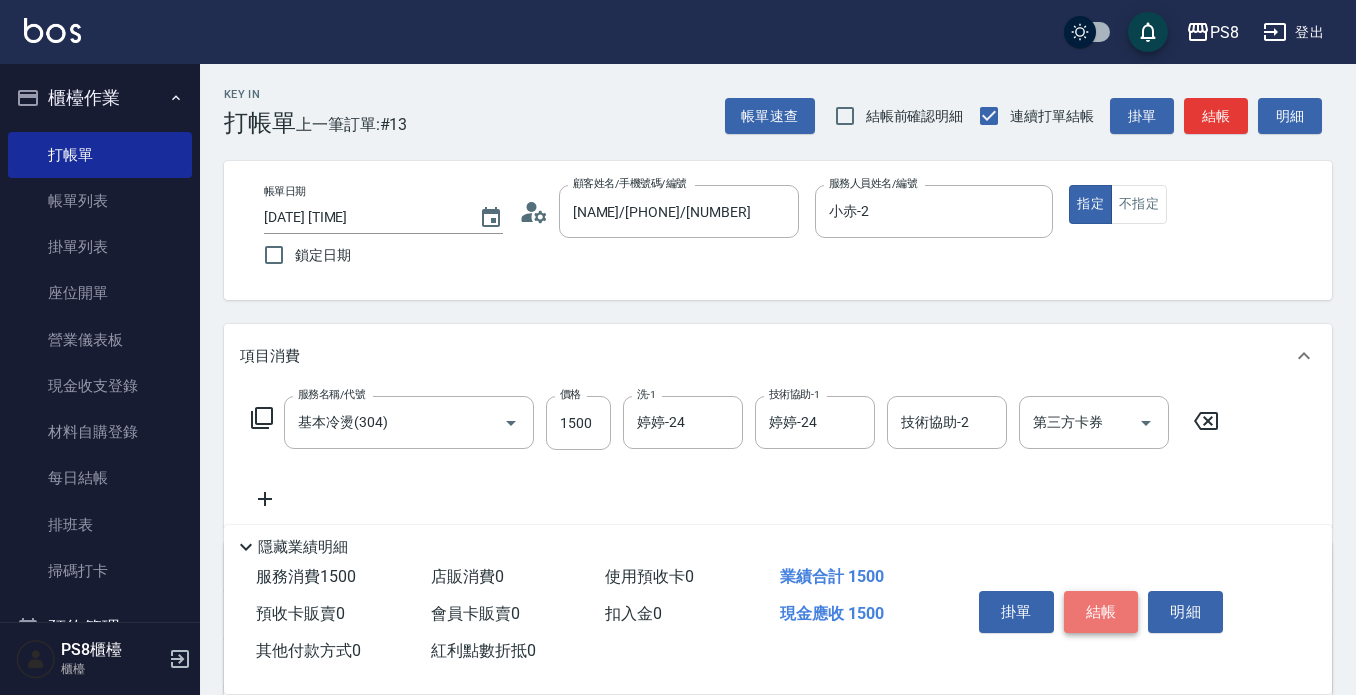 click on "結帳" at bounding box center [1101, 612] 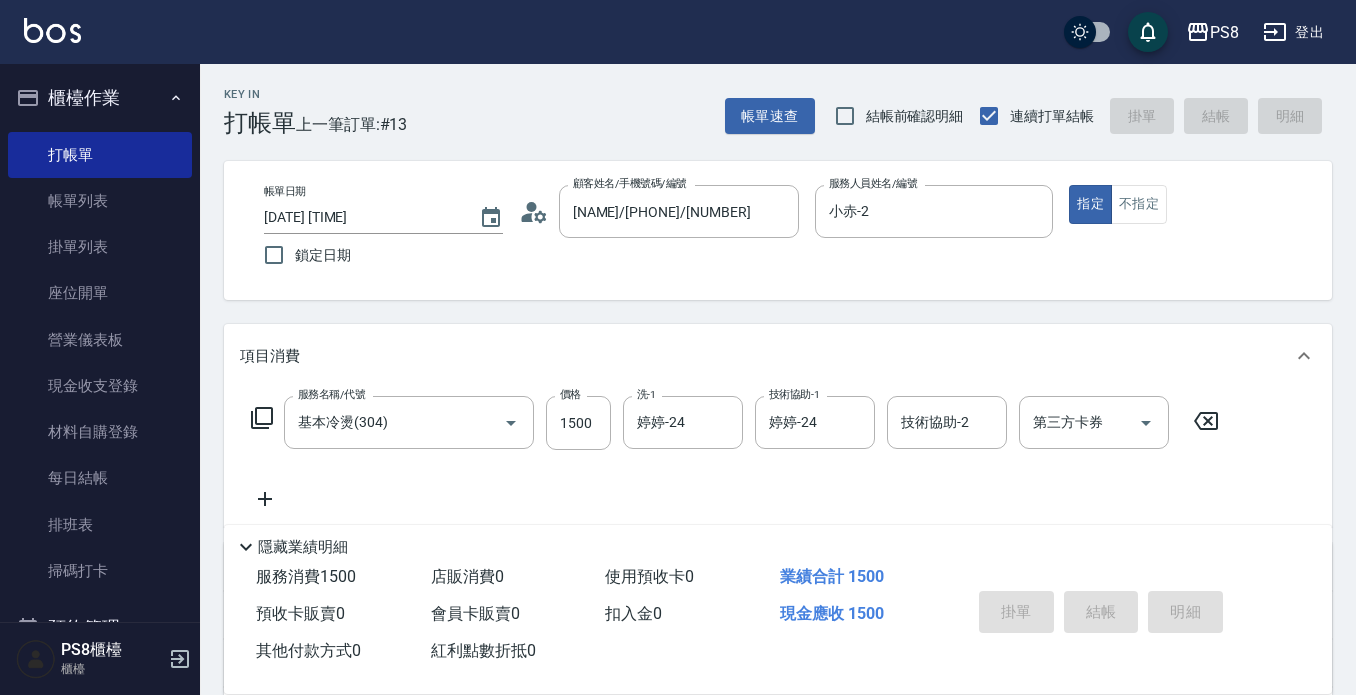 type on "2025/08/09 16:24" 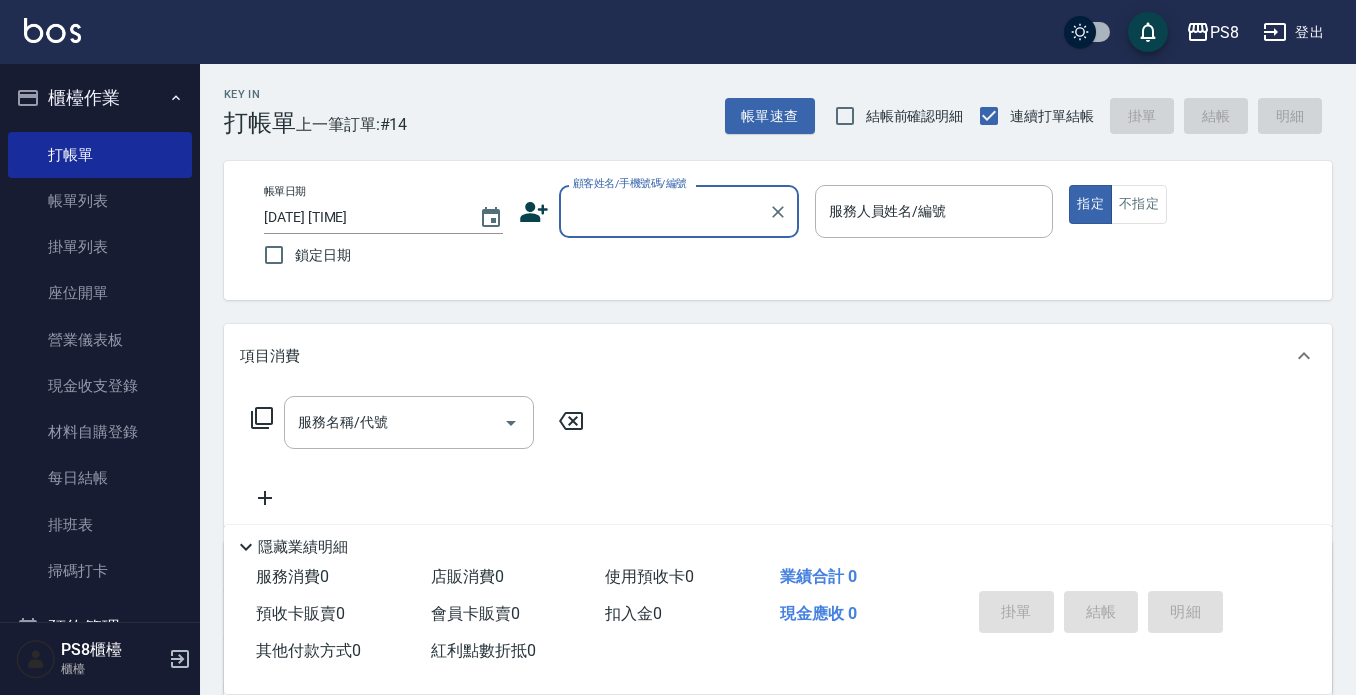click on "顧客姓名/手機號碼/編號" at bounding box center (664, 211) 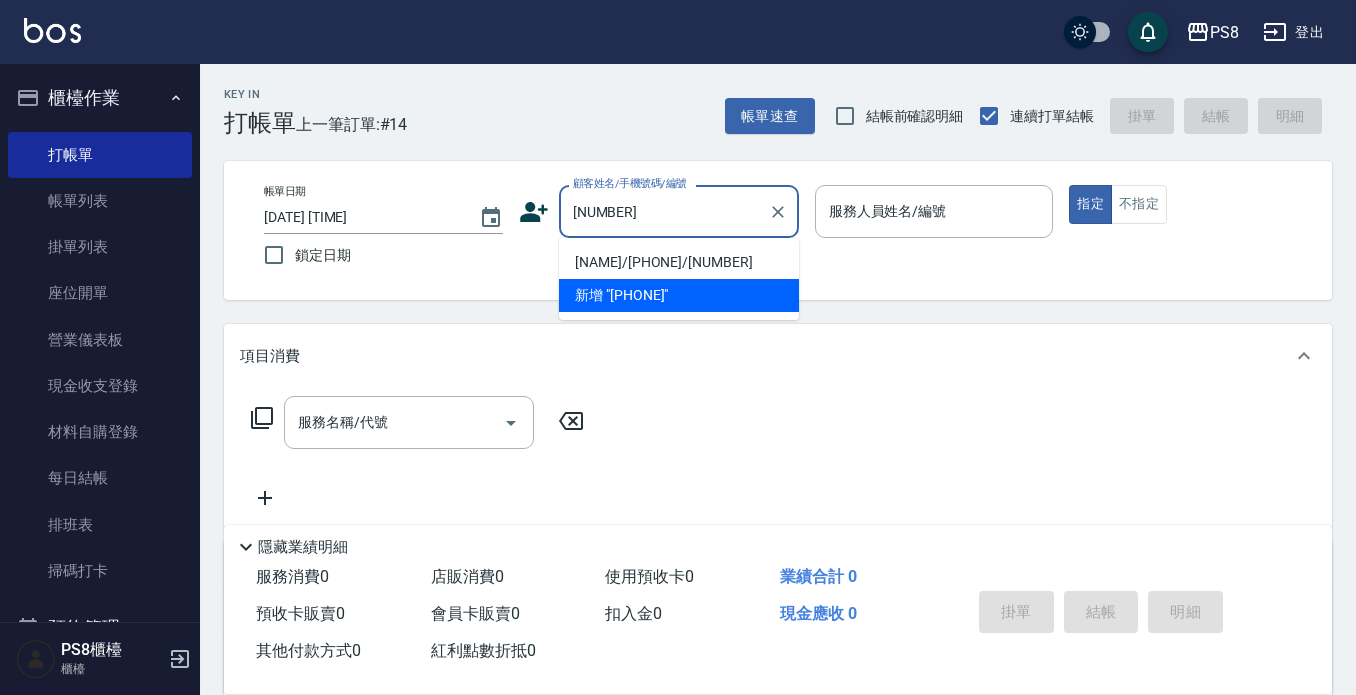 click on "林東樺/0905777121/13248" at bounding box center [679, 262] 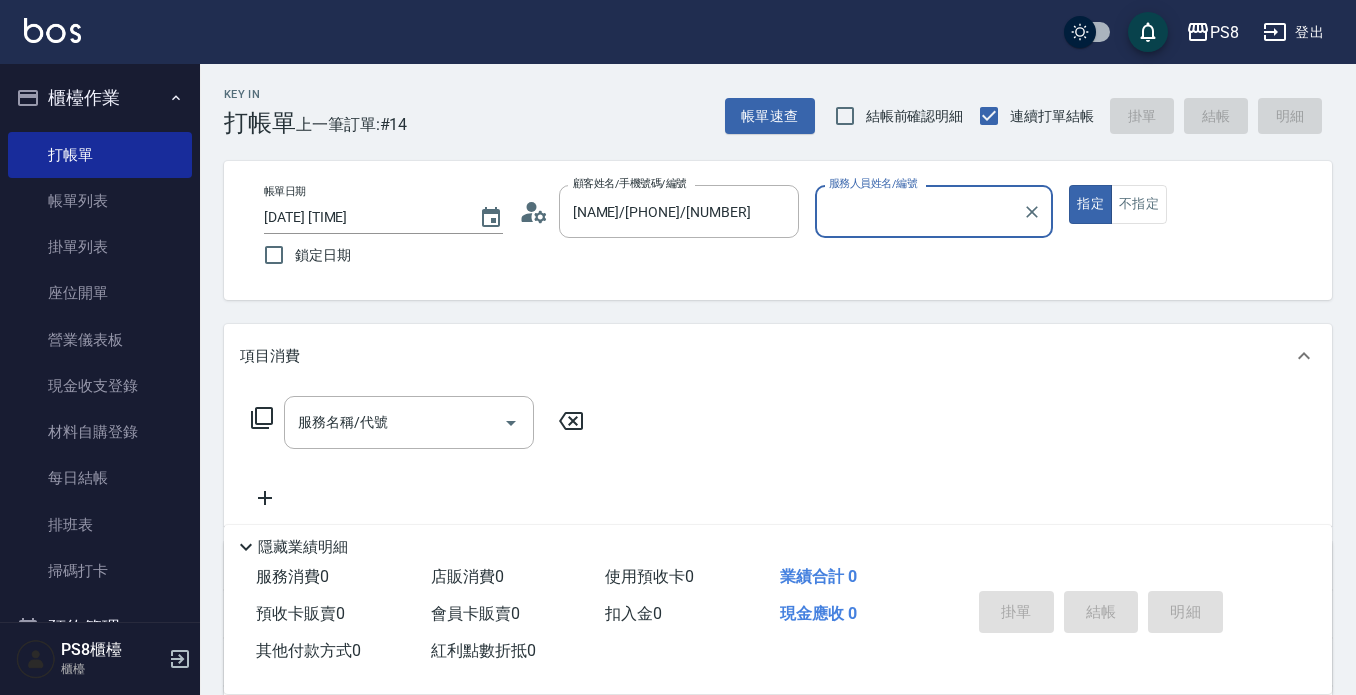 type on "Jolie-5" 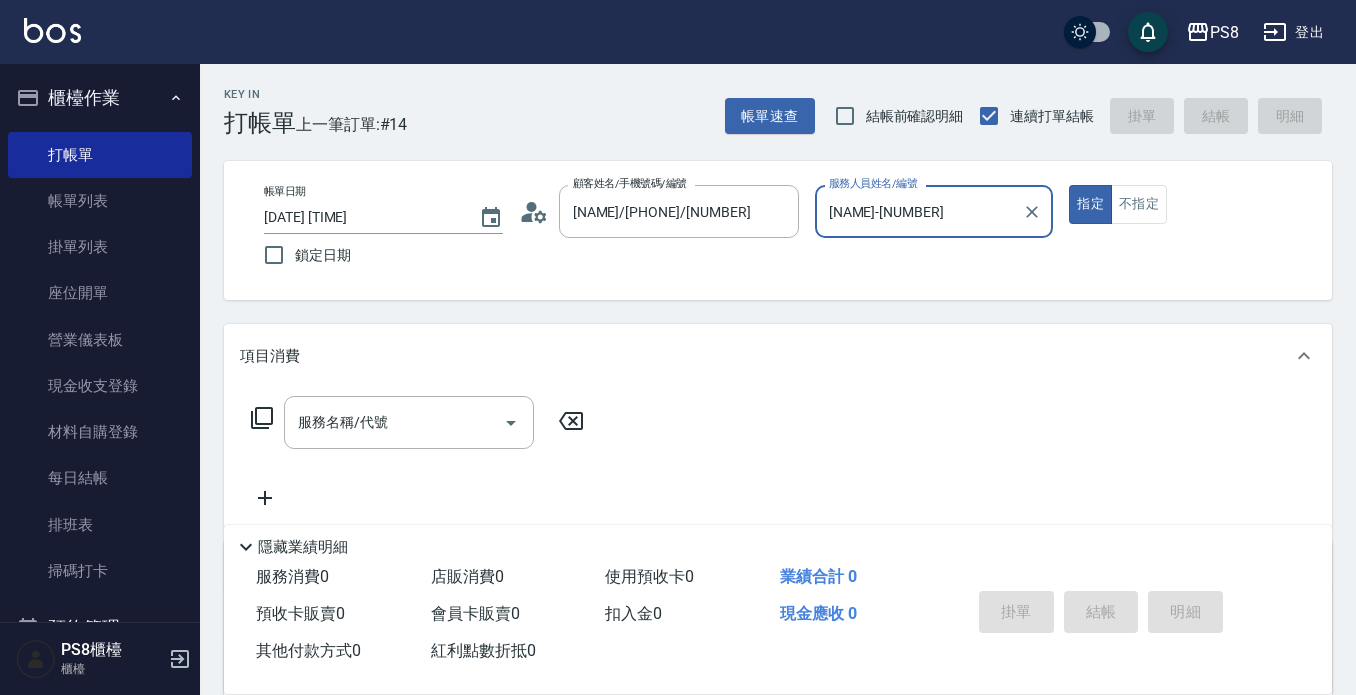 click 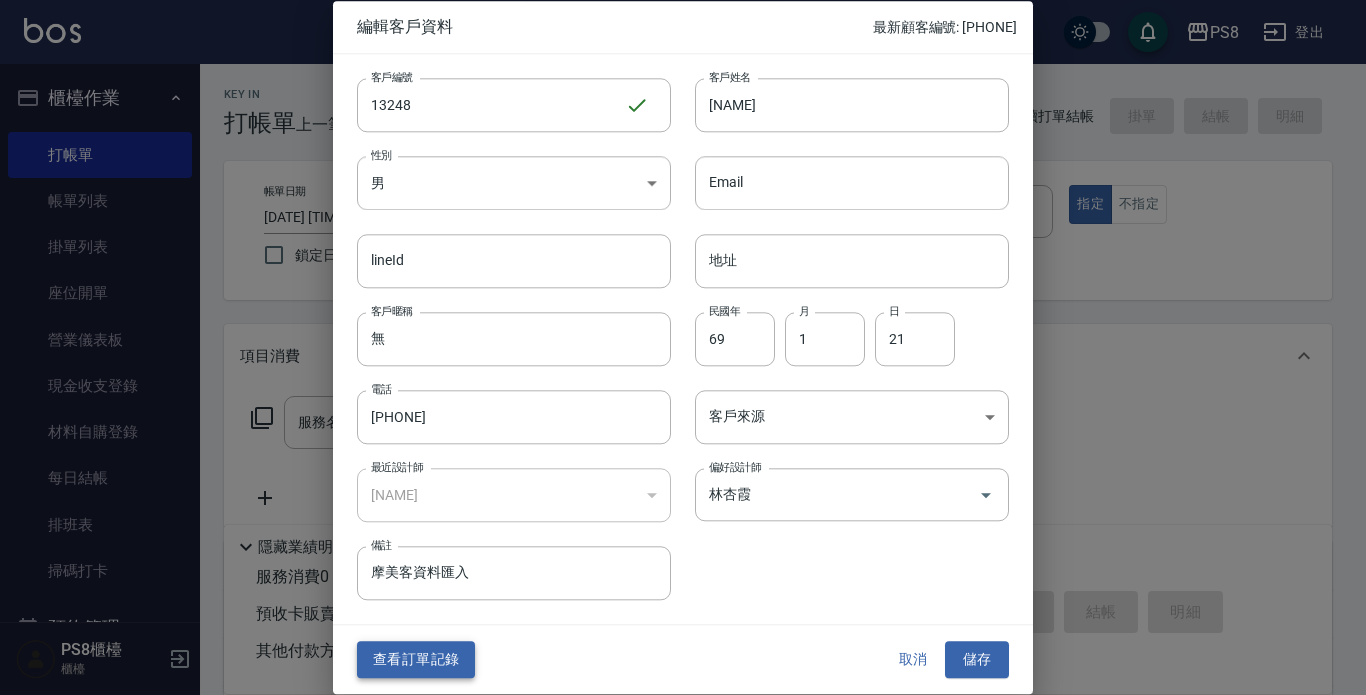 click on "查看訂單記錄" at bounding box center [416, 660] 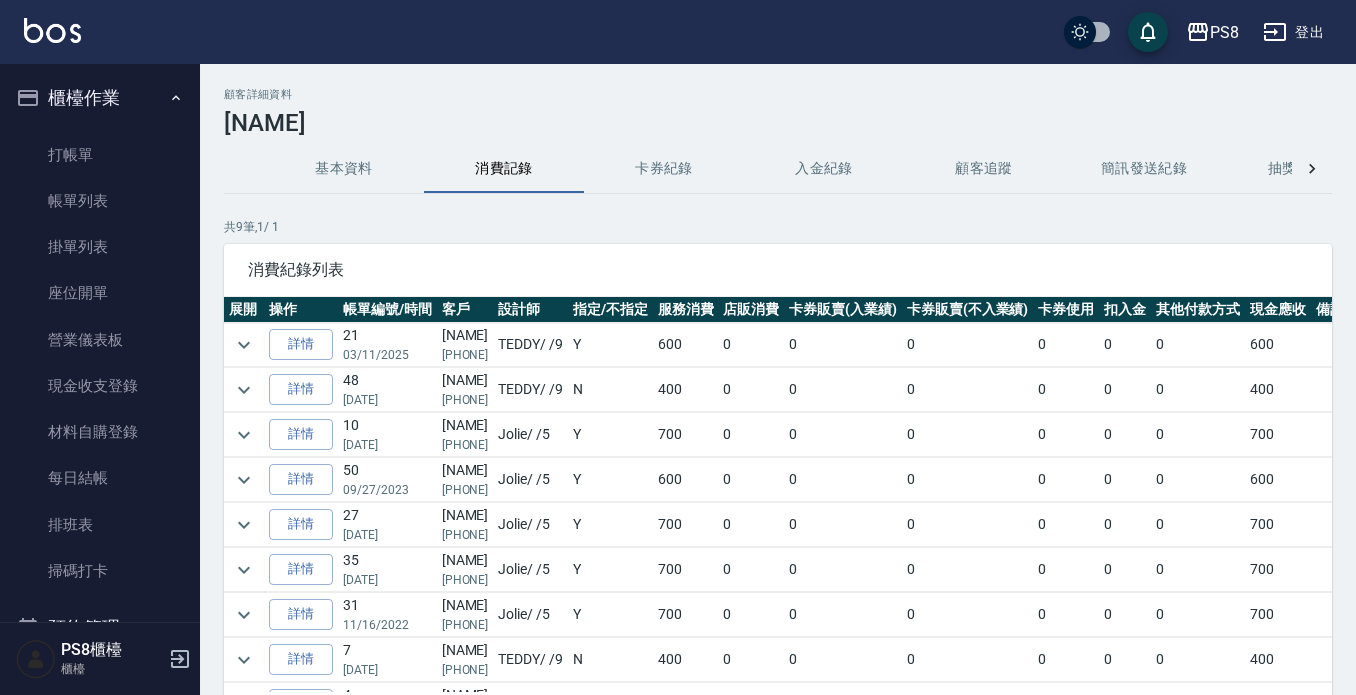 scroll, scrollTop: 53, scrollLeft: 0, axis: vertical 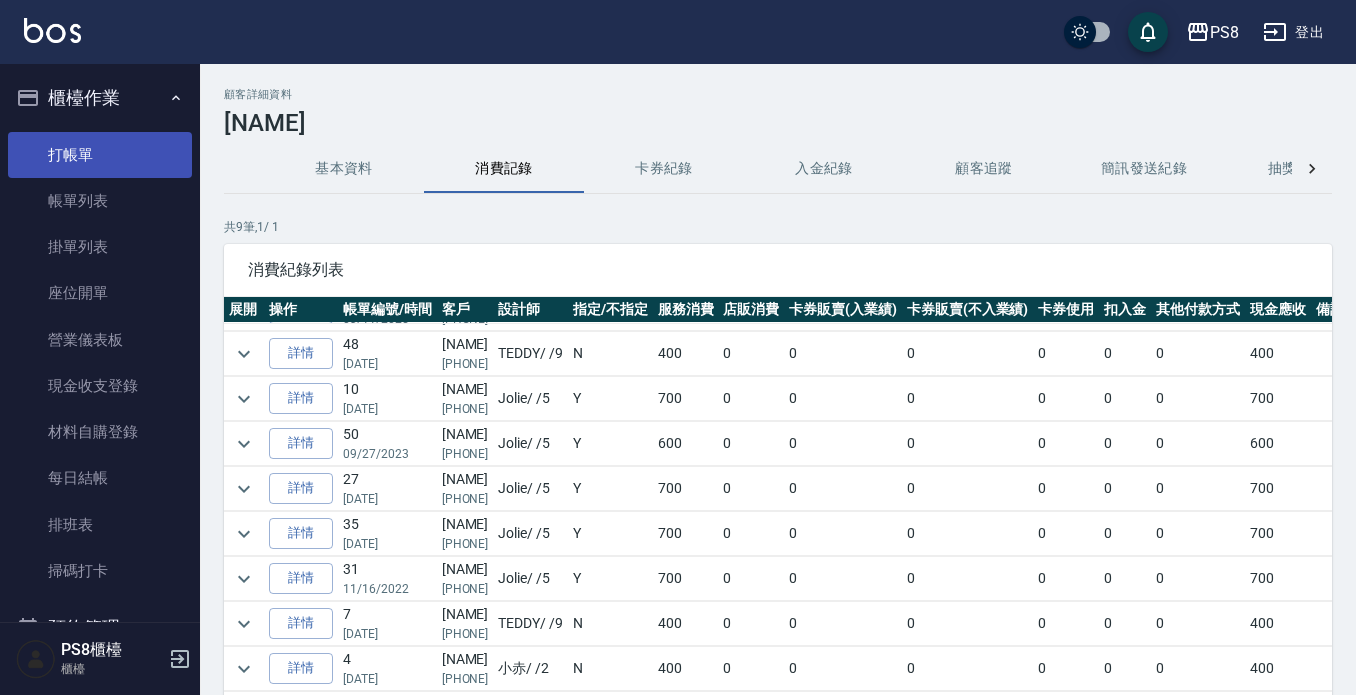 click on "打帳單" at bounding box center (100, 155) 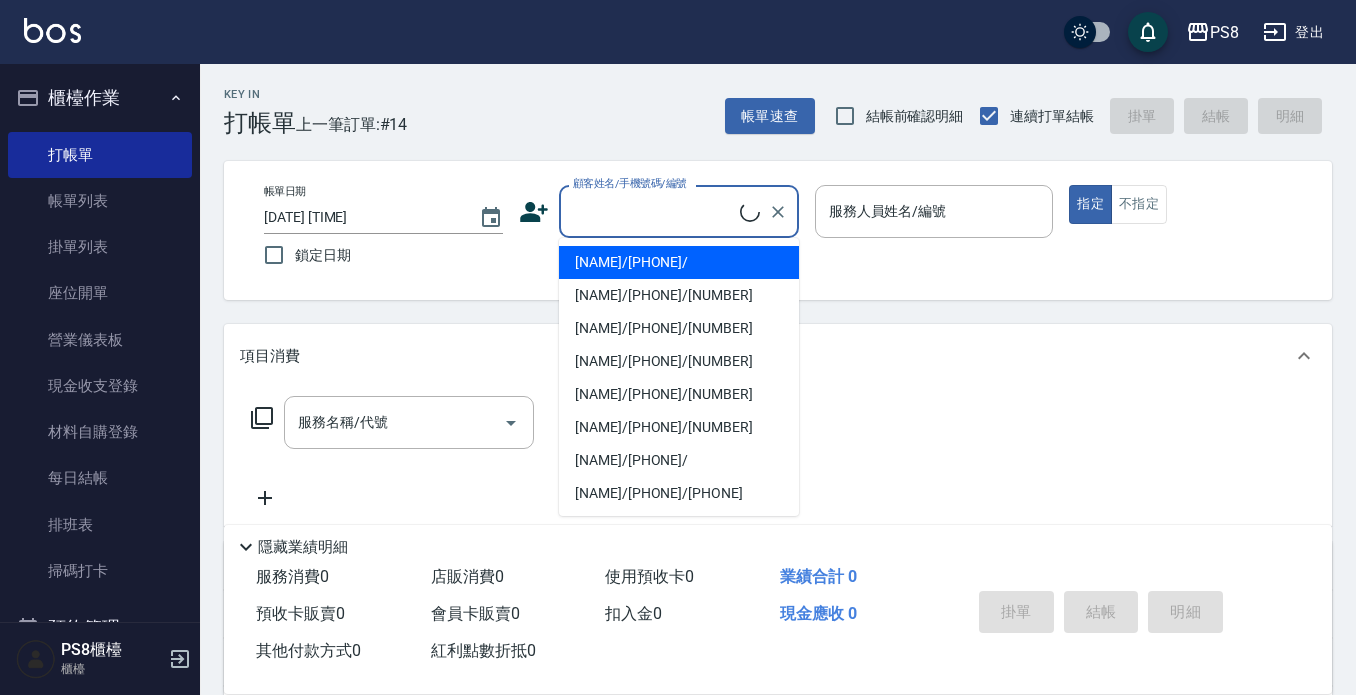 click on "顧客姓名/手機號碼/編號" at bounding box center [654, 211] 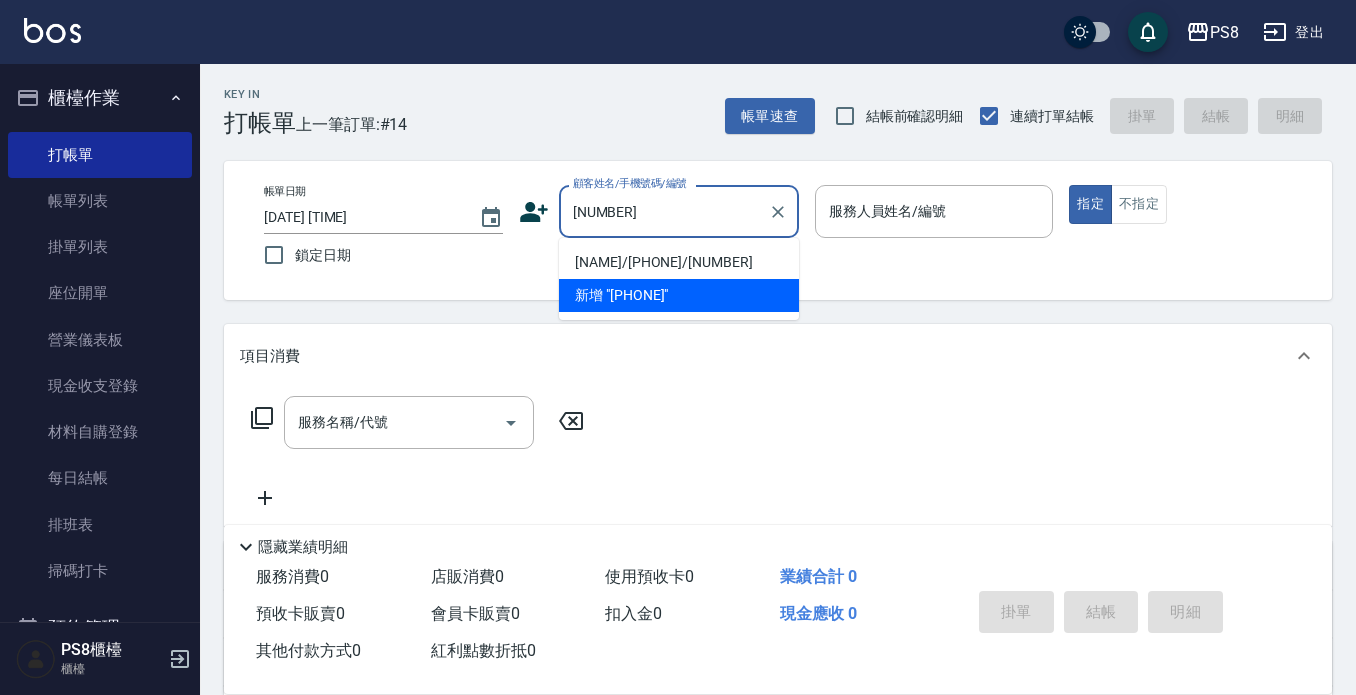 click on "林東樺/0905777121/13248" at bounding box center (679, 262) 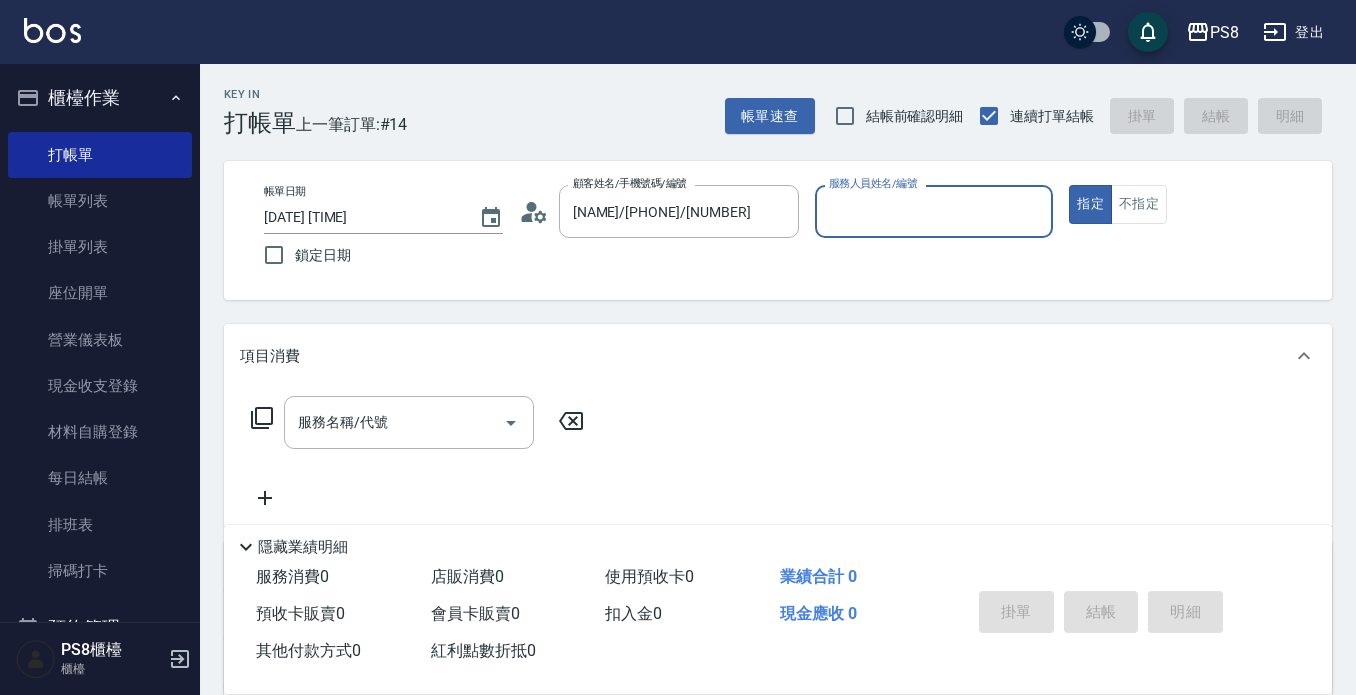 type on "Jolie-5" 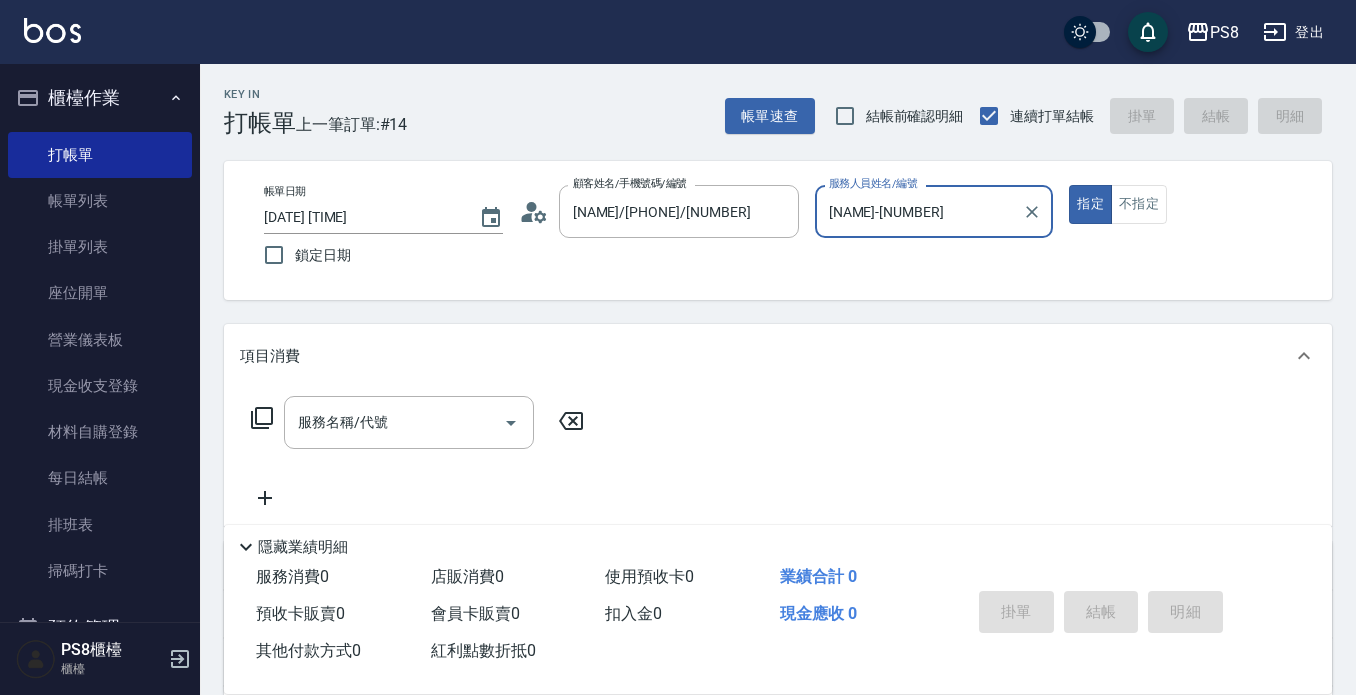 click 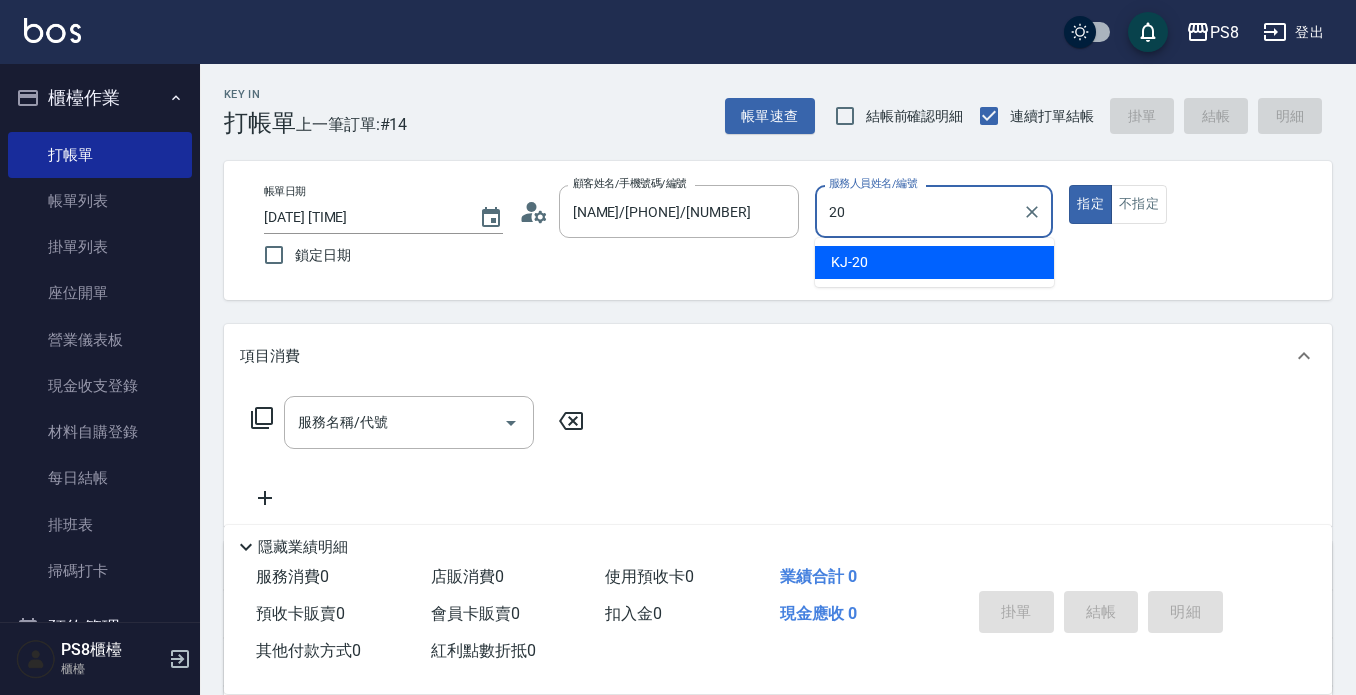 type on "KJ-20" 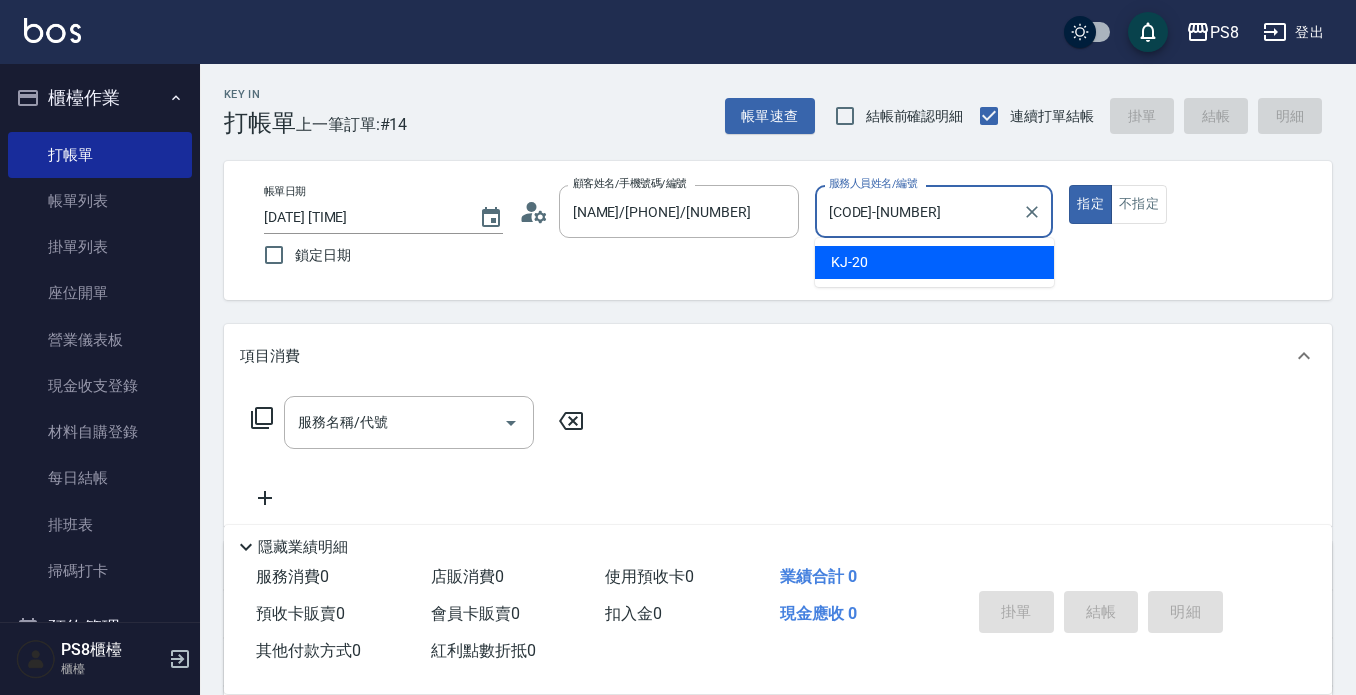 type on "true" 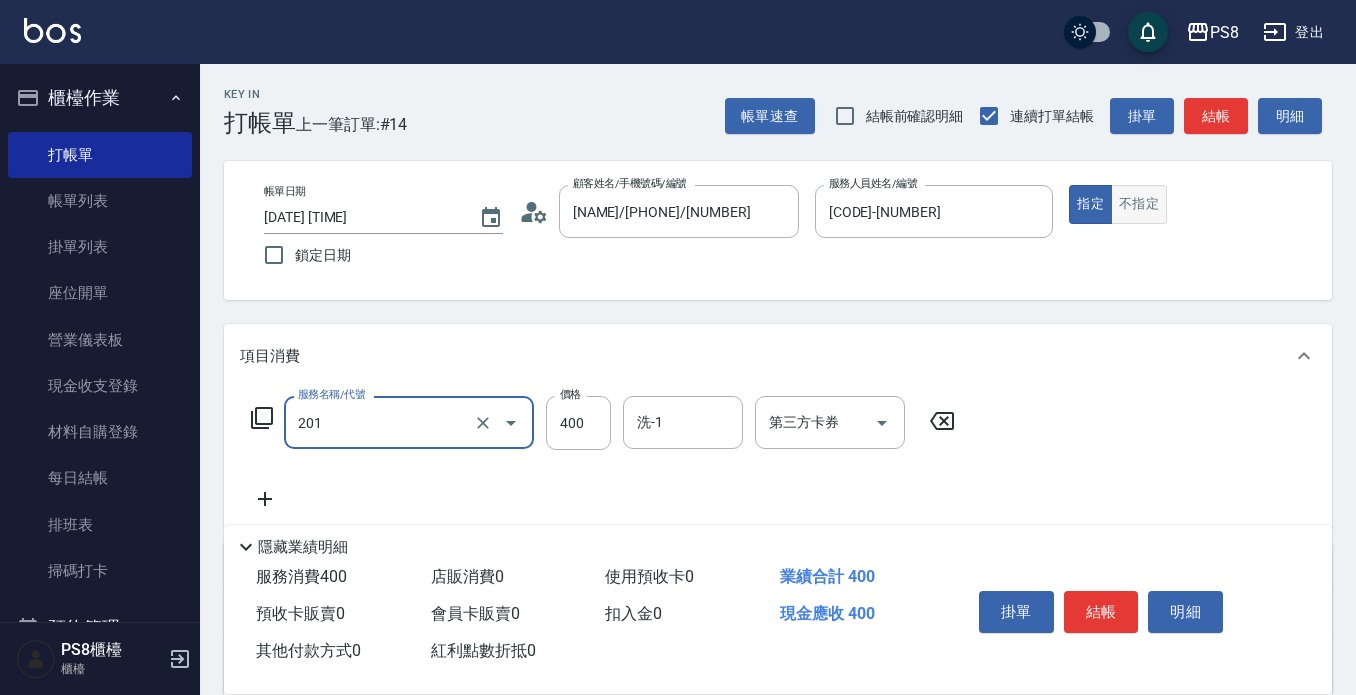 type on "洗剪400(201)" 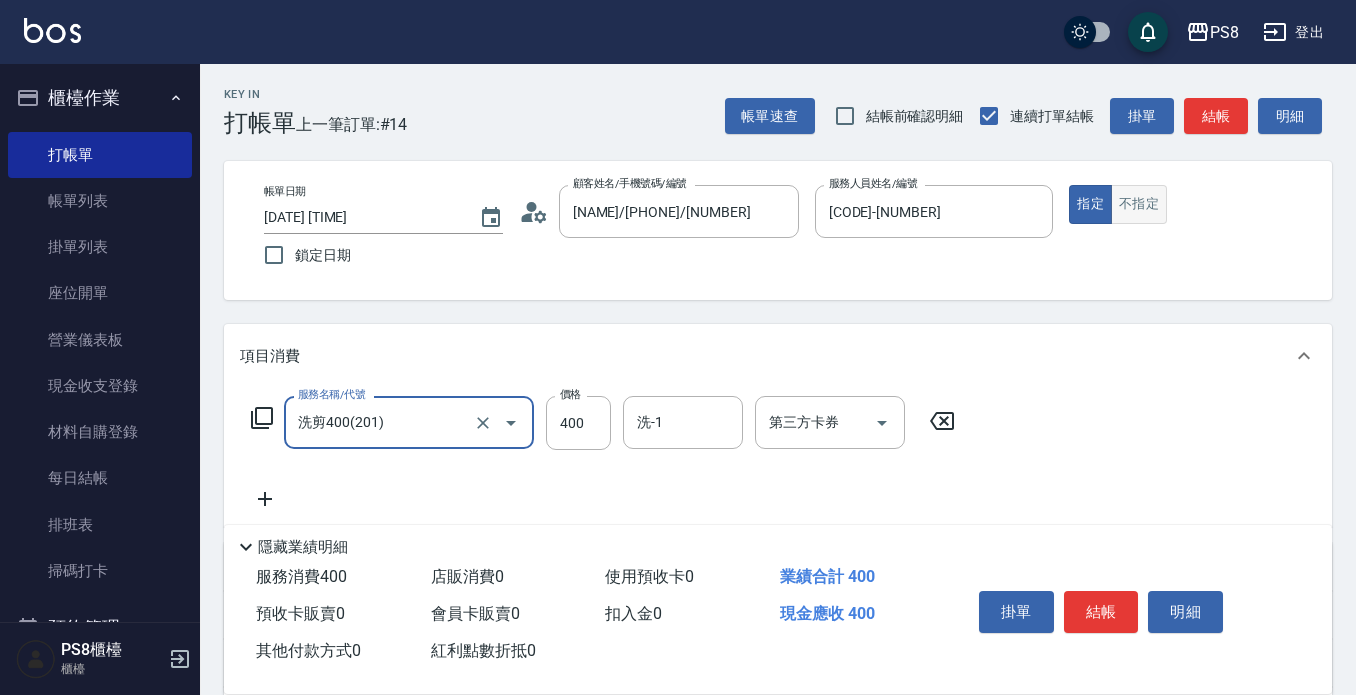 click on "不指定" at bounding box center [1139, 204] 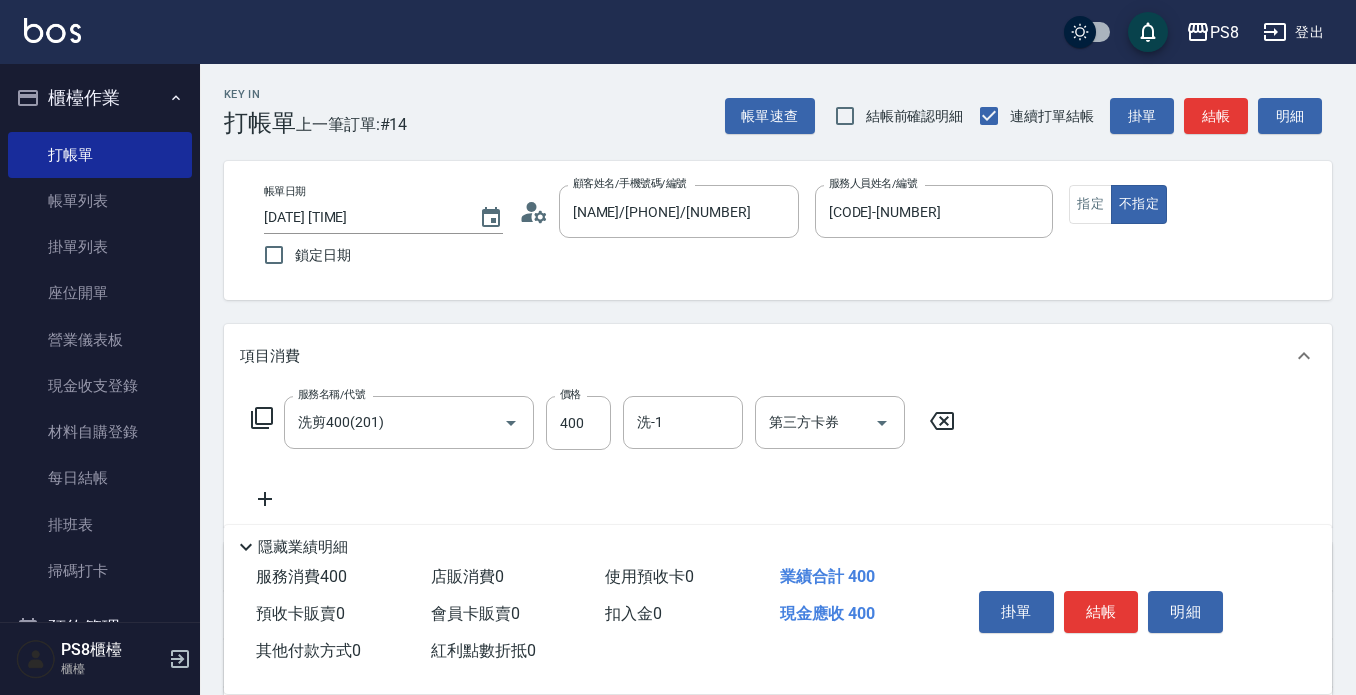 click on "結帳" at bounding box center [1101, 612] 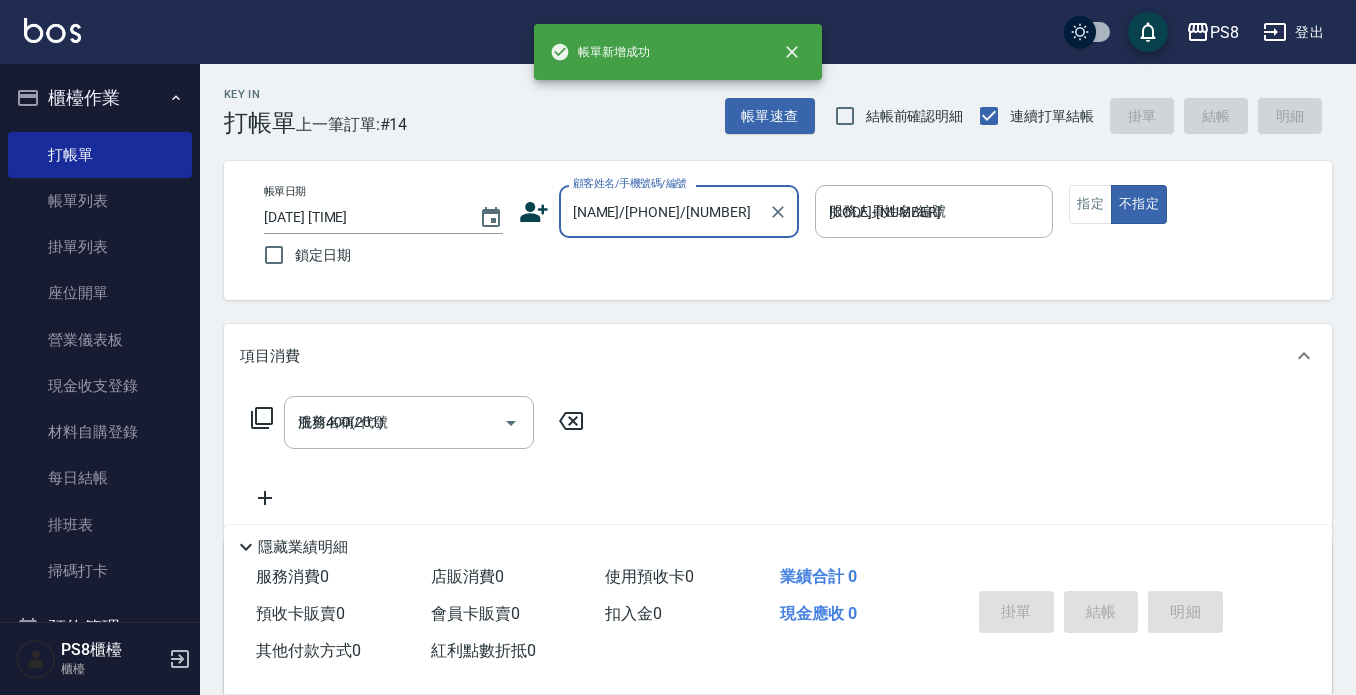 type 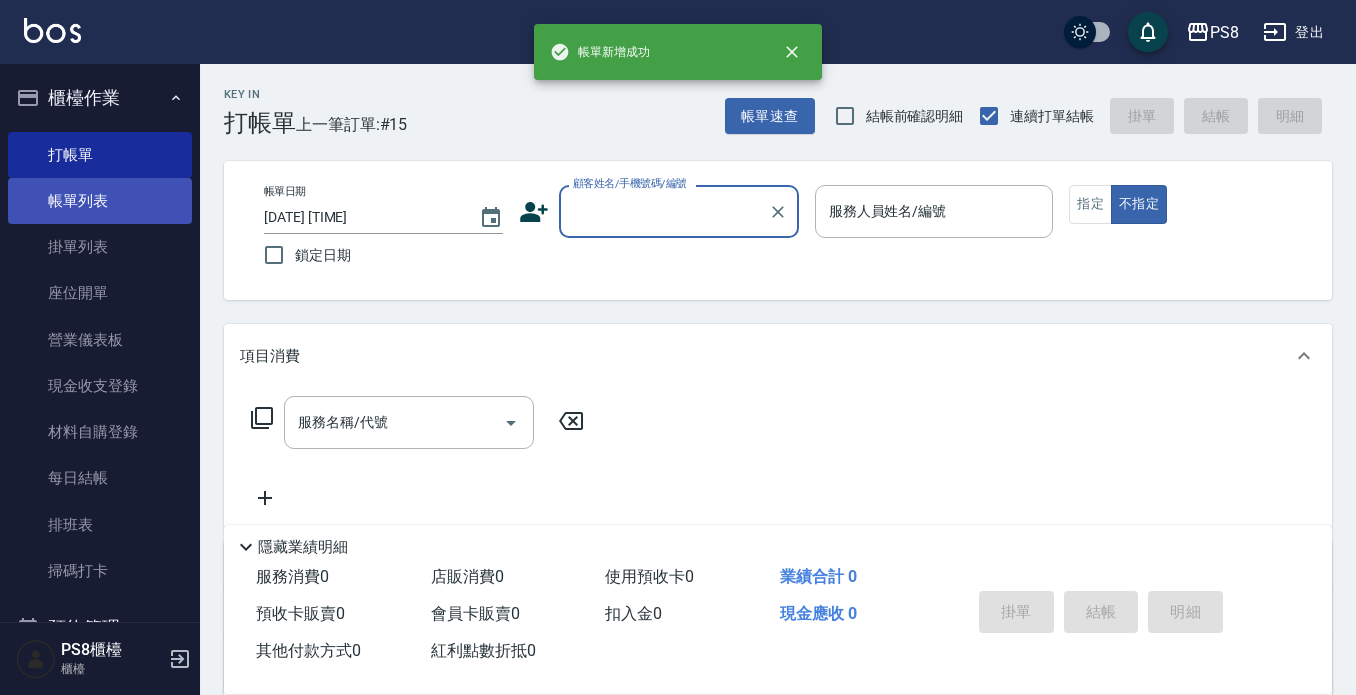 click on "帳單列表" at bounding box center (100, 201) 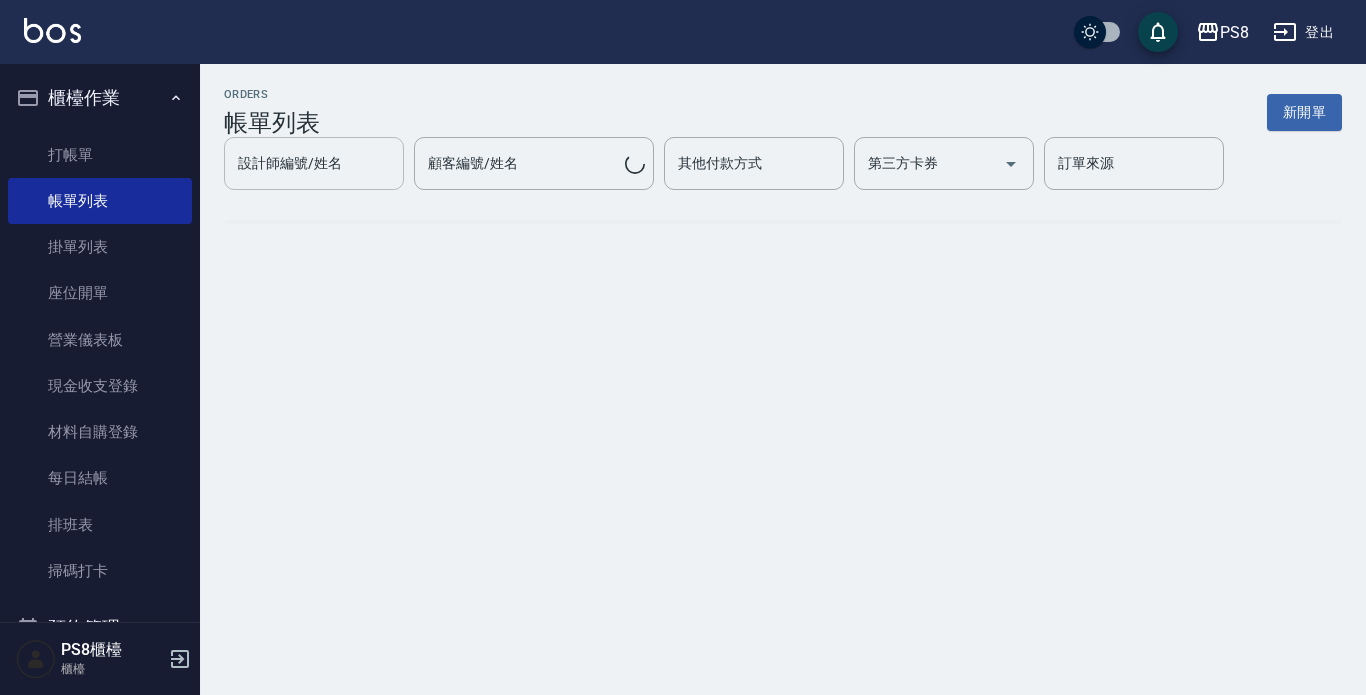 click on "設計師編號/姓名" at bounding box center [314, 163] 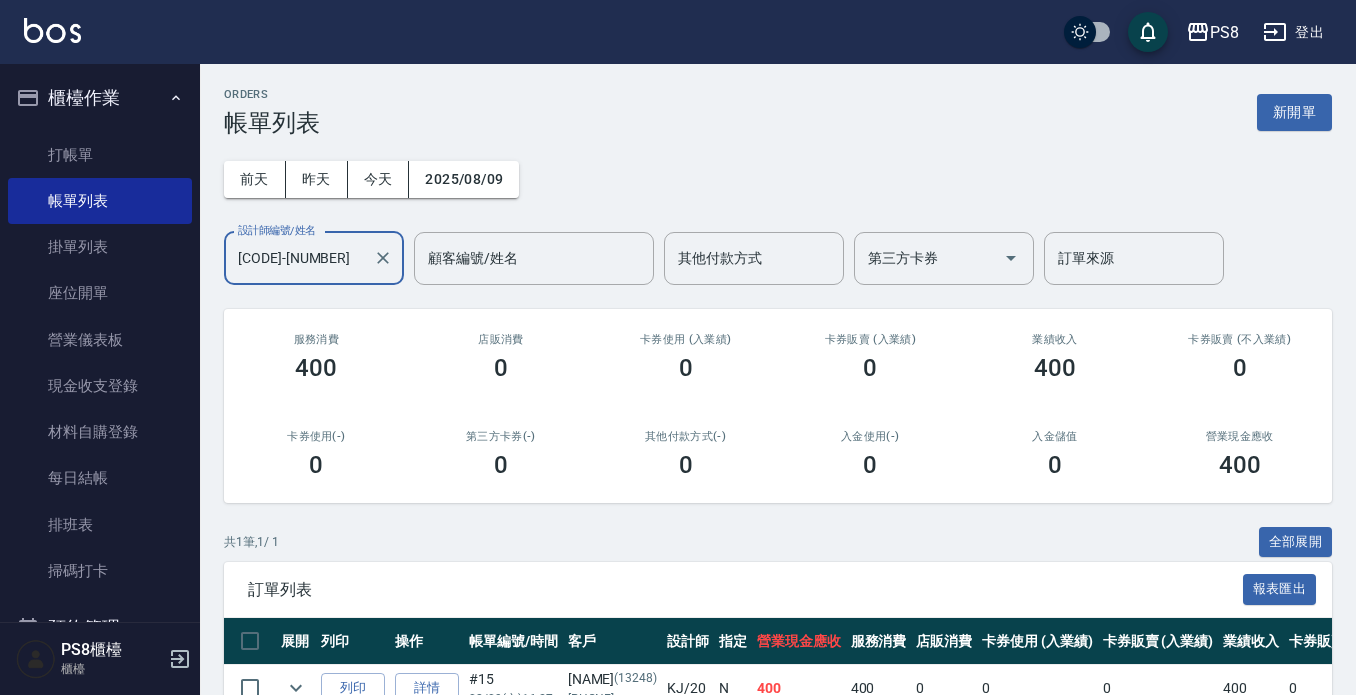 scroll, scrollTop: 113, scrollLeft: 0, axis: vertical 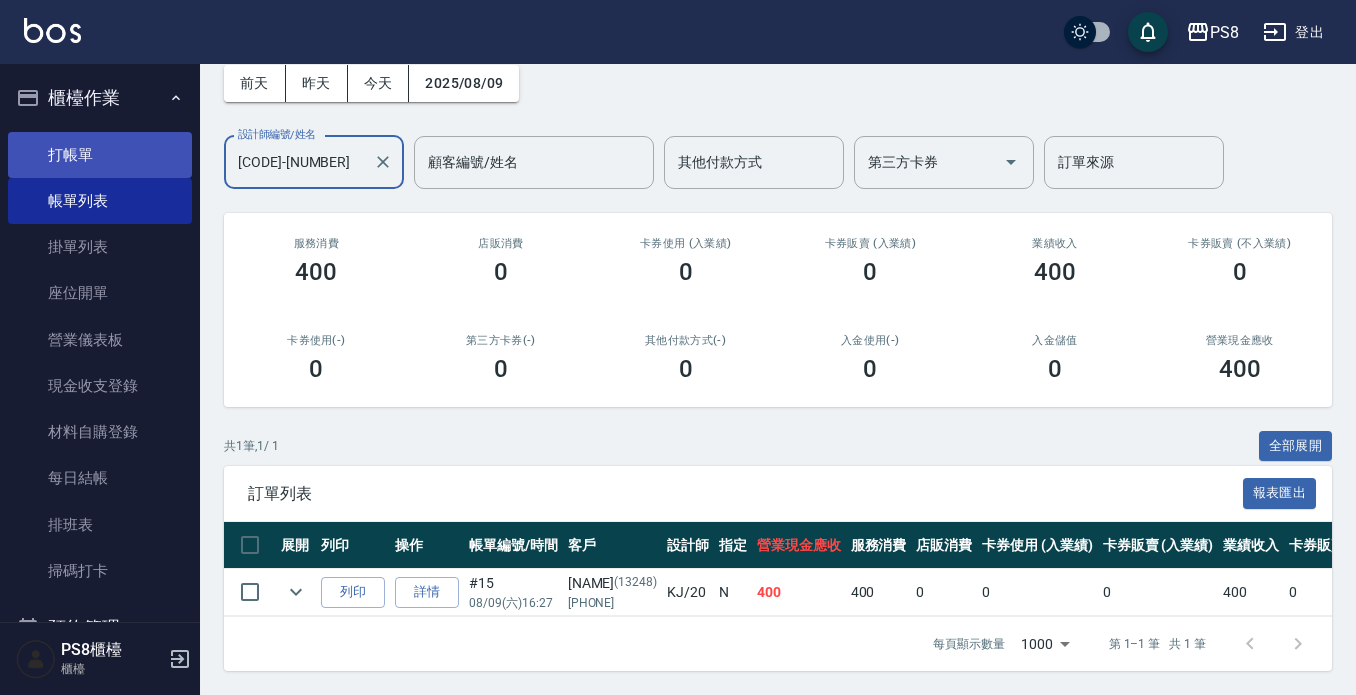 type on "KJ-20" 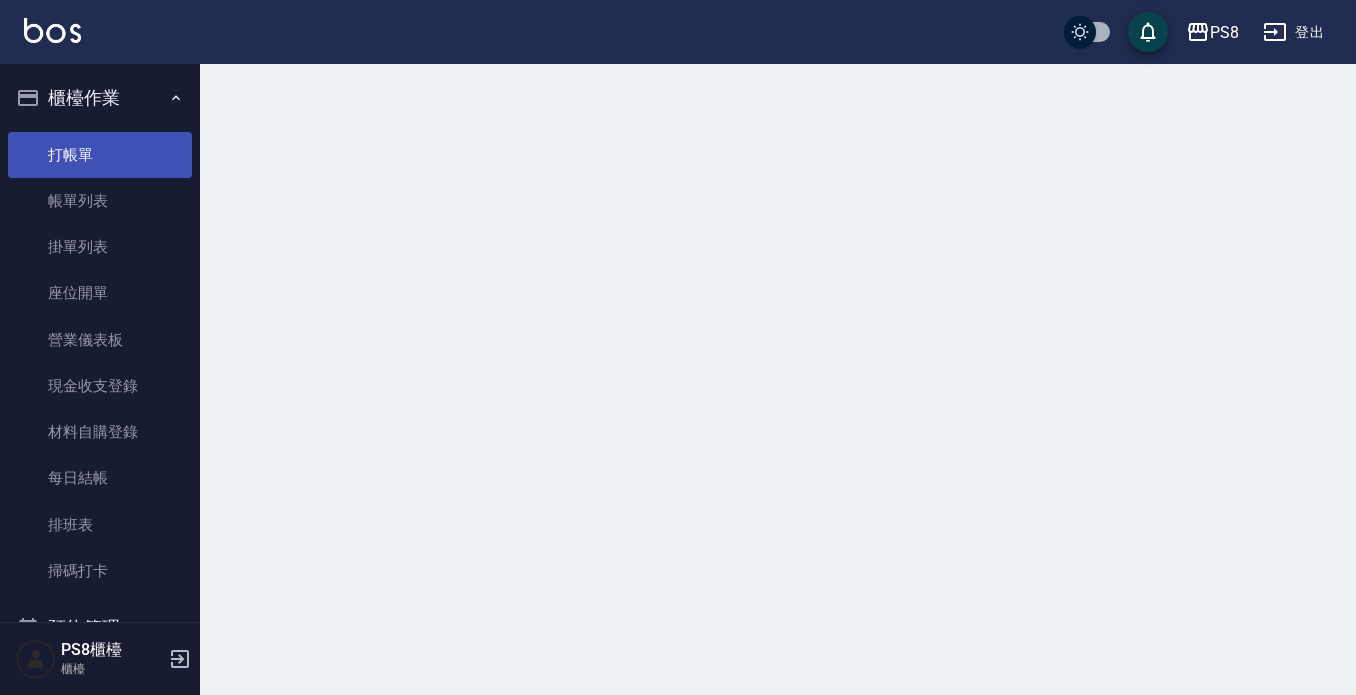 scroll, scrollTop: 0, scrollLeft: 0, axis: both 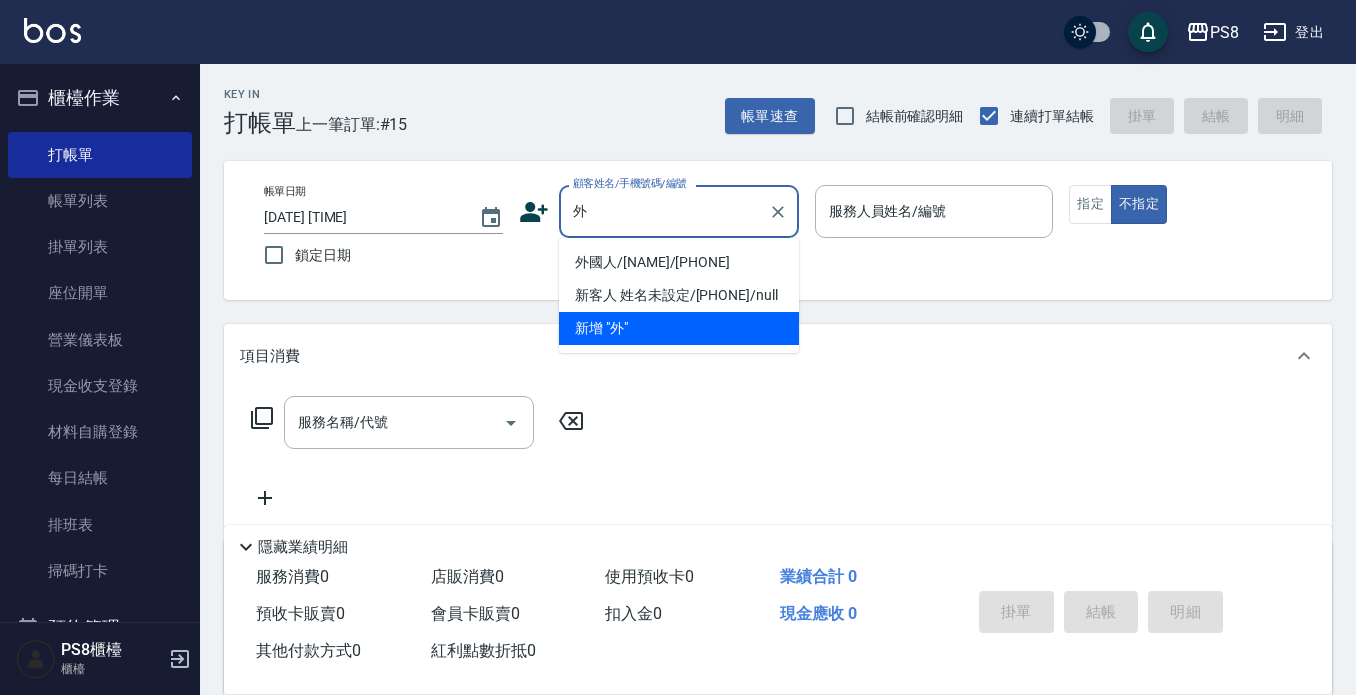 drag, startPoint x: 667, startPoint y: 253, endPoint x: 683, endPoint y: 254, distance: 16.03122 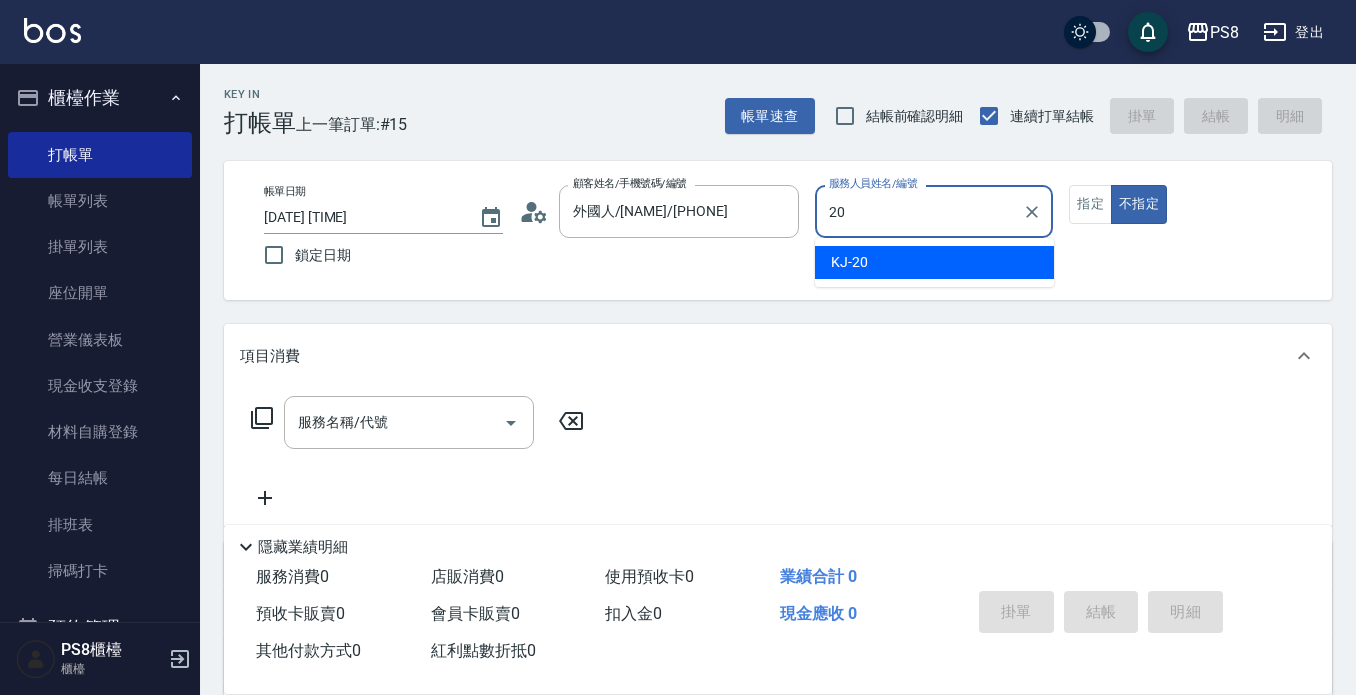 type on "KJ-20" 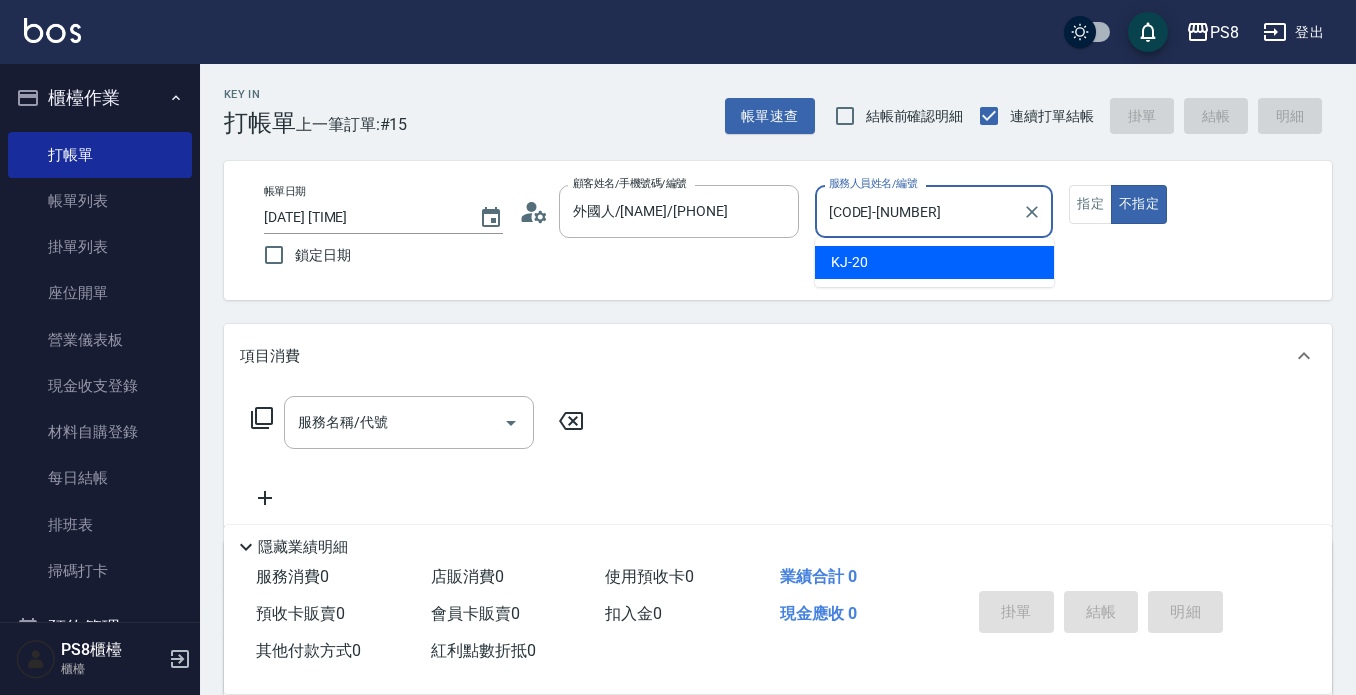 type on "false" 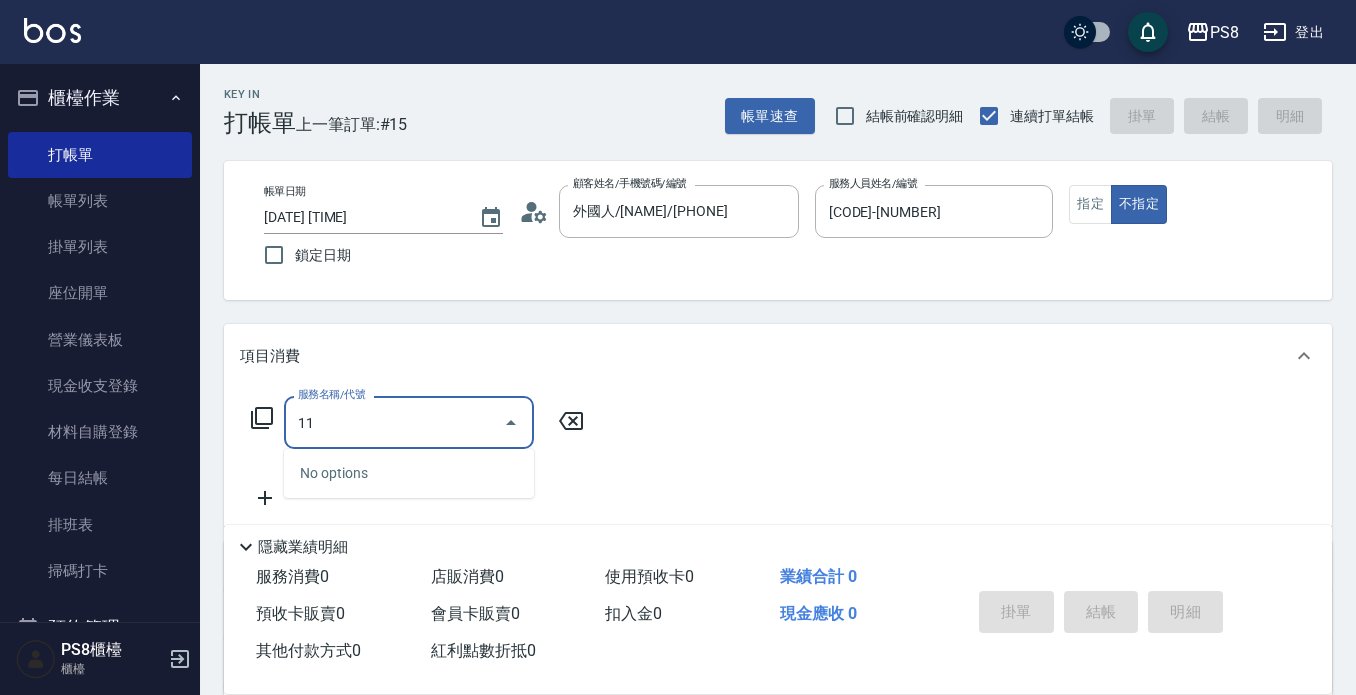 type on "1" 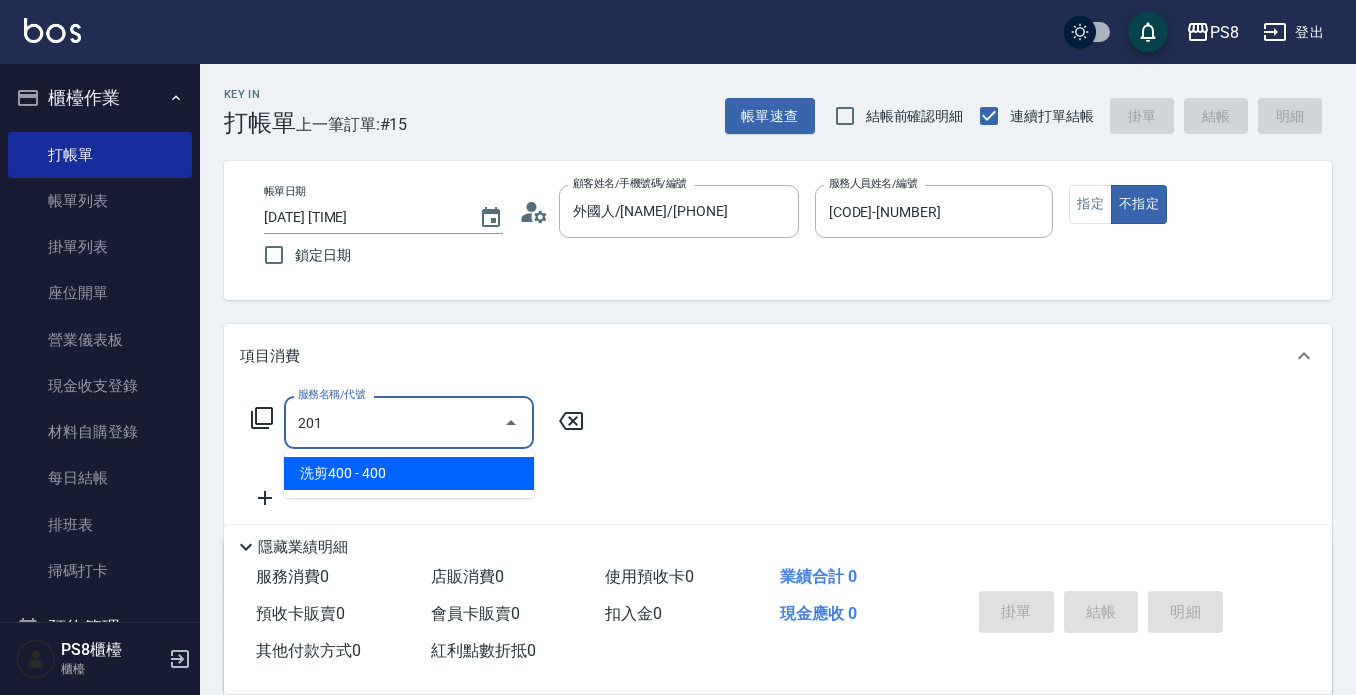 type on "洗剪400(201)" 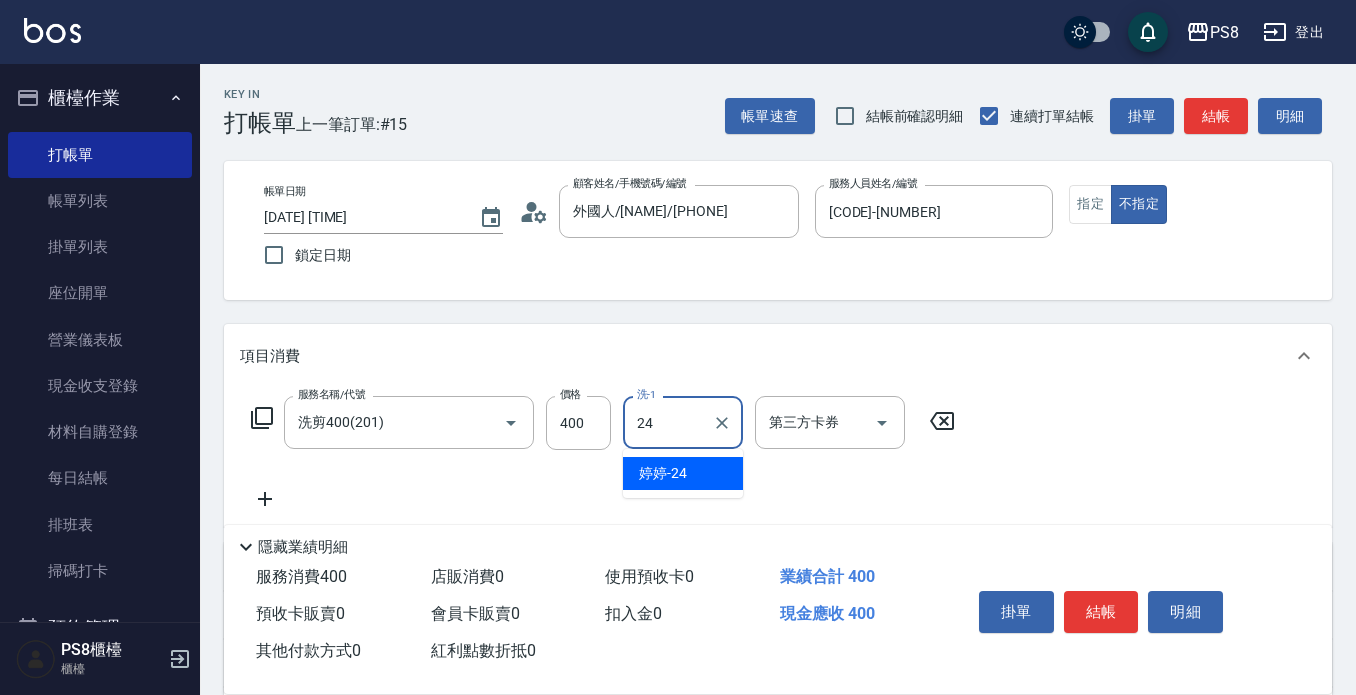 type on "婷婷-24" 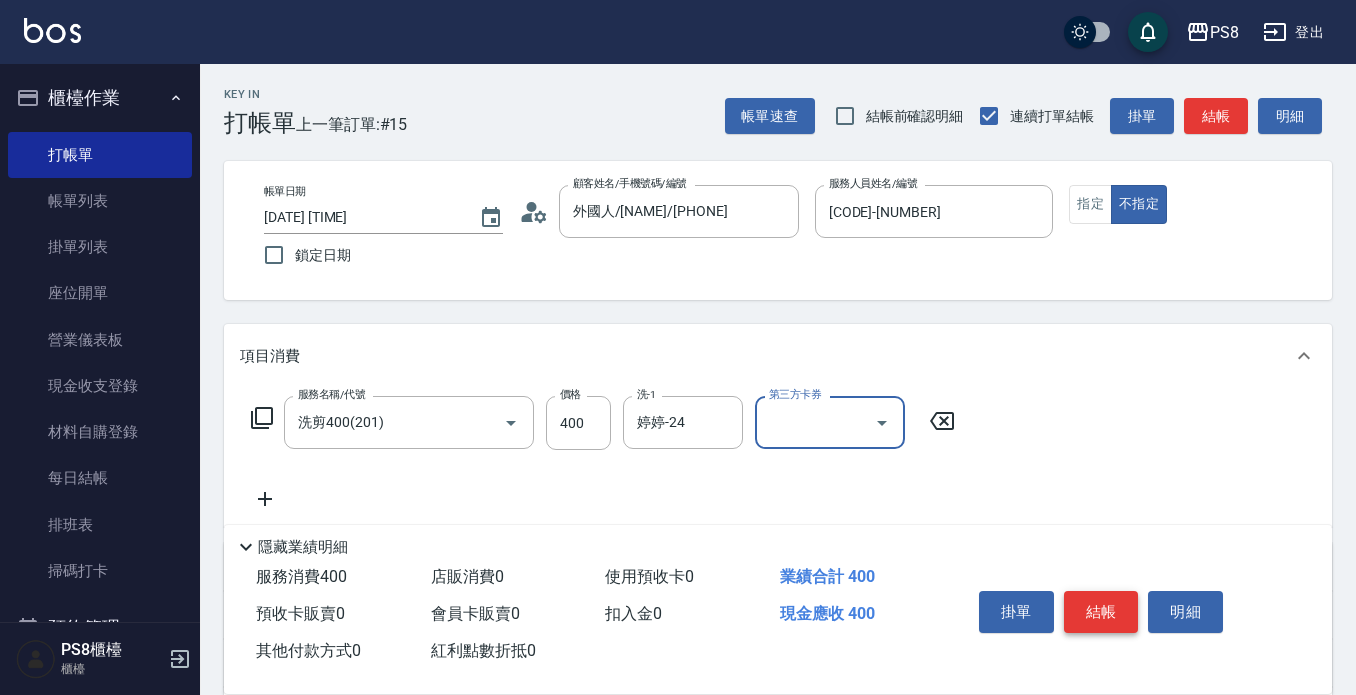click on "結帳" at bounding box center [1101, 612] 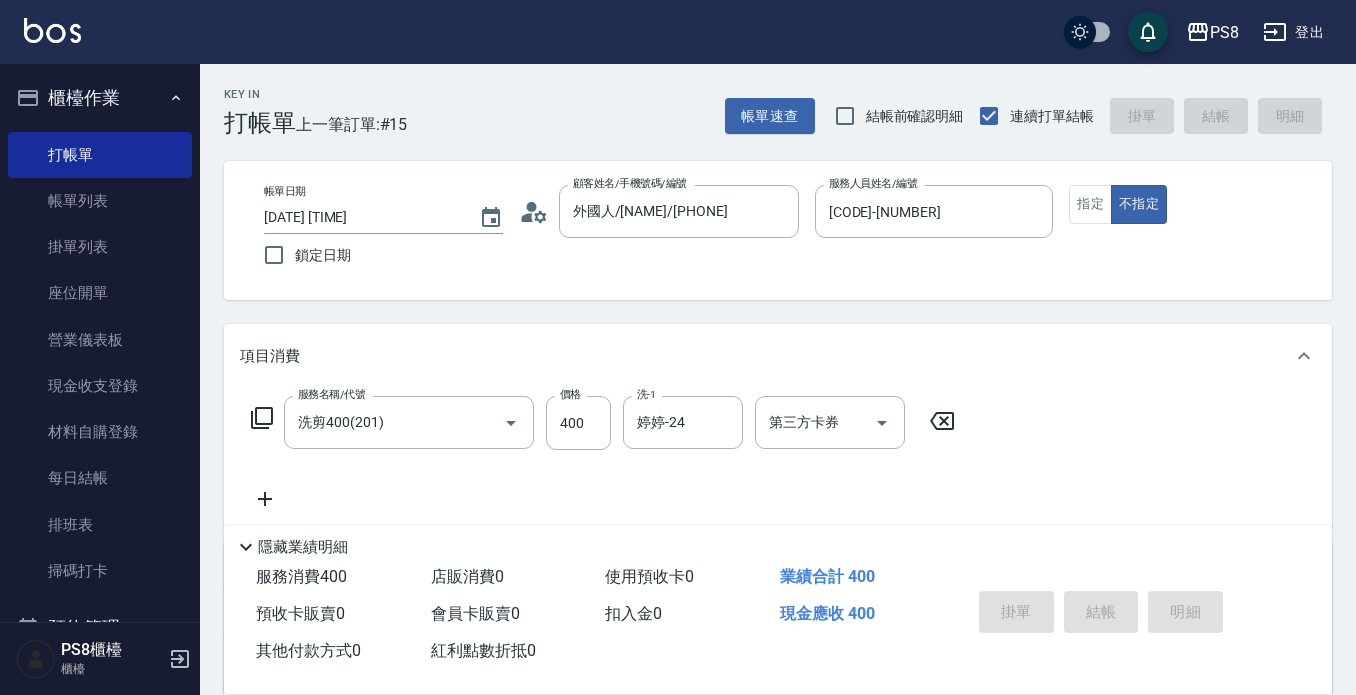type on "2025/08/09 16:28" 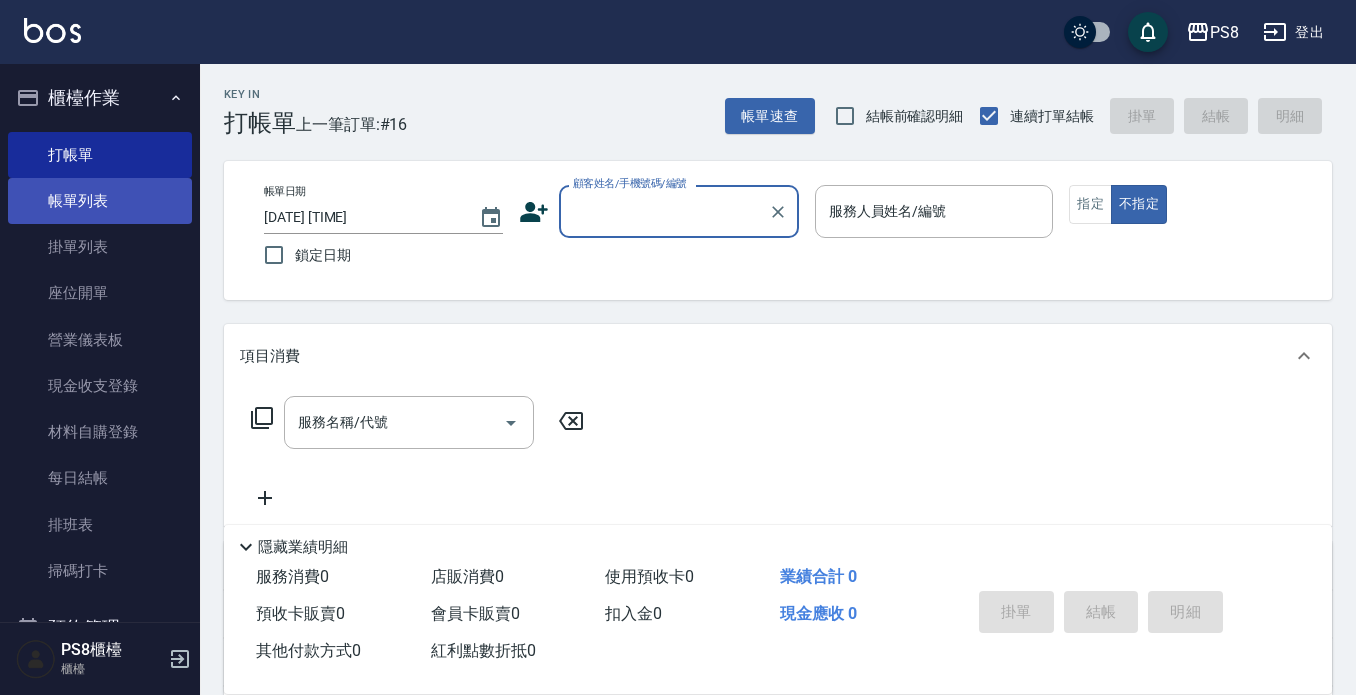click on "帳單列表" at bounding box center [100, 201] 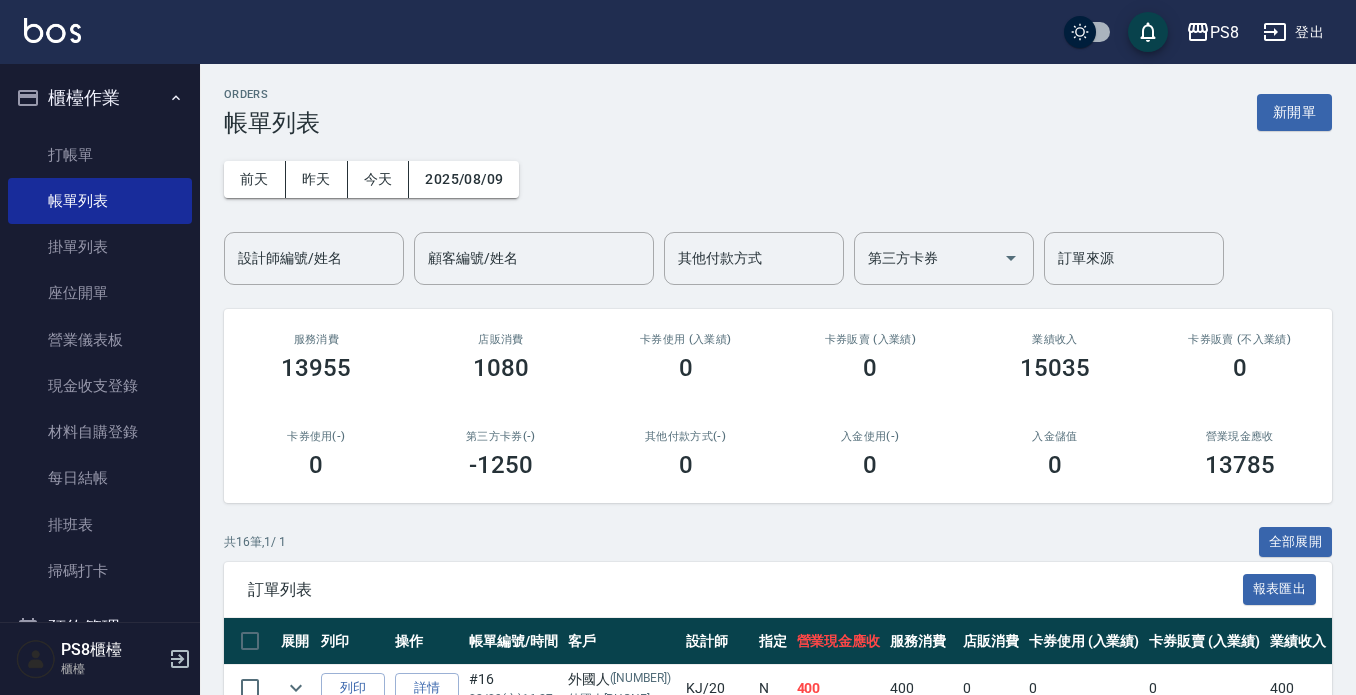 click on "櫃檯作業" at bounding box center (100, 98) 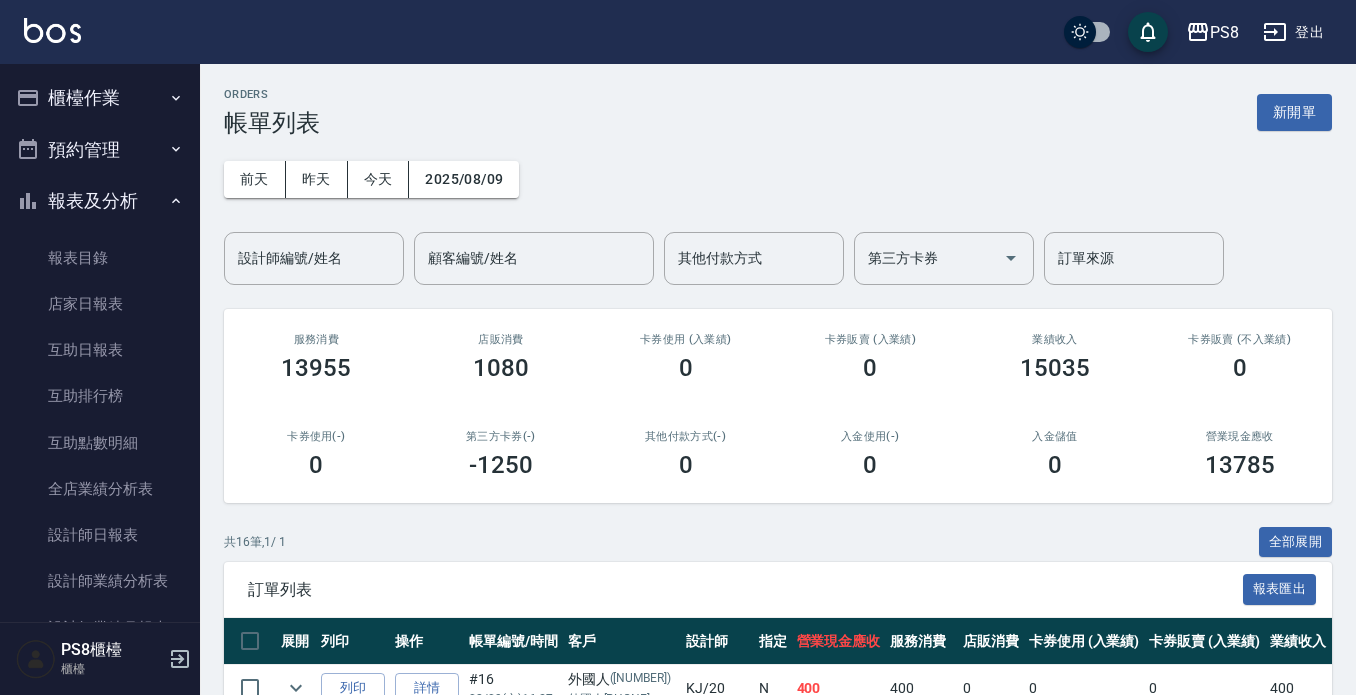 click on "報表及分析" at bounding box center [100, 201] 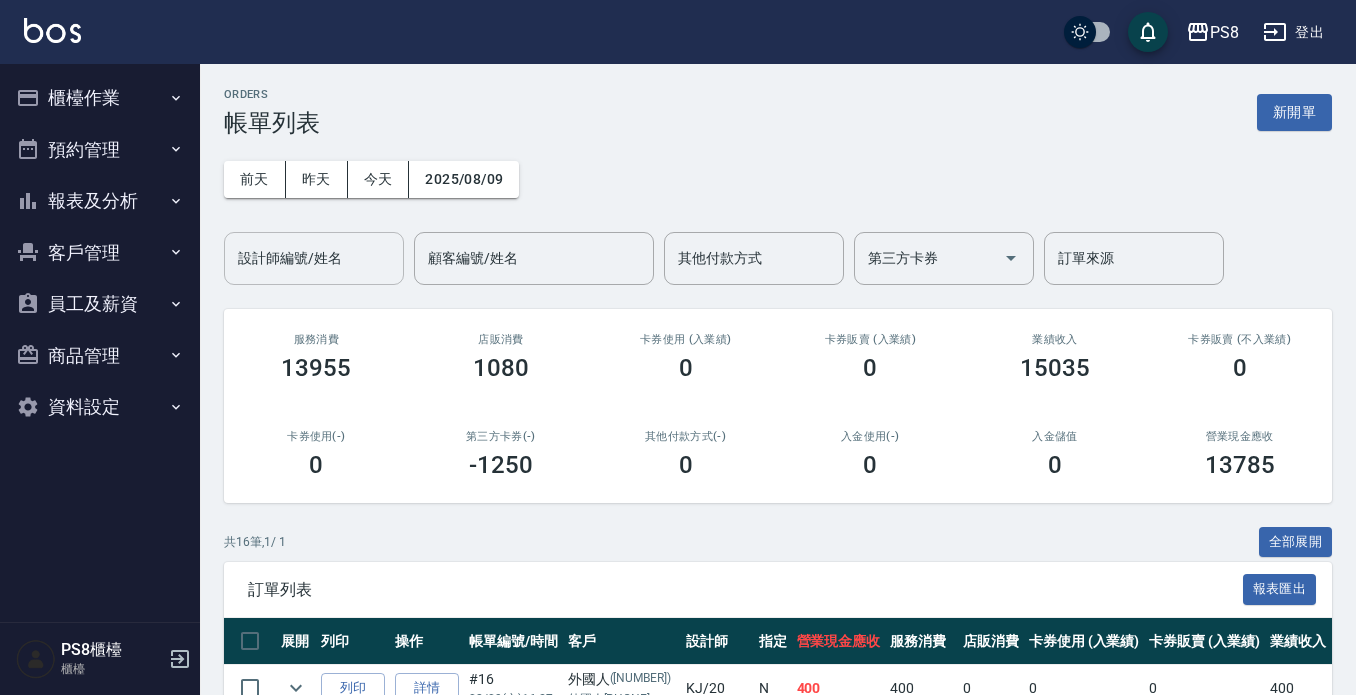 click on "設計師編號/姓名" at bounding box center [314, 258] 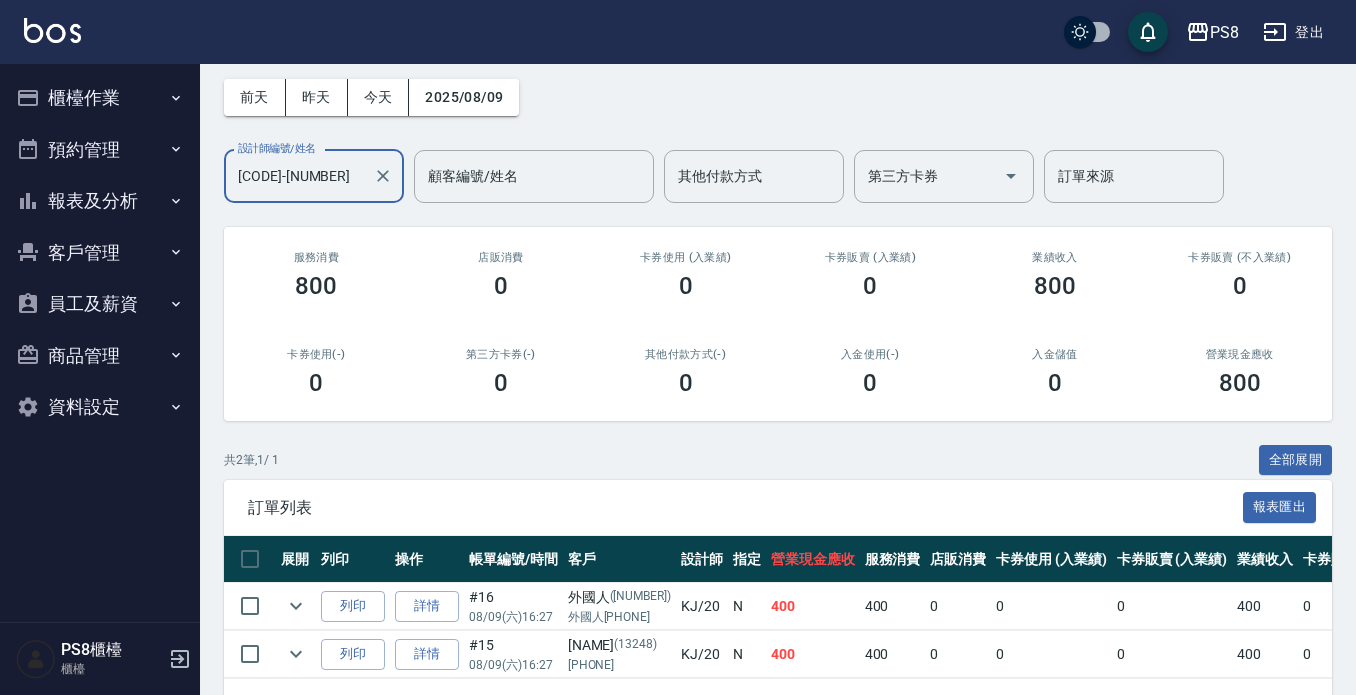 scroll, scrollTop: 161, scrollLeft: 0, axis: vertical 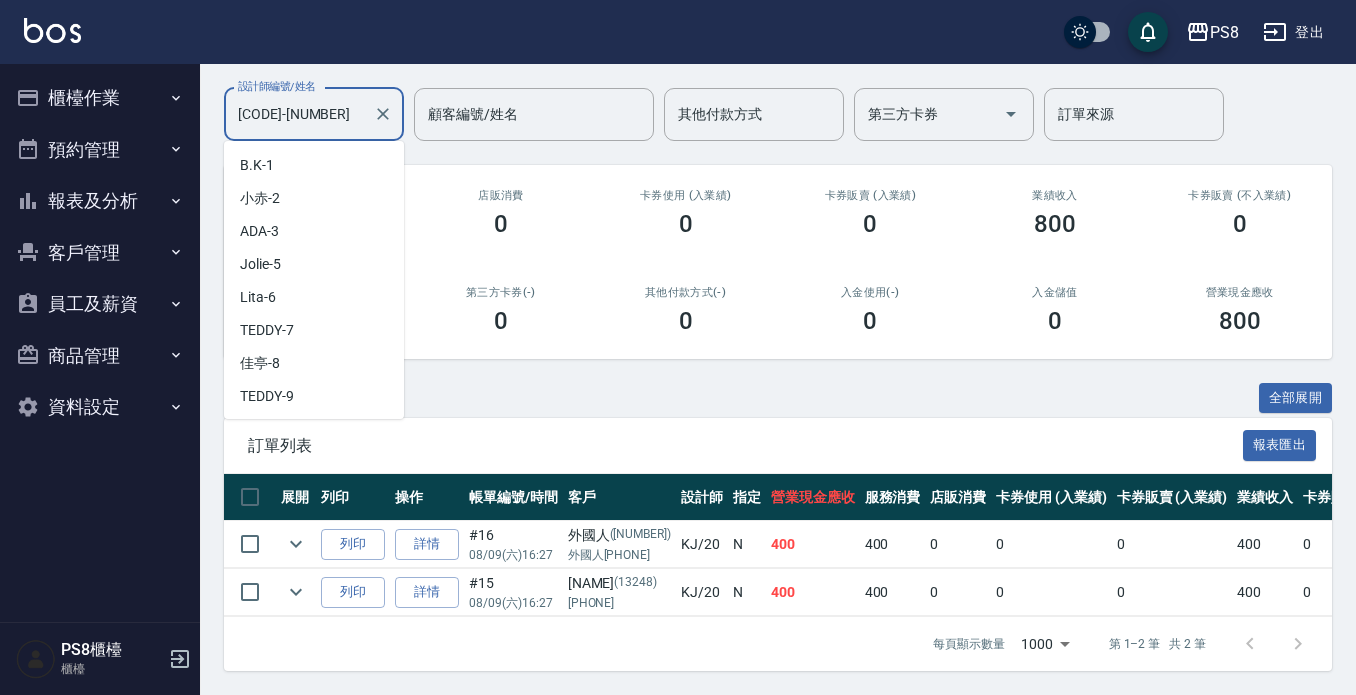 drag, startPoint x: 298, startPoint y: 102, endPoint x: 0, endPoint y: 47, distance: 303.033 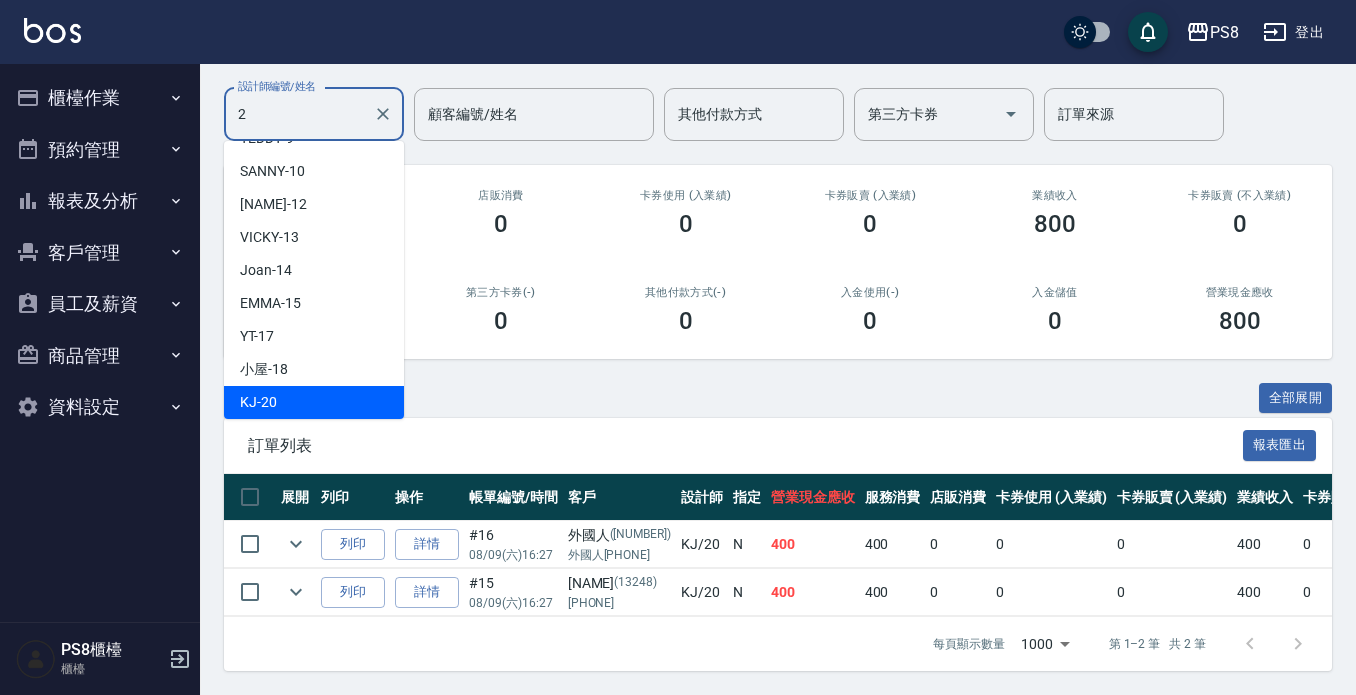 scroll, scrollTop: 0, scrollLeft: 0, axis: both 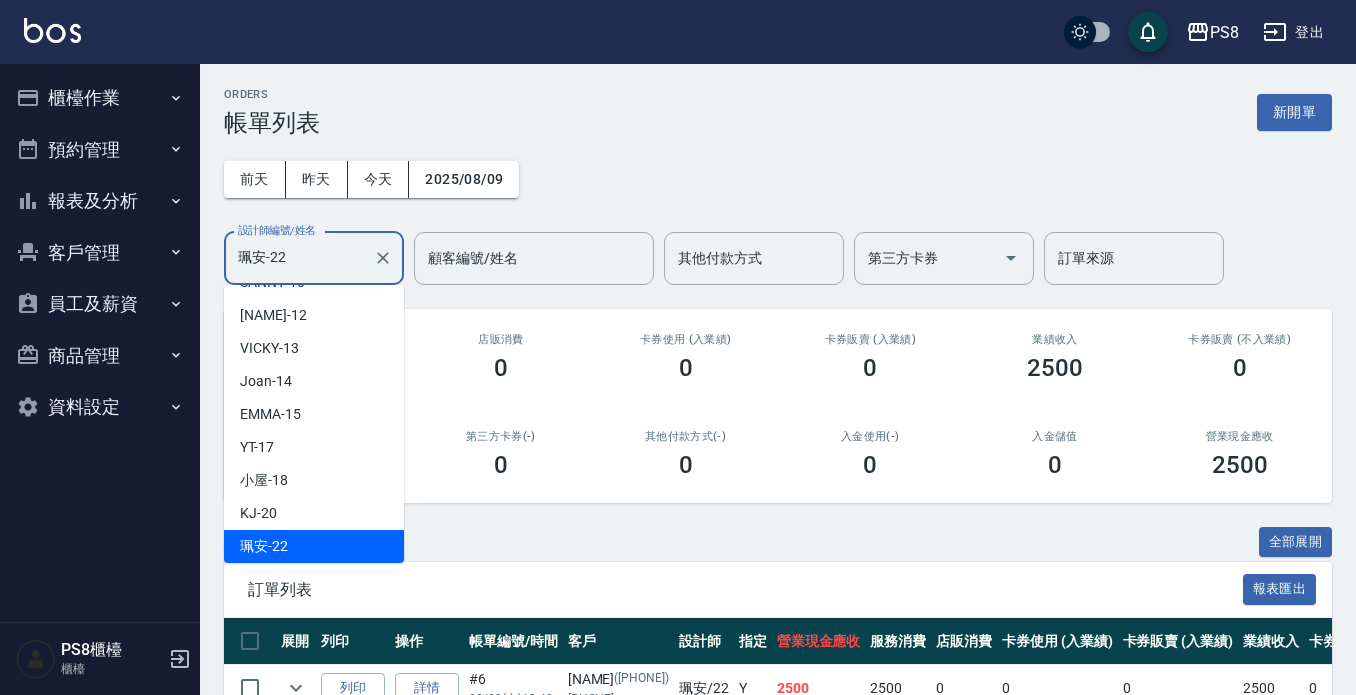 drag, startPoint x: 328, startPoint y: 251, endPoint x: 0, endPoint y: 254, distance: 328.01373 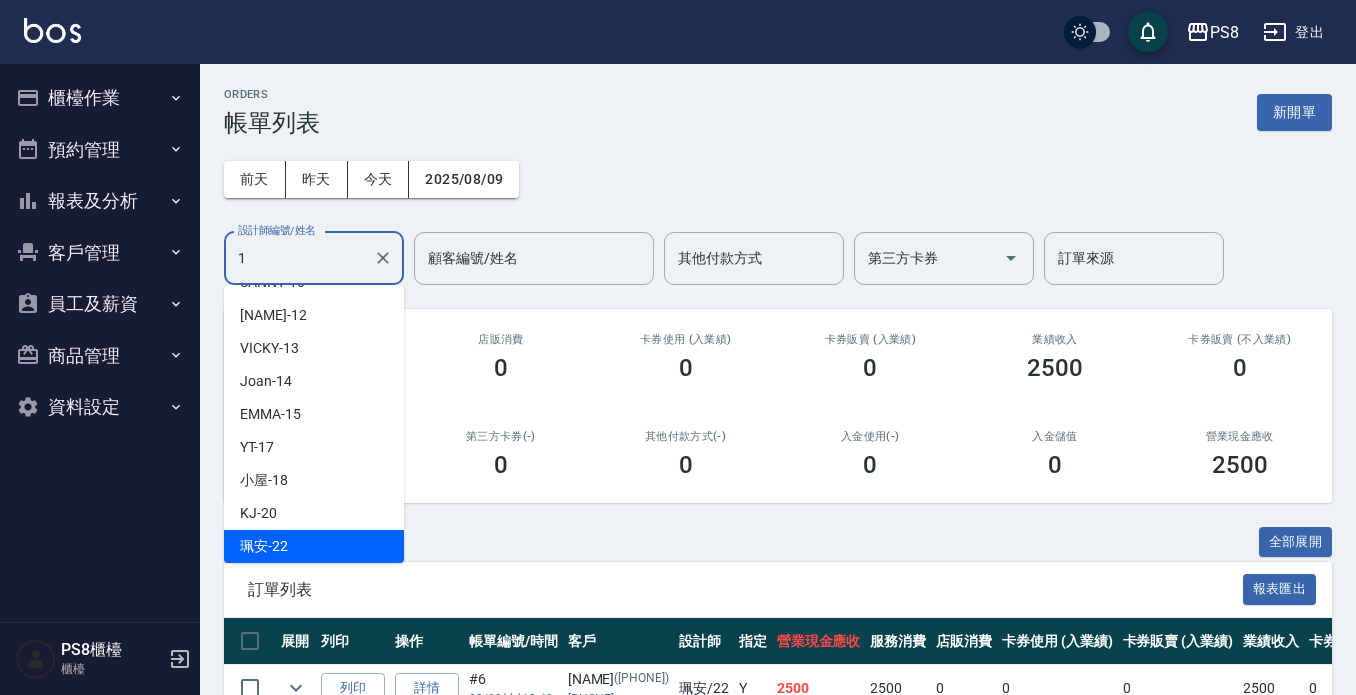 scroll, scrollTop: 0, scrollLeft: 0, axis: both 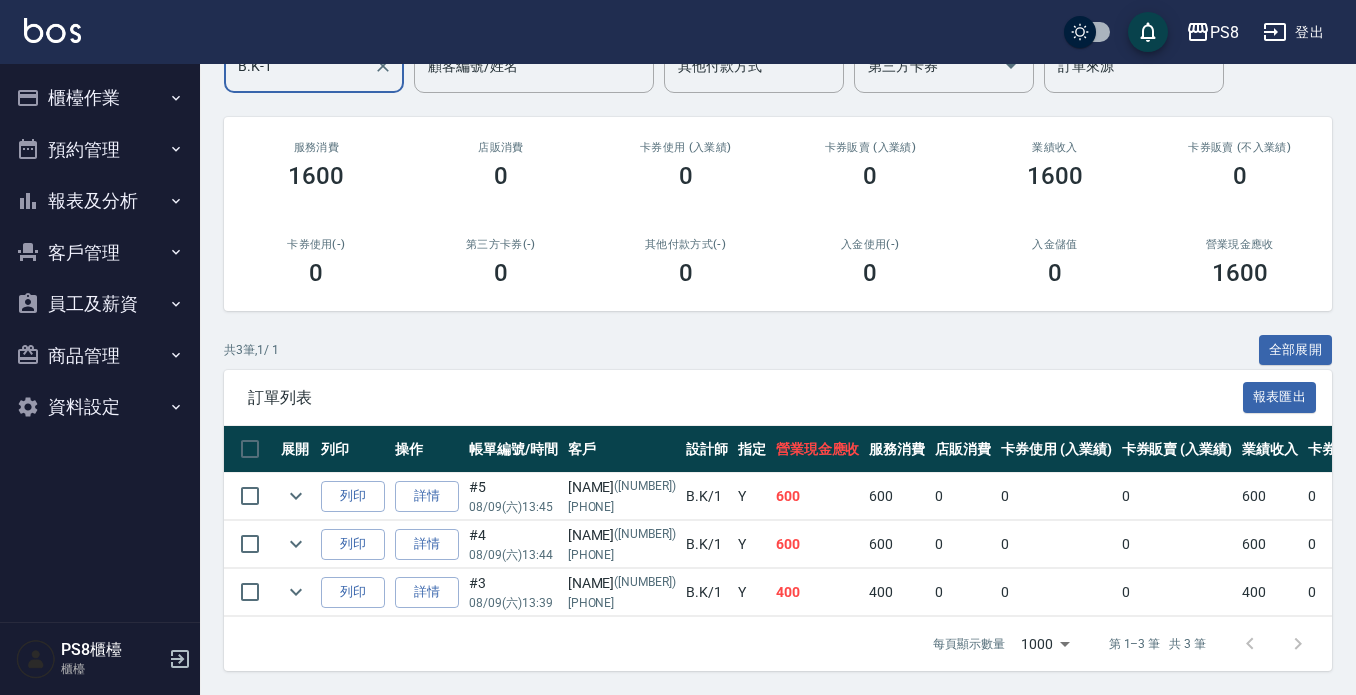 type on "B.K-1" 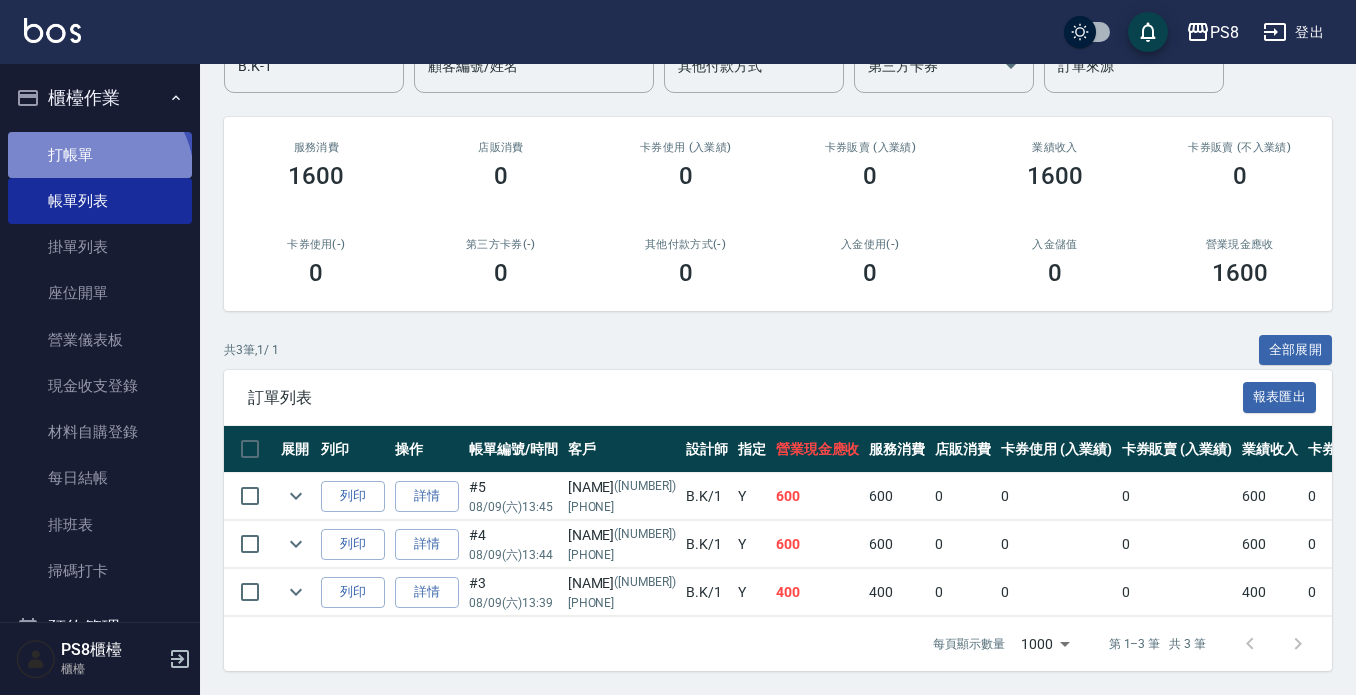 drag, startPoint x: 93, startPoint y: 149, endPoint x: 93, endPoint y: 176, distance: 27 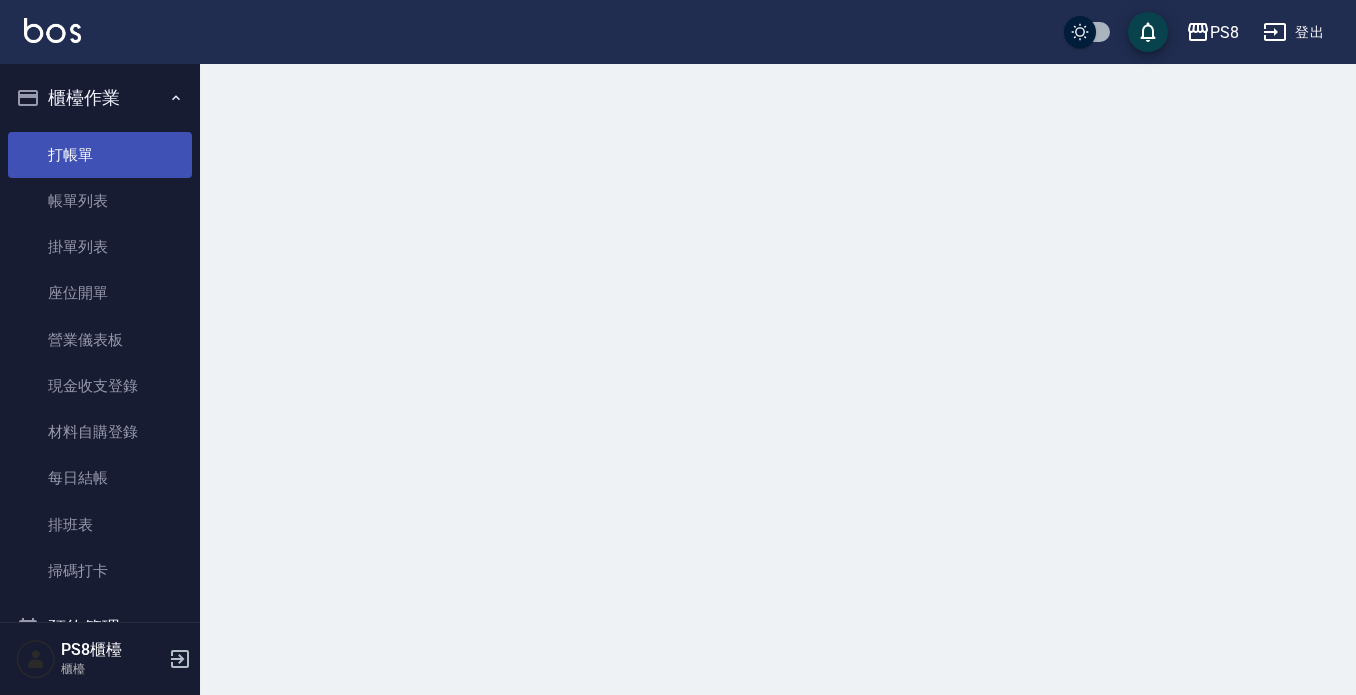scroll, scrollTop: 0, scrollLeft: 0, axis: both 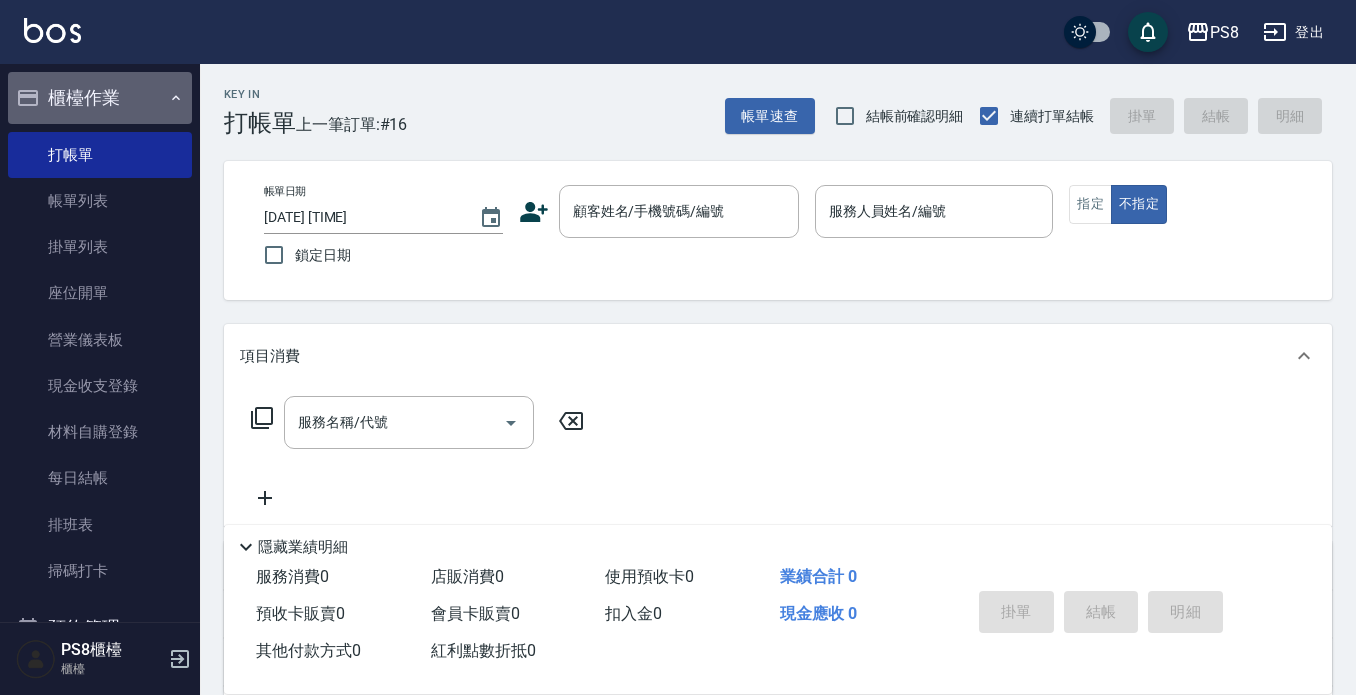 click on "櫃檯作業" at bounding box center (100, 98) 